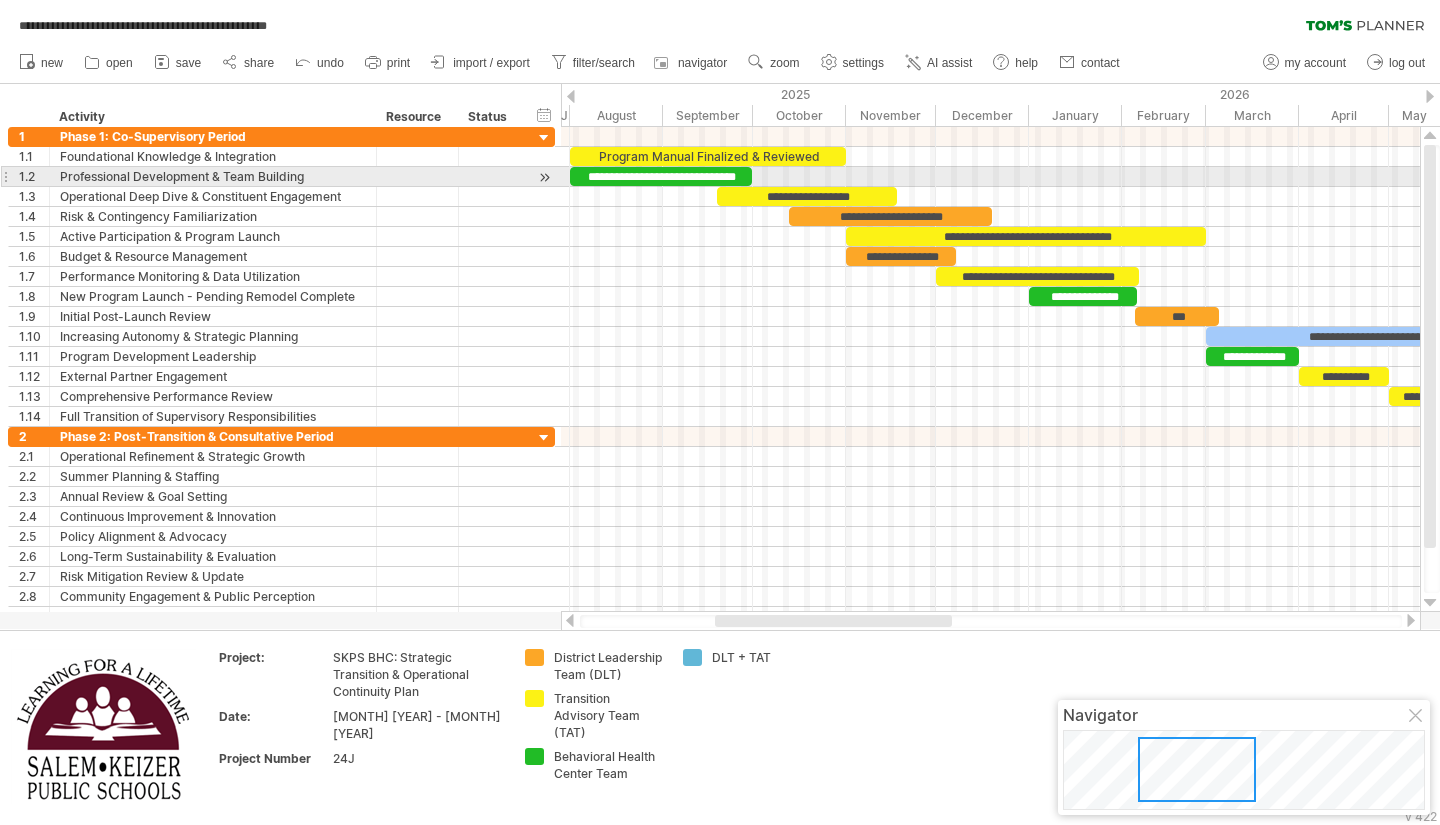 scroll, scrollTop: 0, scrollLeft: 0, axis: both 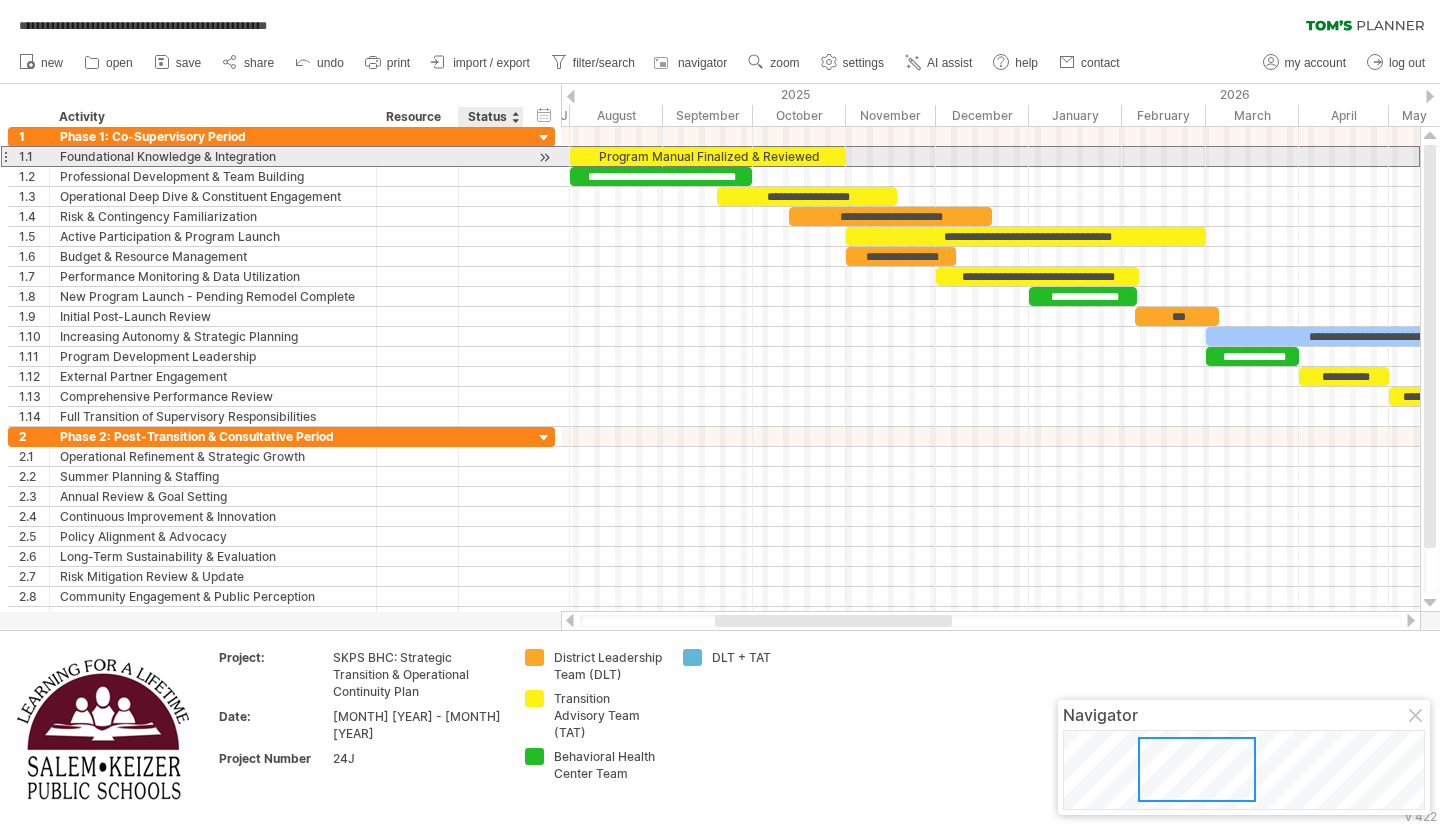 click at bounding box center [213, 156] 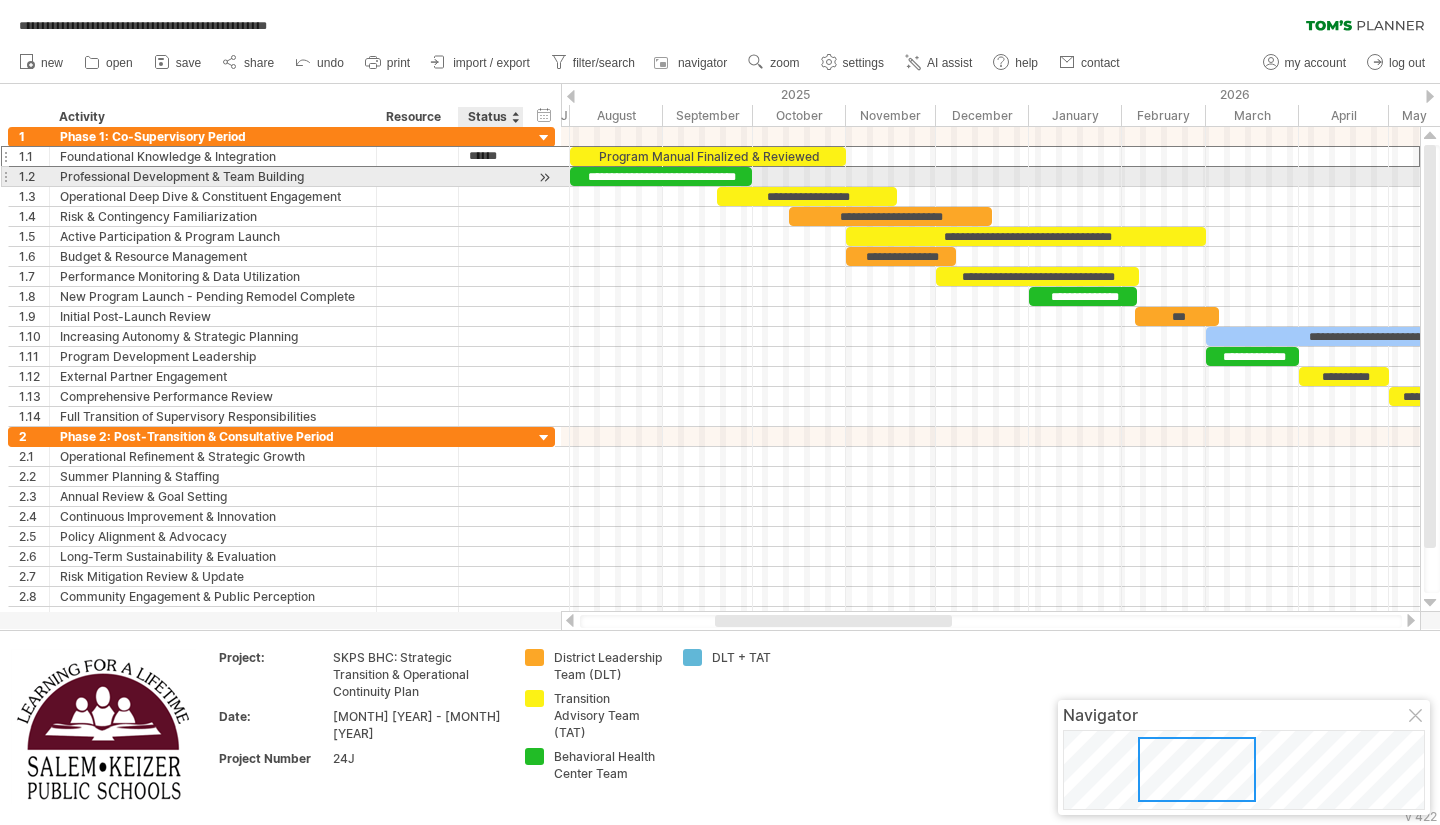 scroll, scrollTop: 0, scrollLeft: 0, axis: both 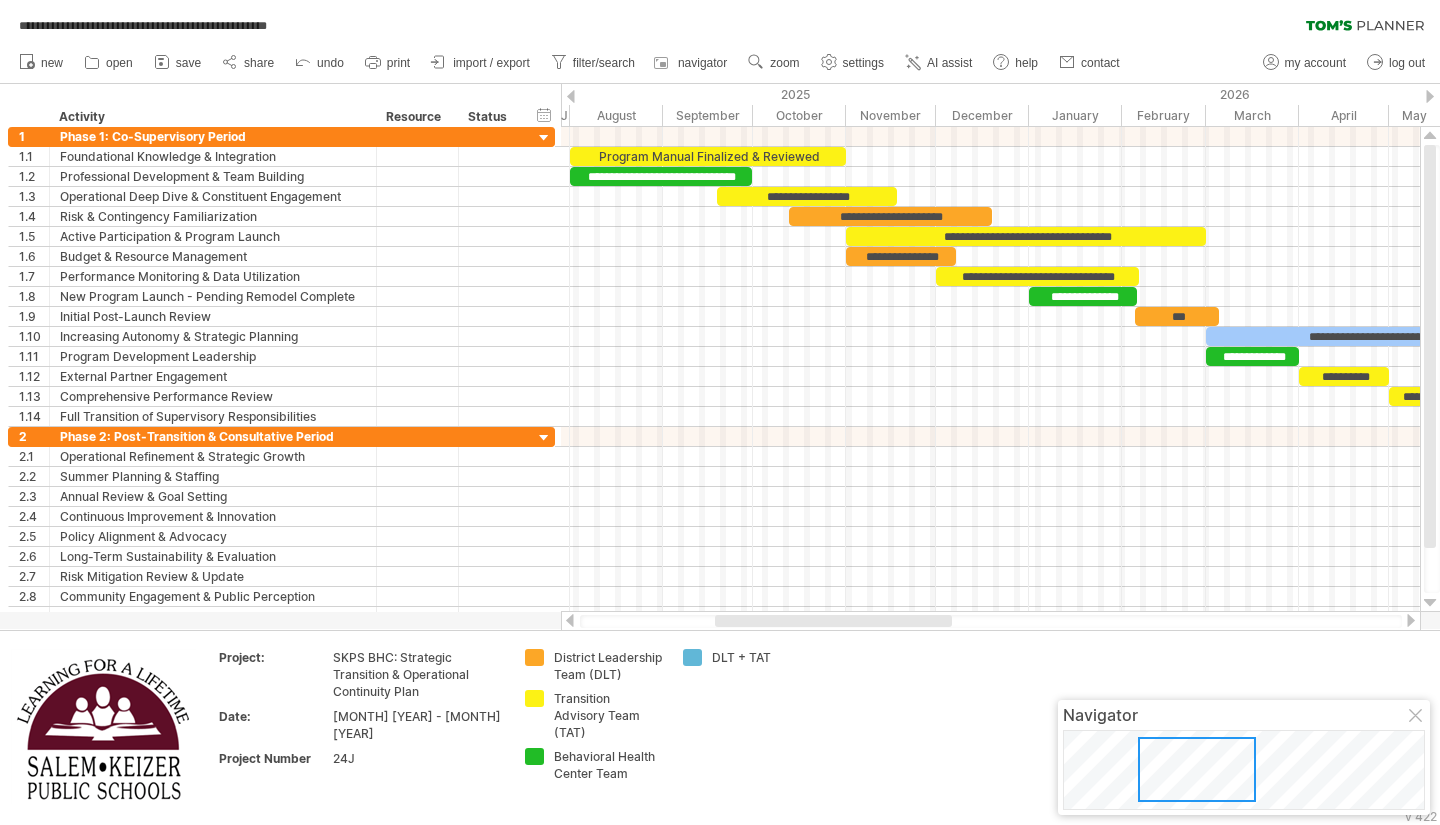 click on "**********" at bounding box center [720, 21] 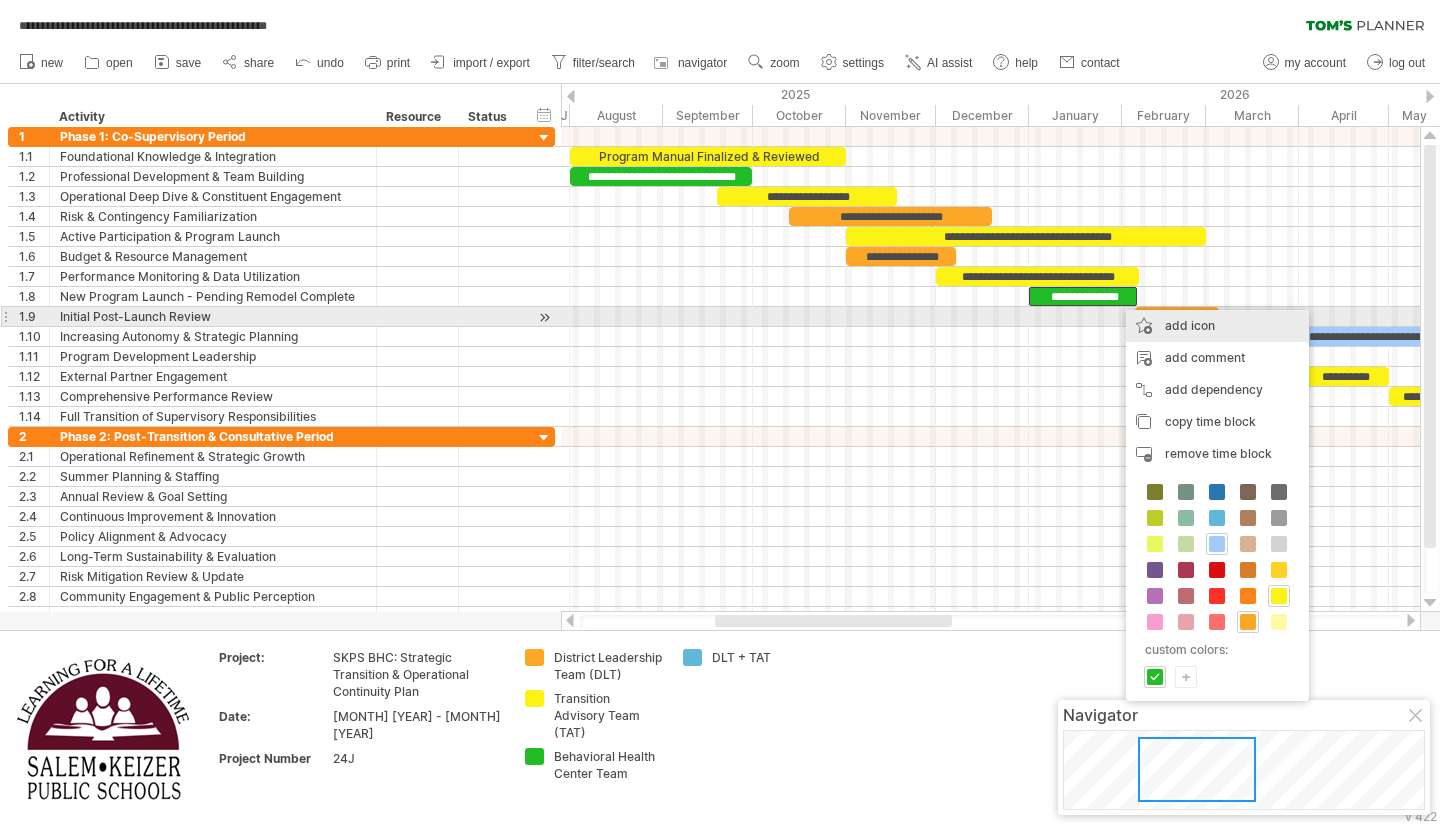 click on "add icon" at bounding box center [1217, 326] 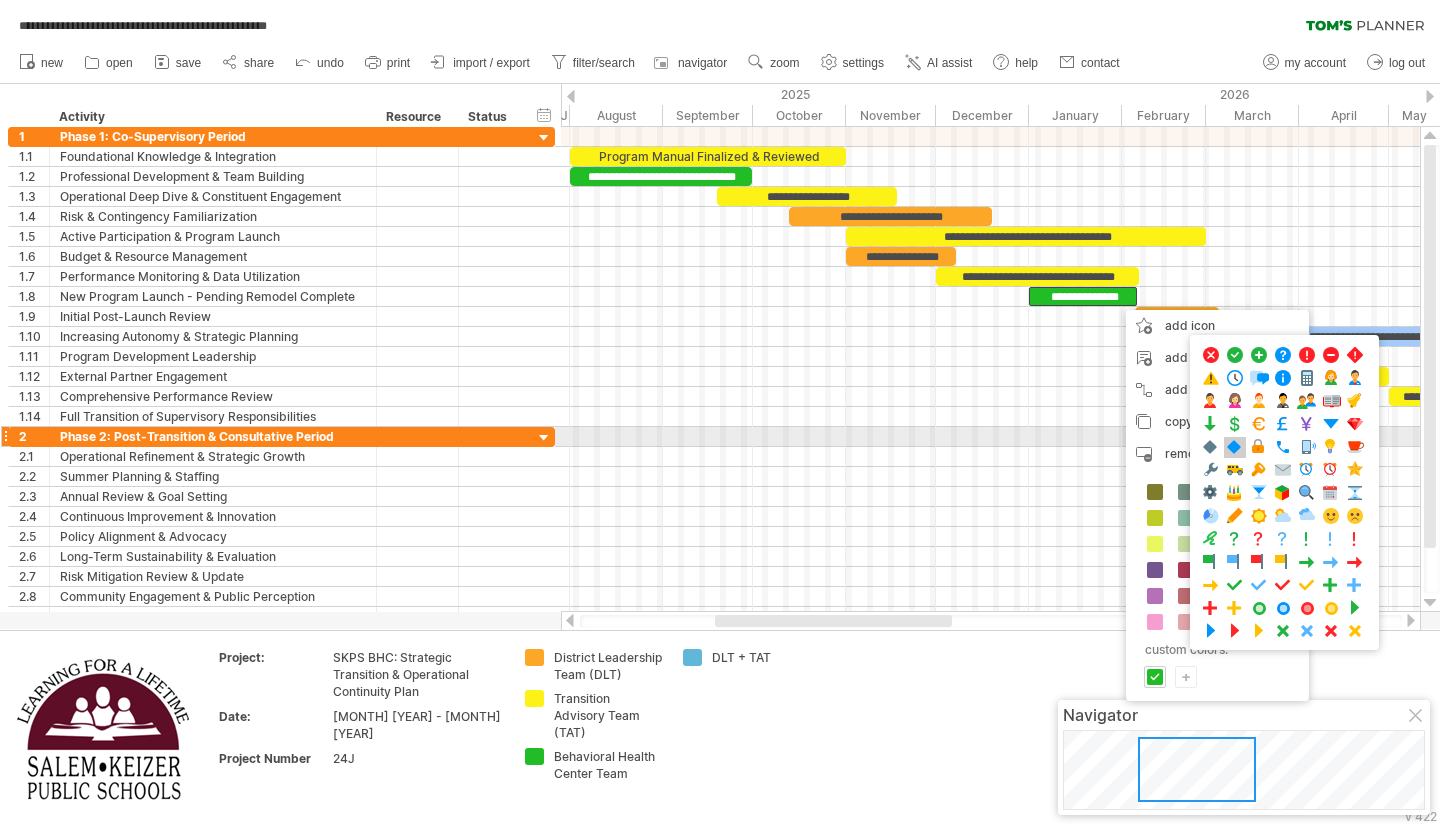 click at bounding box center (1235, 447) 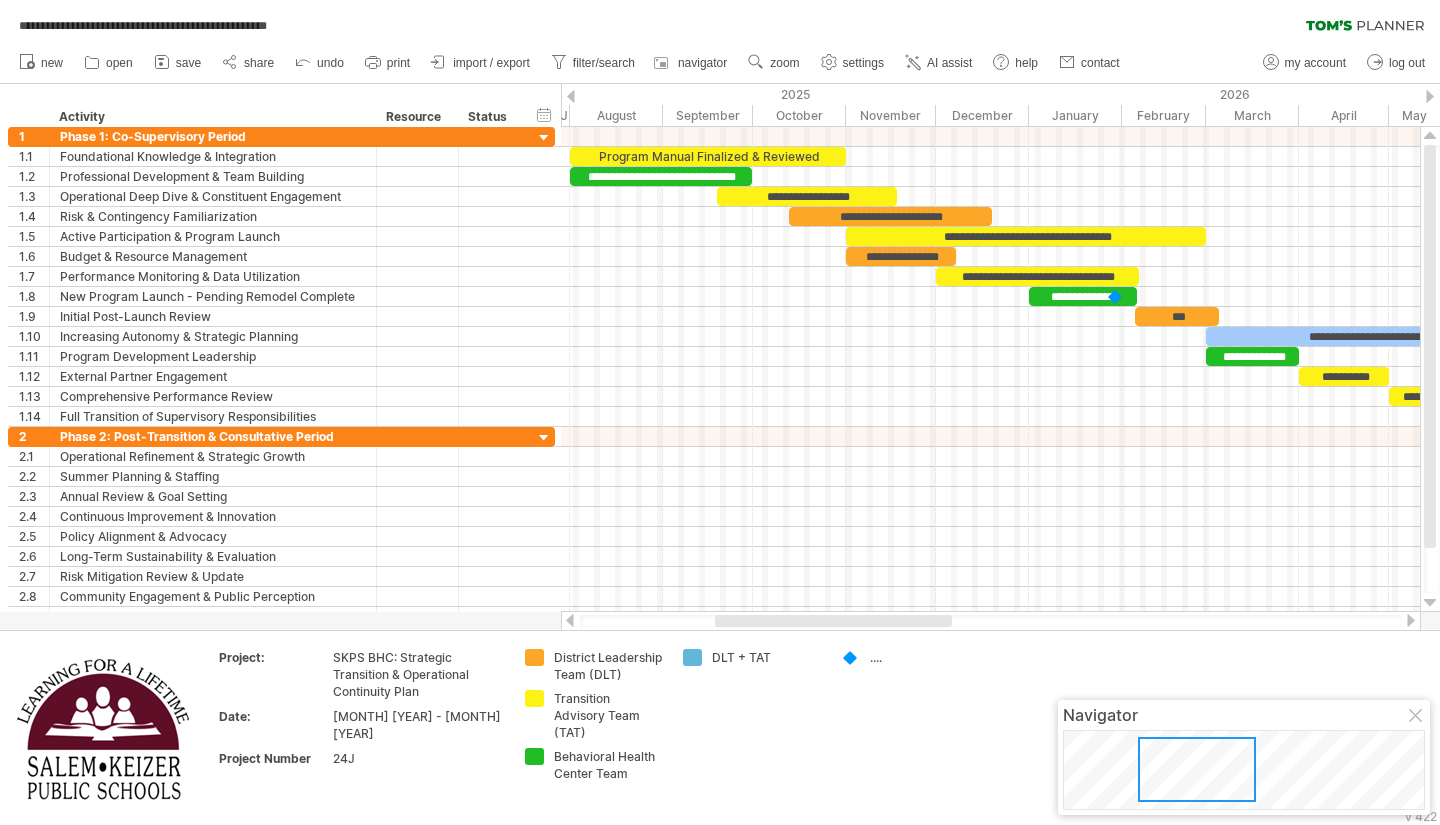 click on "undo" at bounding box center [330, 63] 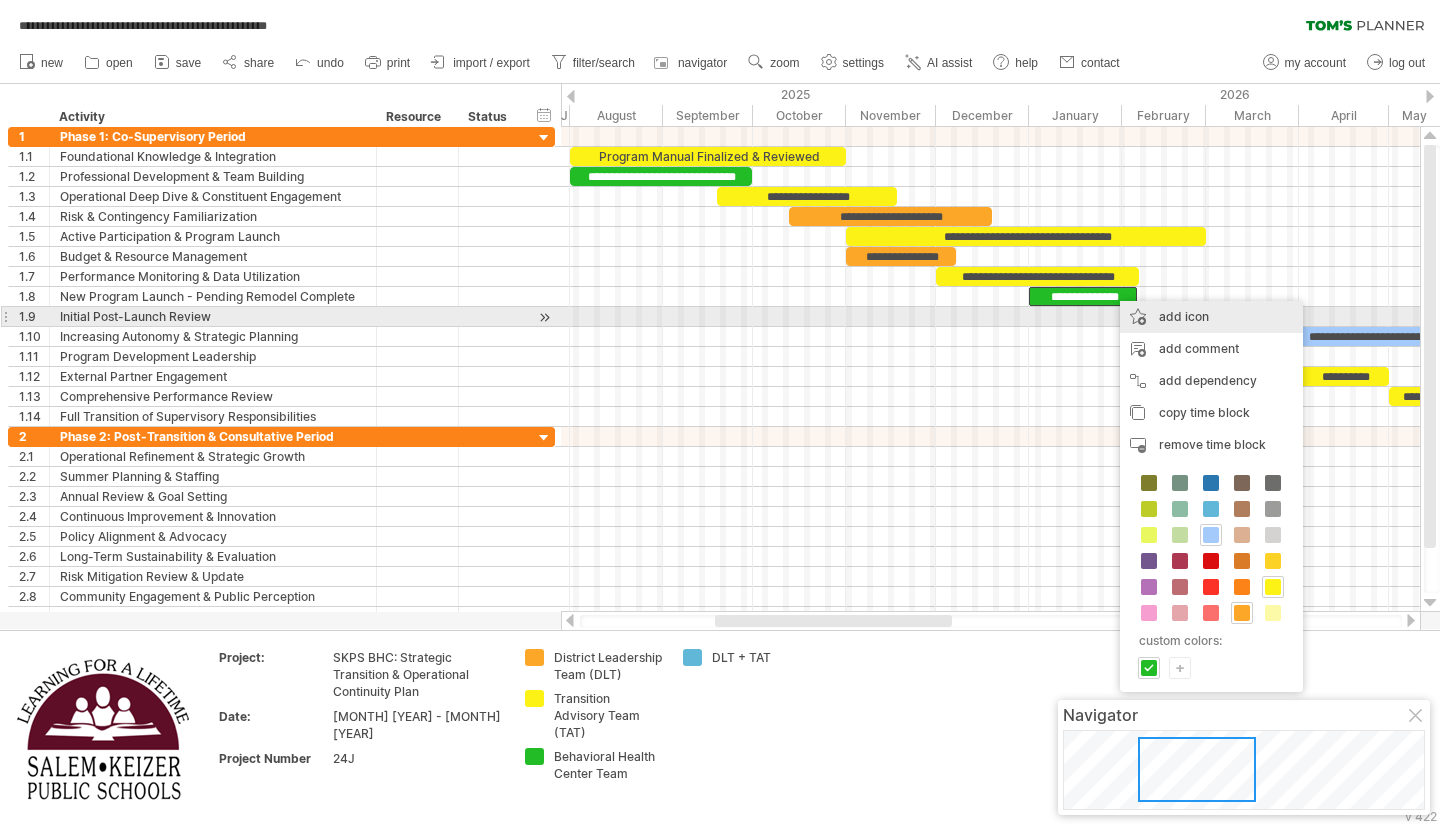 click on "add icon" at bounding box center [1211, 317] 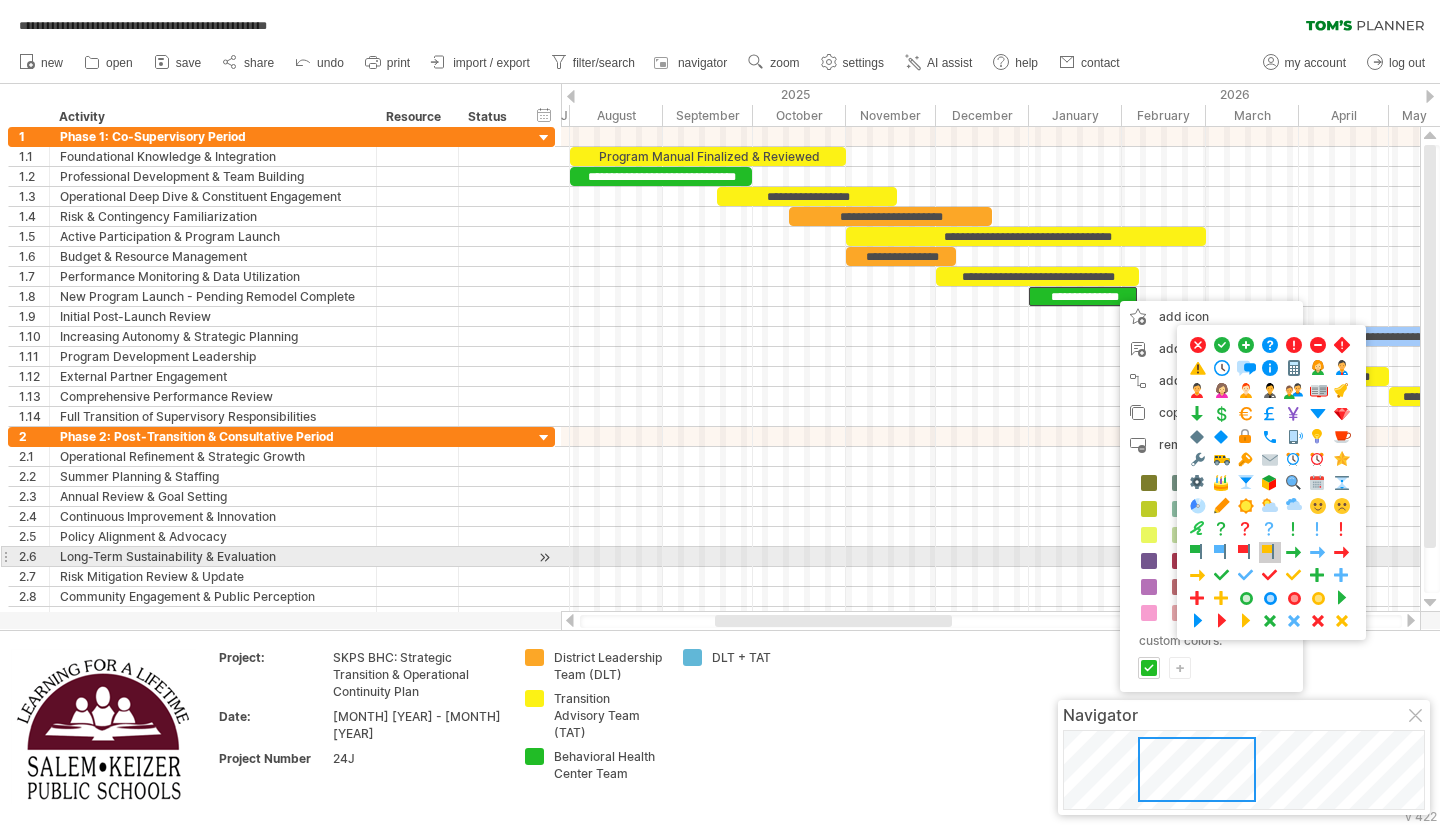 click at bounding box center (1270, 552) 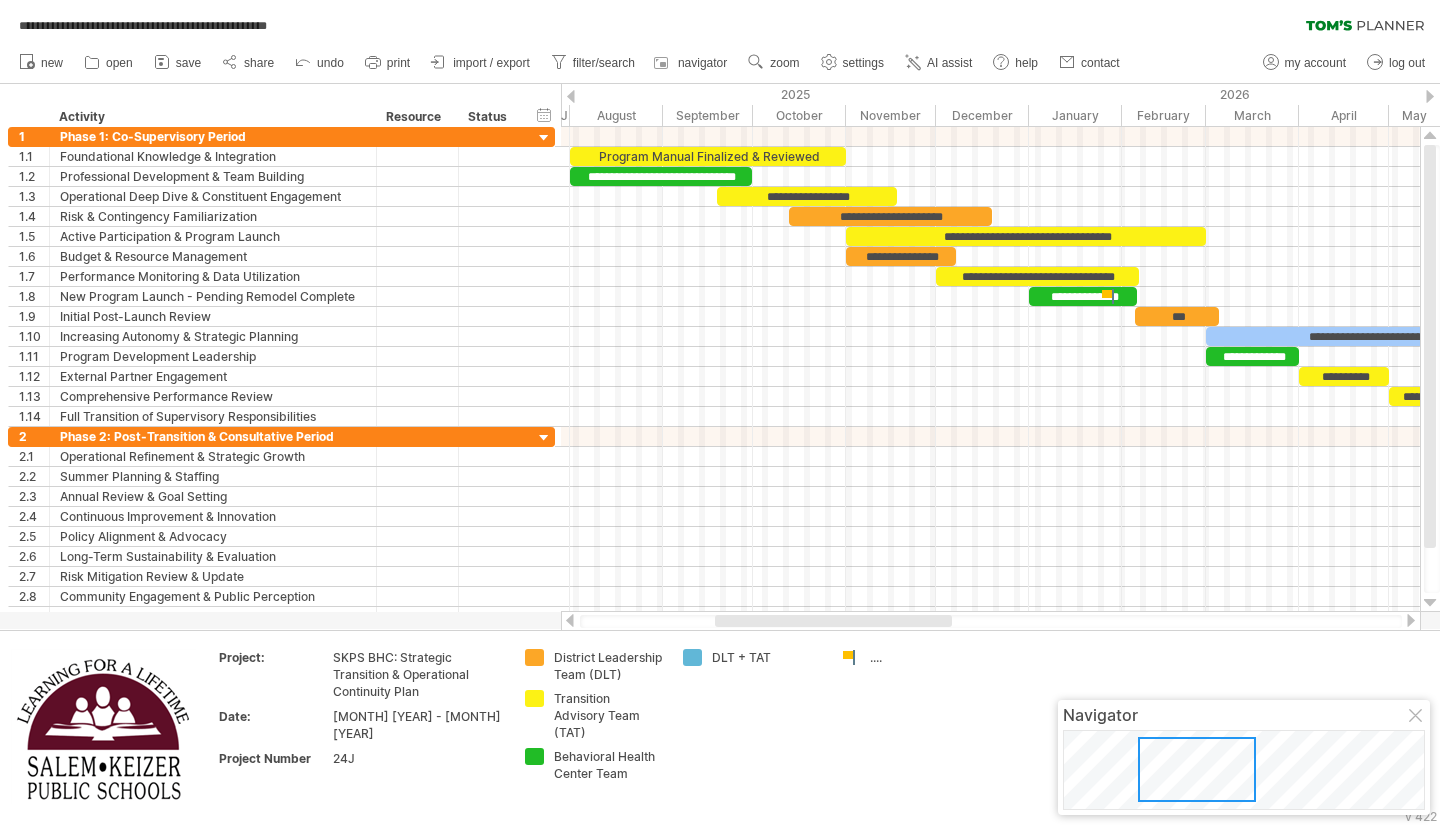 click at bounding box center (303, 61) 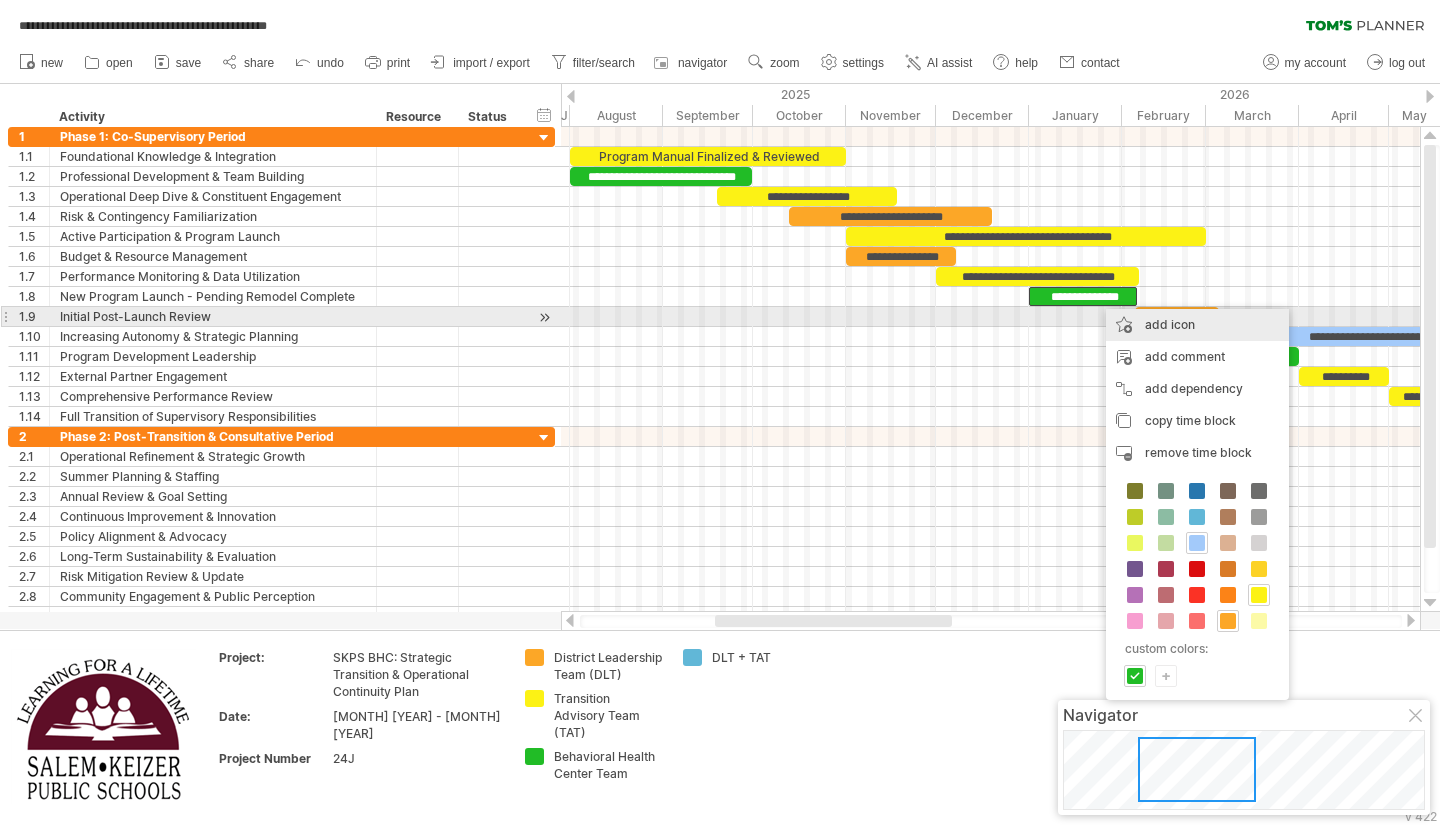 click on "add icon" at bounding box center [1197, 325] 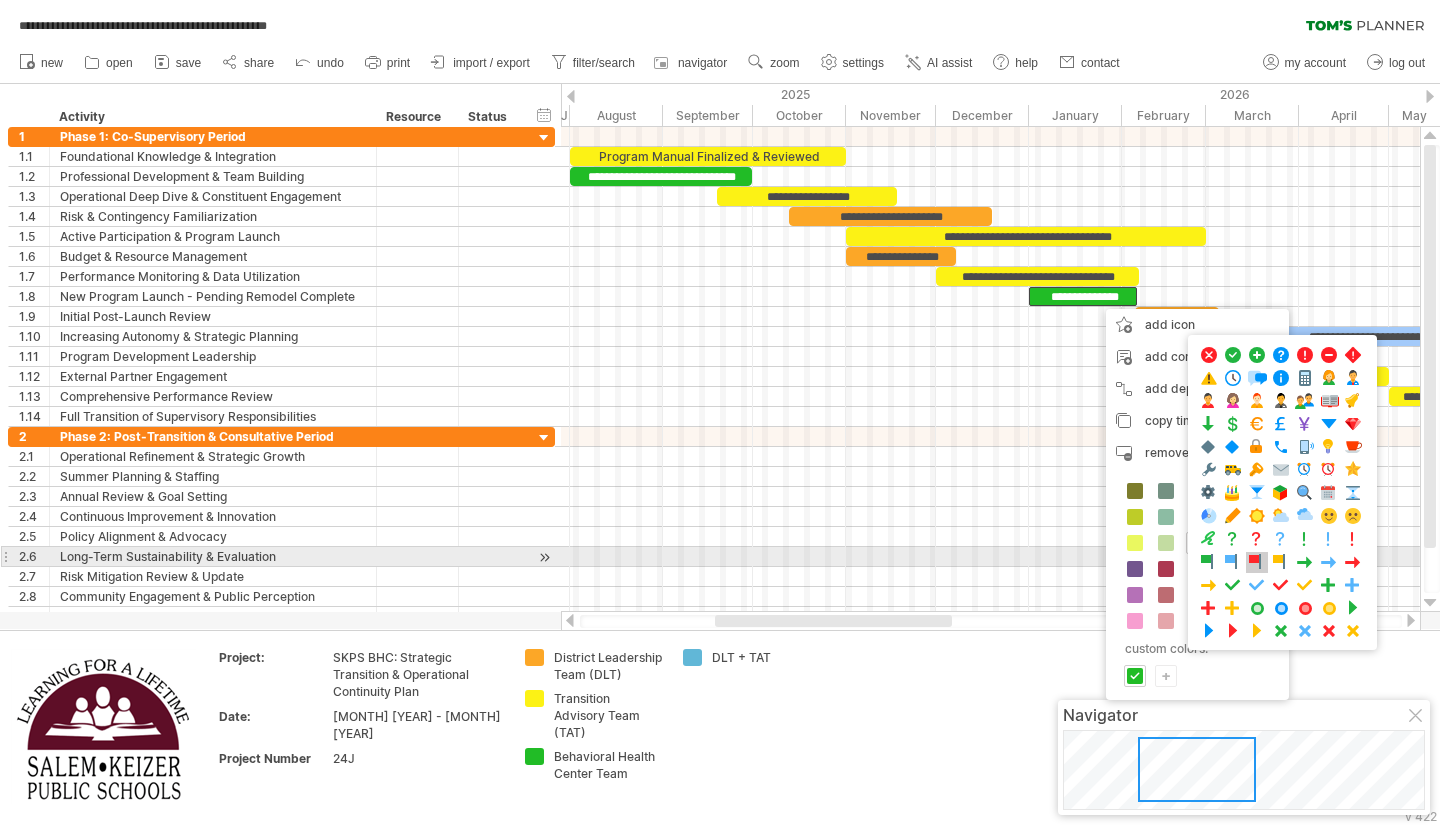 click at bounding box center [1257, 562] 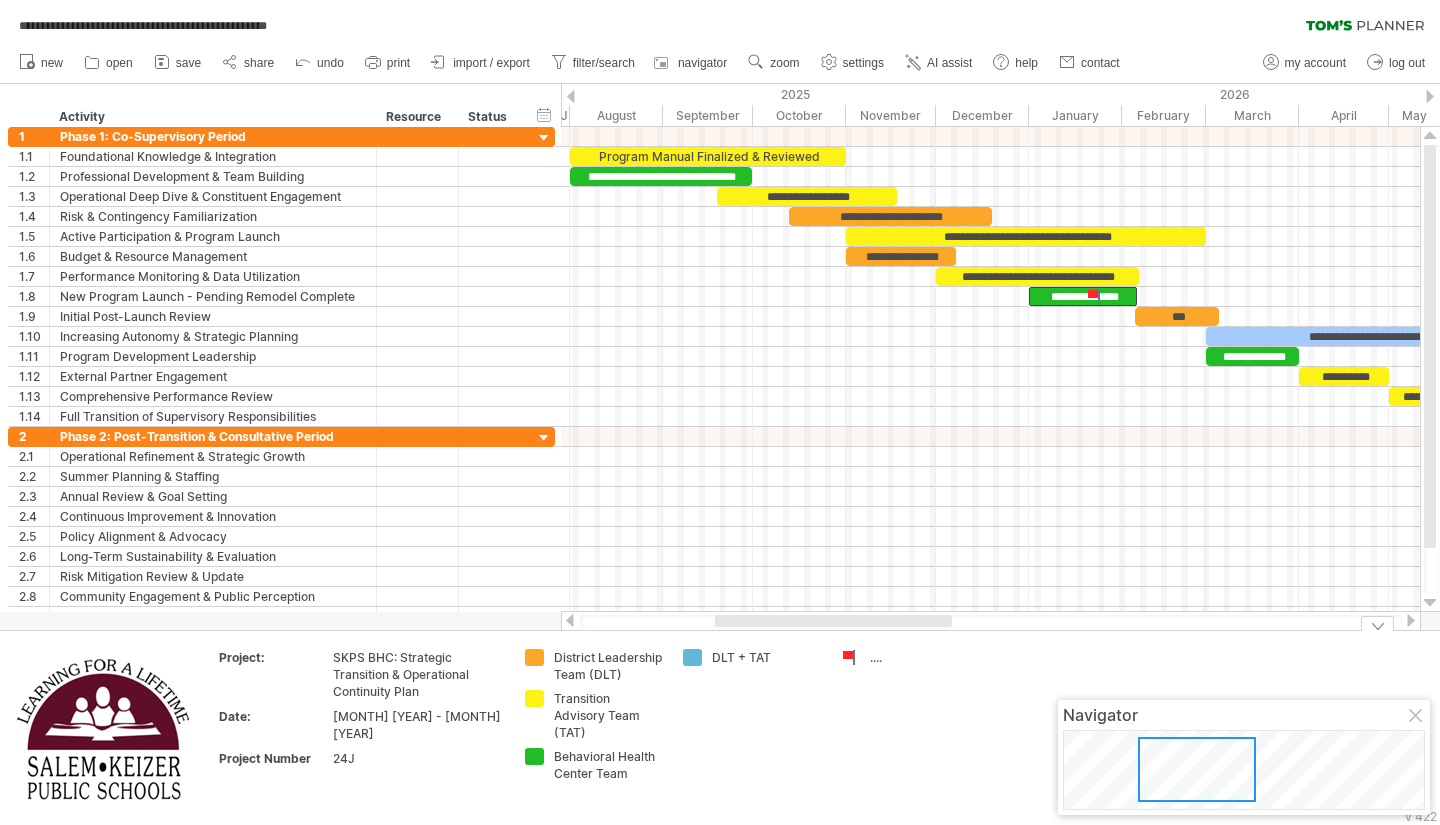 click on "...." at bounding box center (608, 666) 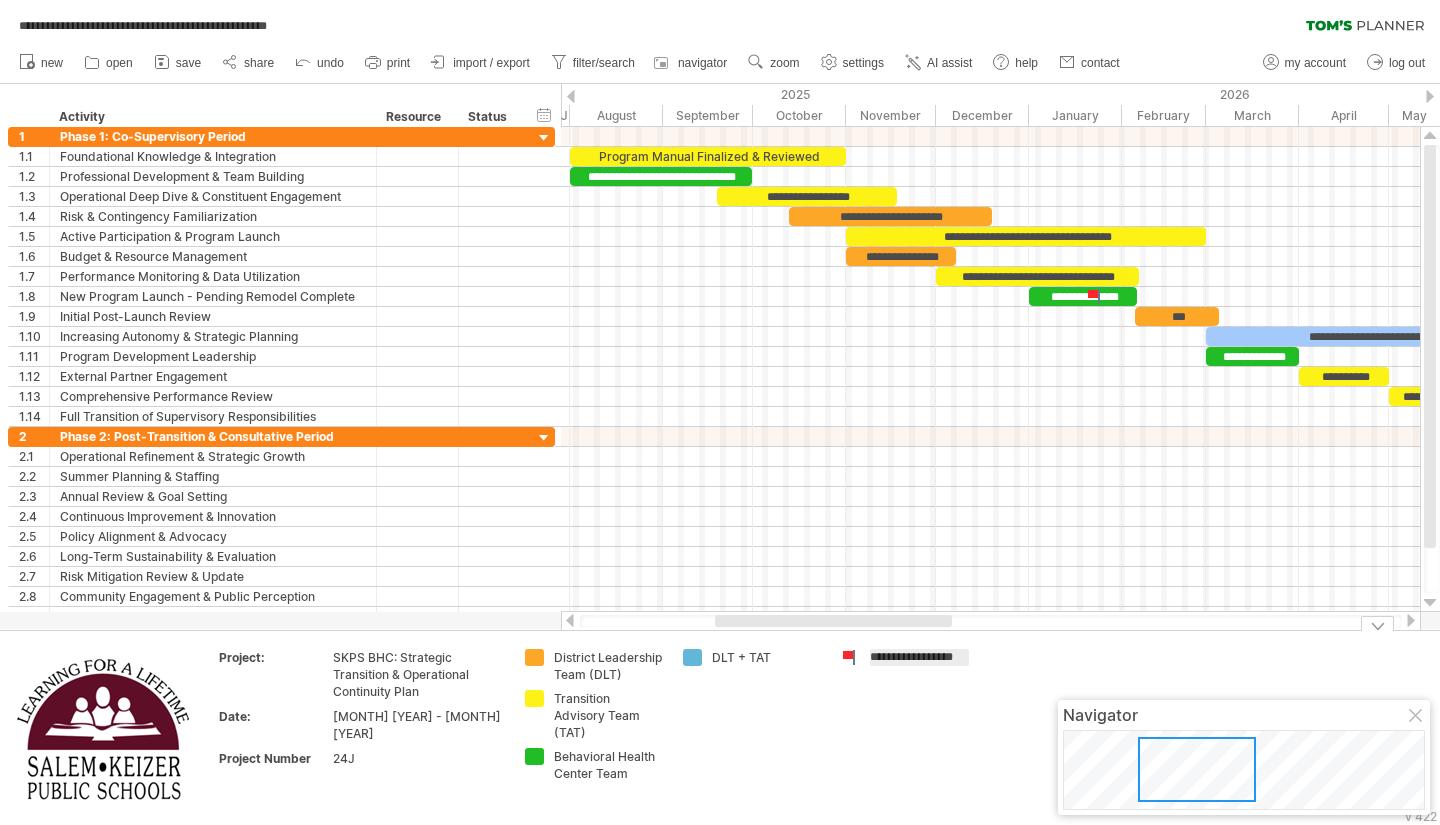 scroll, scrollTop: 0, scrollLeft: 2, axis: horizontal 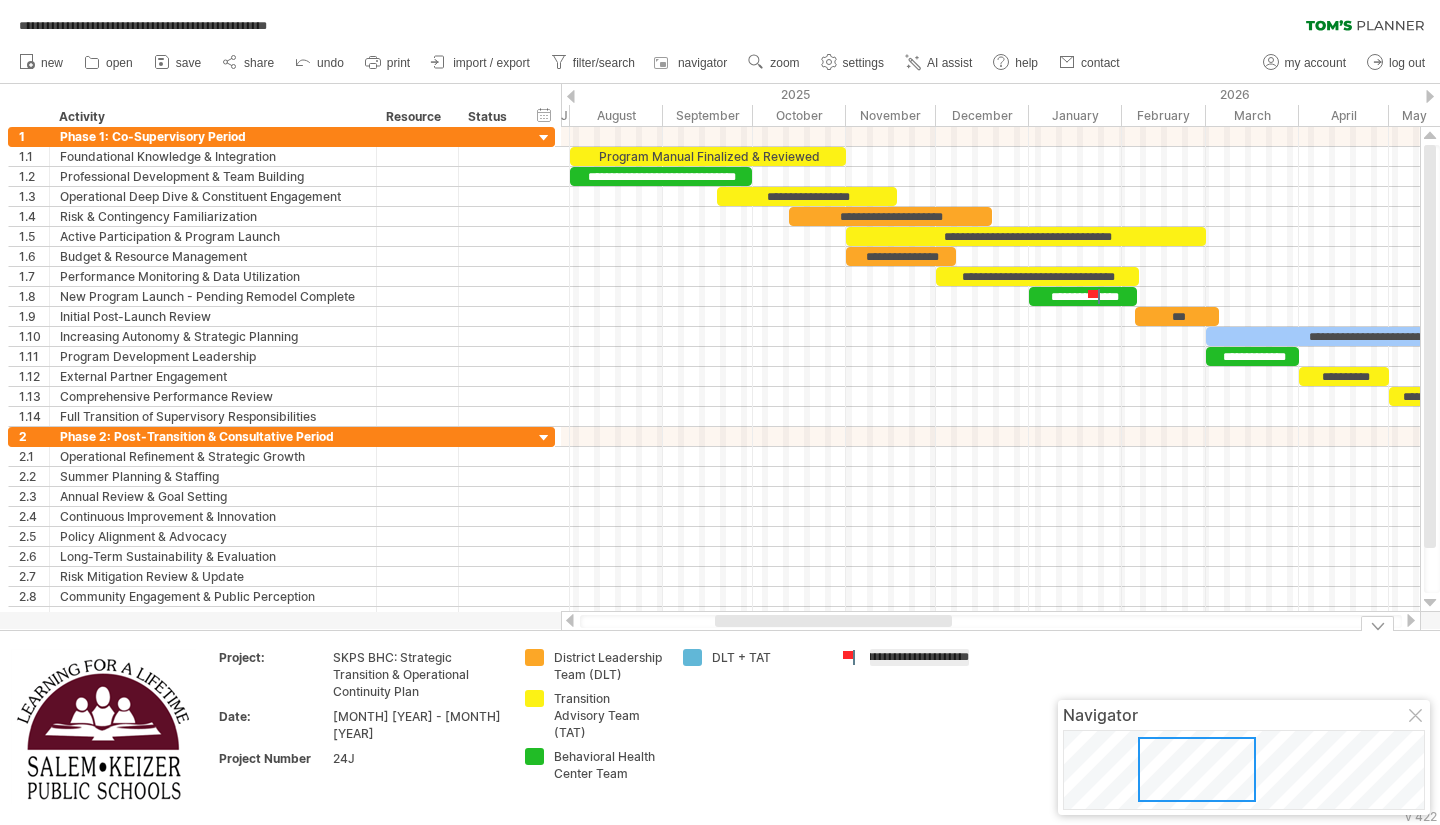 type on "**********" 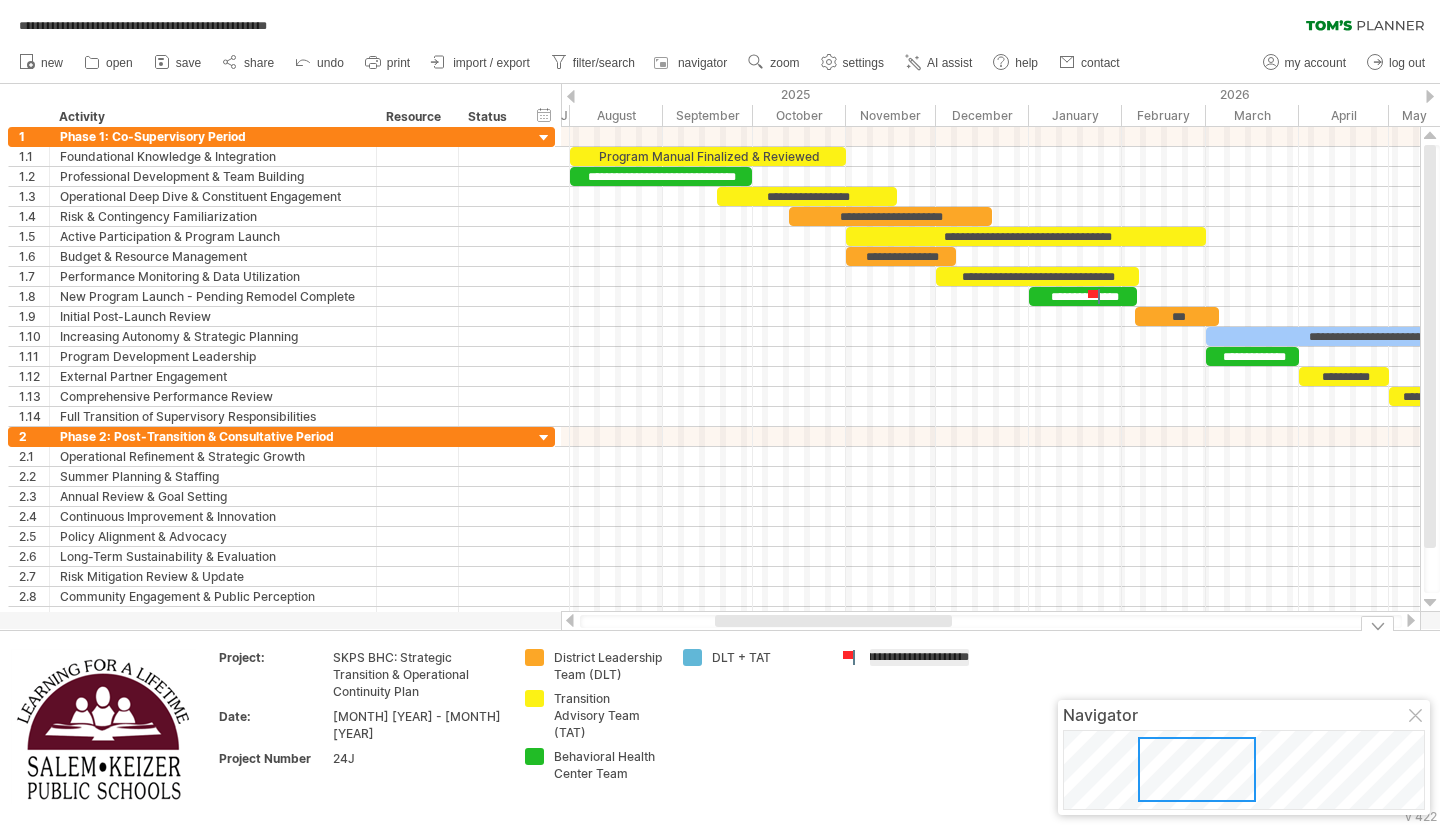 scroll, scrollTop: 0, scrollLeft: 67, axis: horizontal 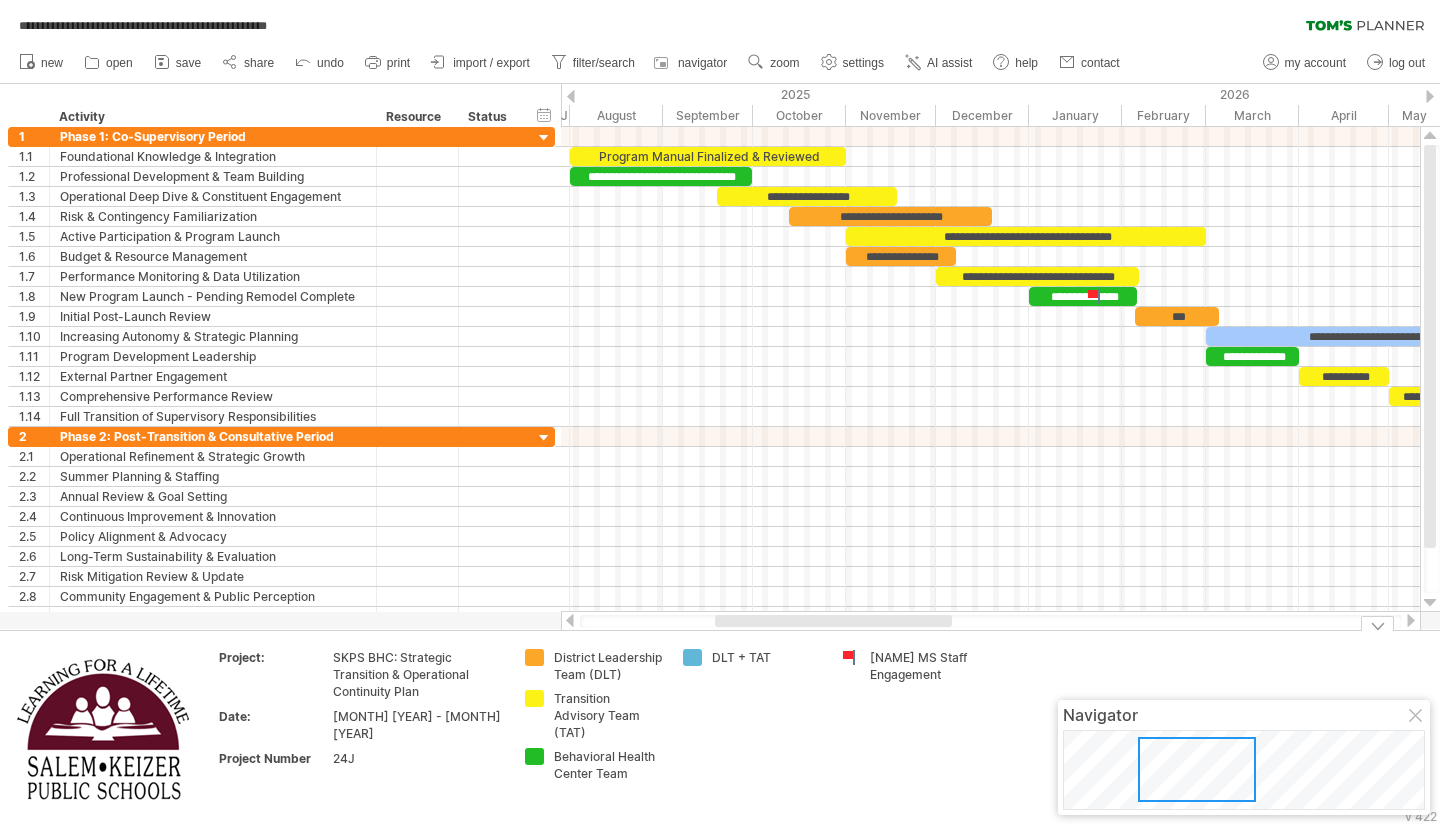 click on "[NAME] MS Staff Engagement" at bounding box center (910, 728) 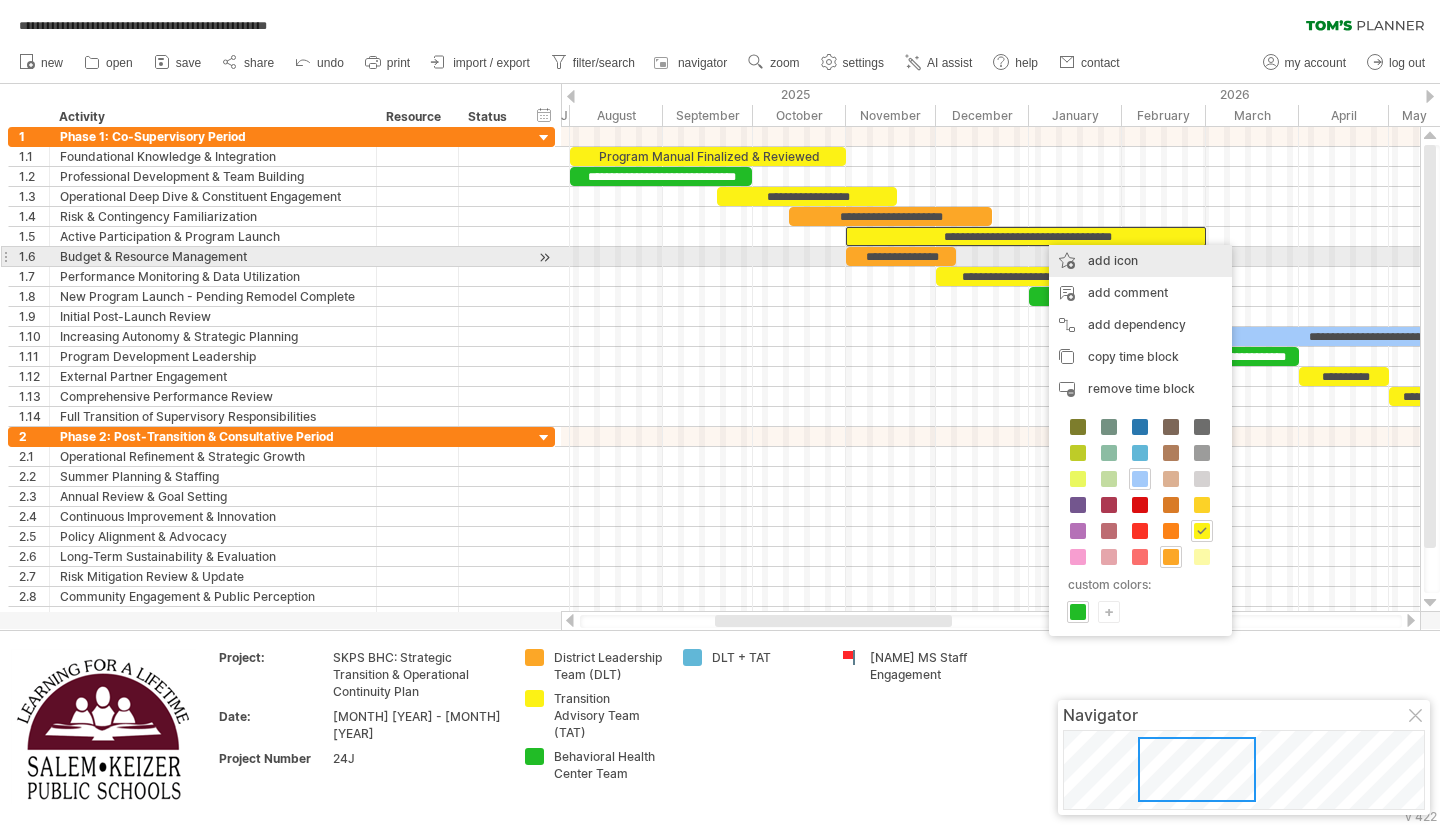 click on "add icon" at bounding box center [1140, 261] 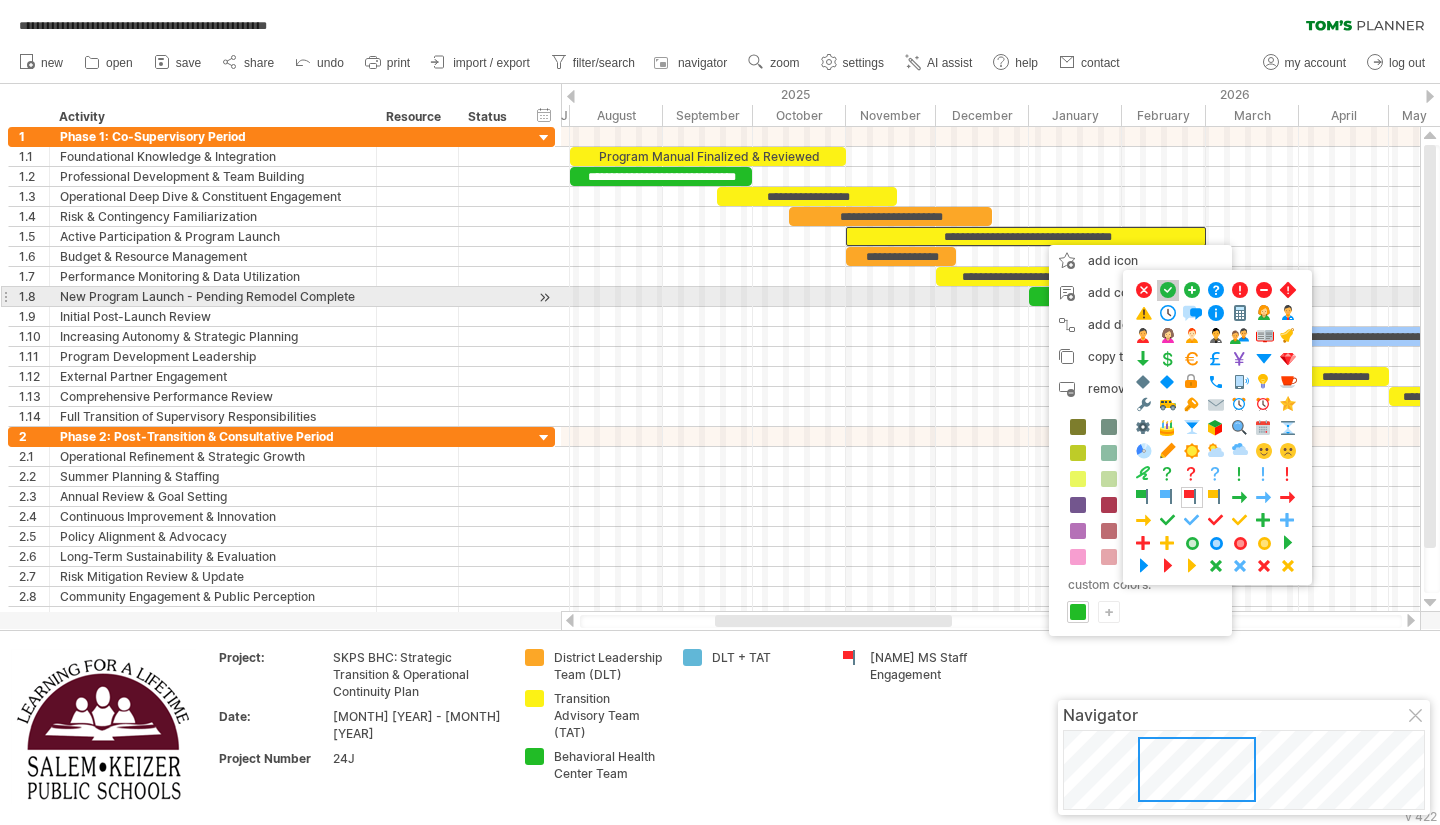click at bounding box center [1168, 290] 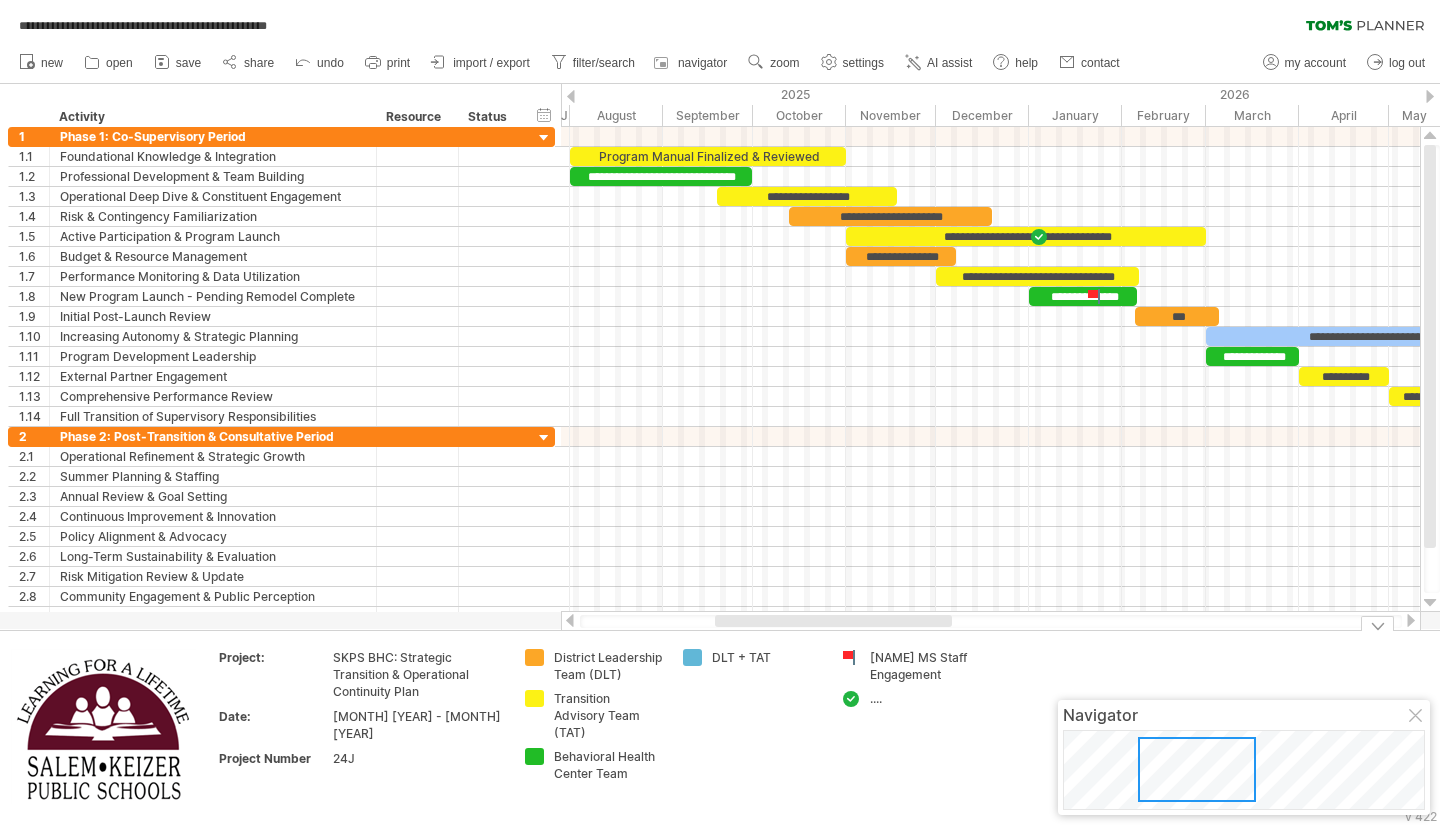 click on "...." at bounding box center (608, 666) 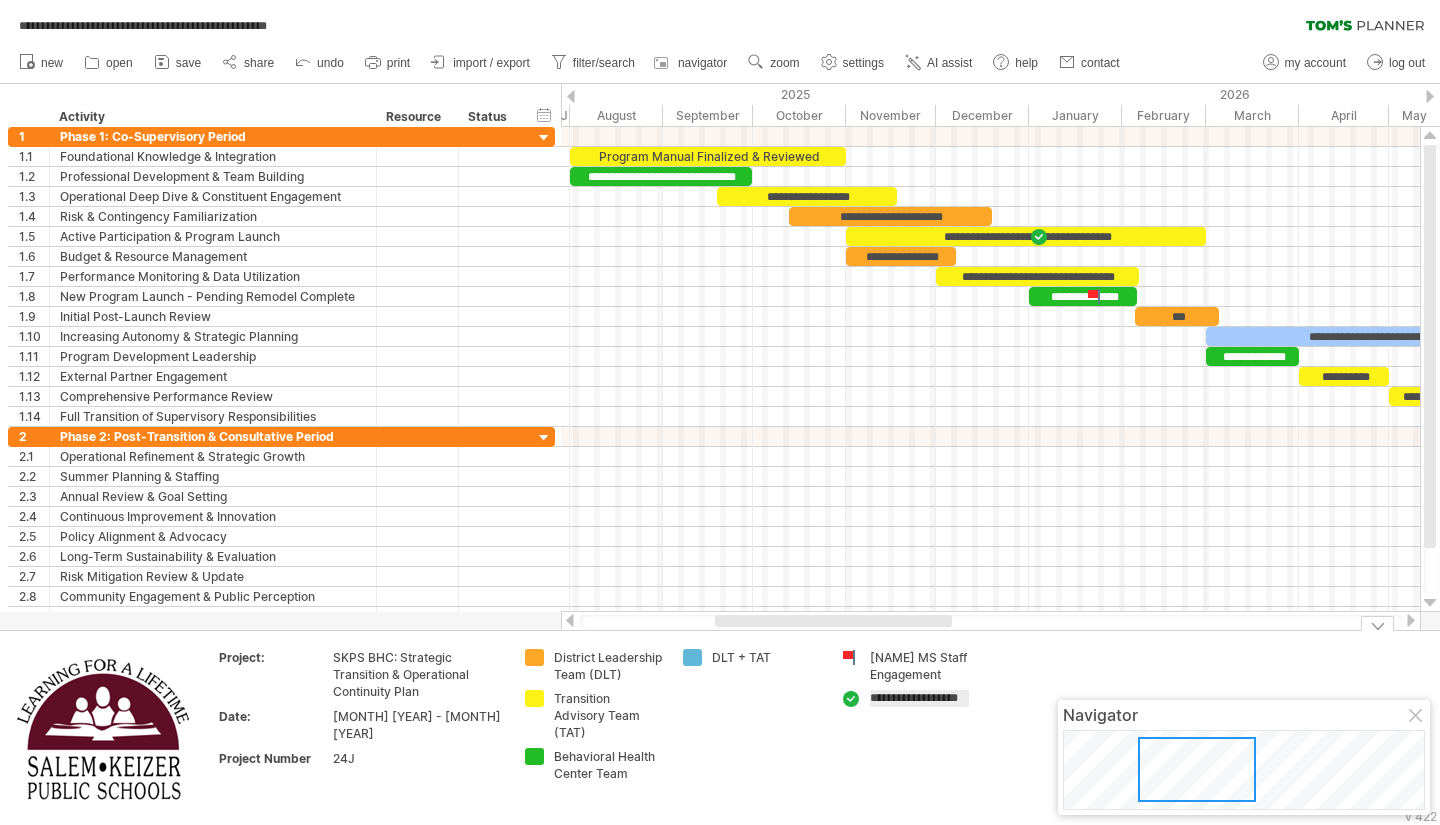 scroll, scrollTop: 0, scrollLeft: 0, axis: both 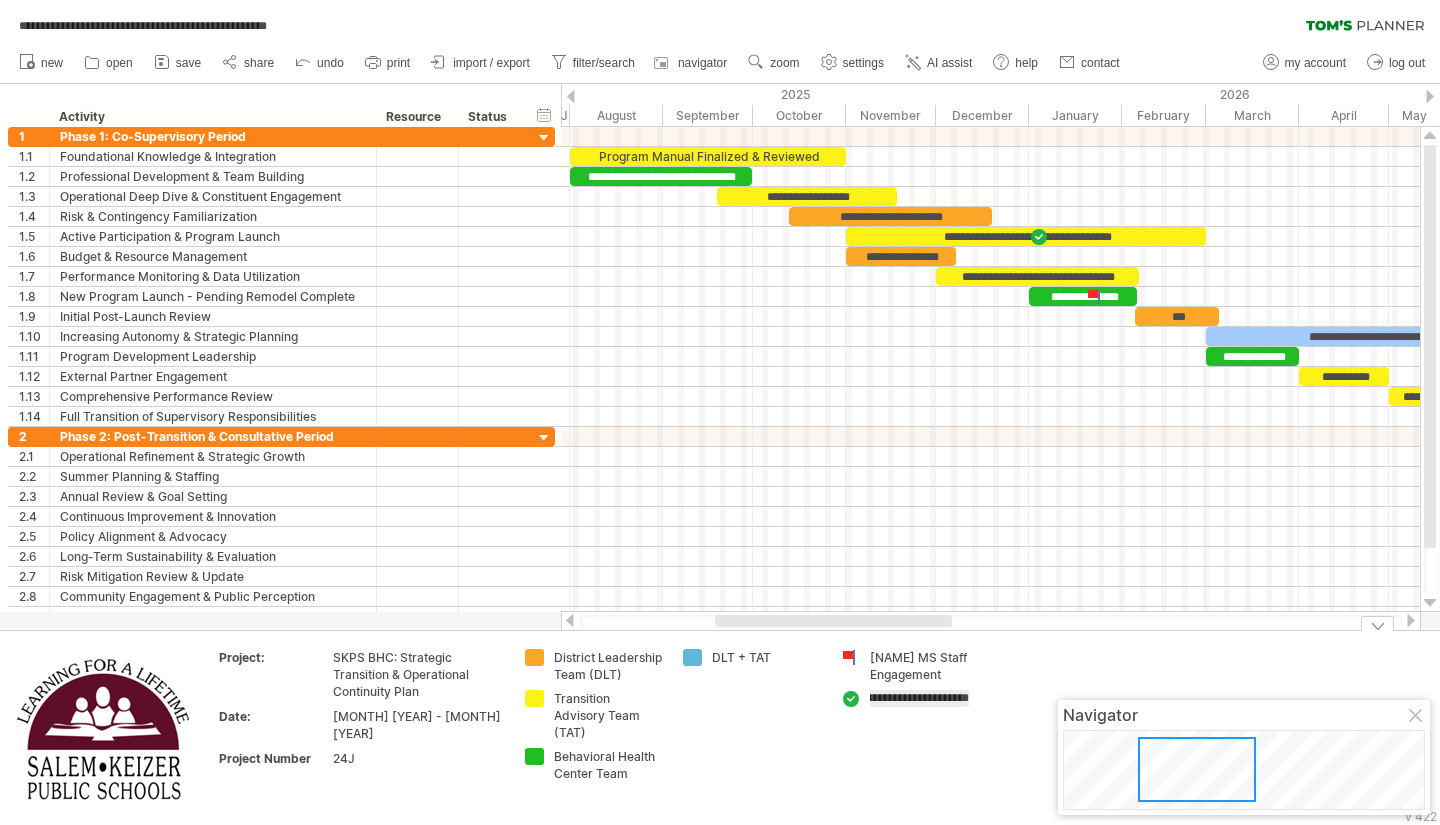 type on "**********" 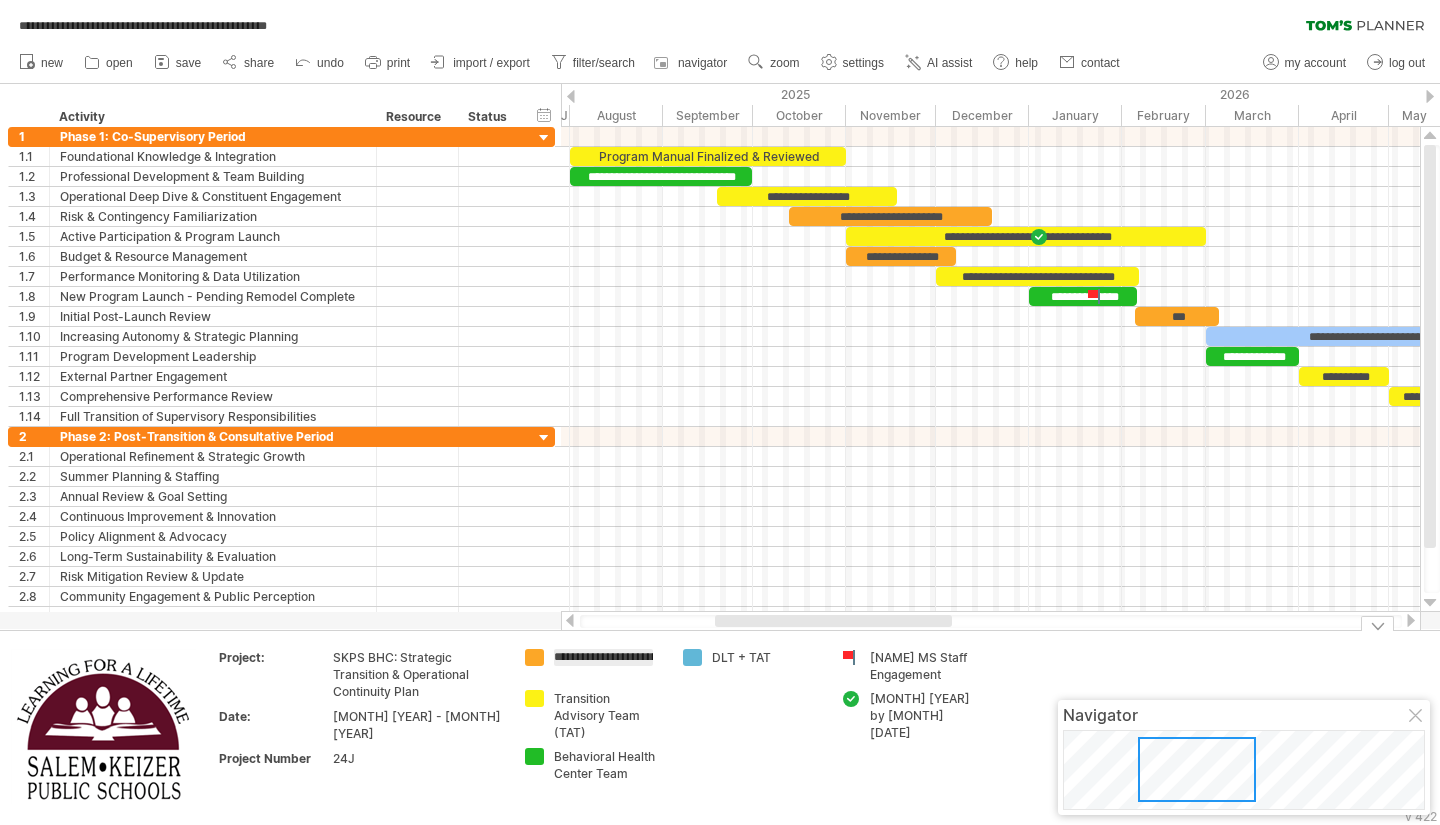 scroll, scrollTop: 0, scrollLeft: 78, axis: horizontal 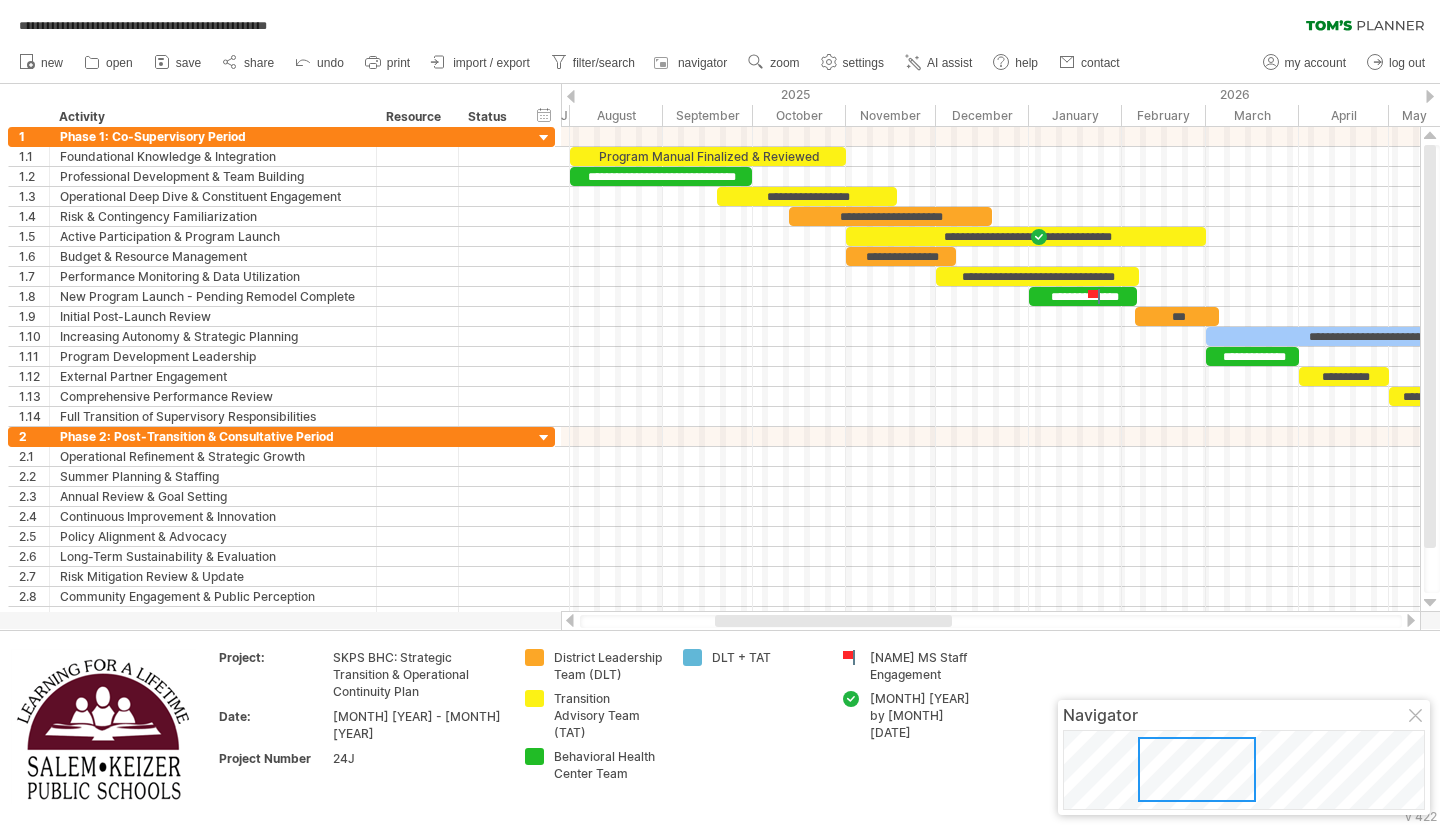 click at bounding box center [1417, 717] 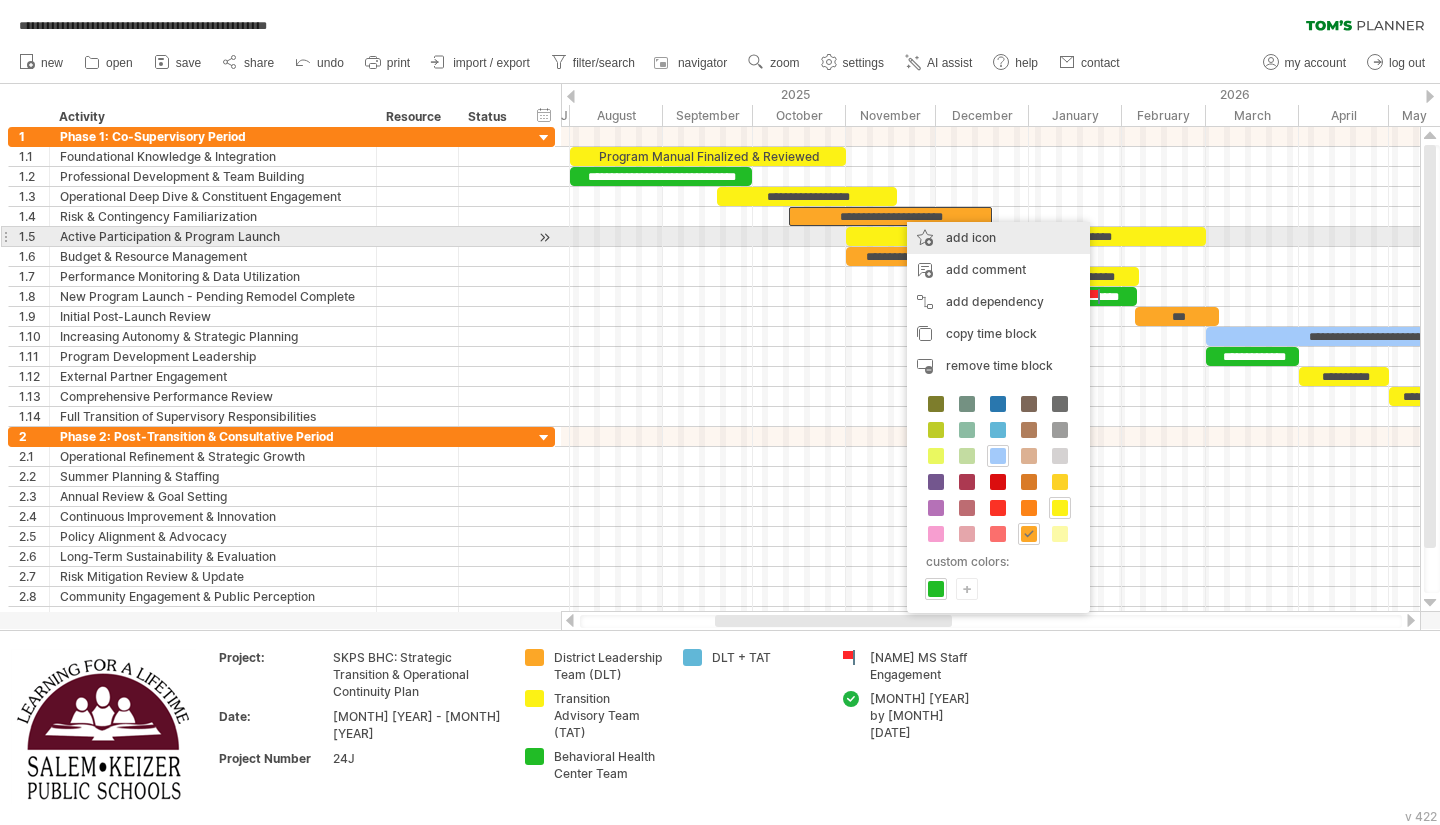 click on "add icon" at bounding box center (998, 238) 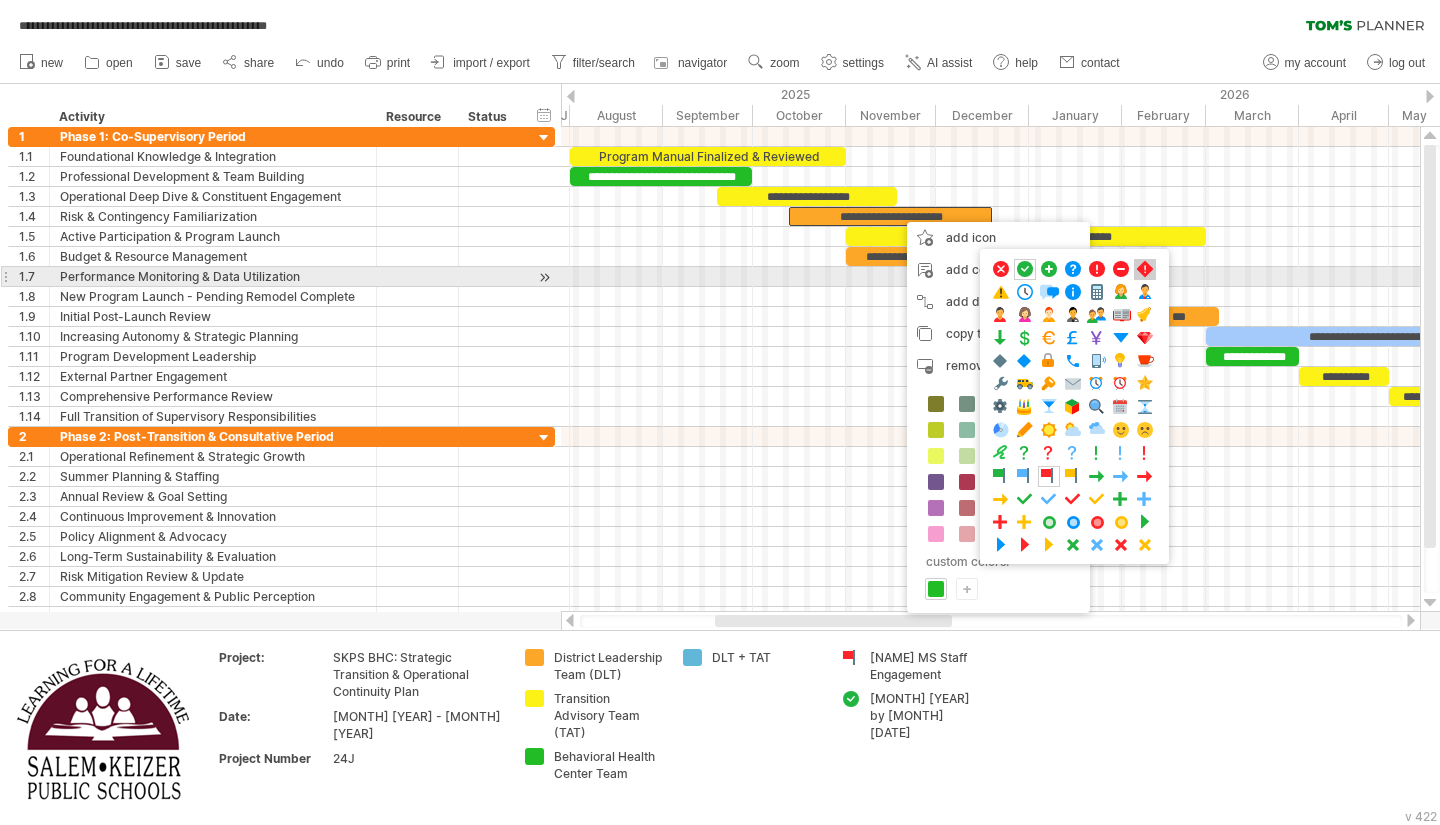 click at bounding box center [1145, 269] 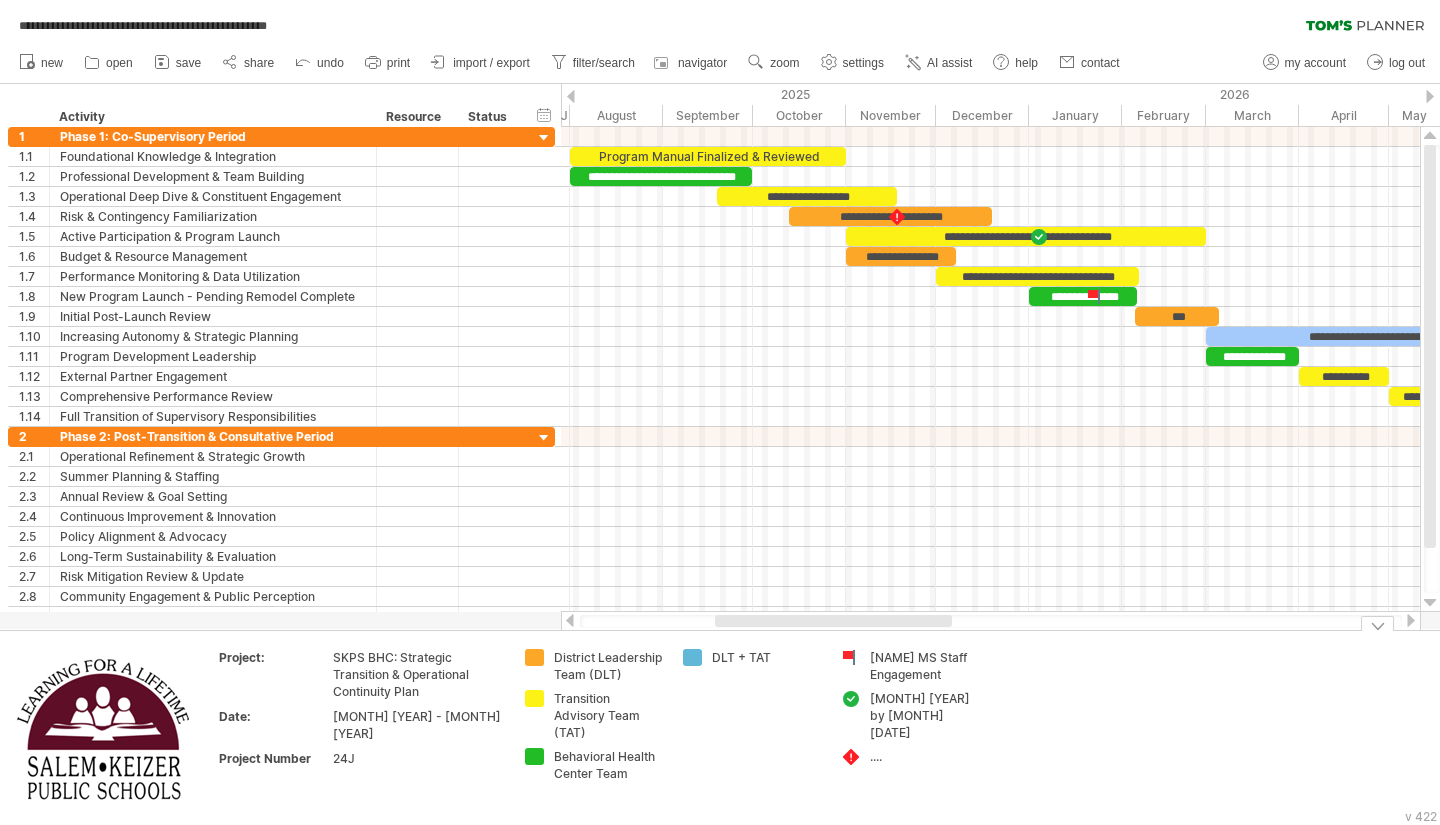 click on "...." at bounding box center [608, 666] 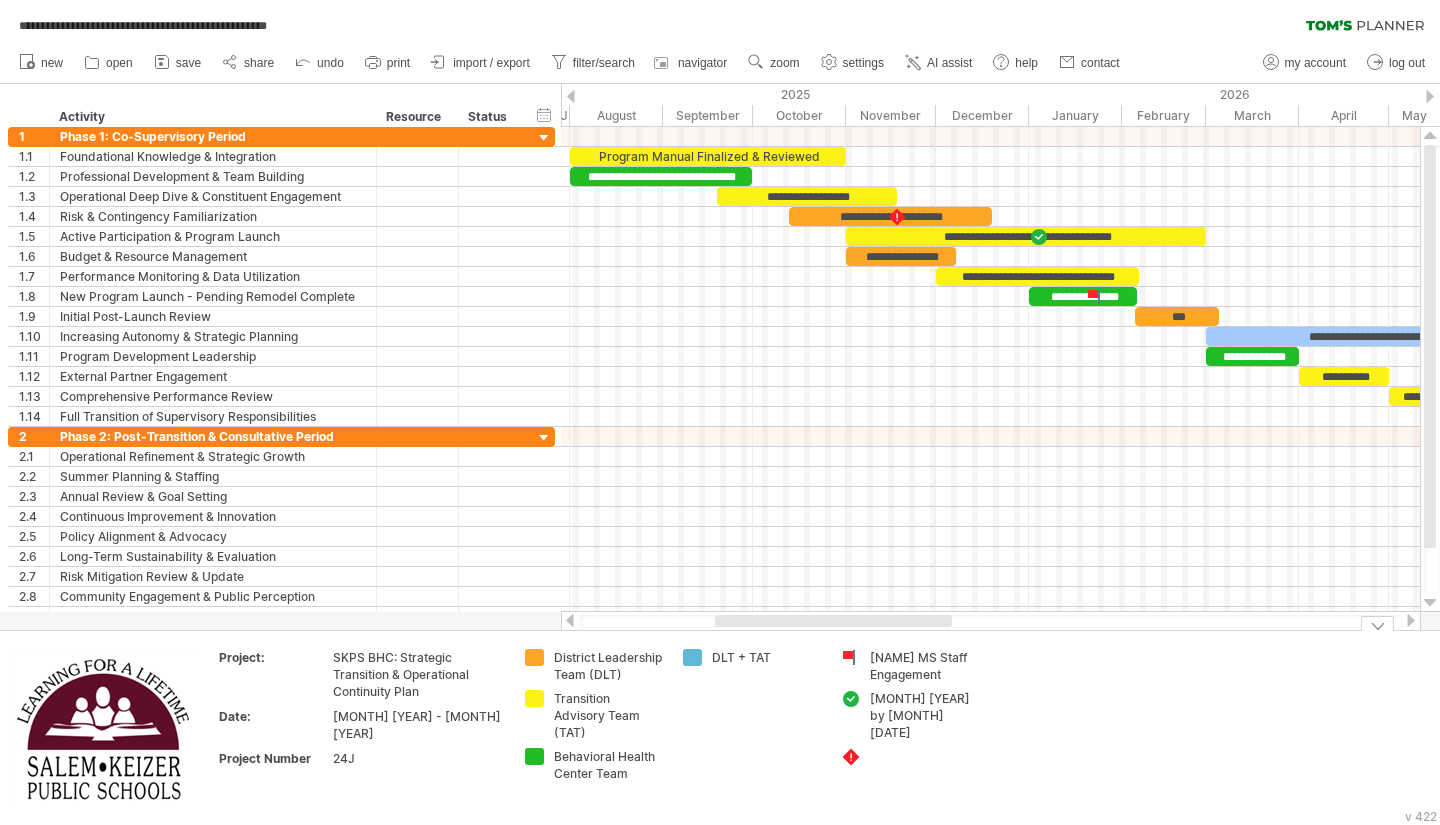 click on "[MONTH] [YEAR] by [MONTH] [DATE]" at bounding box center (608, 666) 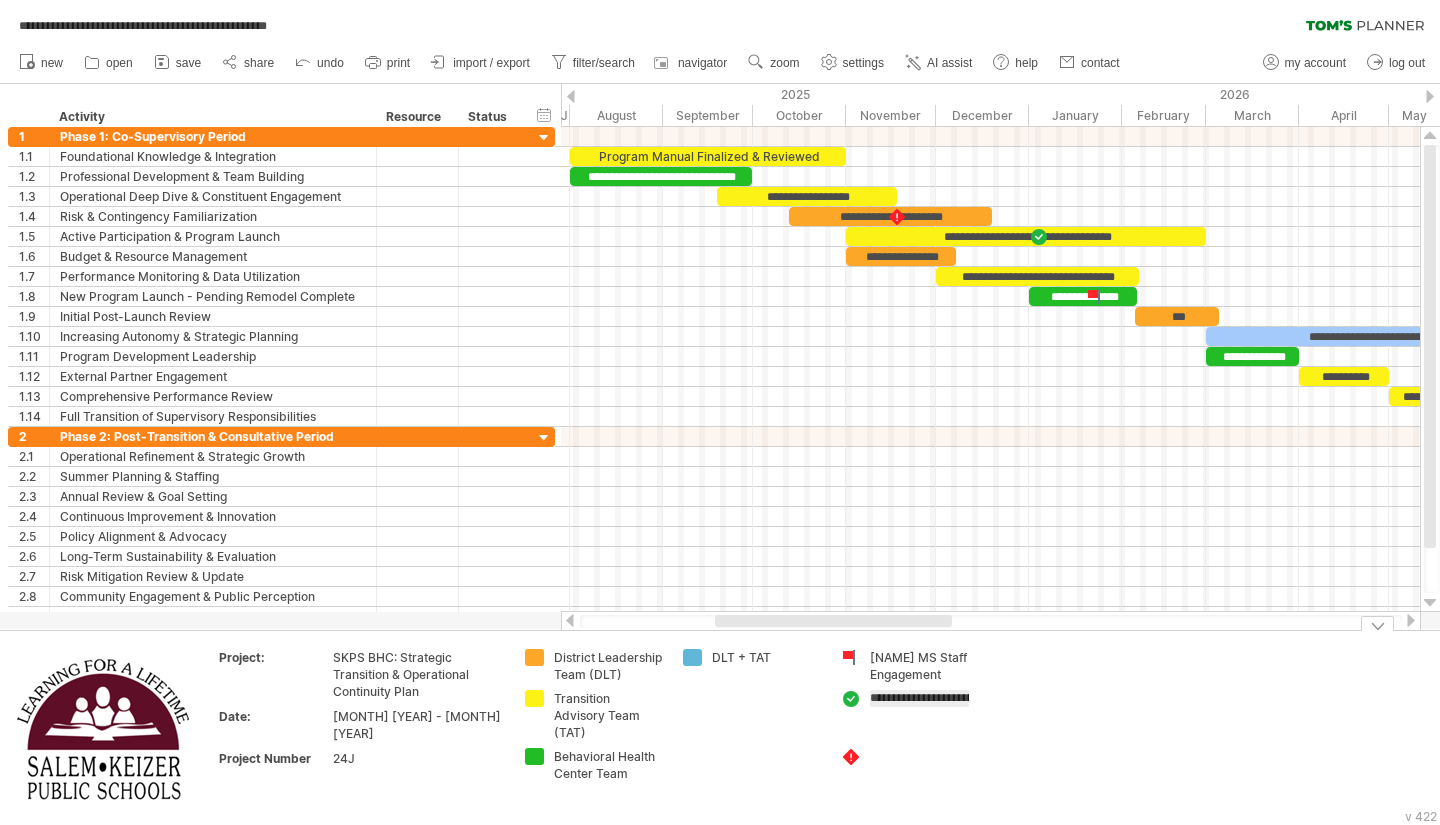 scroll, scrollTop: 0, scrollLeft: 183, axis: horizontal 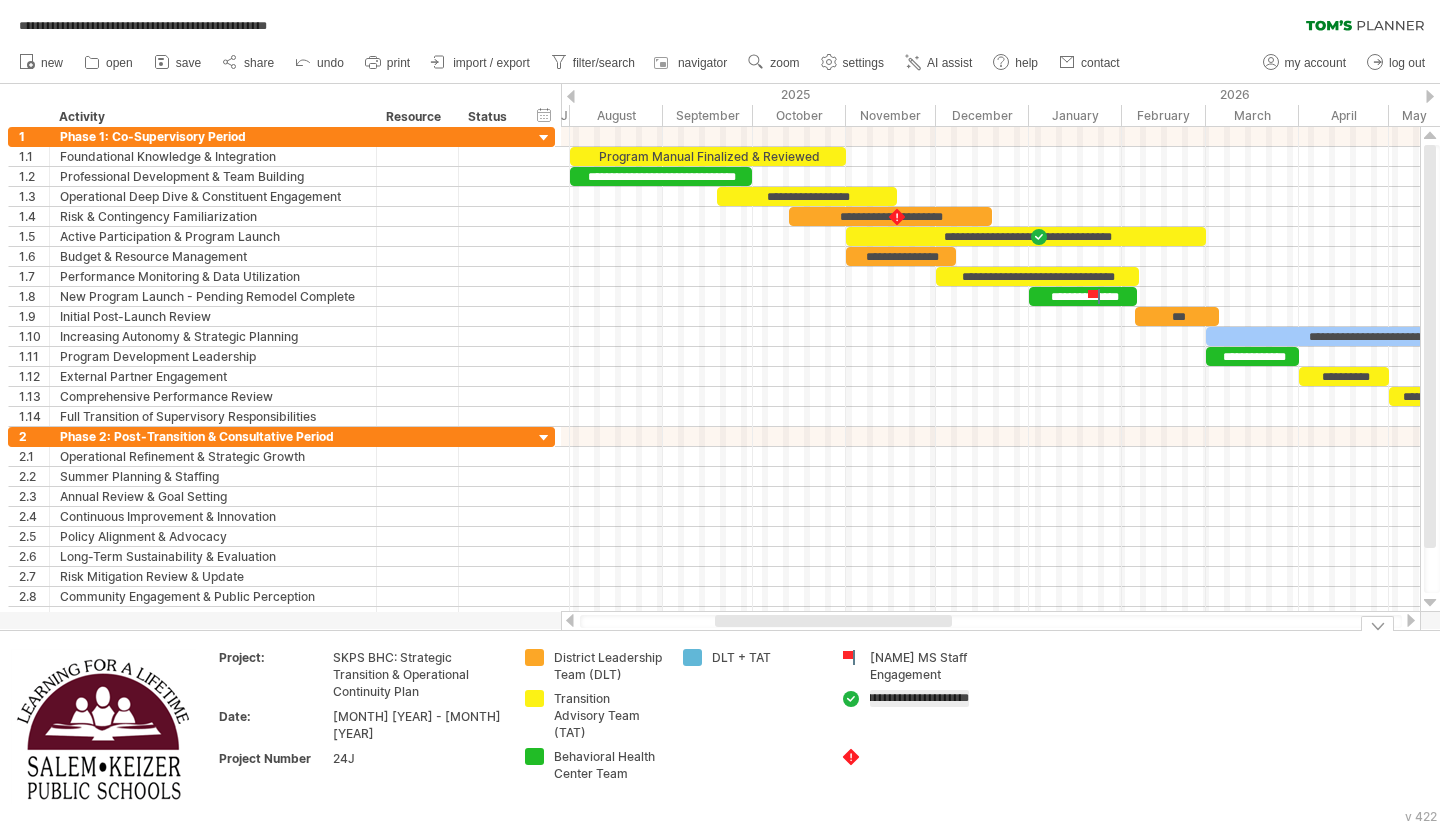 click on "**********" at bounding box center [594, 715] 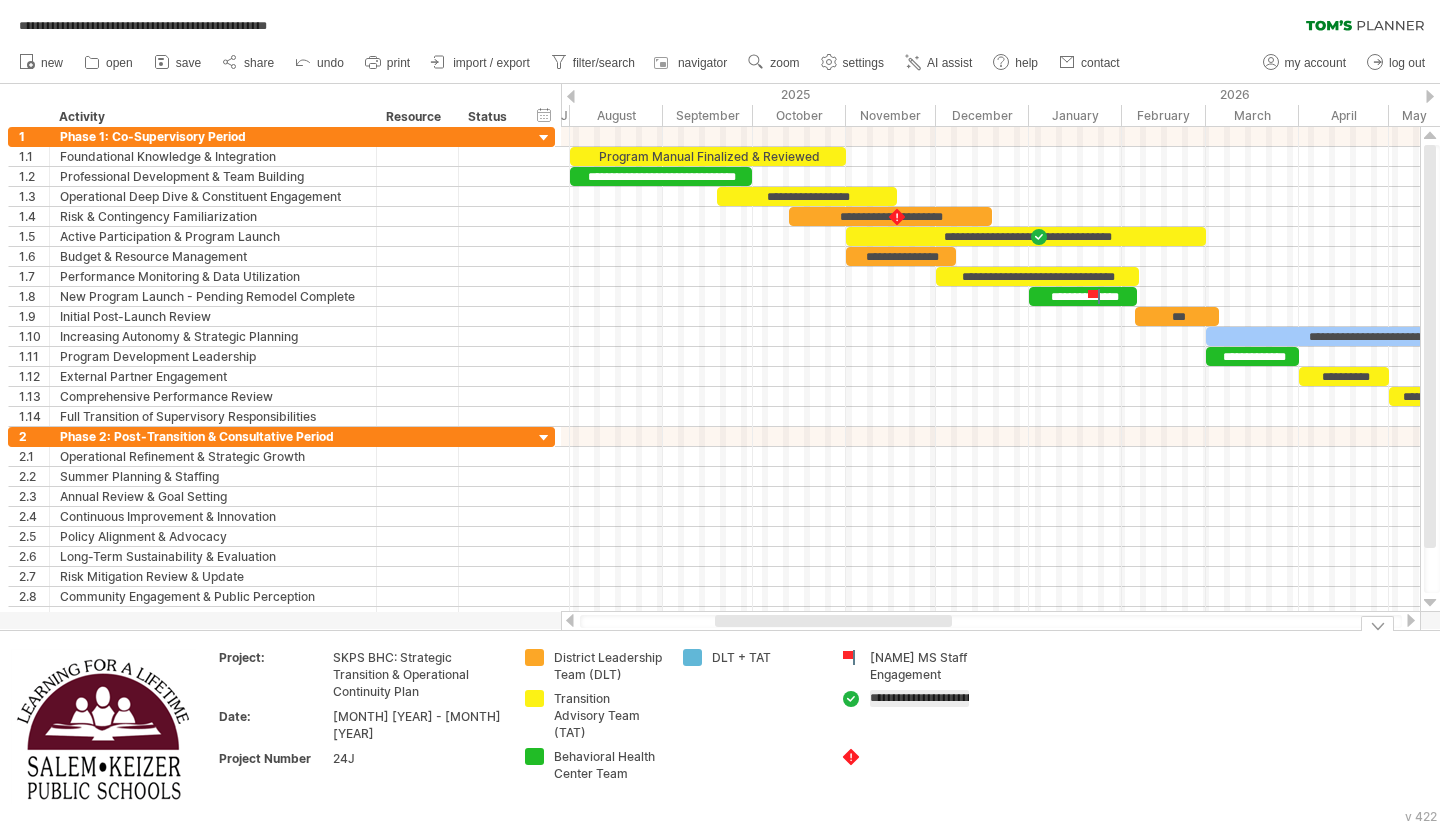 scroll, scrollTop: 0, scrollLeft: 183, axis: horizontal 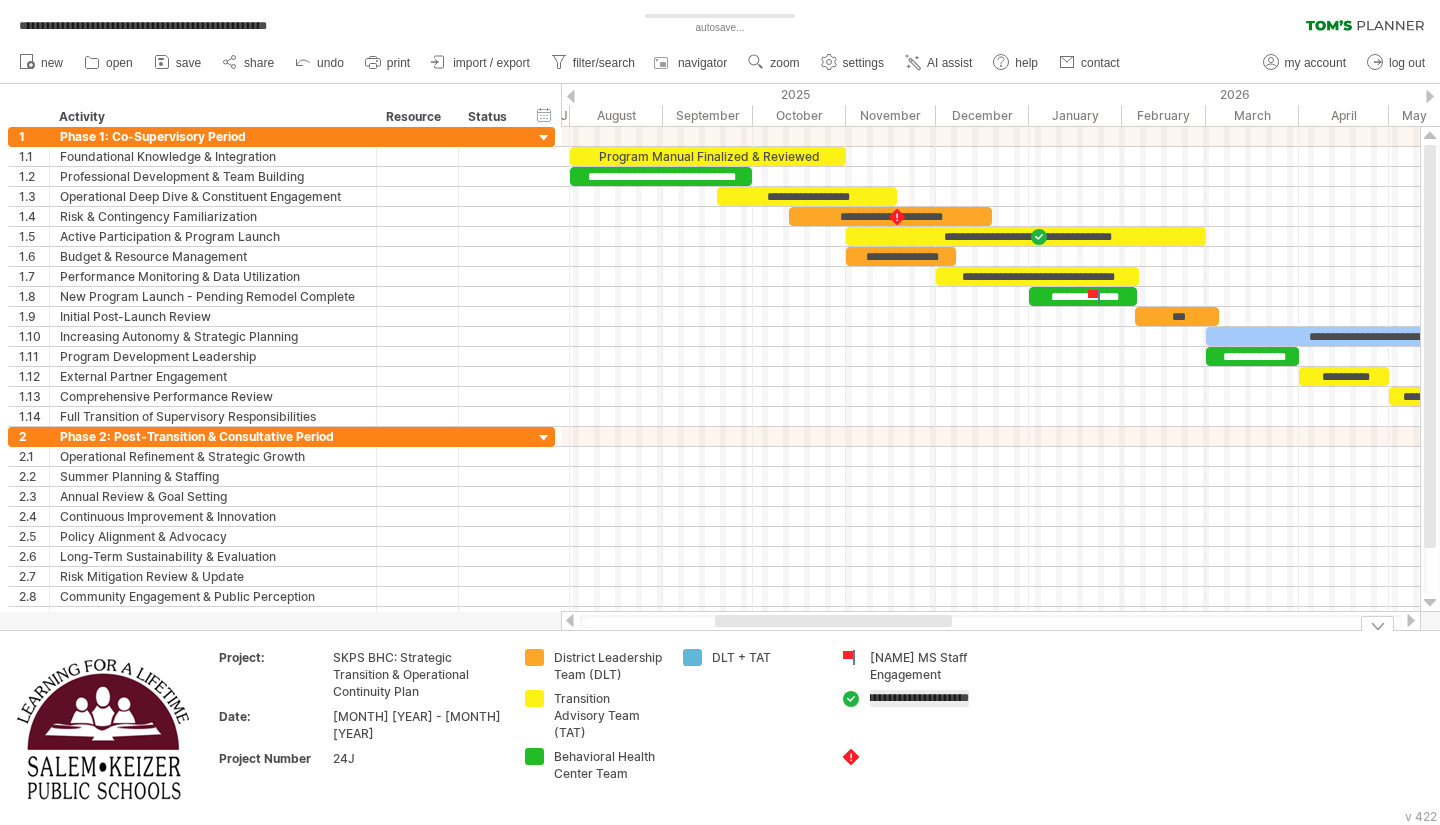 click on "**********" at bounding box center (919, 698) 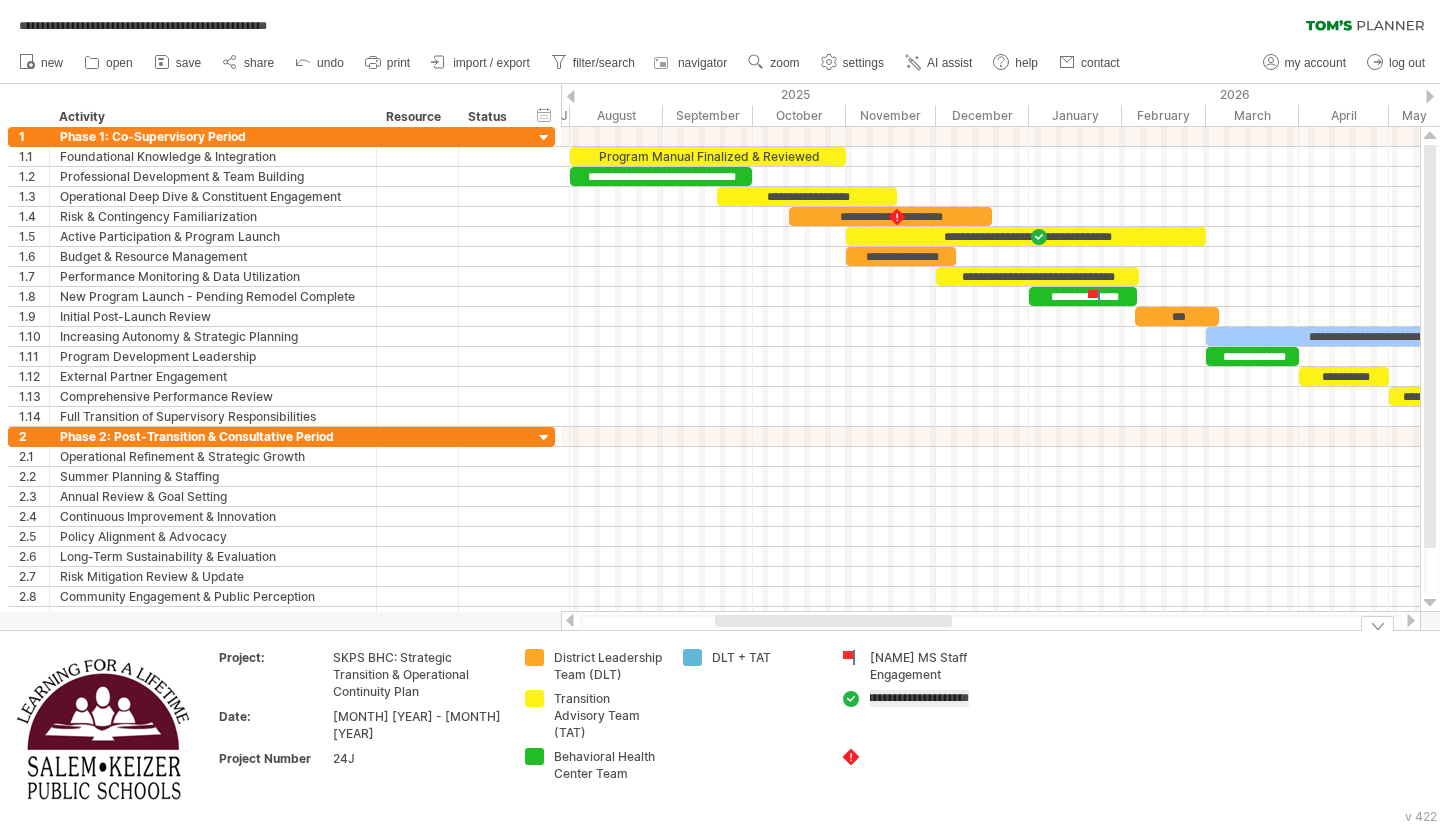 scroll, scrollTop: 0, scrollLeft: 157, axis: horizontal 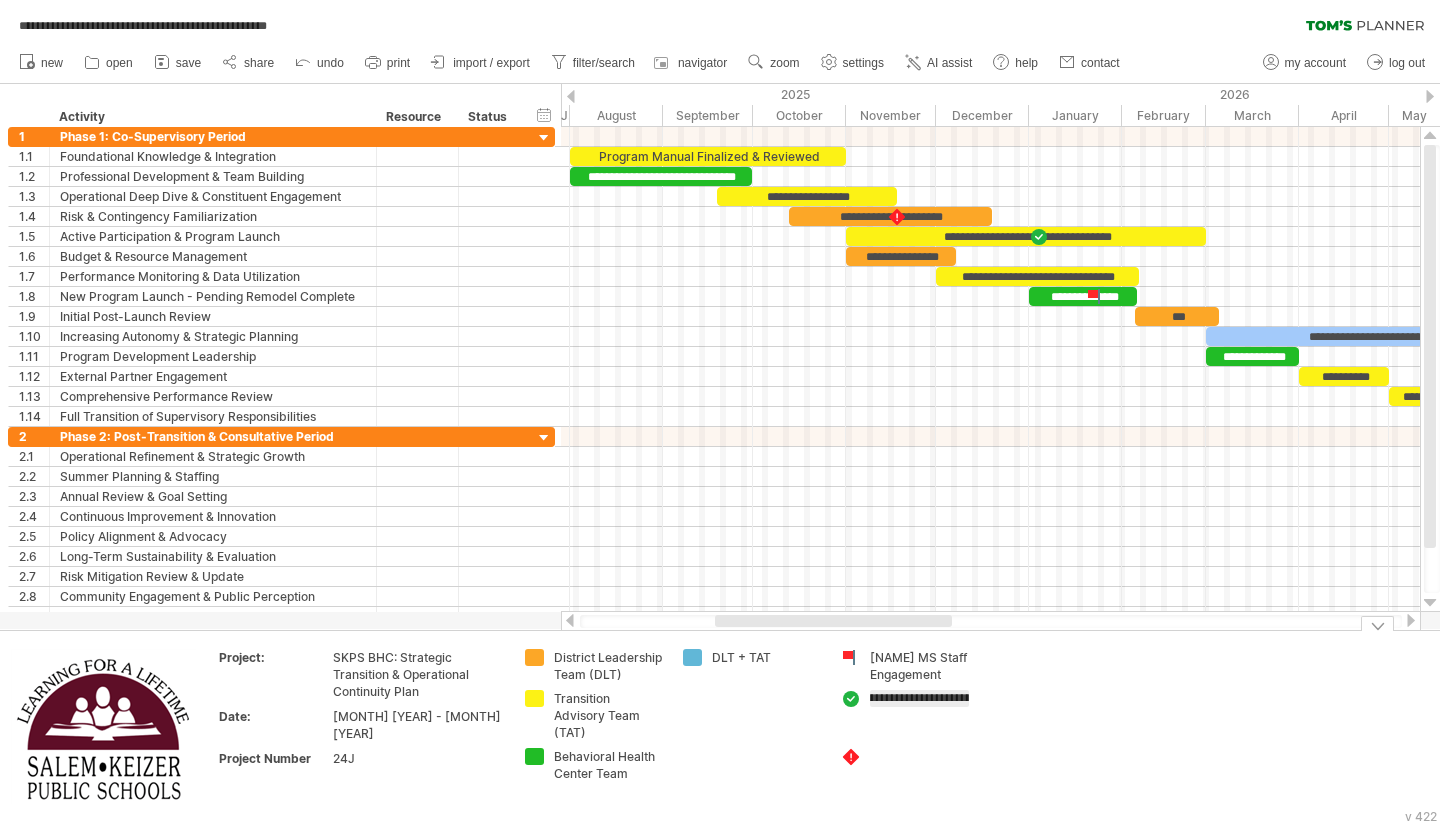 type on "**********" 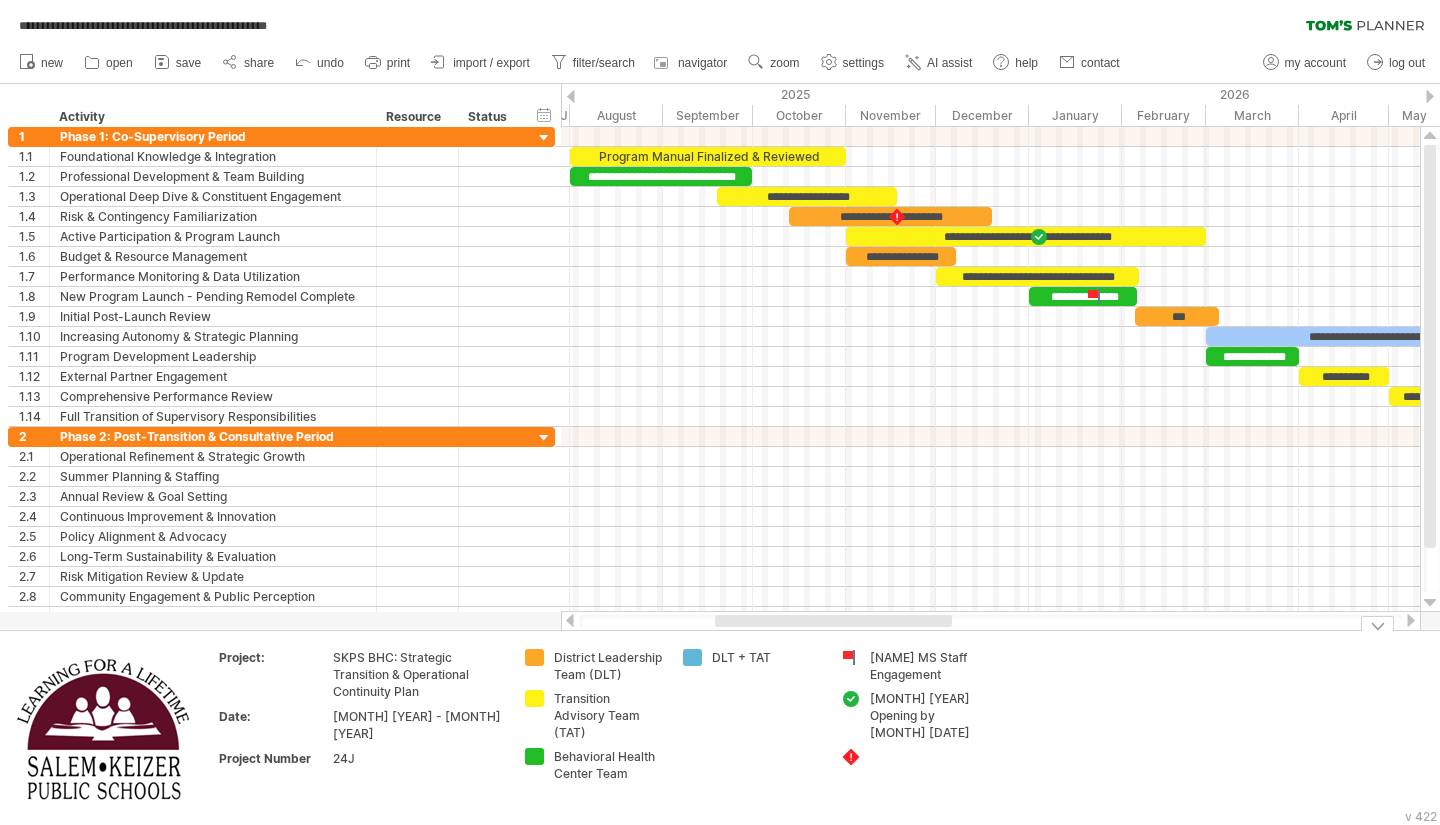 click on "[MONTH] [YEAR] Opening by [MONTH] [DATE]" at bounding box center [910, 728] 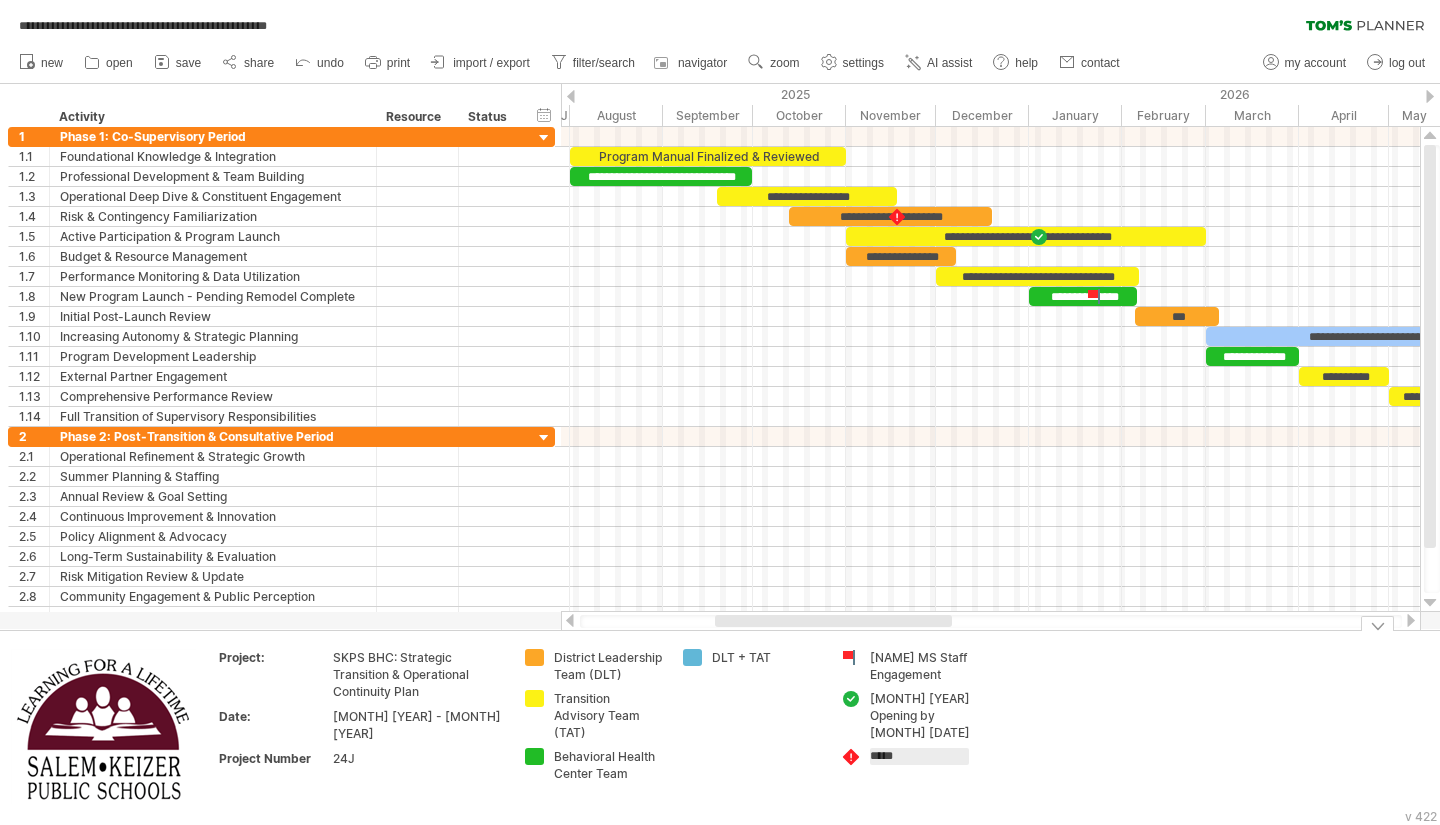 type on "*****" 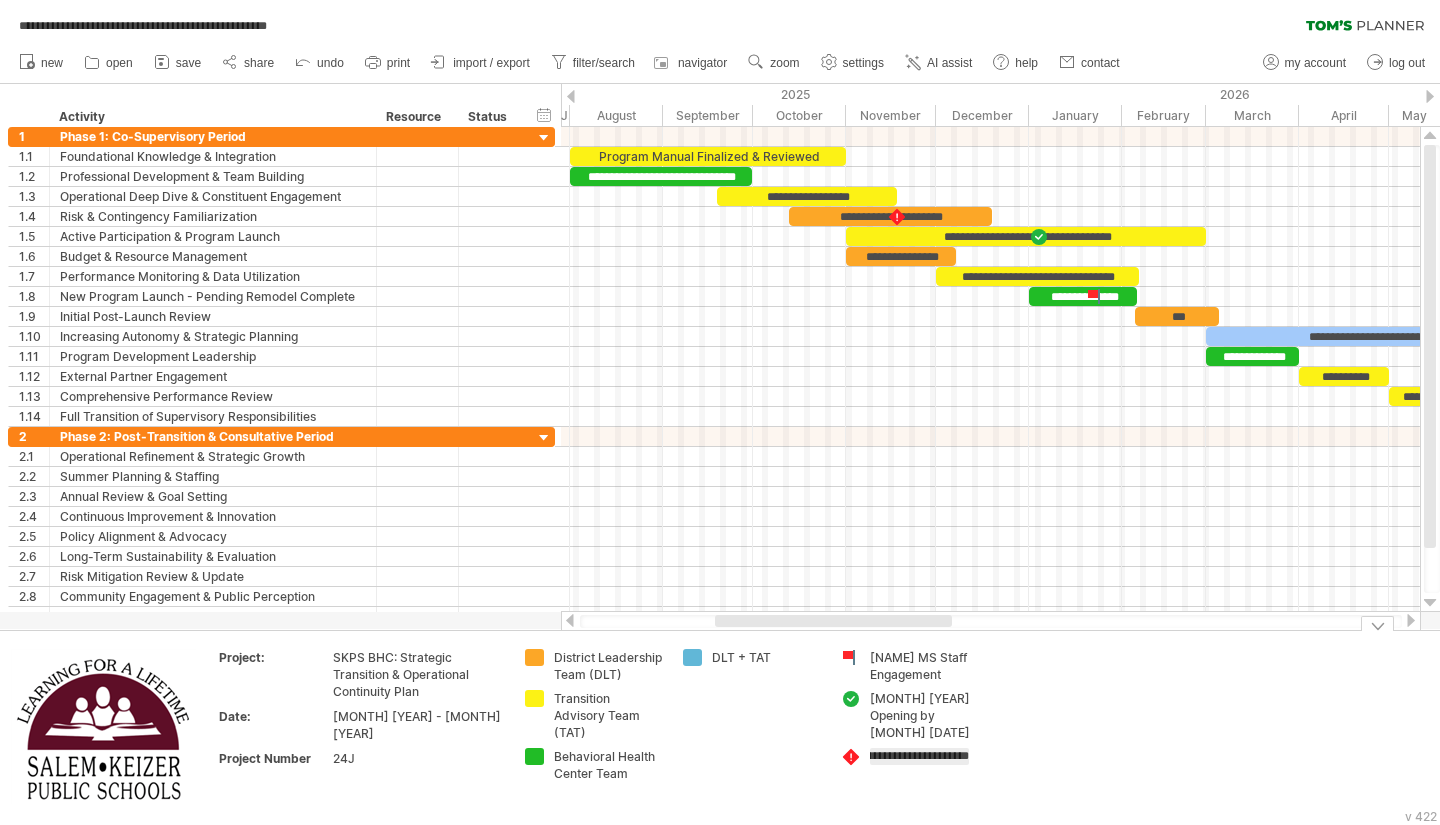 scroll, scrollTop: 0, scrollLeft: 58, axis: horizontal 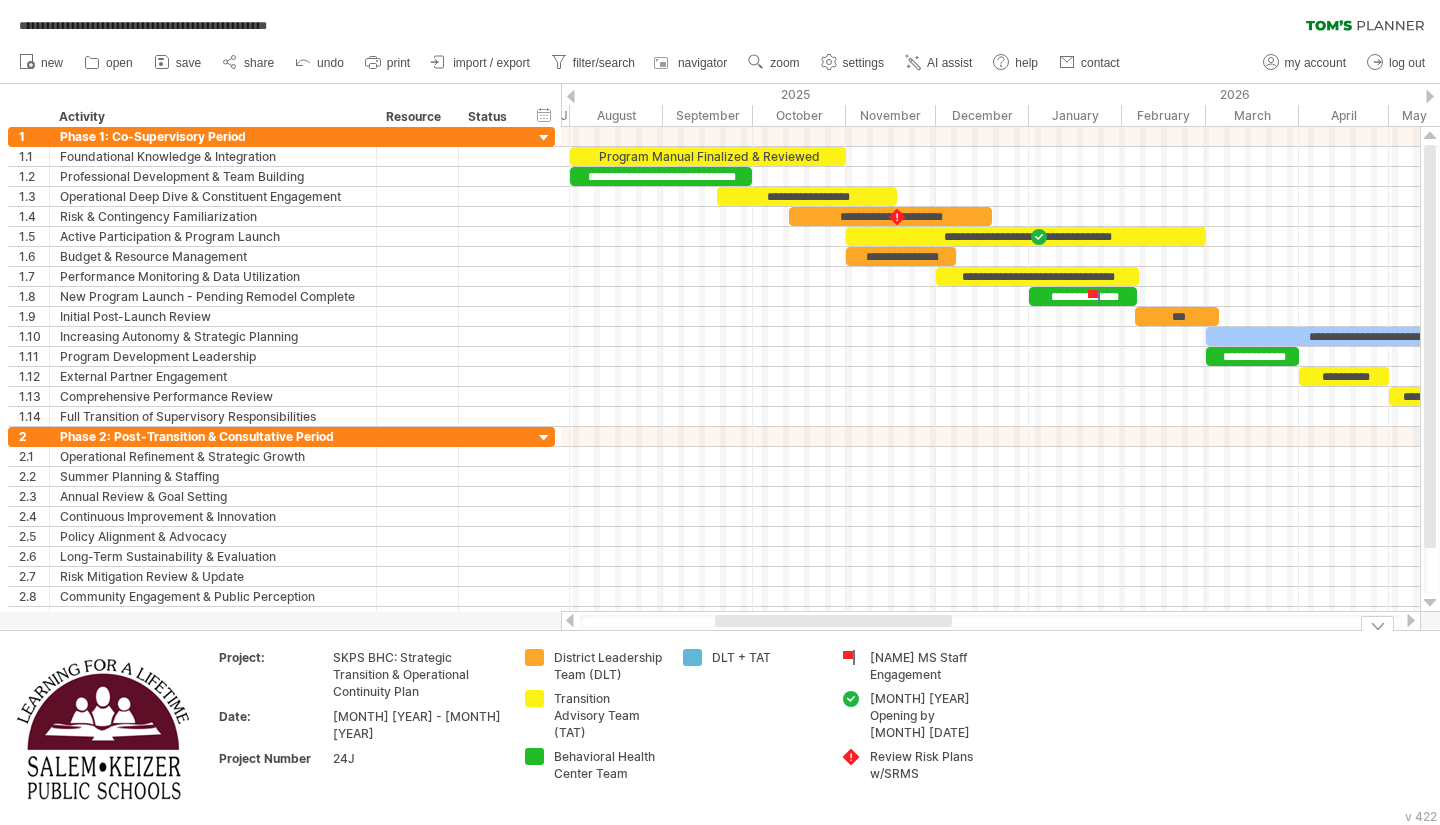 click on "[MONTH] [YEAR] Opening by [MONTH] [DATE]" at bounding box center (910, 728) 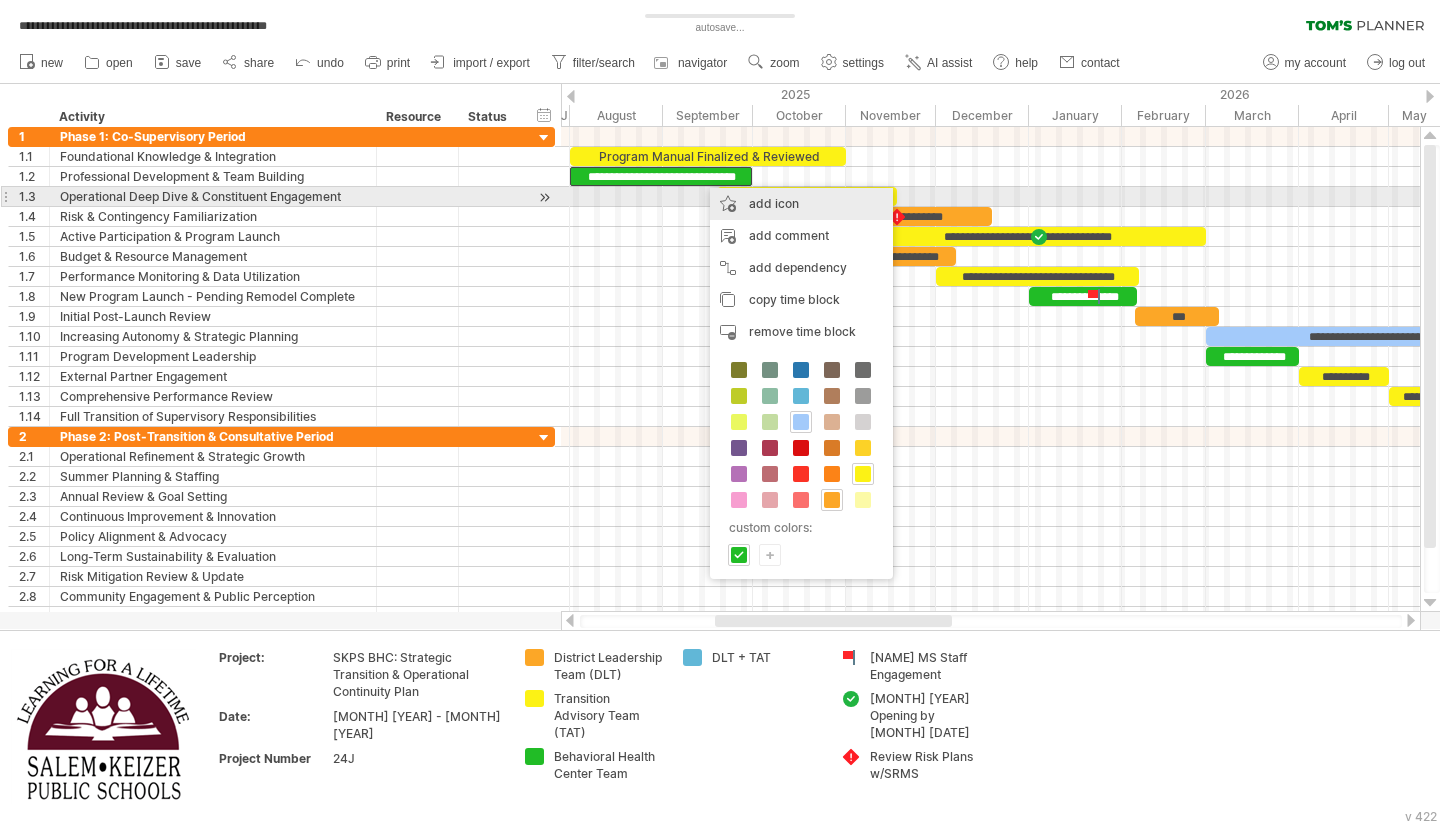 click on "add icon" at bounding box center [801, 204] 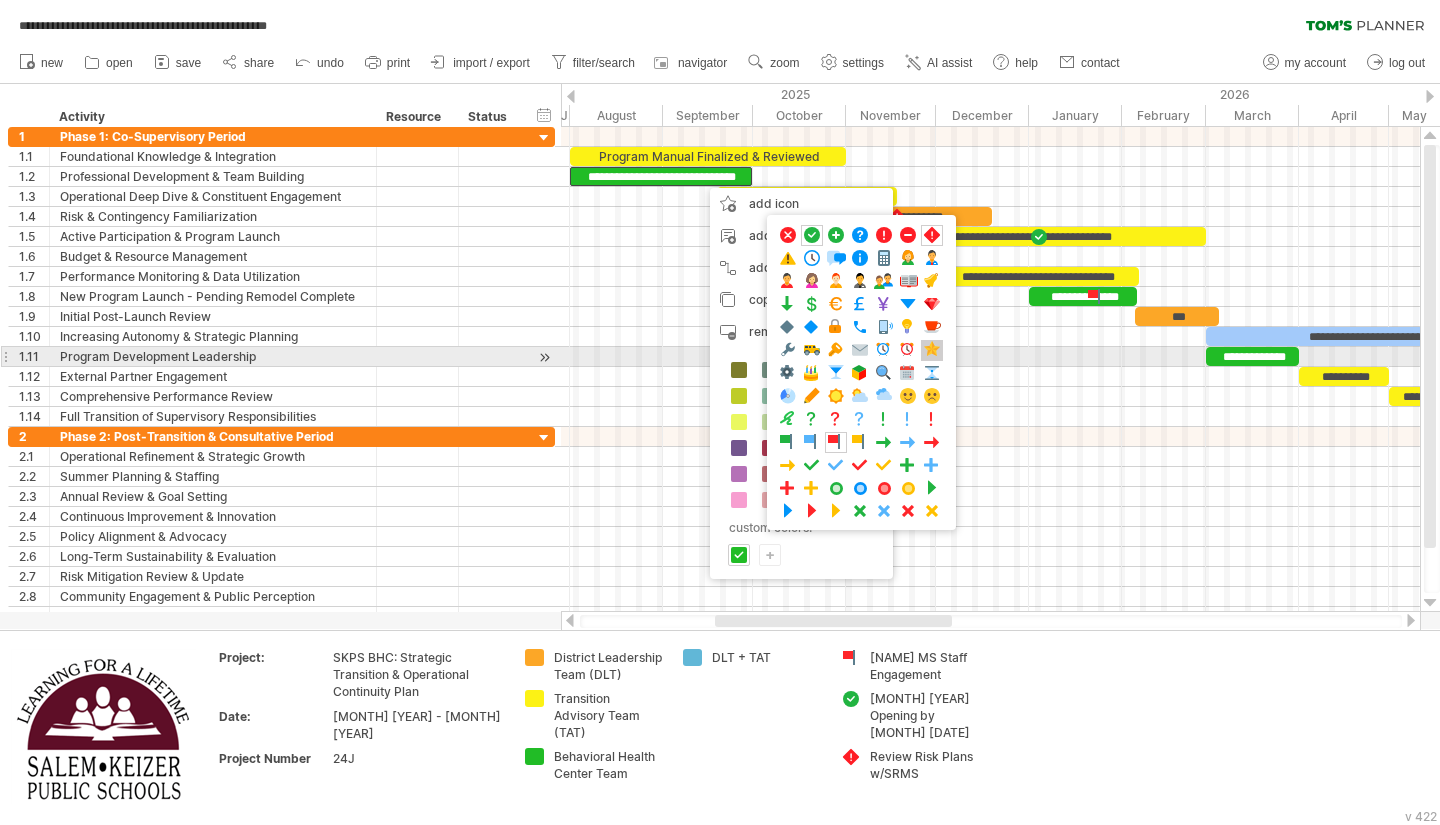 click at bounding box center [932, 350] 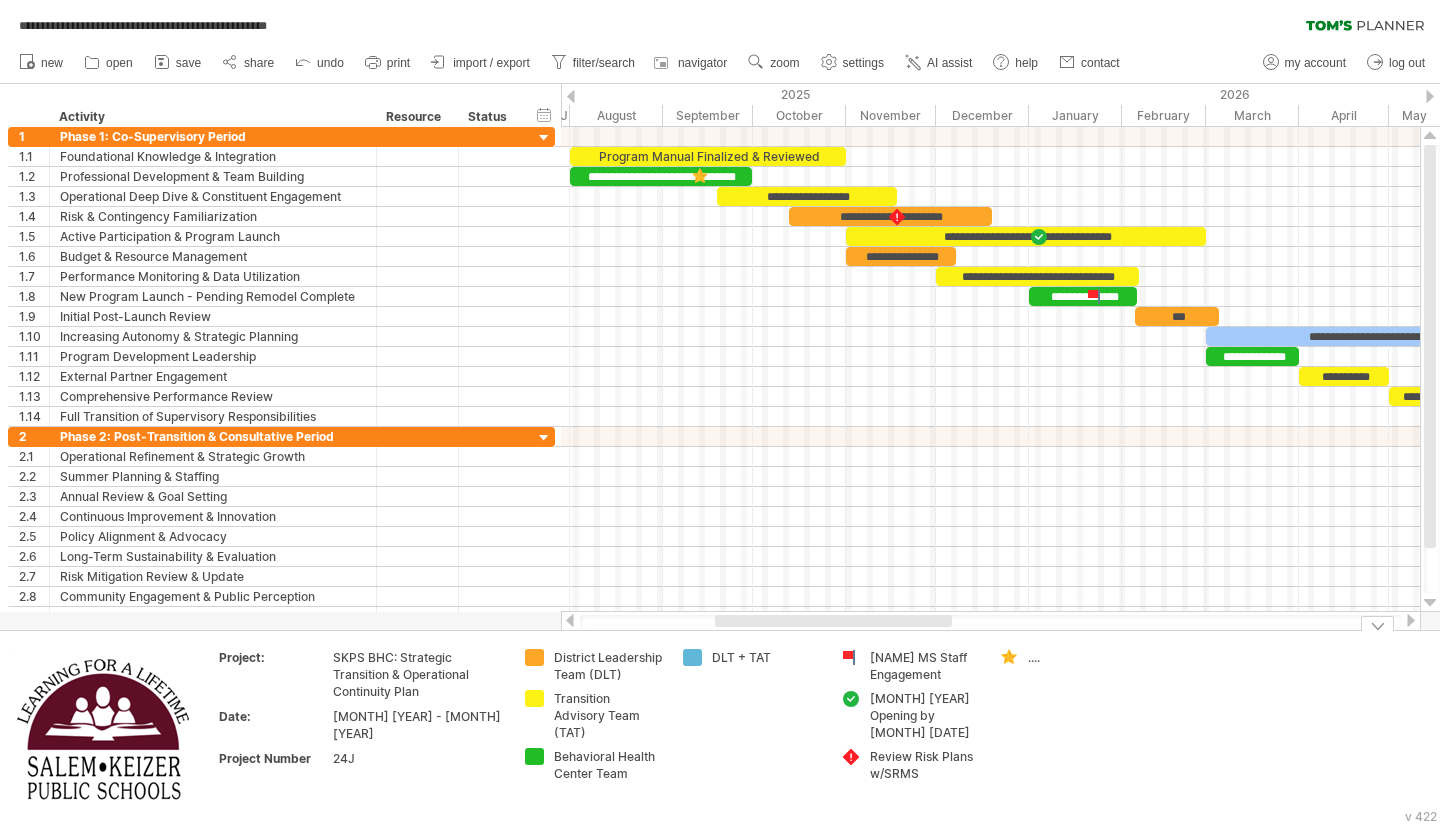 click on "...." at bounding box center (608, 666) 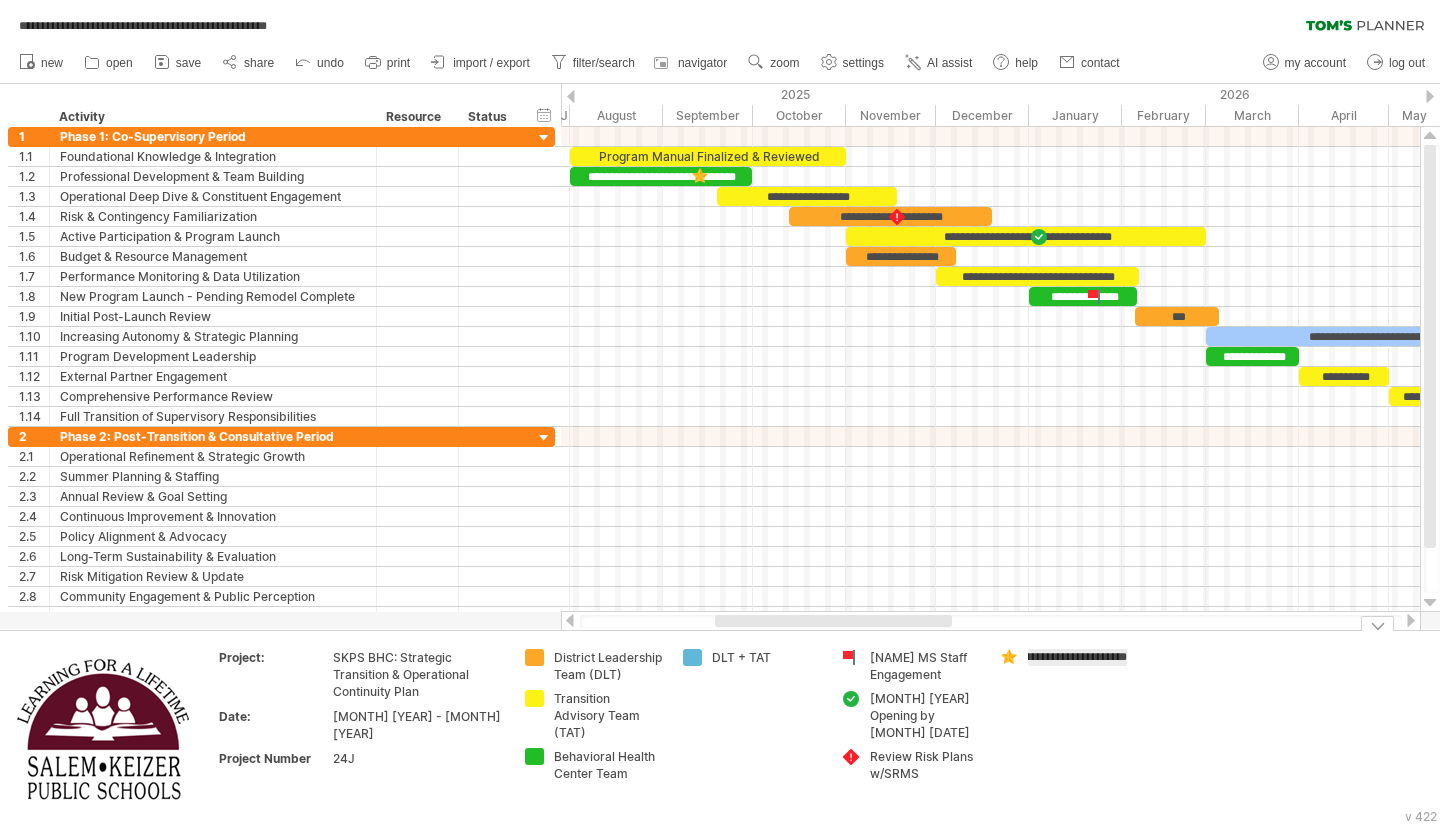 scroll, scrollTop: 0, scrollLeft: 32, axis: horizontal 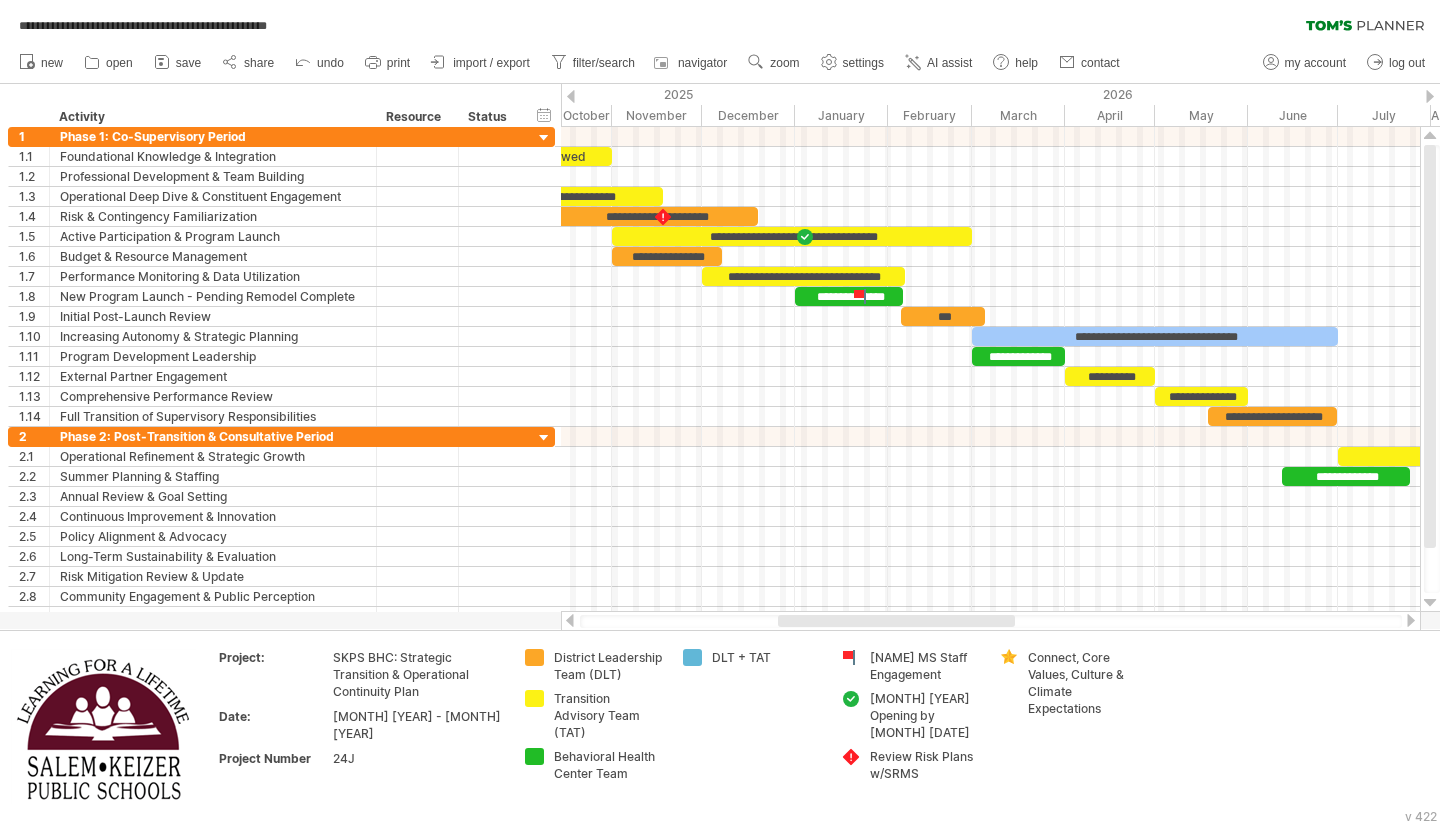 drag, startPoint x: 932, startPoint y: 621, endPoint x: 995, endPoint y: 620, distance: 63.007935 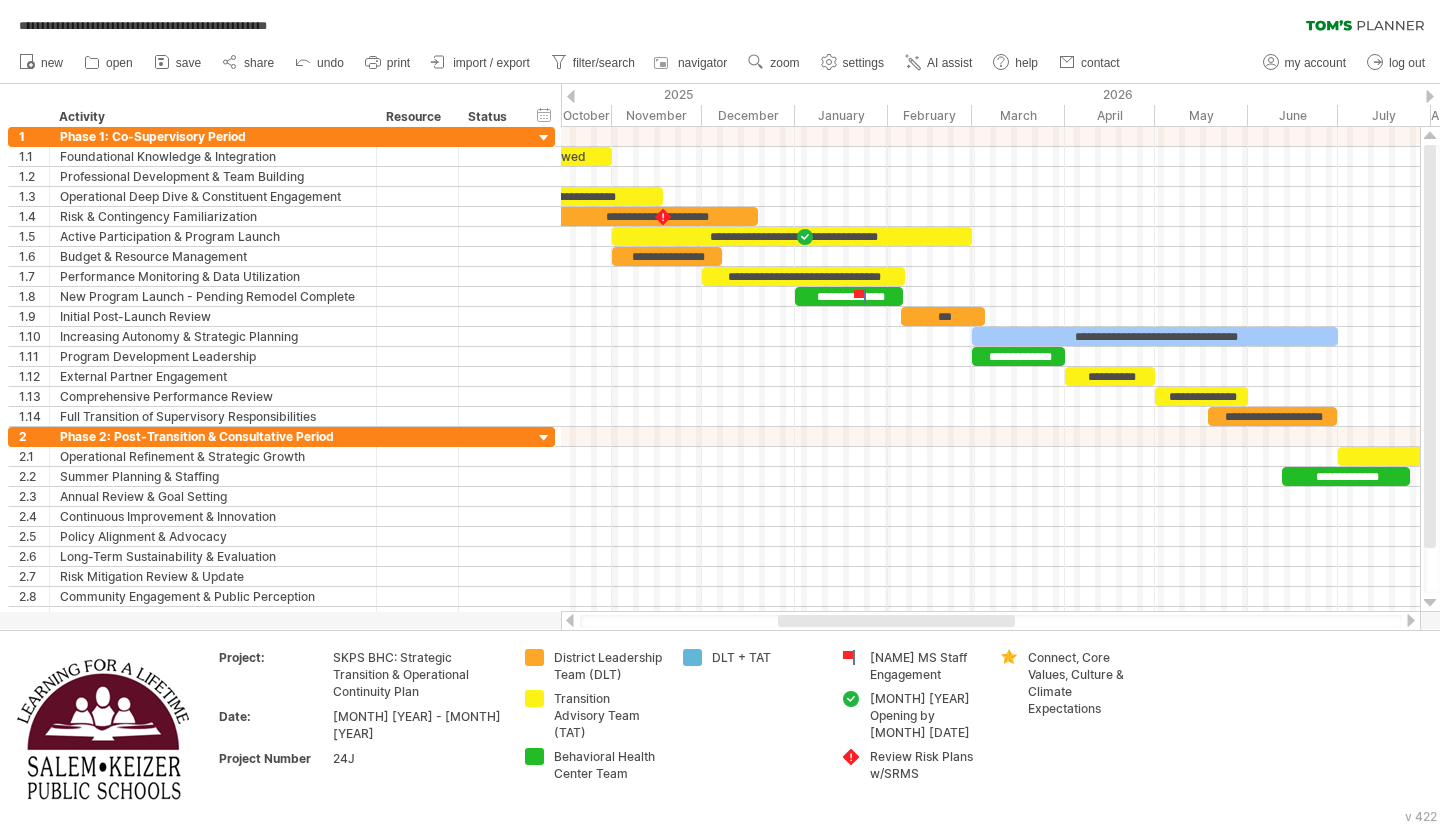 click at bounding box center [896, 621] 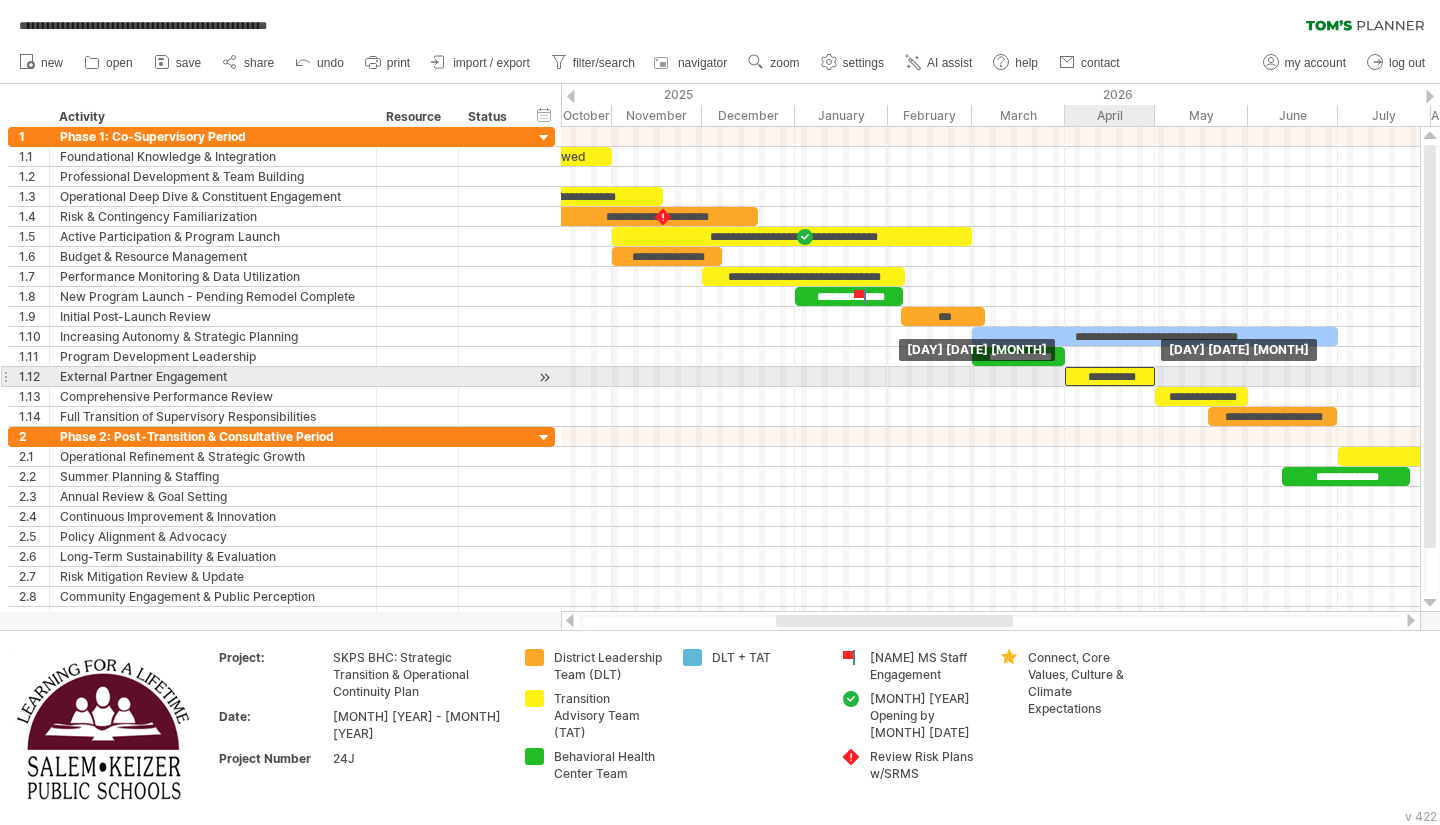 click on "**********" at bounding box center (1110, 376) 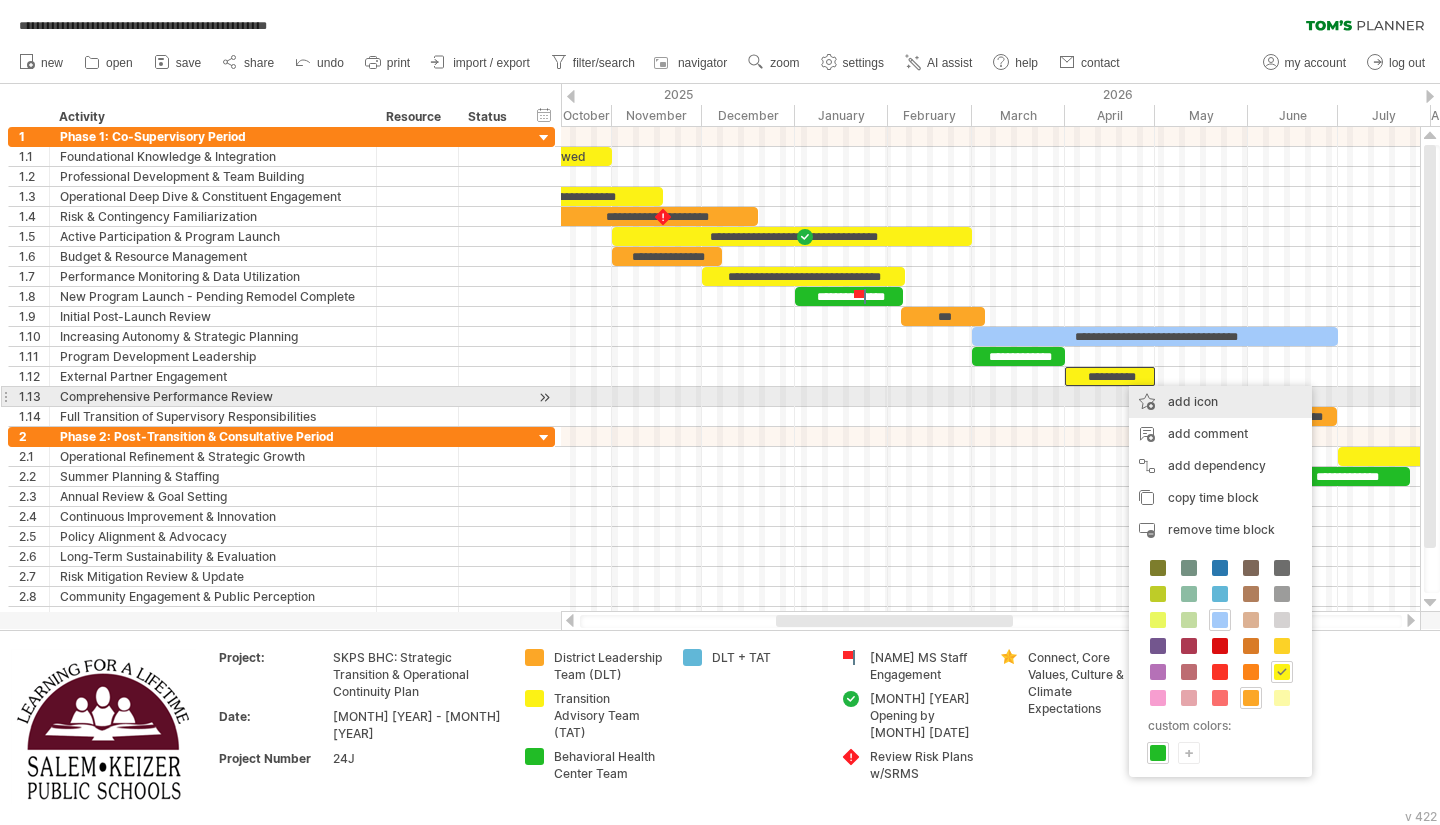 click on "add icon" at bounding box center [1220, 402] 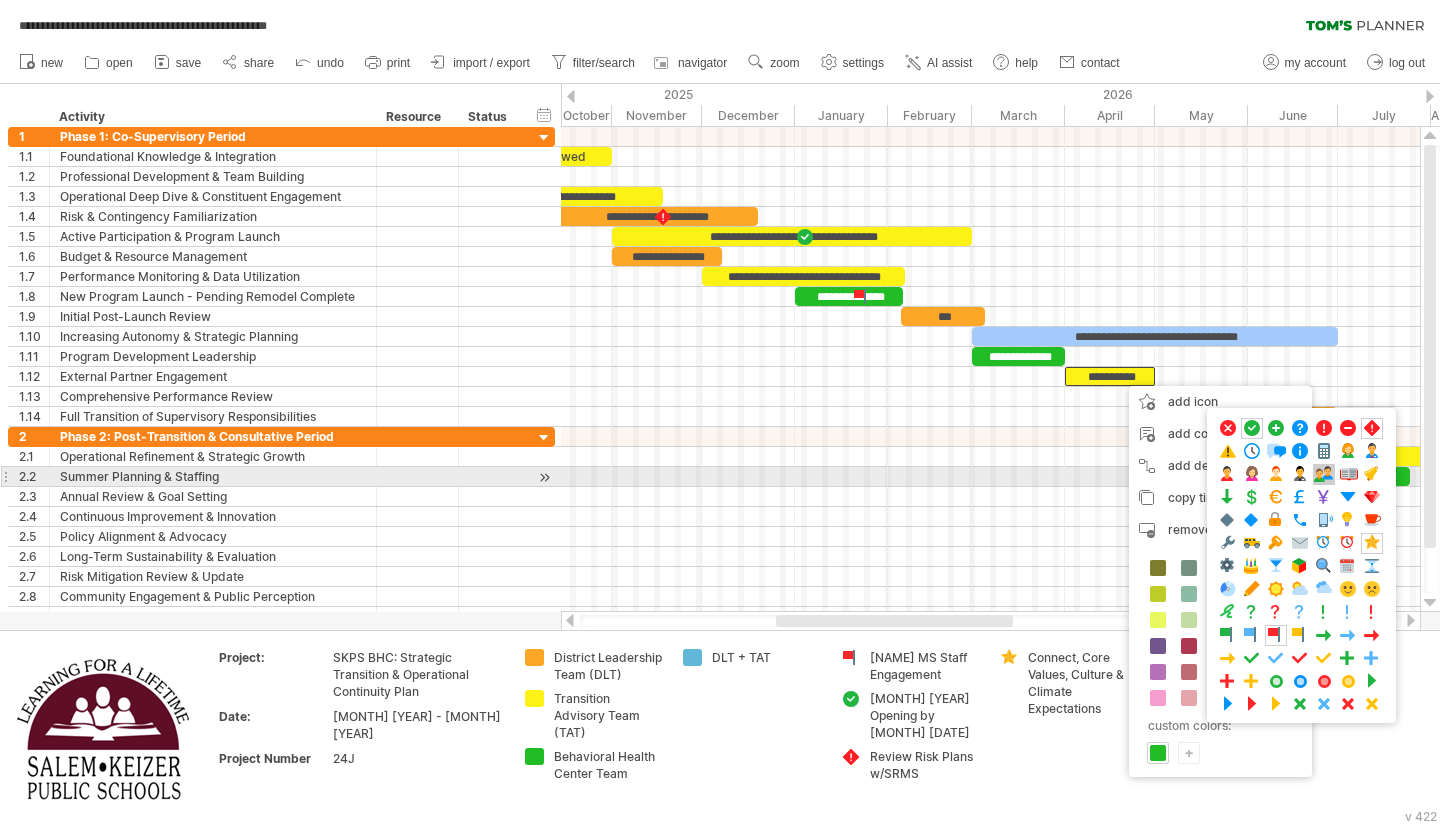 click at bounding box center (1324, 474) 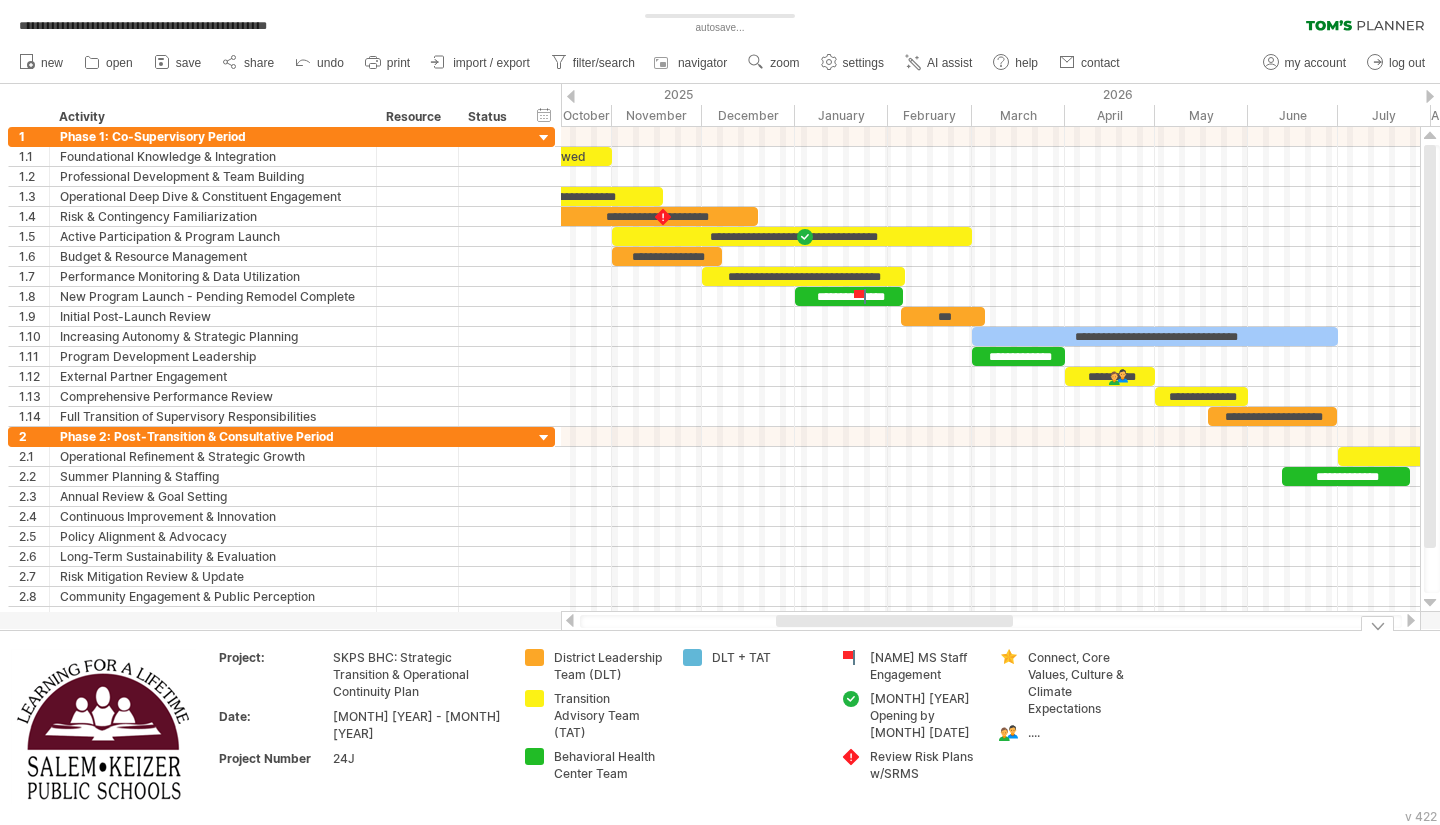 click on "...." at bounding box center [608, 666] 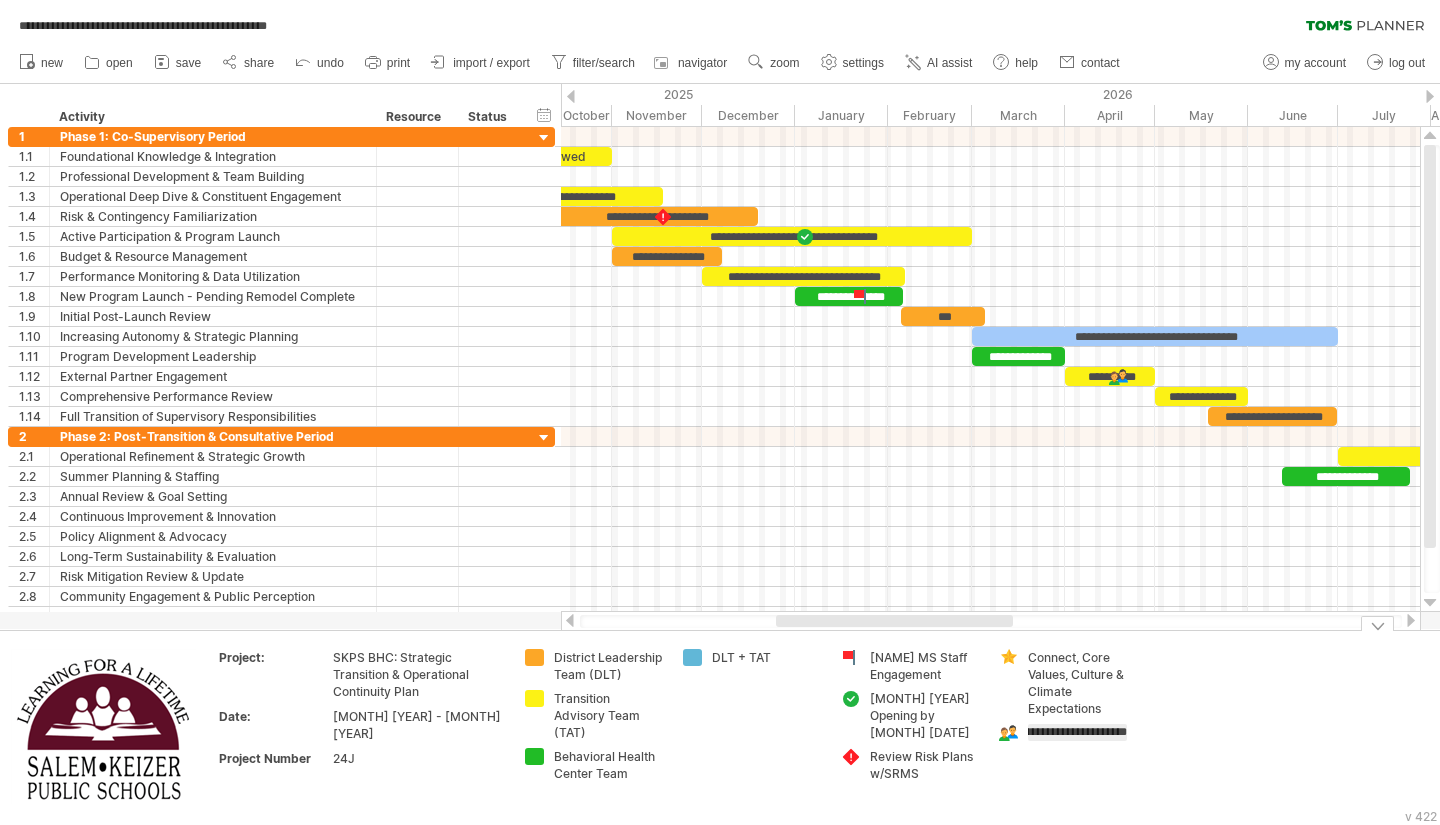 scroll, scrollTop: 0, scrollLeft: 82, axis: horizontal 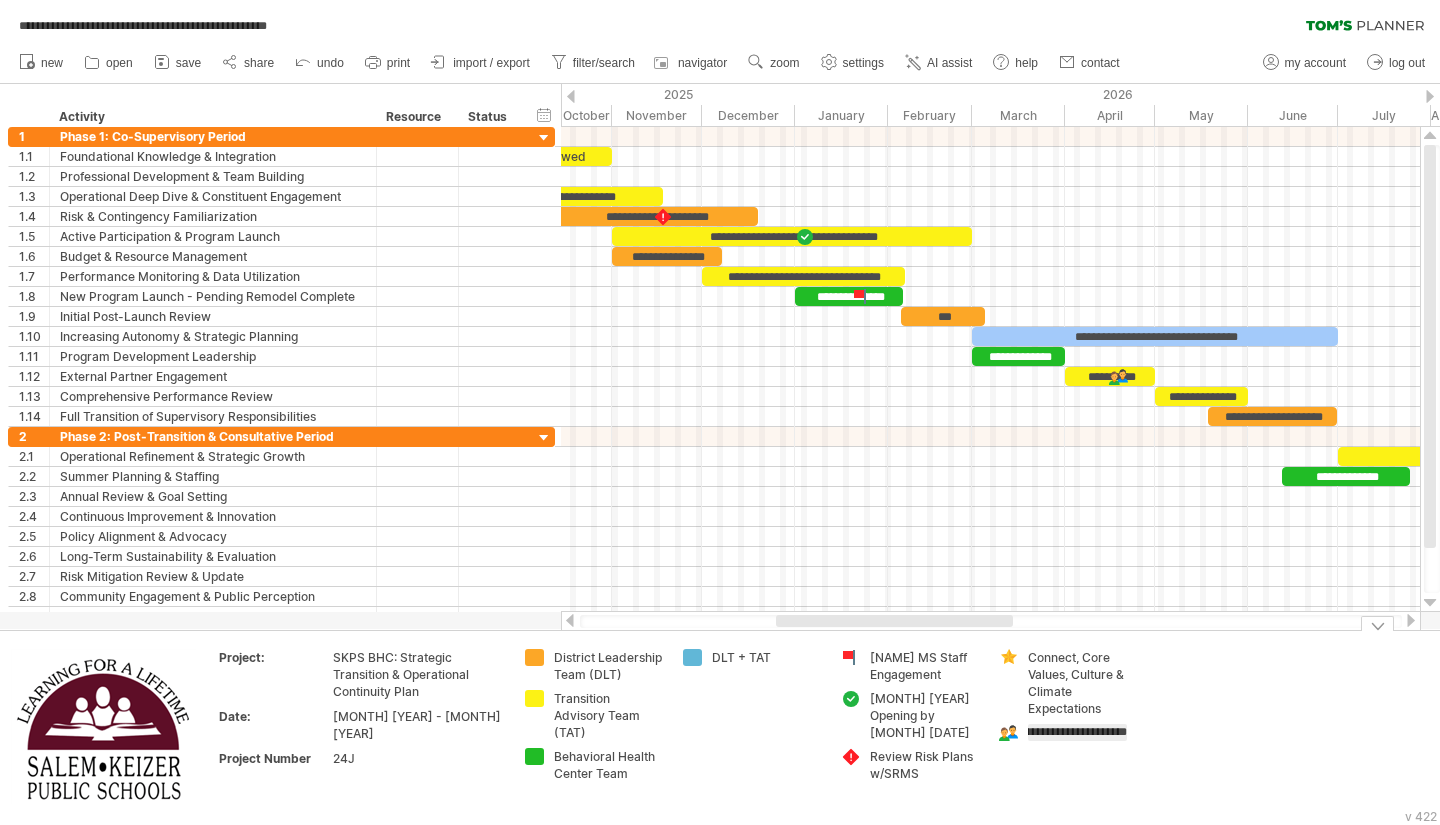 type on "**********" 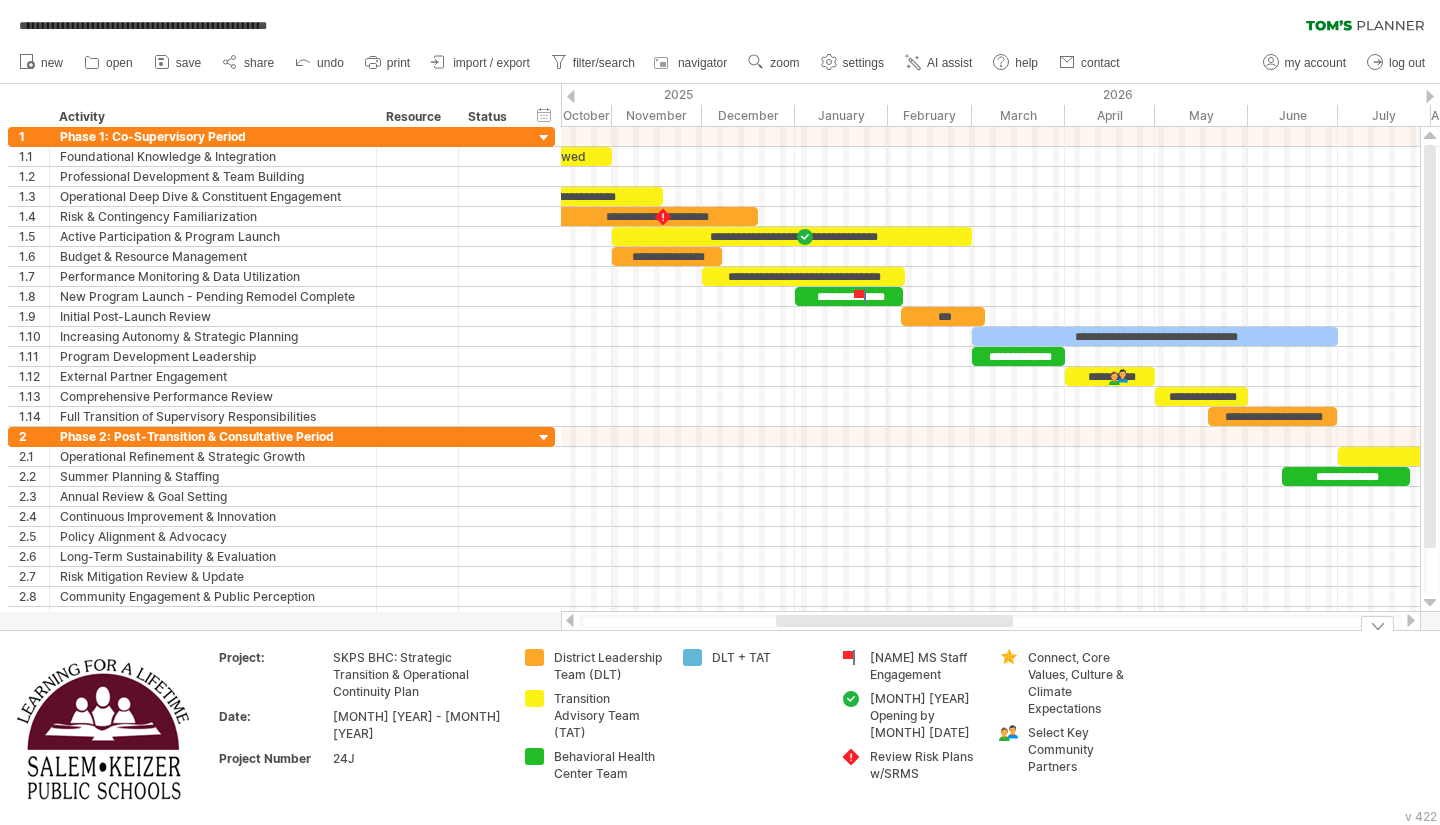 click on "Connect, Core Values, Culture & Climate Expectations Select Key Community Partners" at bounding box center (1068, 728) 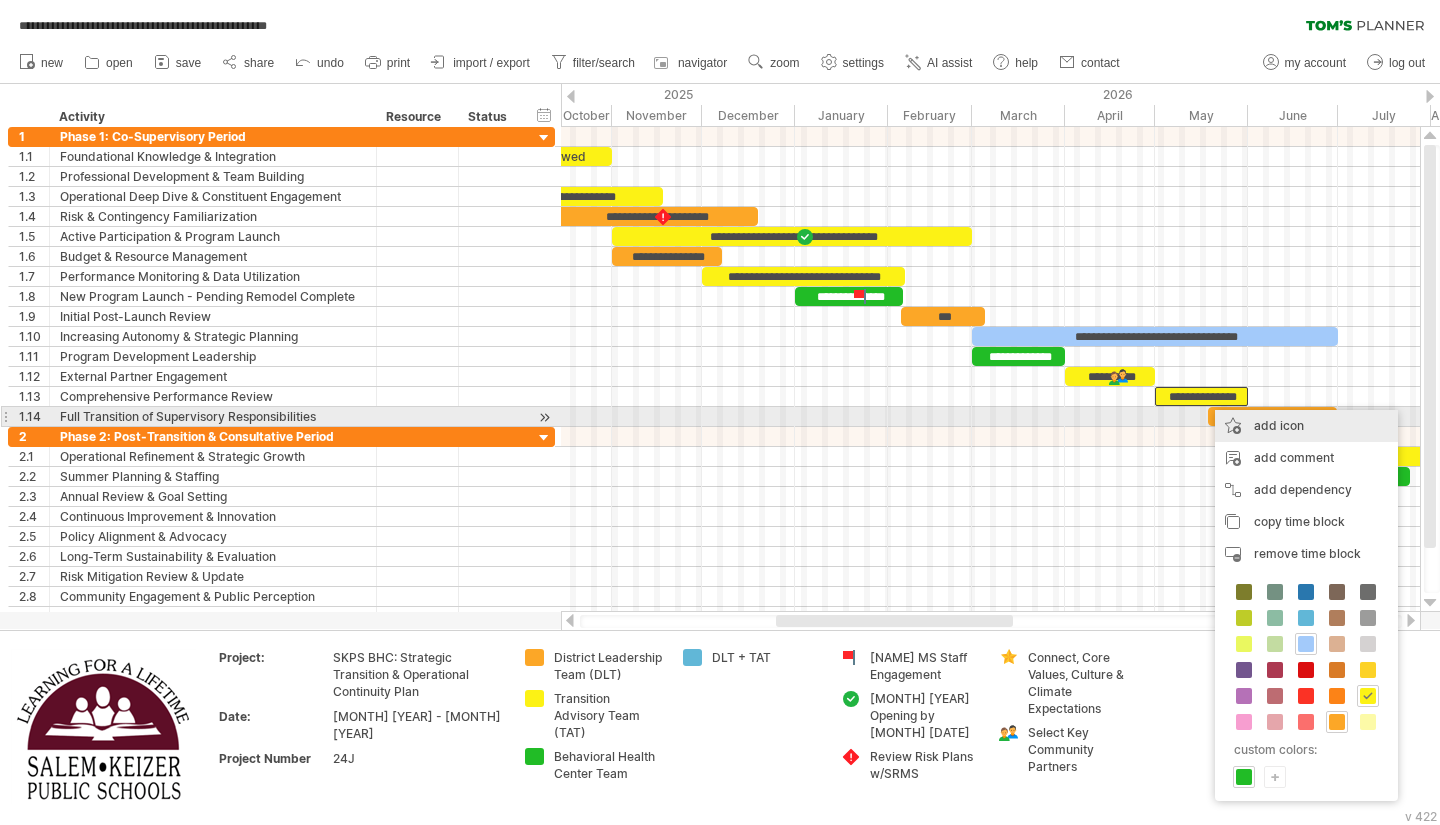 click on "add icon" at bounding box center (1306, 426) 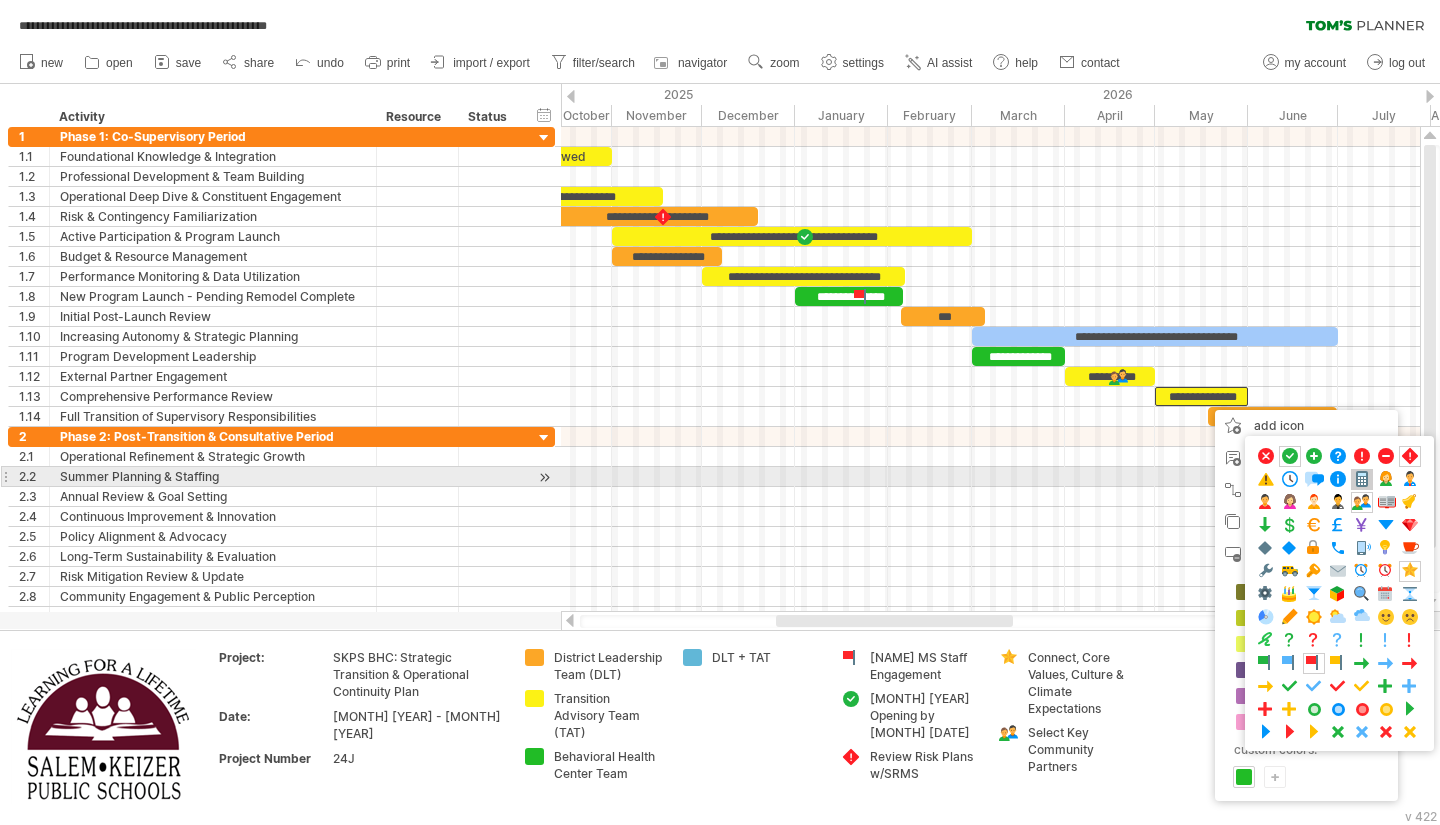 click at bounding box center (1362, 479) 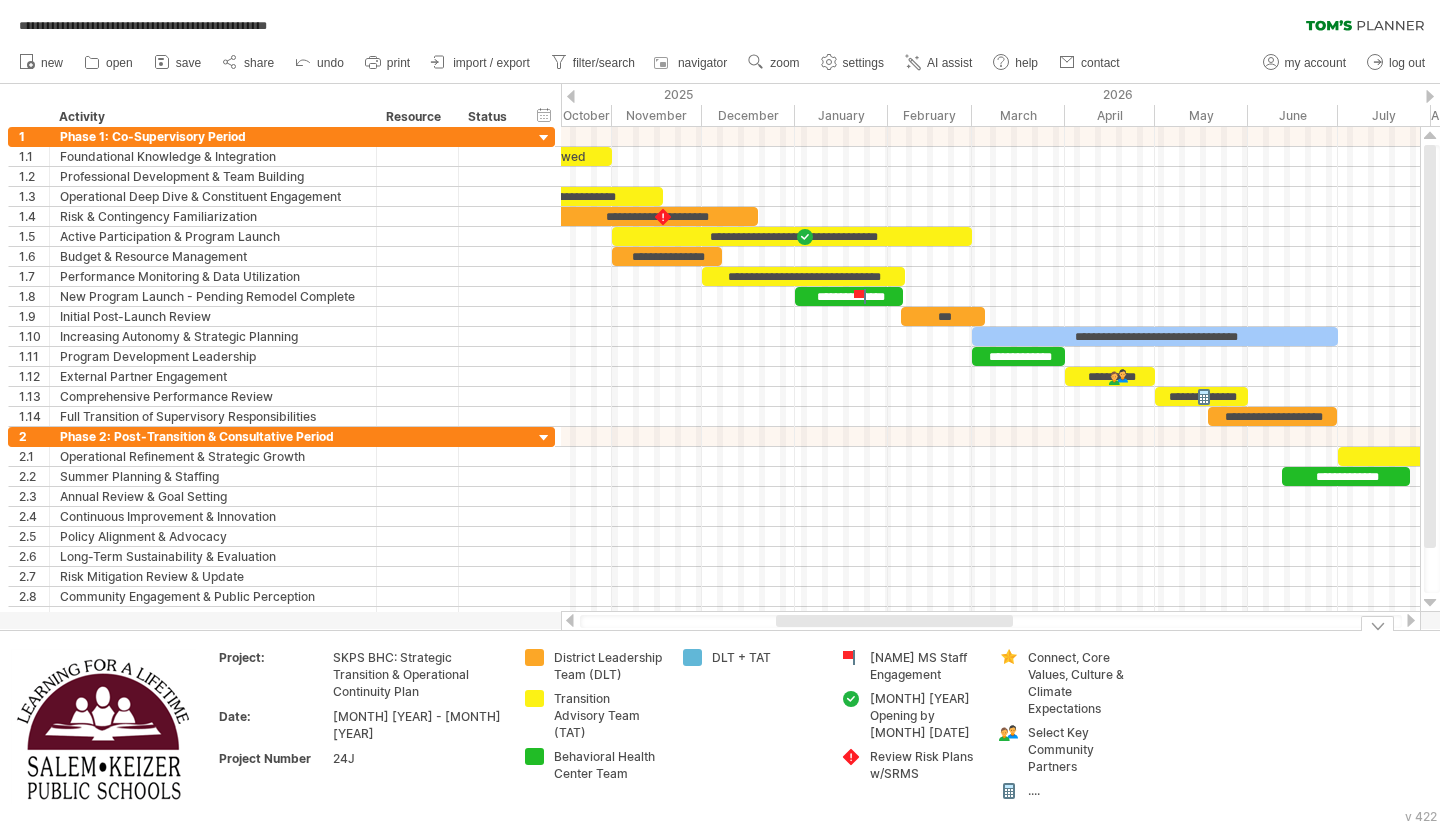 click on "...." at bounding box center (608, 666) 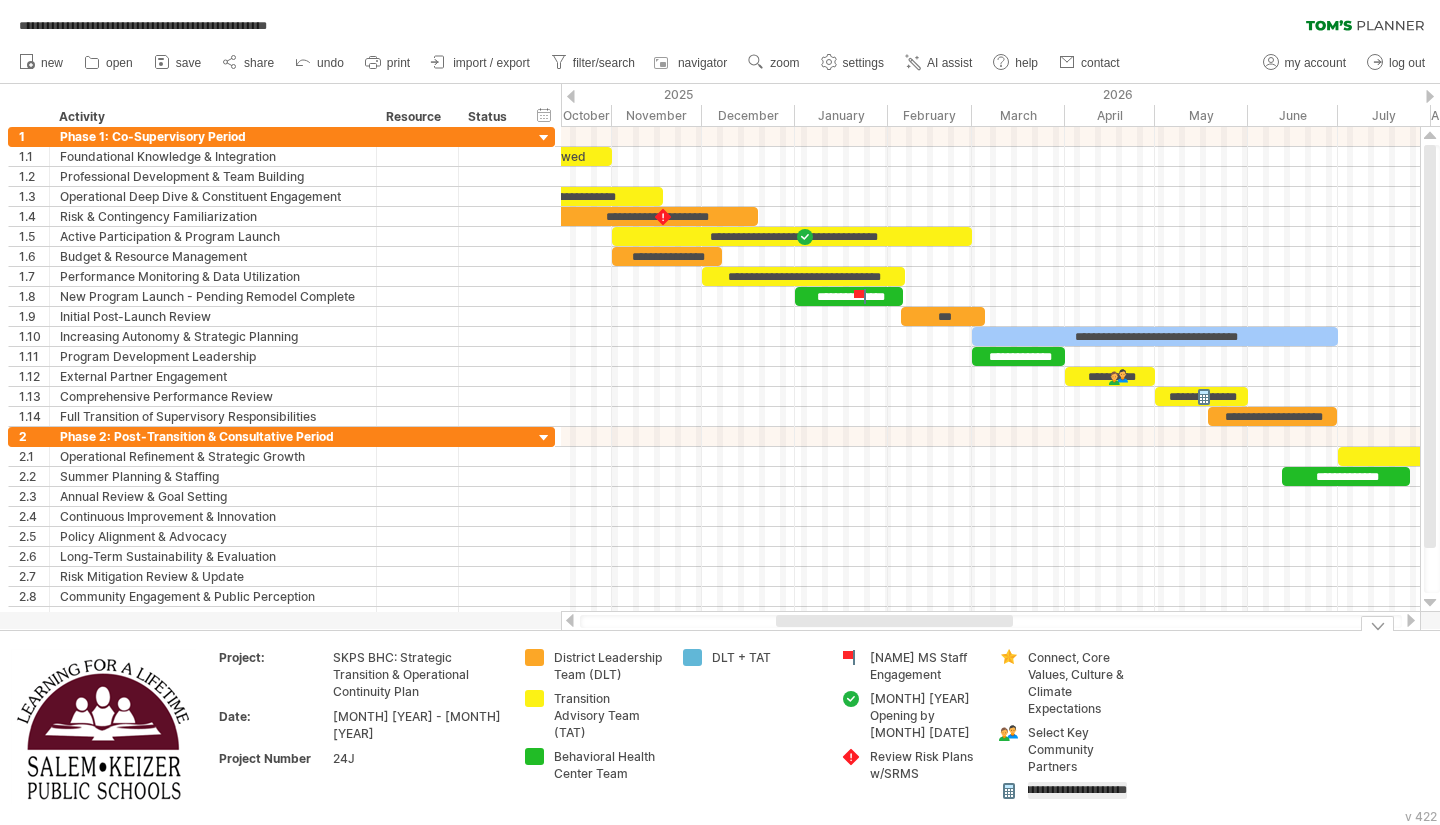 scroll, scrollTop: 0, scrollLeft: 190, axis: horizontal 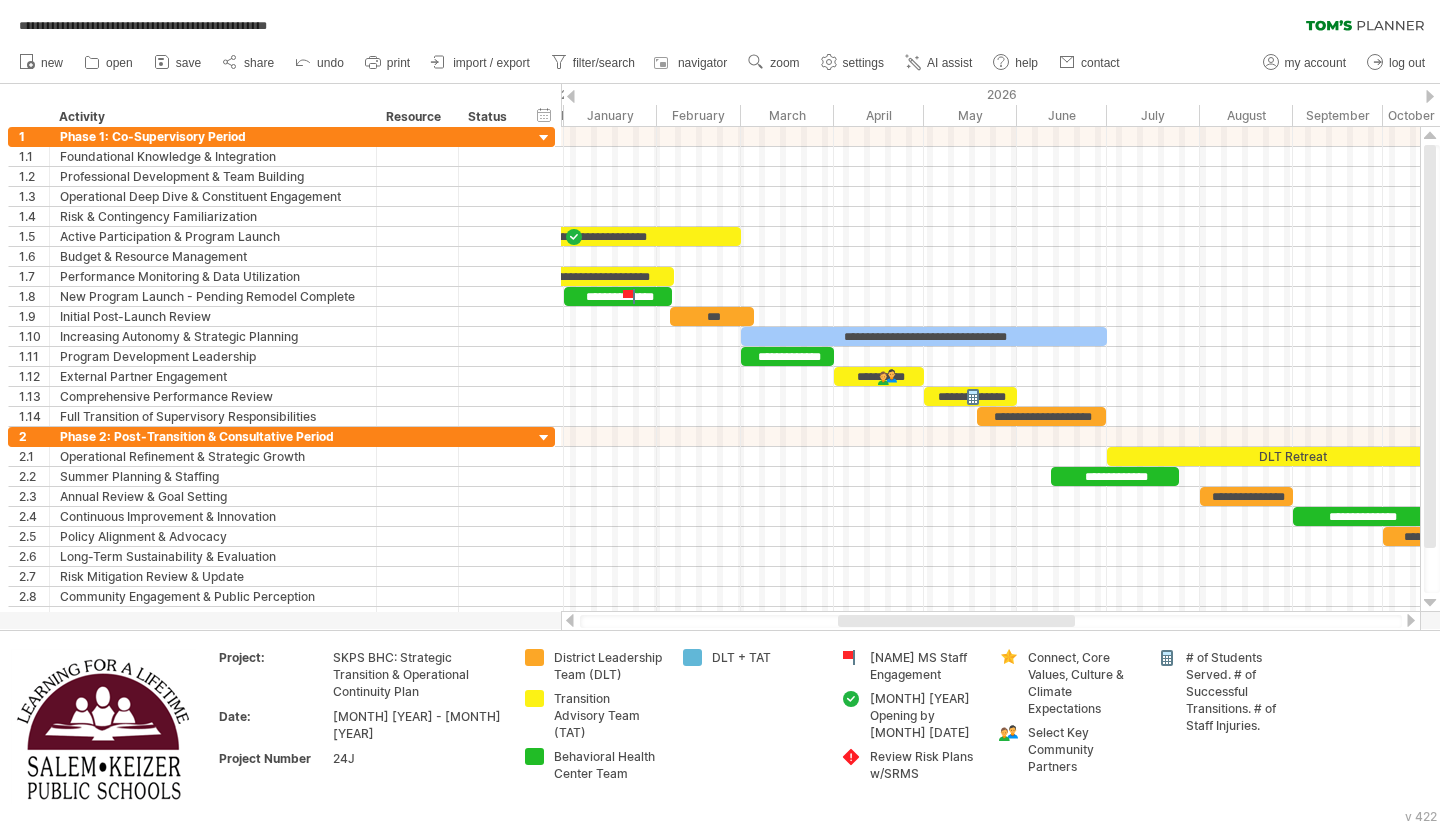 drag, startPoint x: 1001, startPoint y: 622, endPoint x: 1063, endPoint y: 626, distance: 62.1289 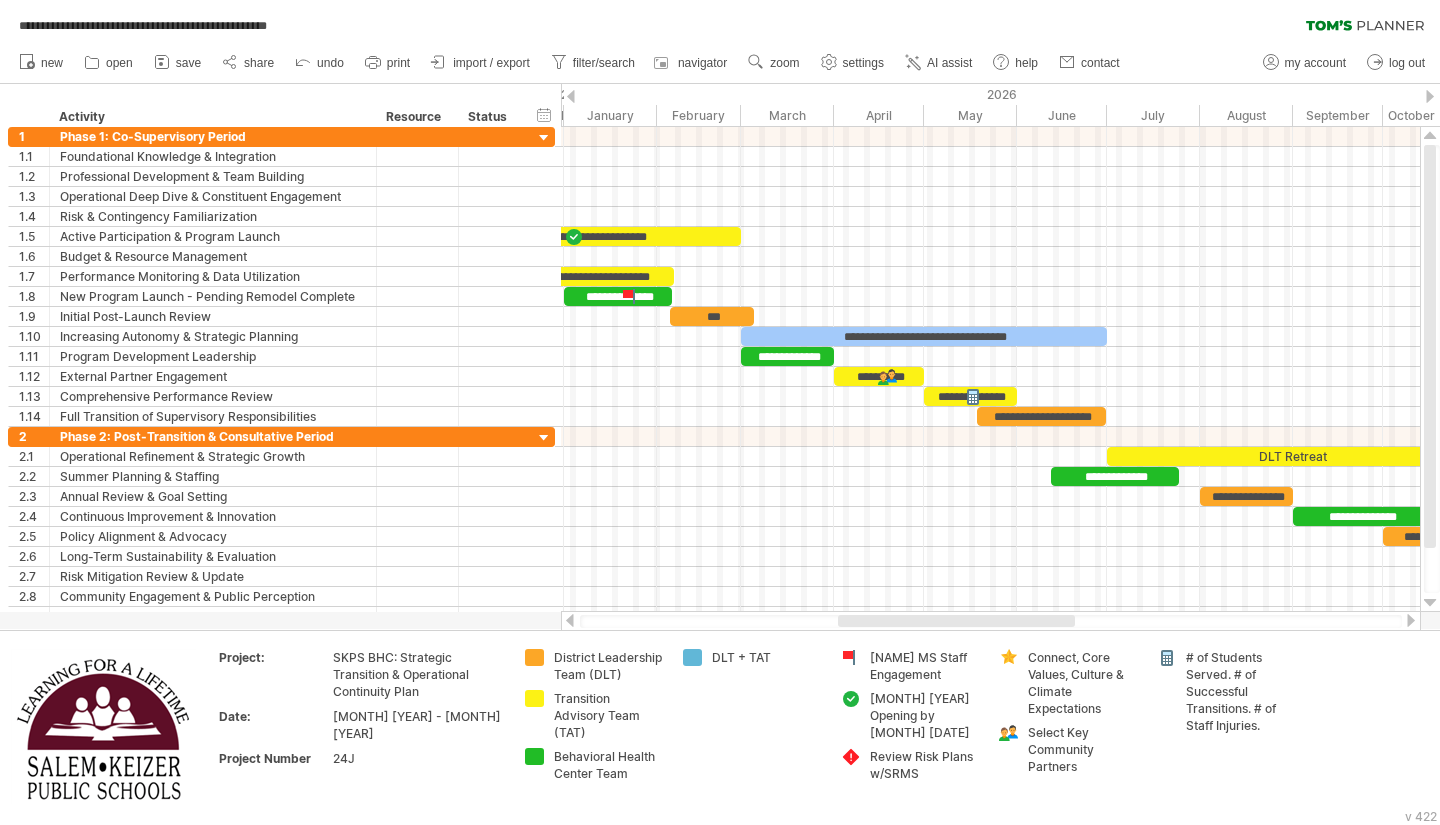 click at bounding box center [956, 621] 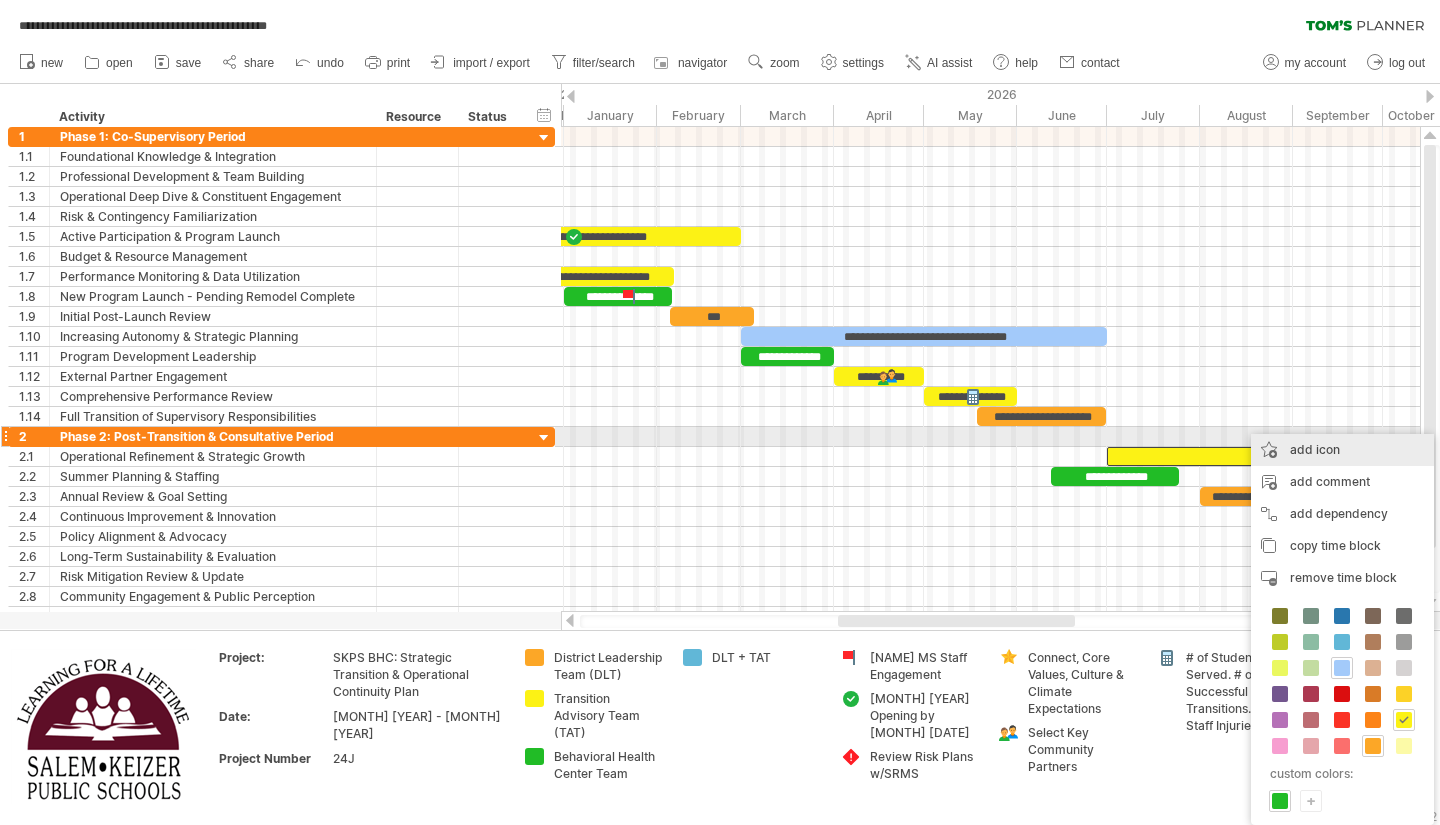 click on "add icon" at bounding box center [1342, 450] 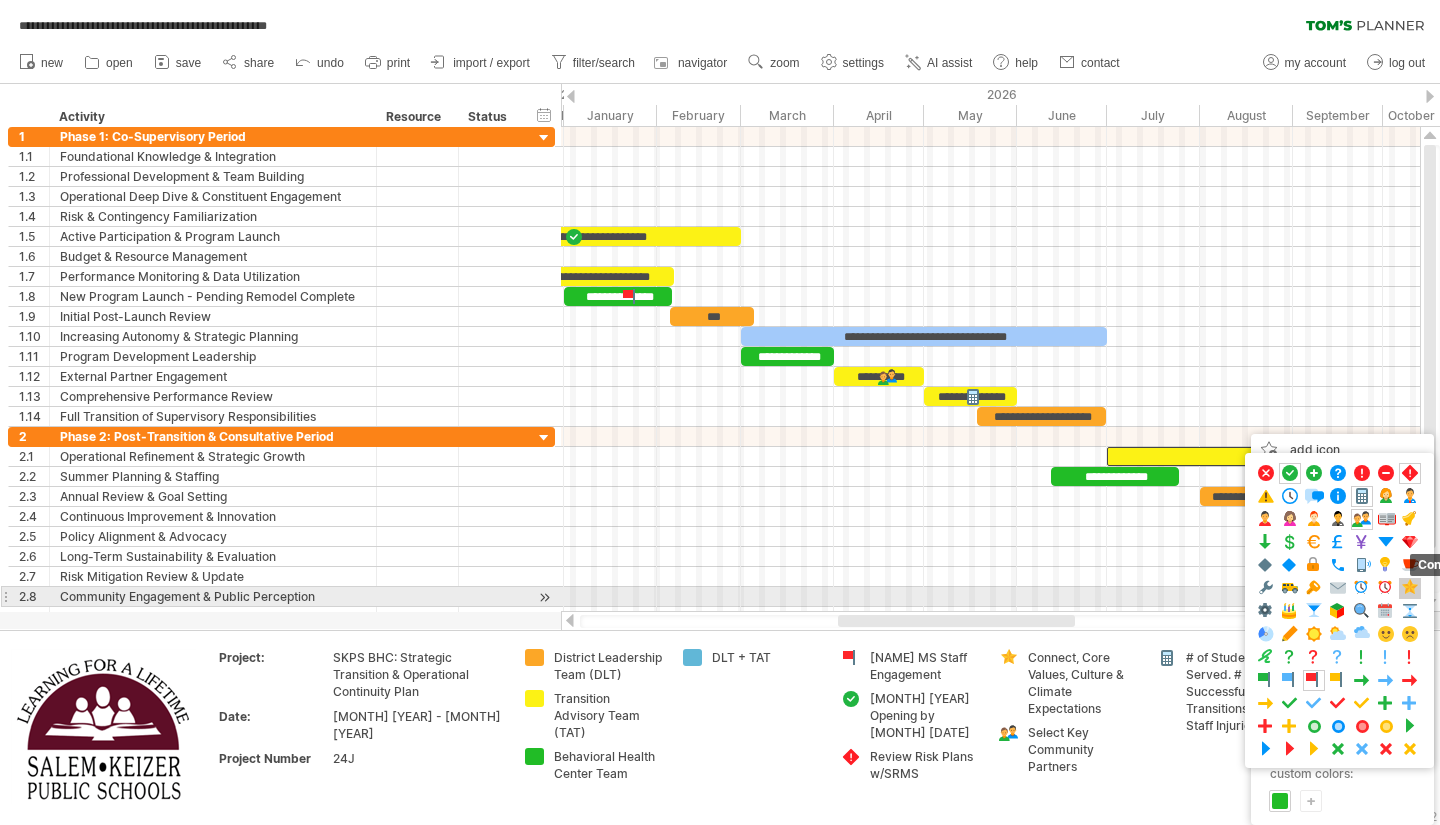 click at bounding box center (1410, 588) 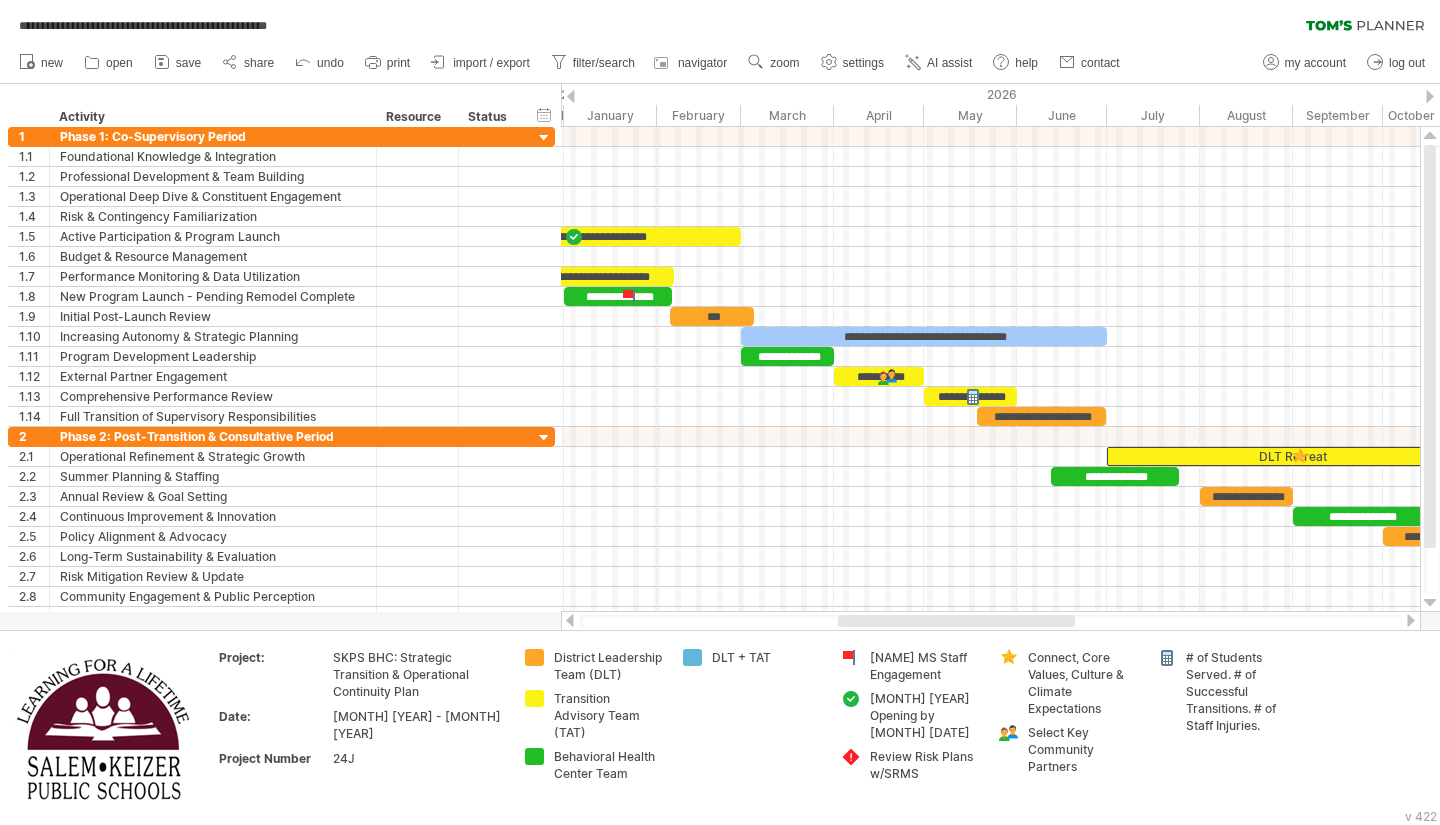 click on "undo" at bounding box center [320, 63] 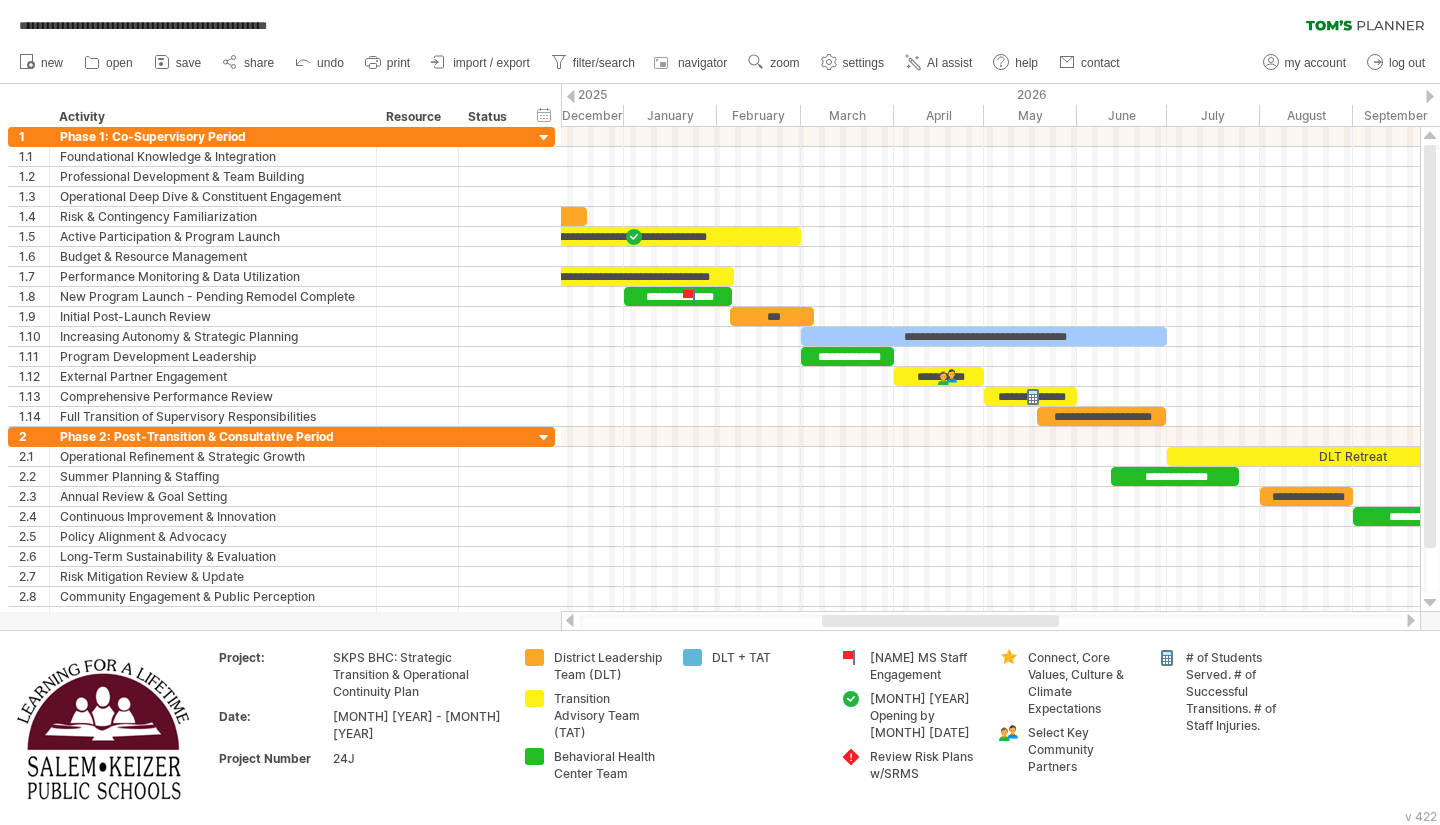 drag, startPoint x: 1048, startPoint y: 621, endPoint x: 1032, endPoint y: 616, distance: 16.763054 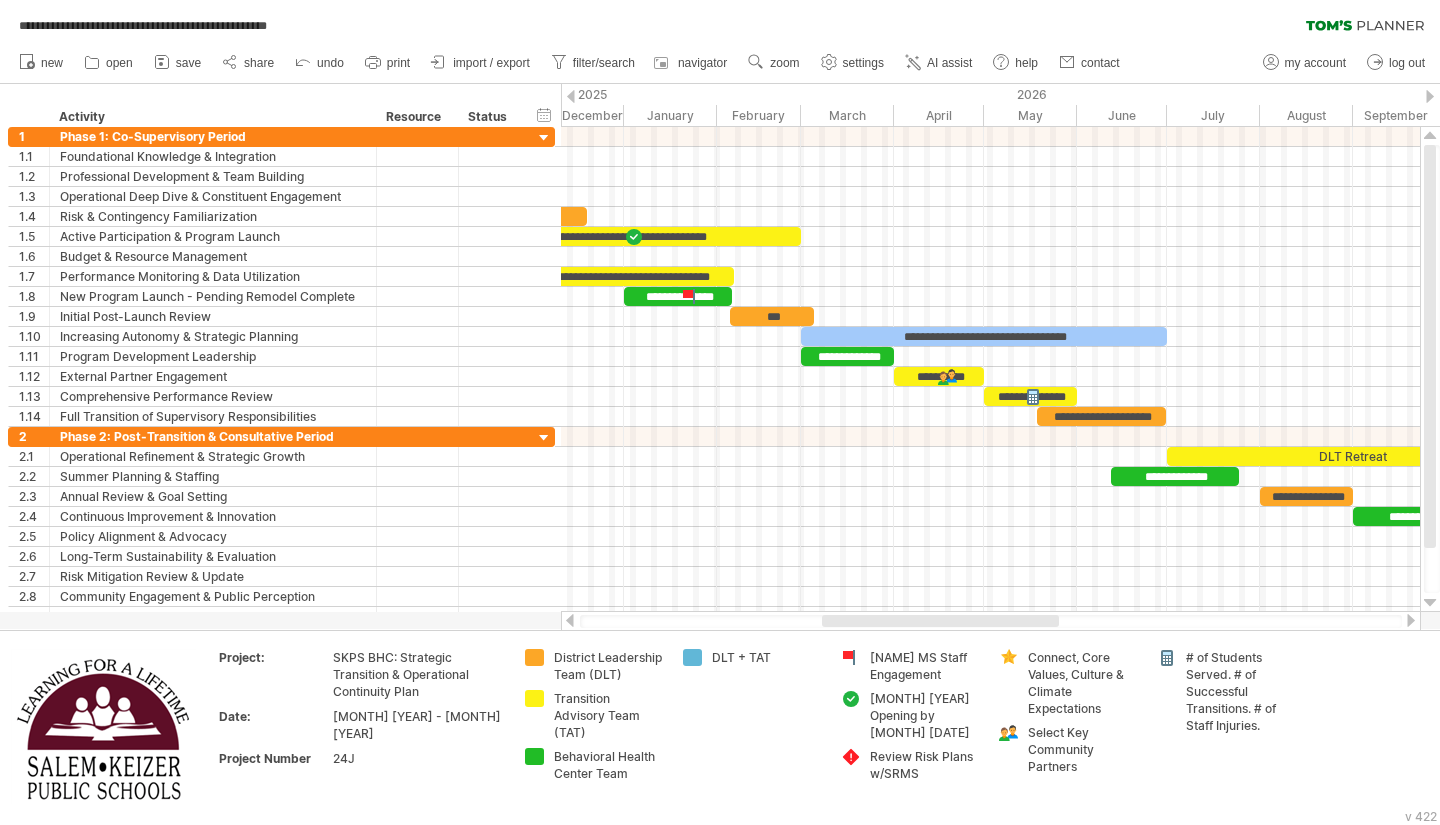 click at bounding box center [940, 621] 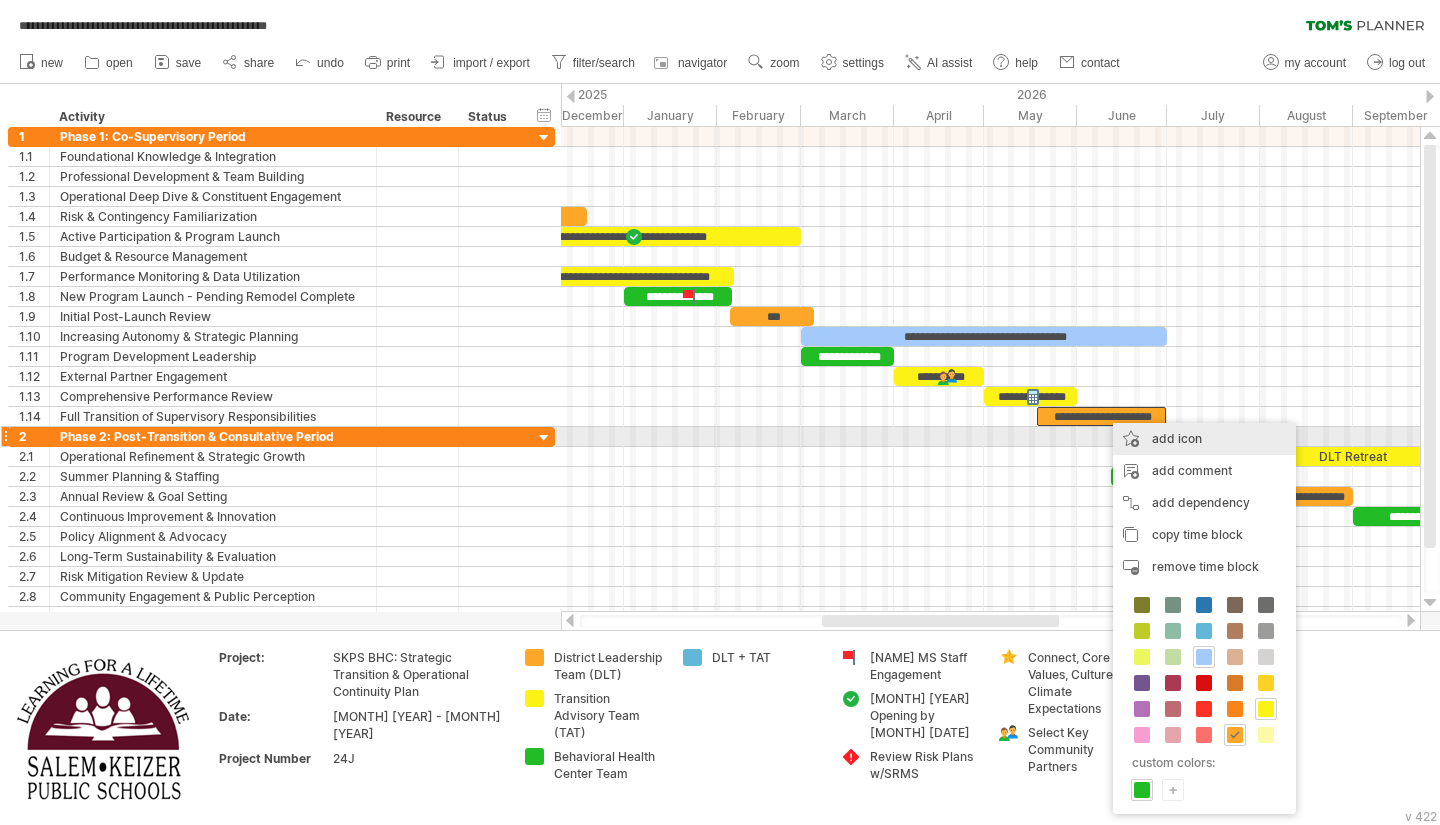 click on "add icon" at bounding box center [1204, 439] 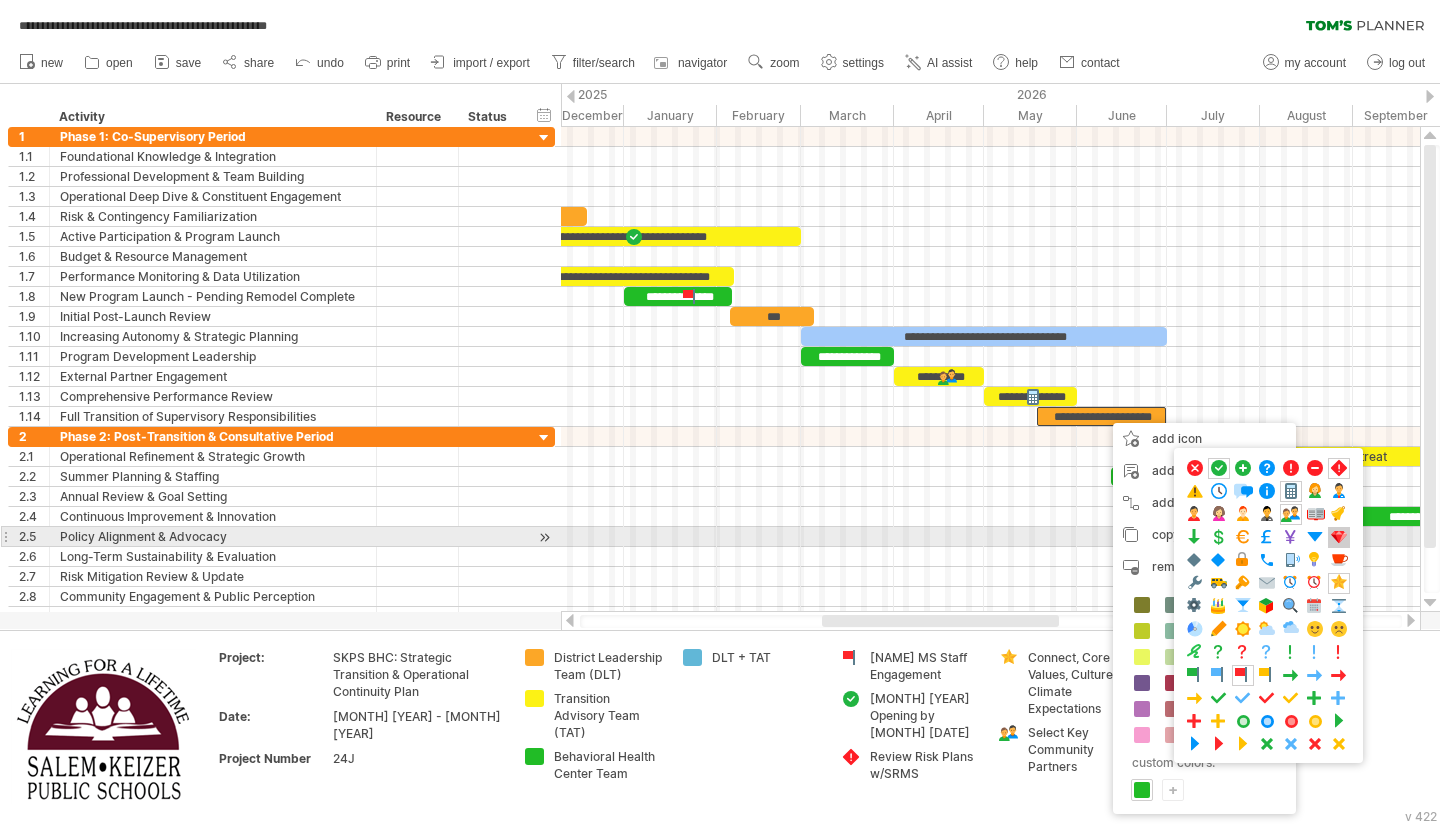 click at bounding box center (1339, 537) 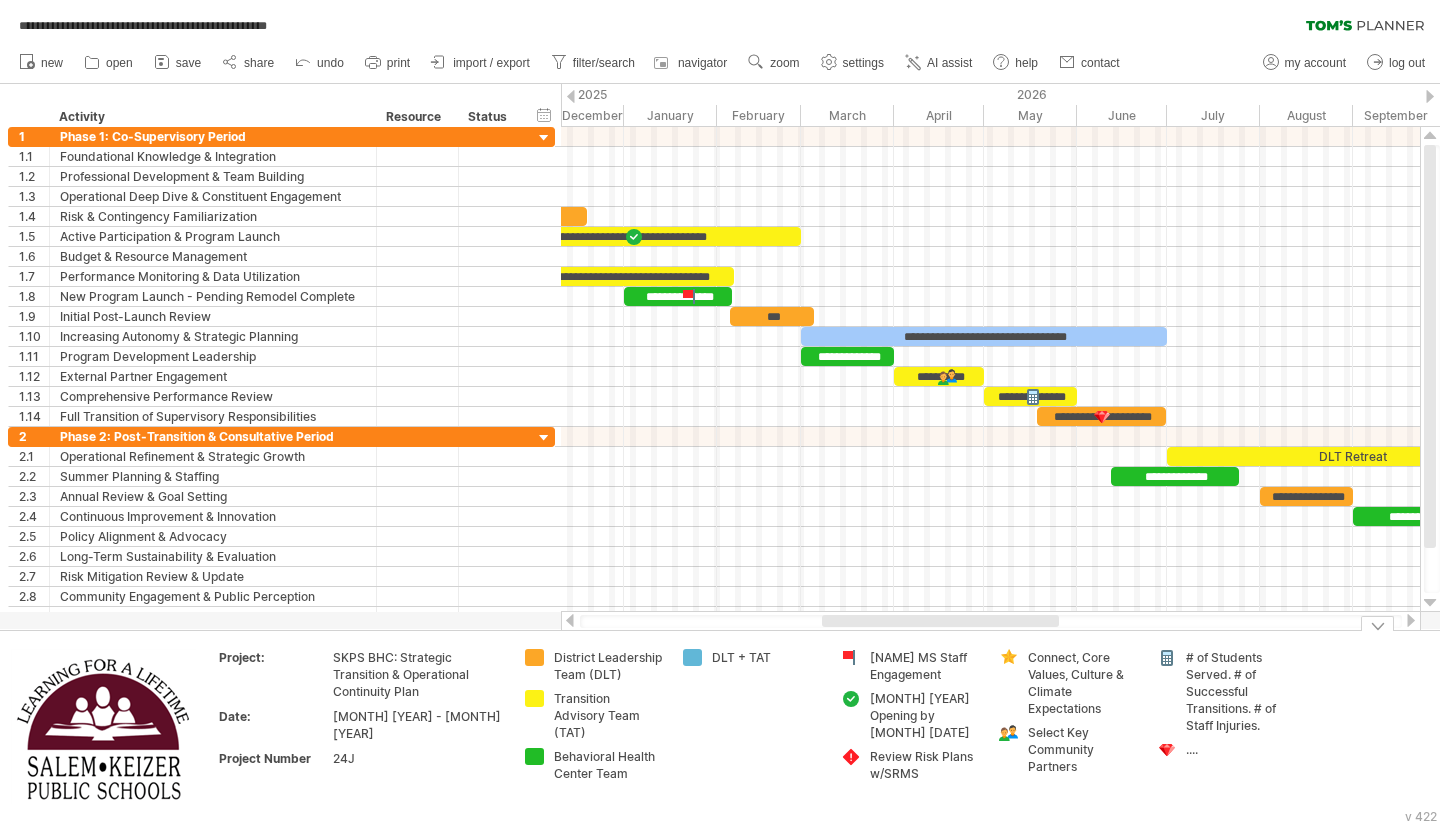 click on "...." at bounding box center (608, 666) 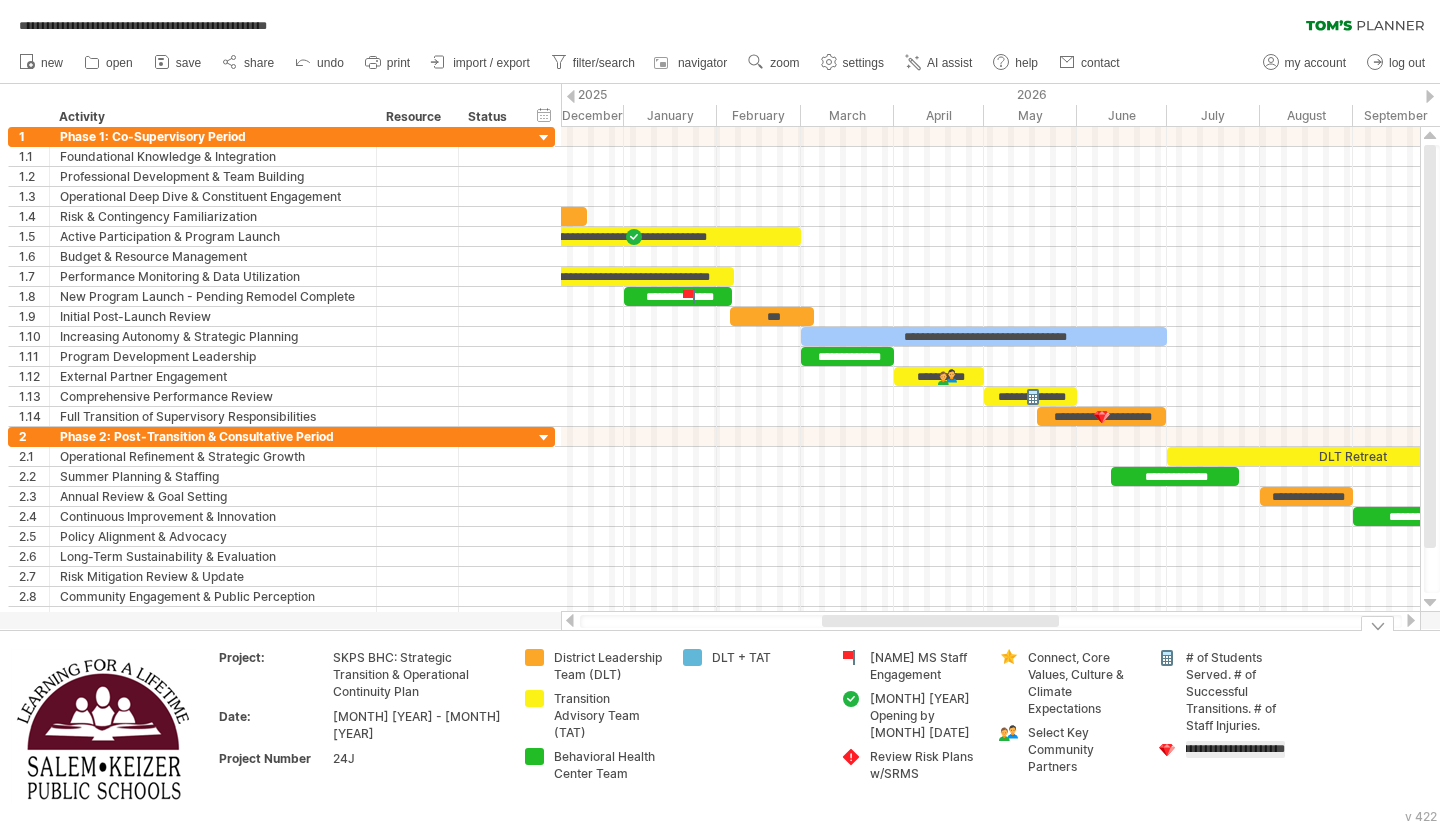 scroll, scrollTop: 0, scrollLeft: 392, axis: horizontal 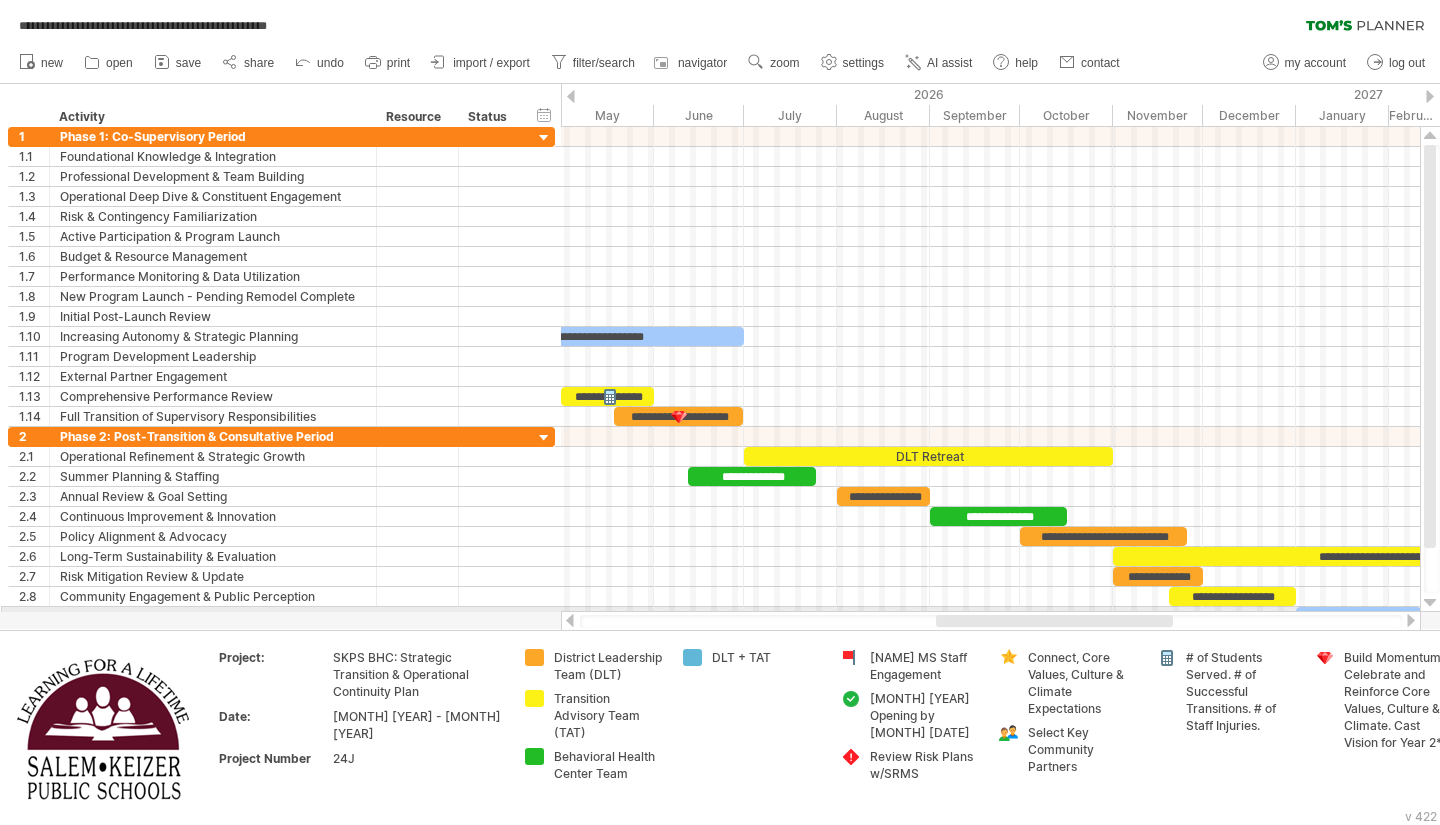 drag, startPoint x: 1018, startPoint y: 619, endPoint x: 1132, endPoint y: 609, distance: 114.43776 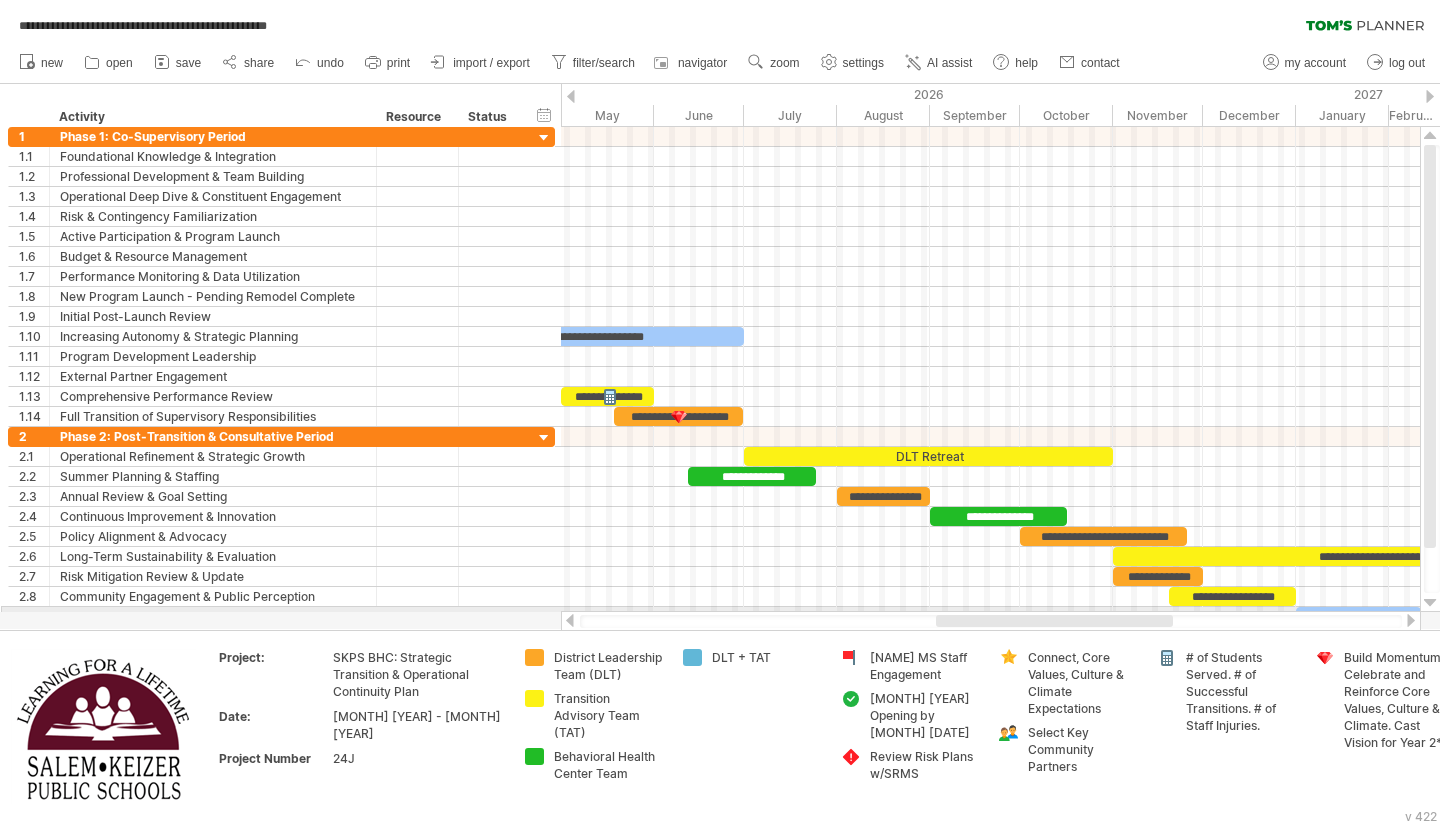click on "**********" at bounding box center (720, 412) 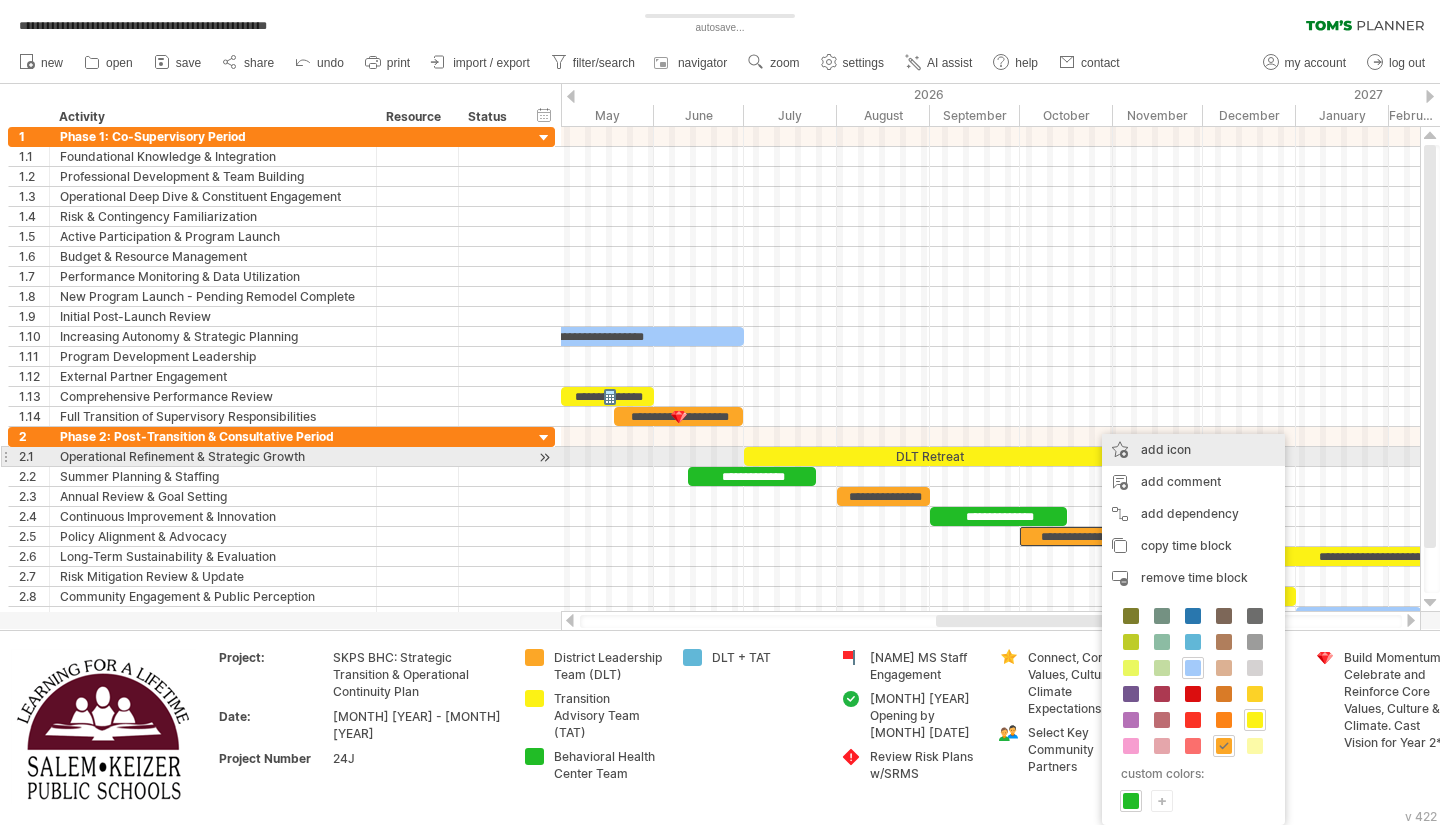 click on "add icon" at bounding box center (1193, 450) 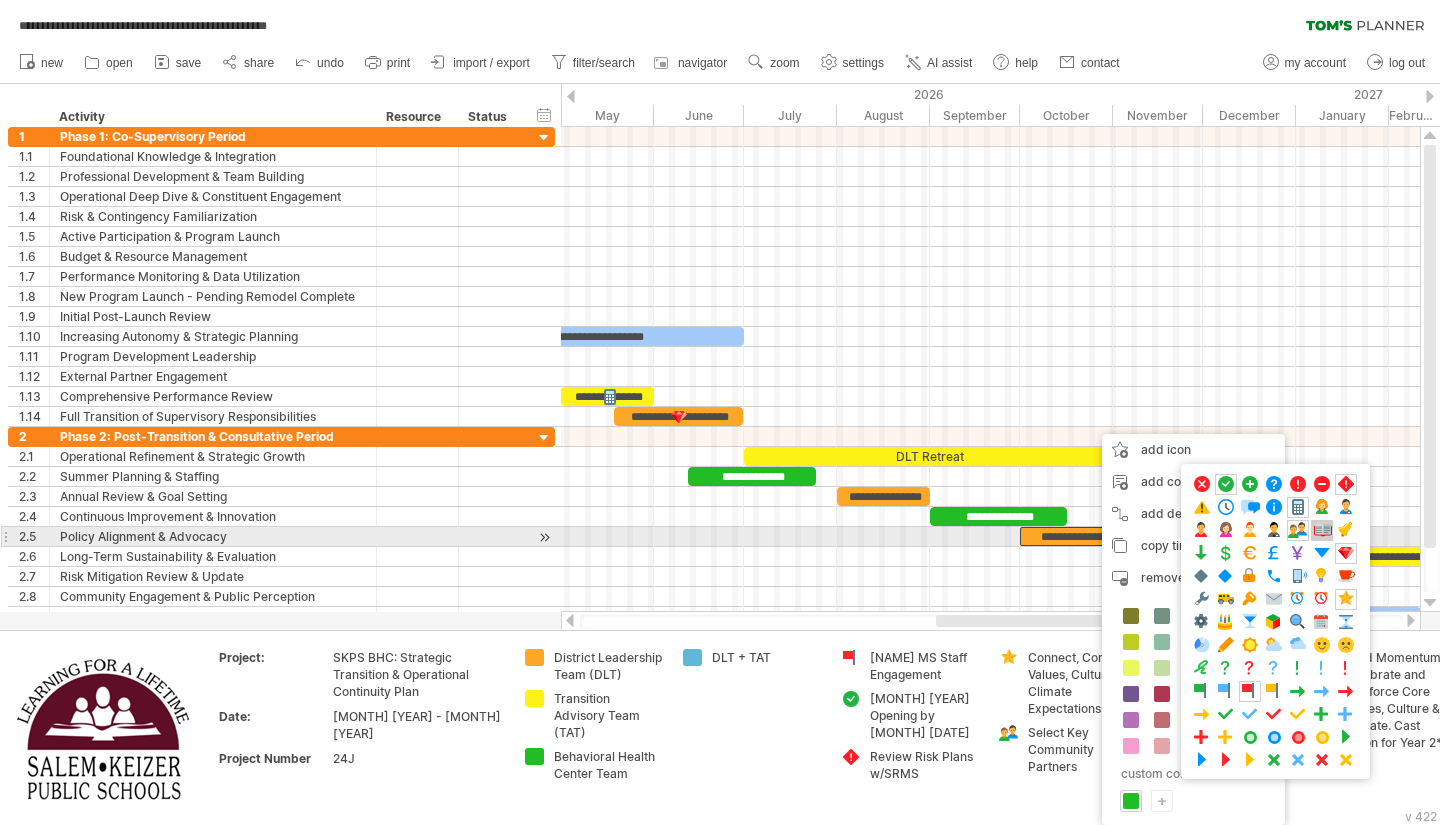 click at bounding box center [1322, 530] 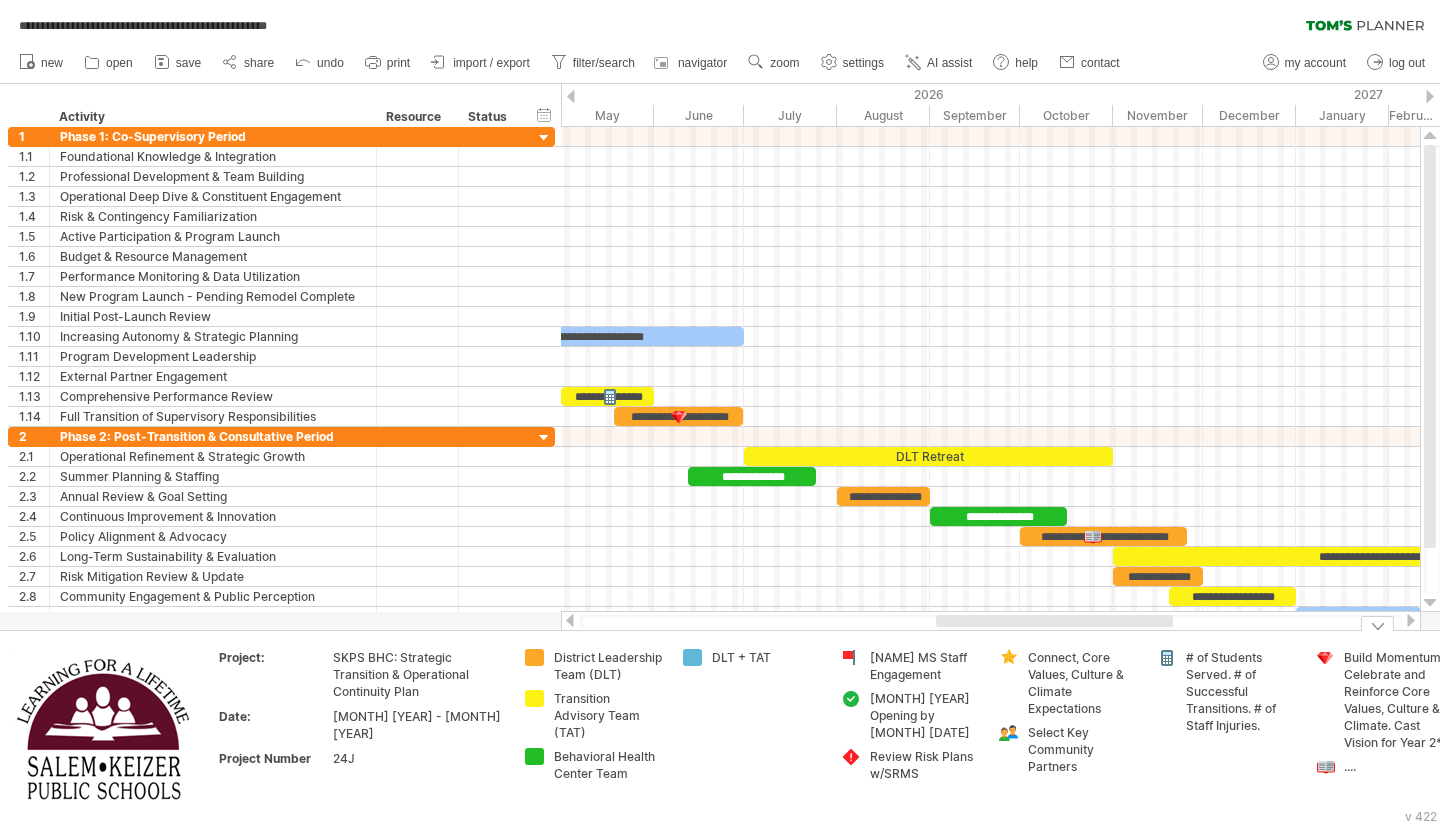 click on "...." at bounding box center (608, 666) 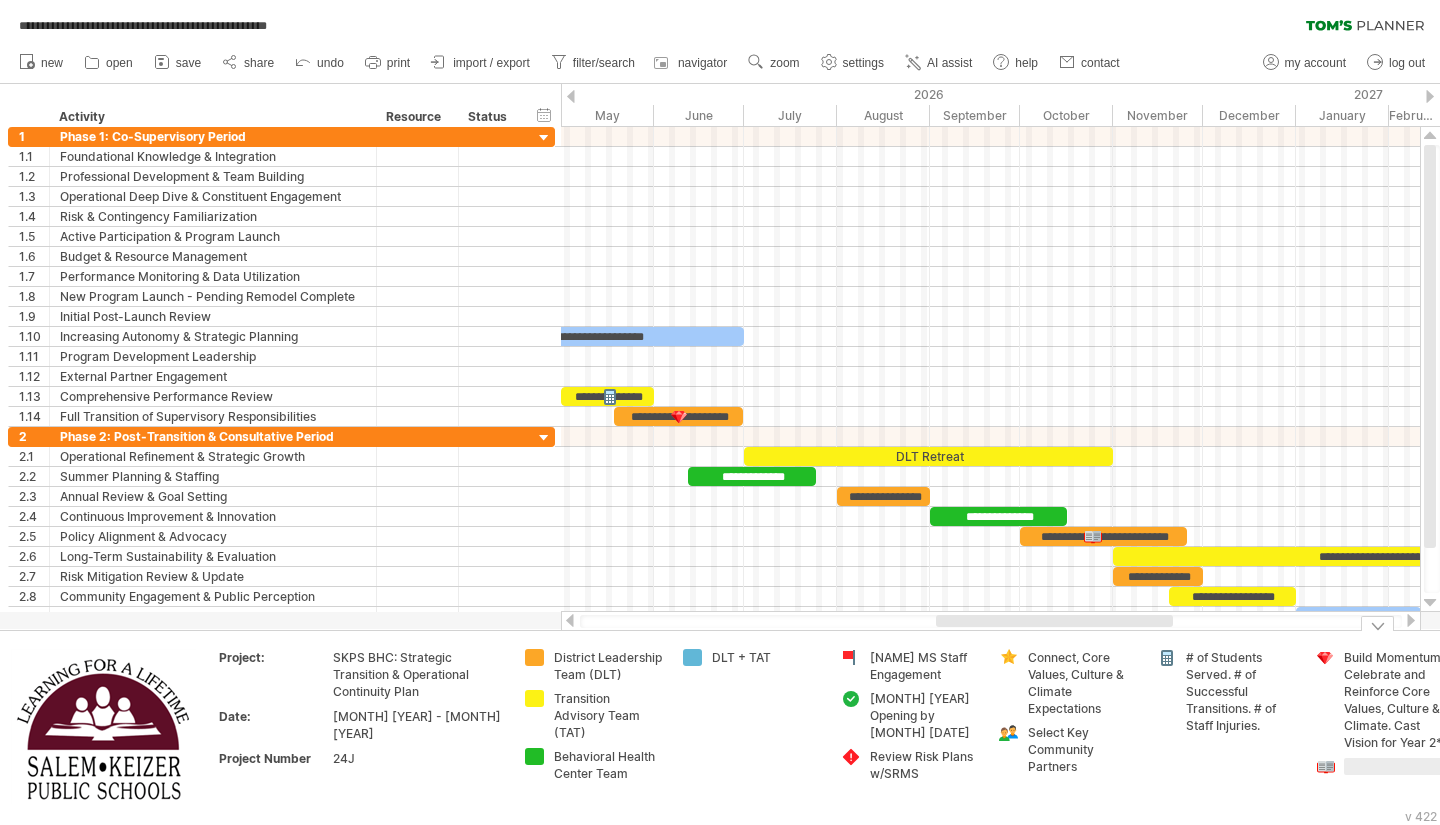 scroll, scrollTop: 0, scrollLeft: 3, axis: horizontal 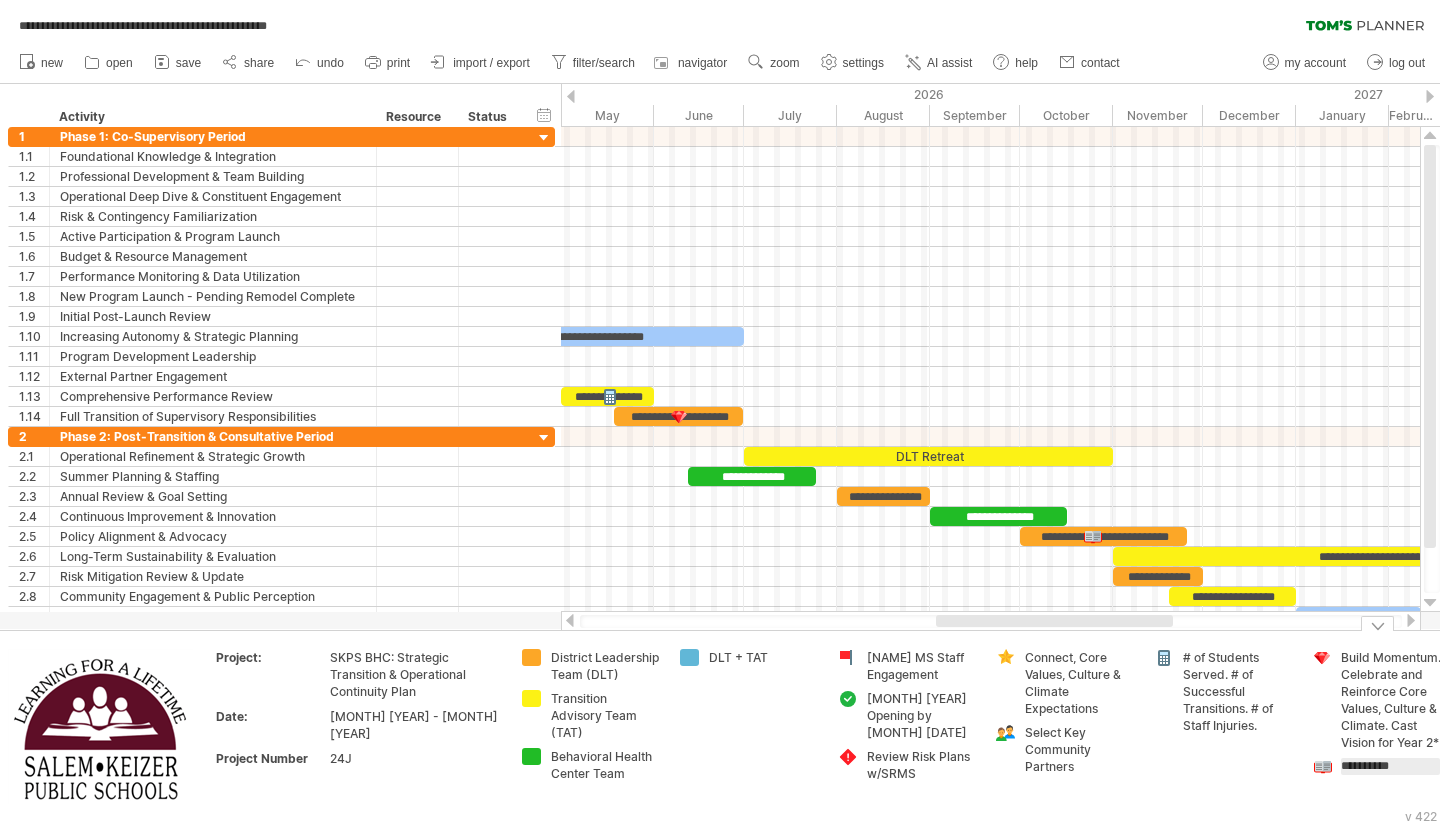 type on "**********" 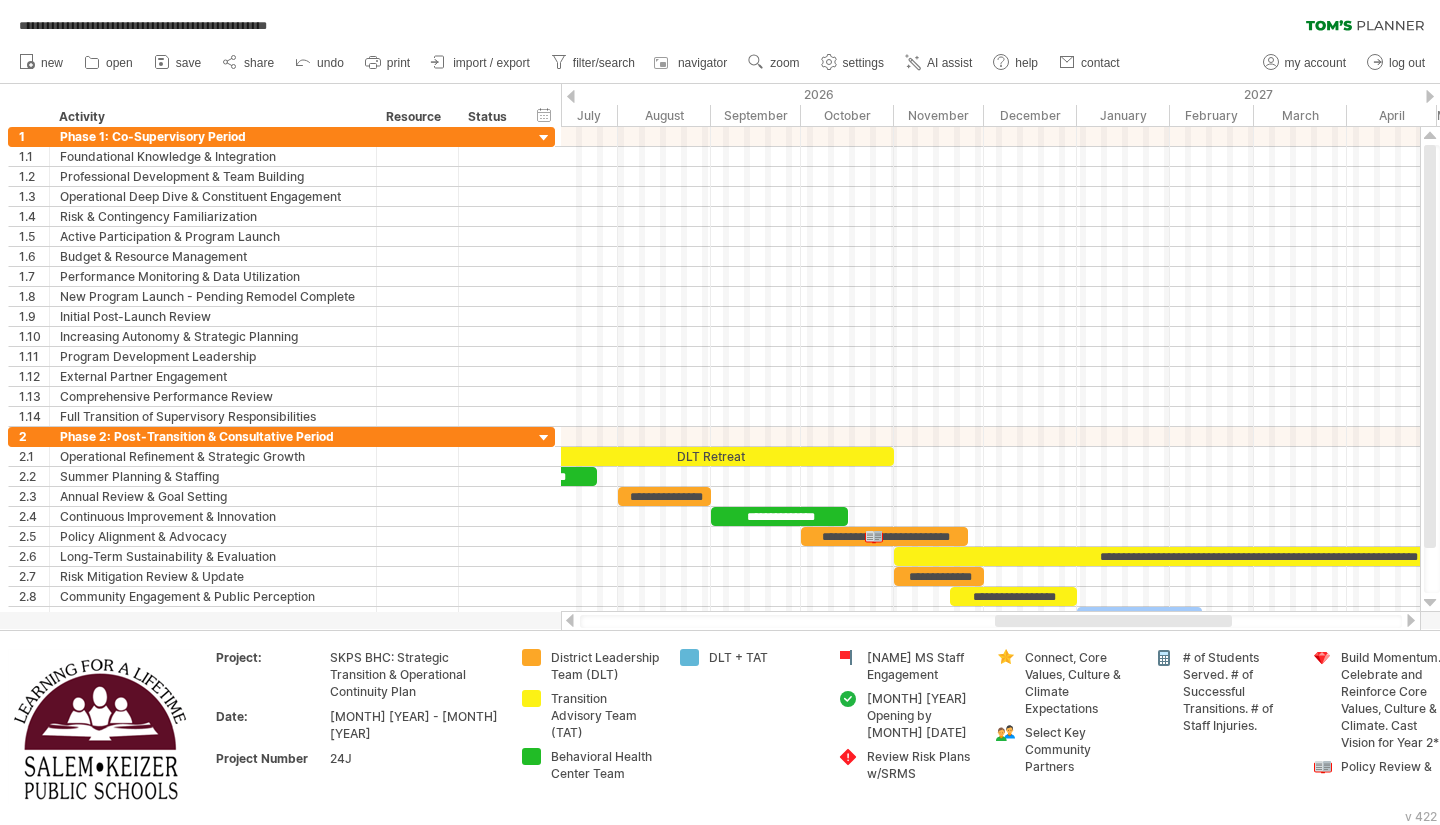 drag, startPoint x: 1155, startPoint y: 619, endPoint x: 1214, endPoint y: 620, distance: 59.008472 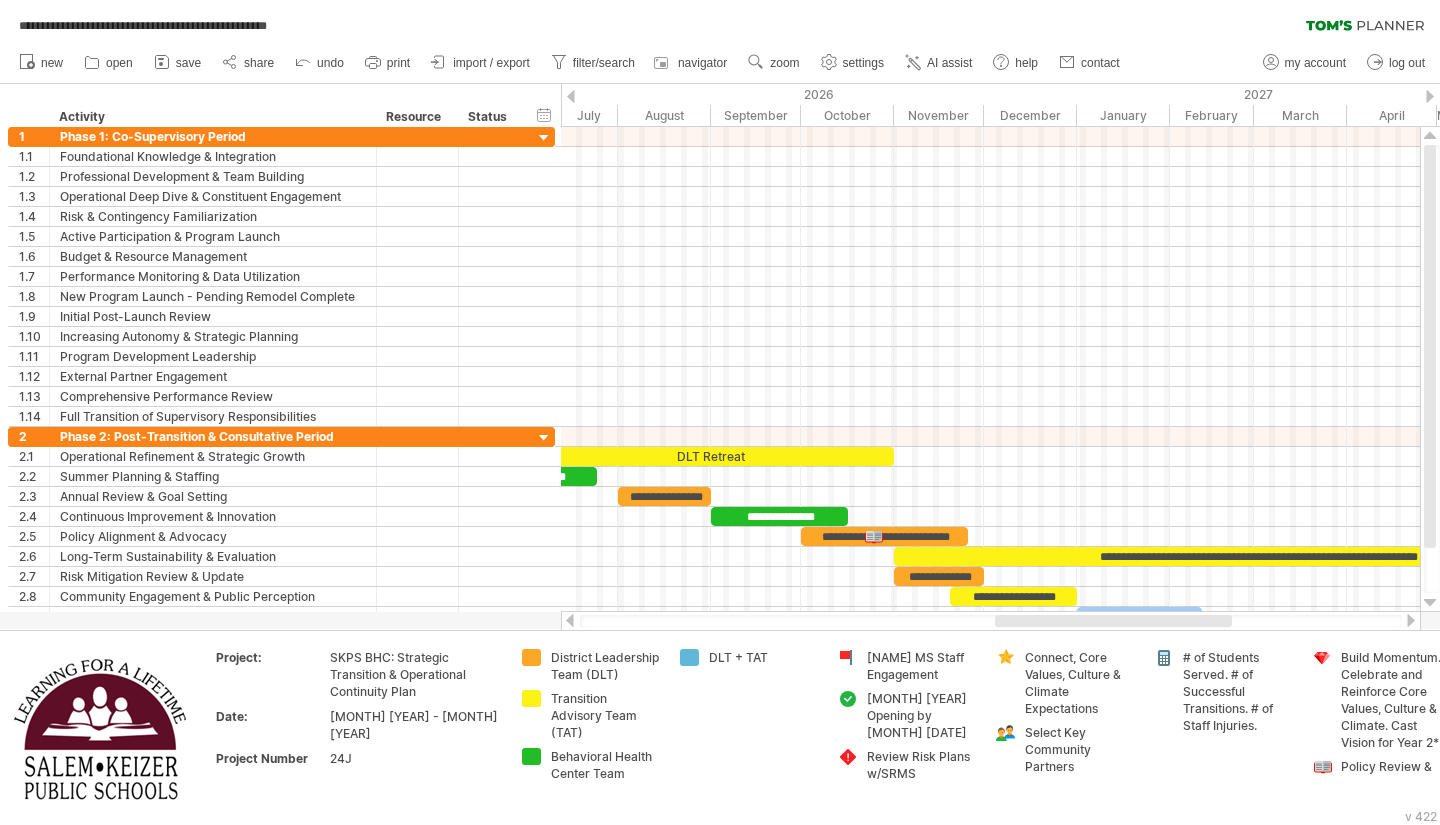 click at bounding box center [1113, 621] 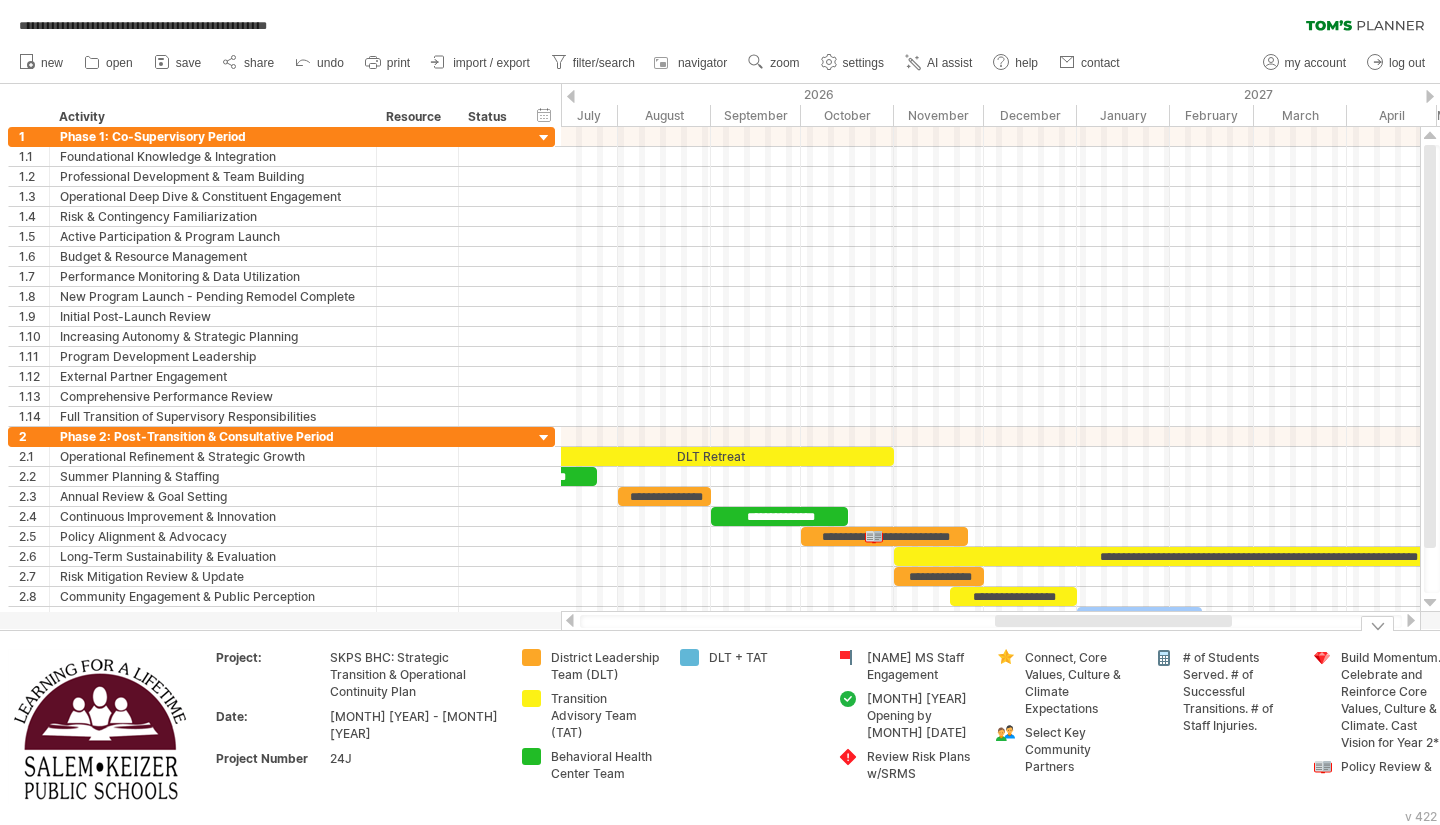 click on "Policy Review &" at bounding box center (605, 666) 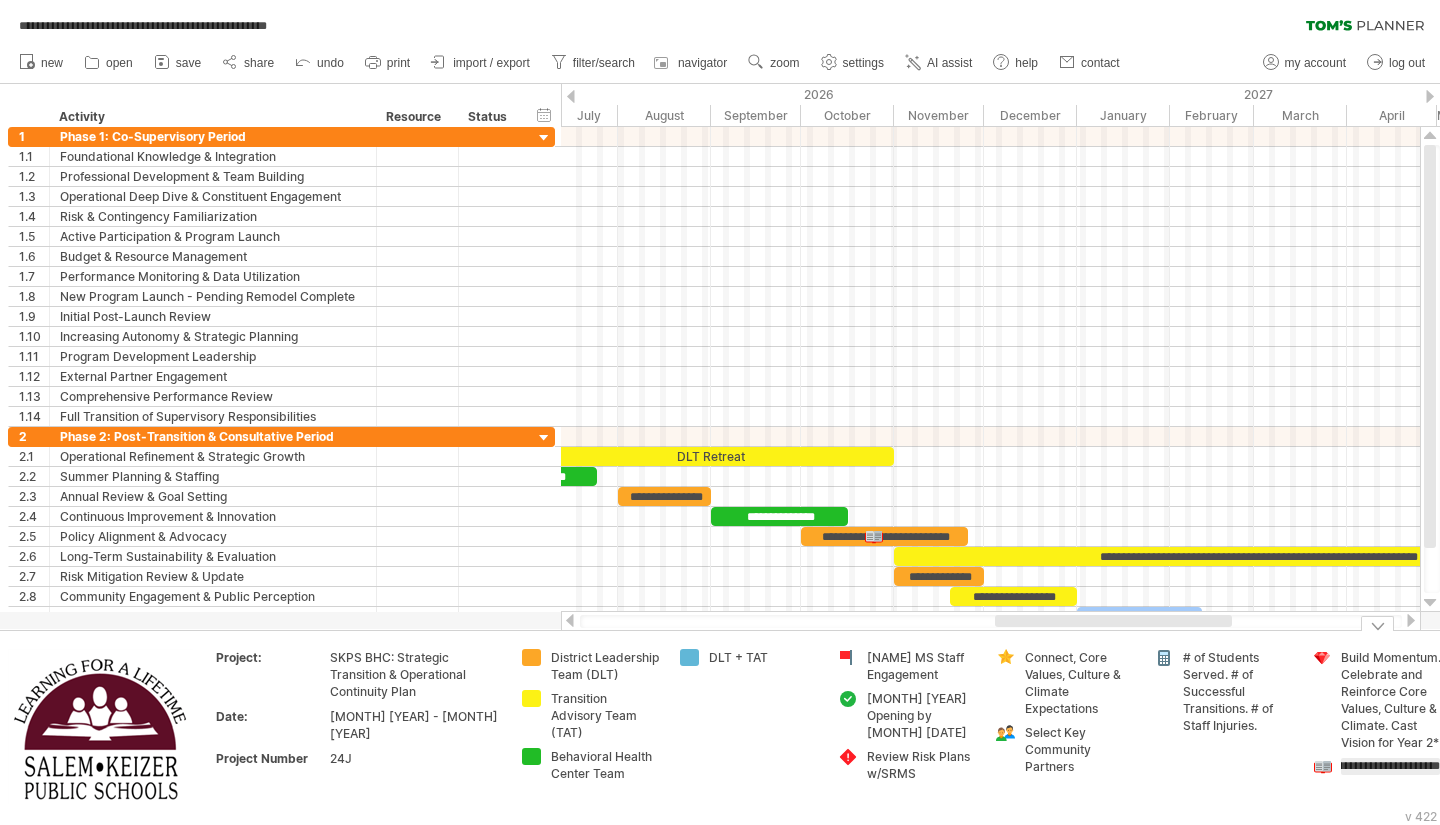 scroll, scrollTop: 0, scrollLeft: 55, axis: horizontal 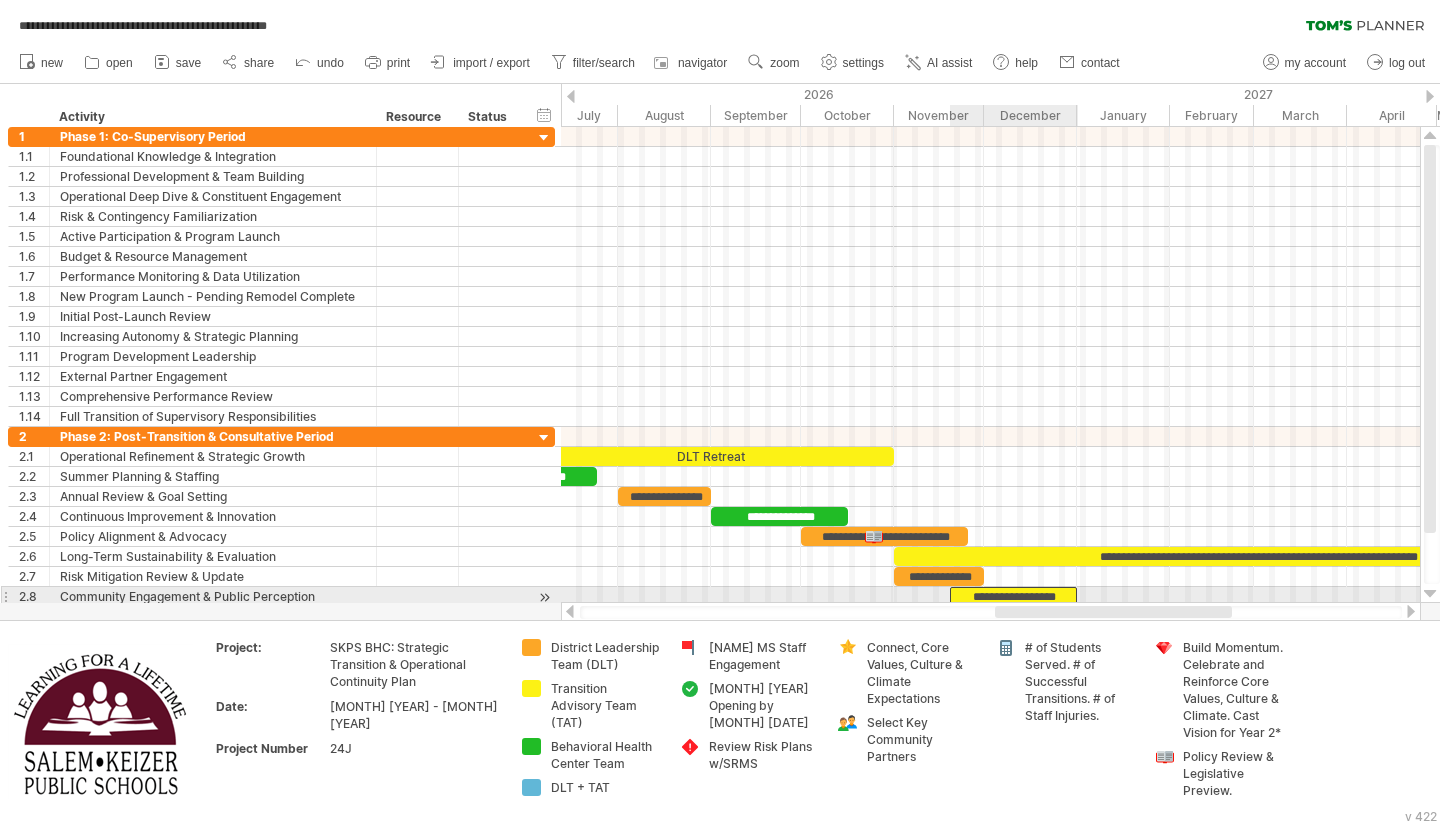 click on "**********" at bounding box center [1014, 596] 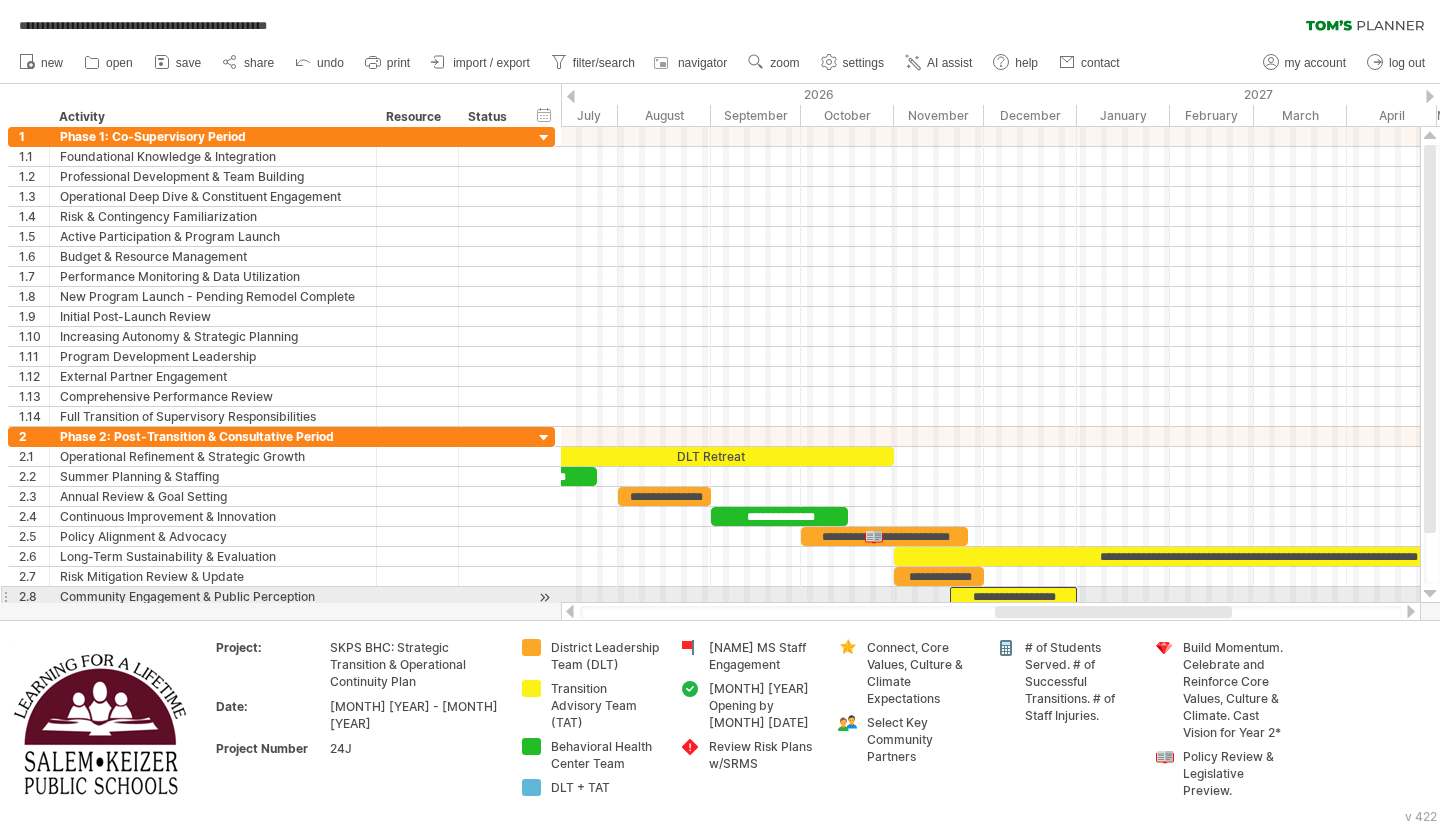 scroll, scrollTop: 1, scrollLeft: 0, axis: vertical 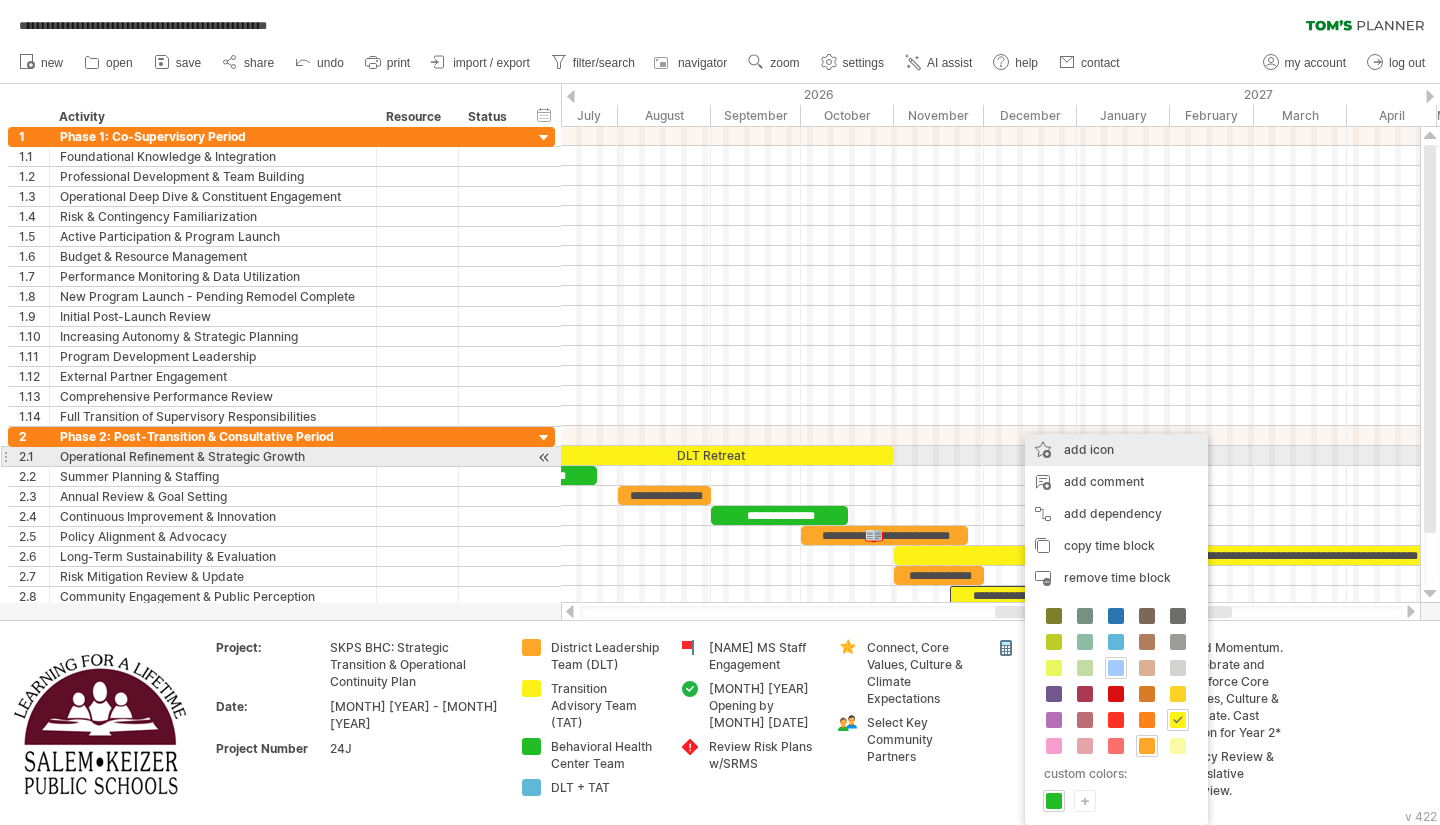 click on "add icon" at bounding box center (1116, 450) 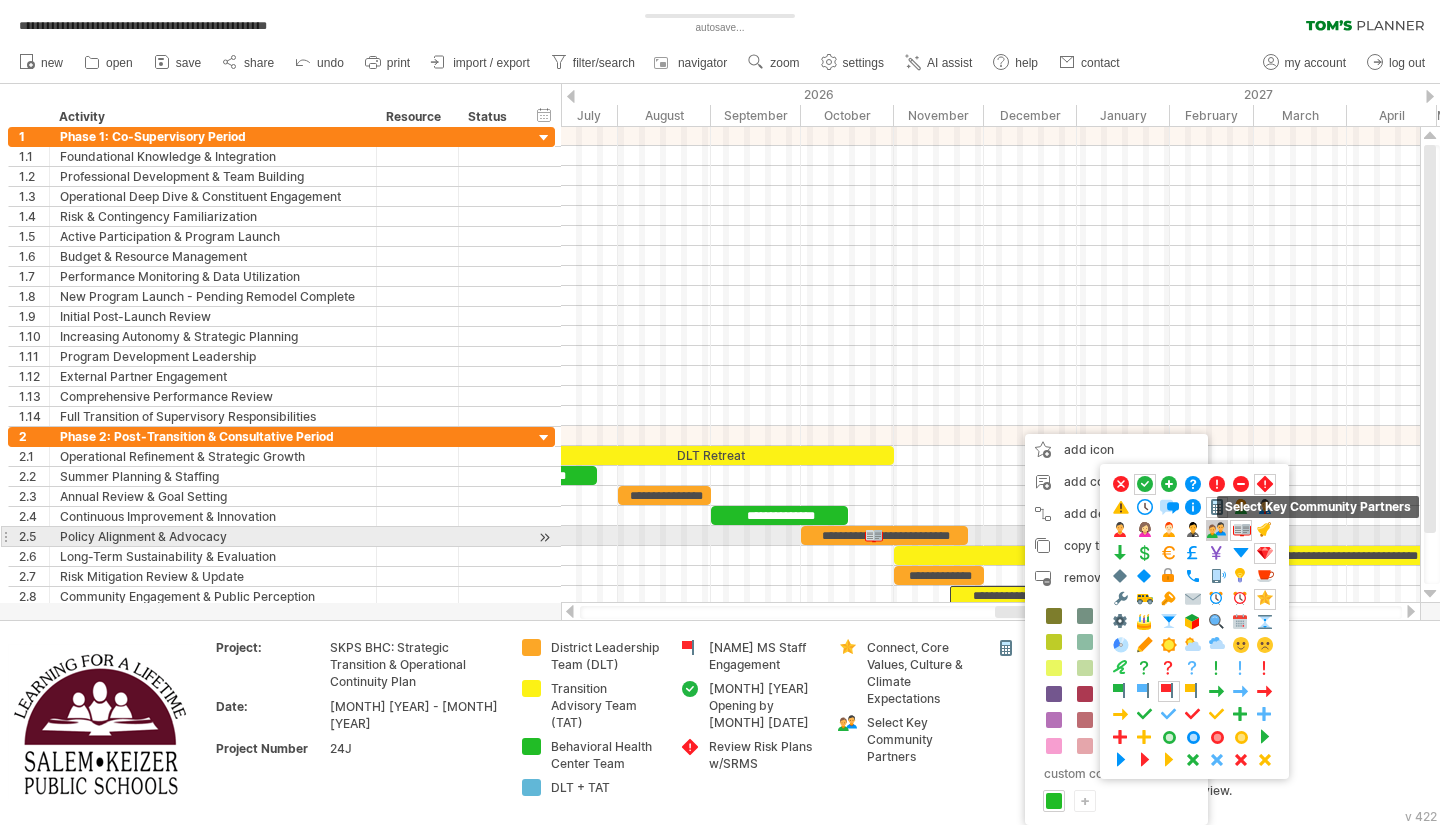click at bounding box center (1217, 530) 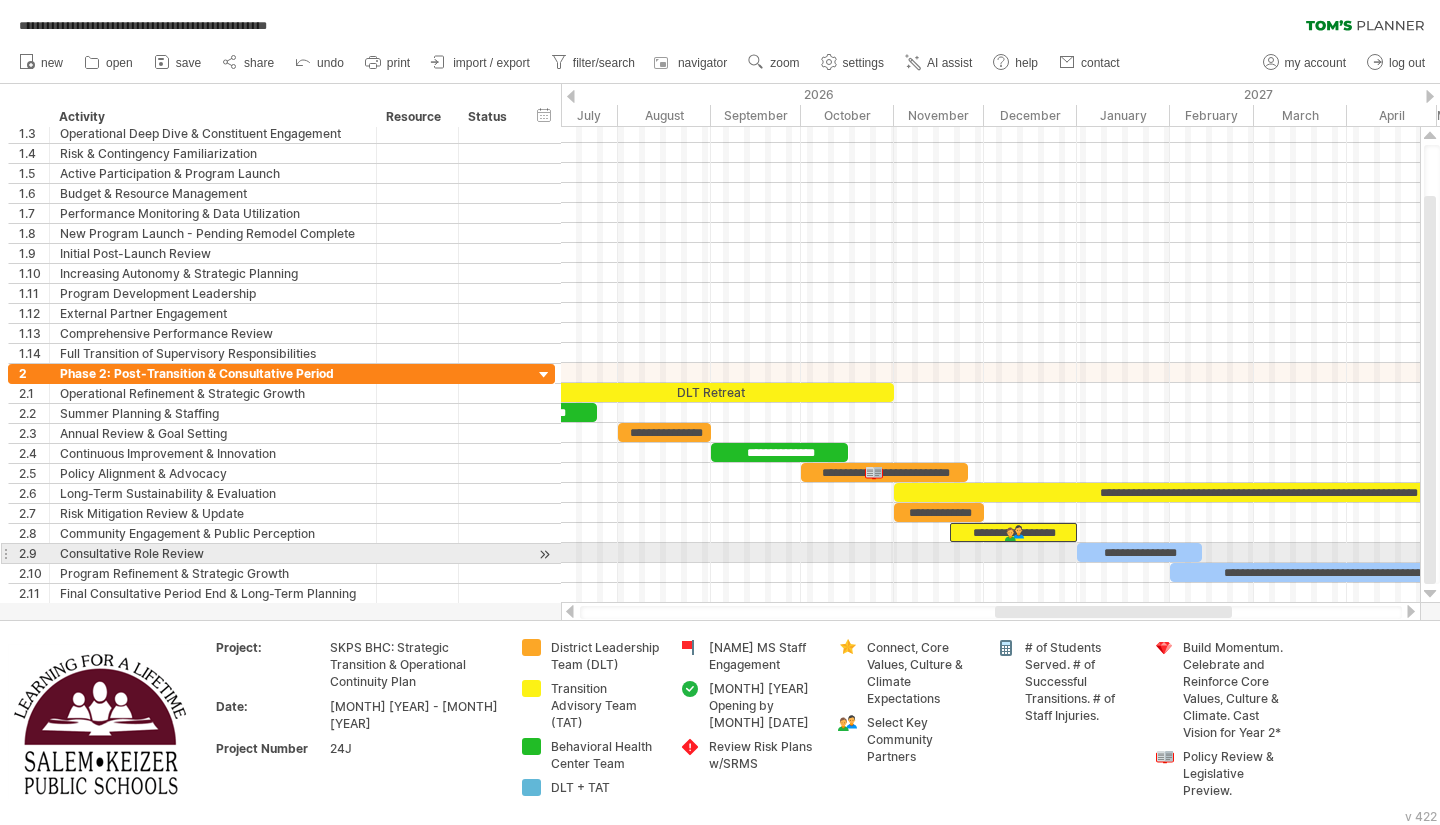 drag, startPoint x: 1429, startPoint y: 484, endPoint x: 1429, endPoint y: 550, distance: 66 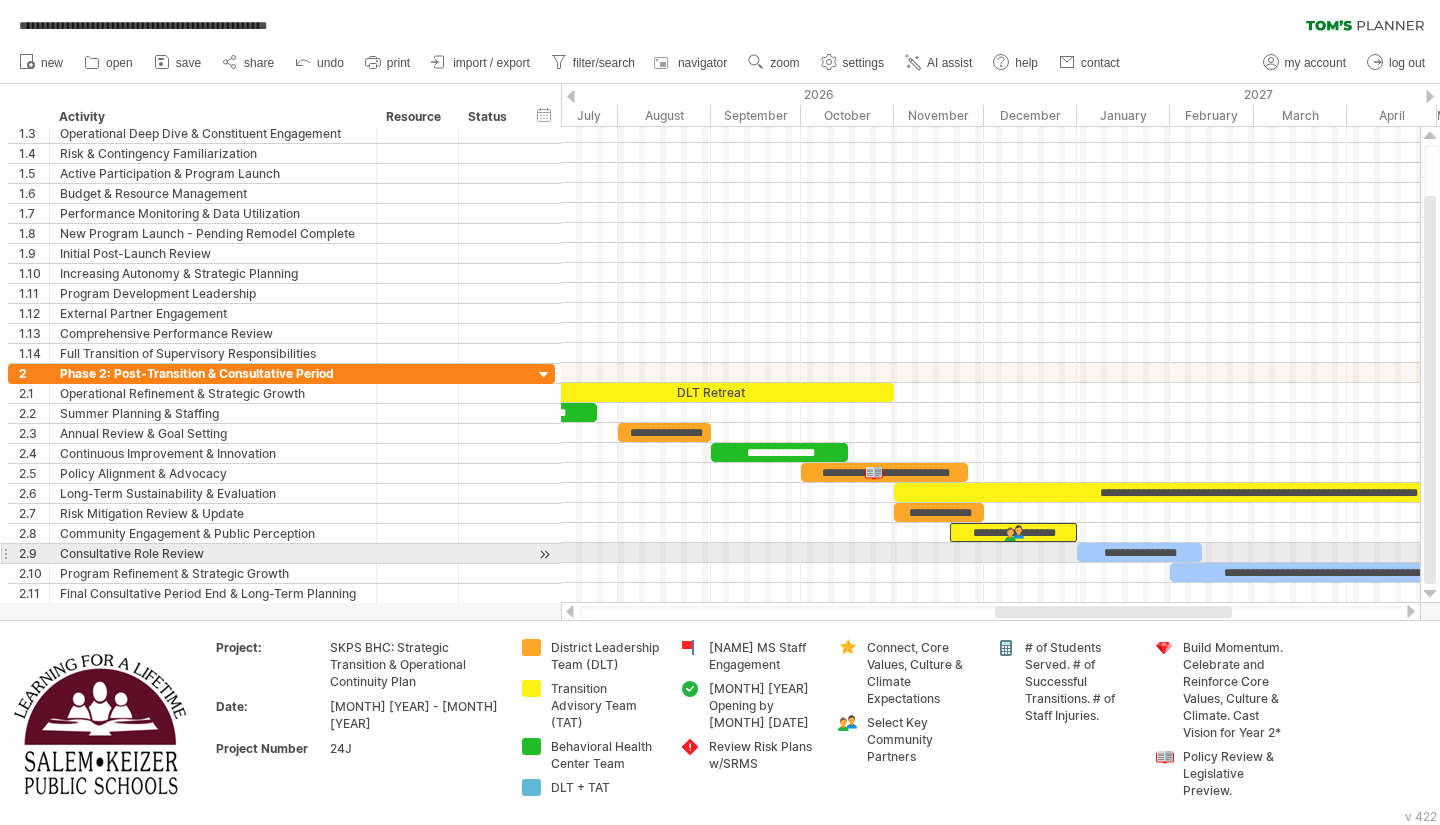 click at bounding box center (1430, 390) 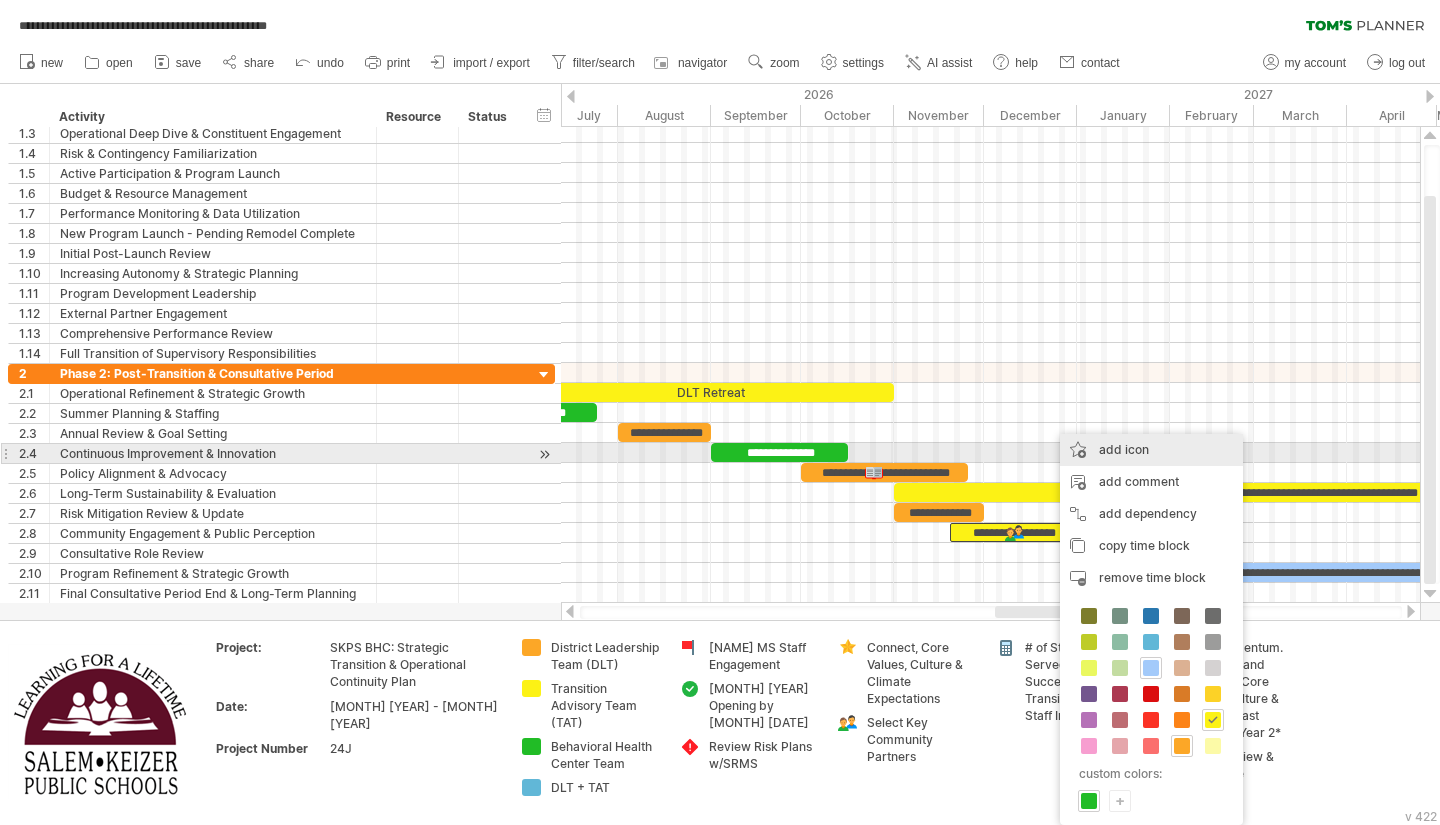 click on "add icon" at bounding box center (1151, 450) 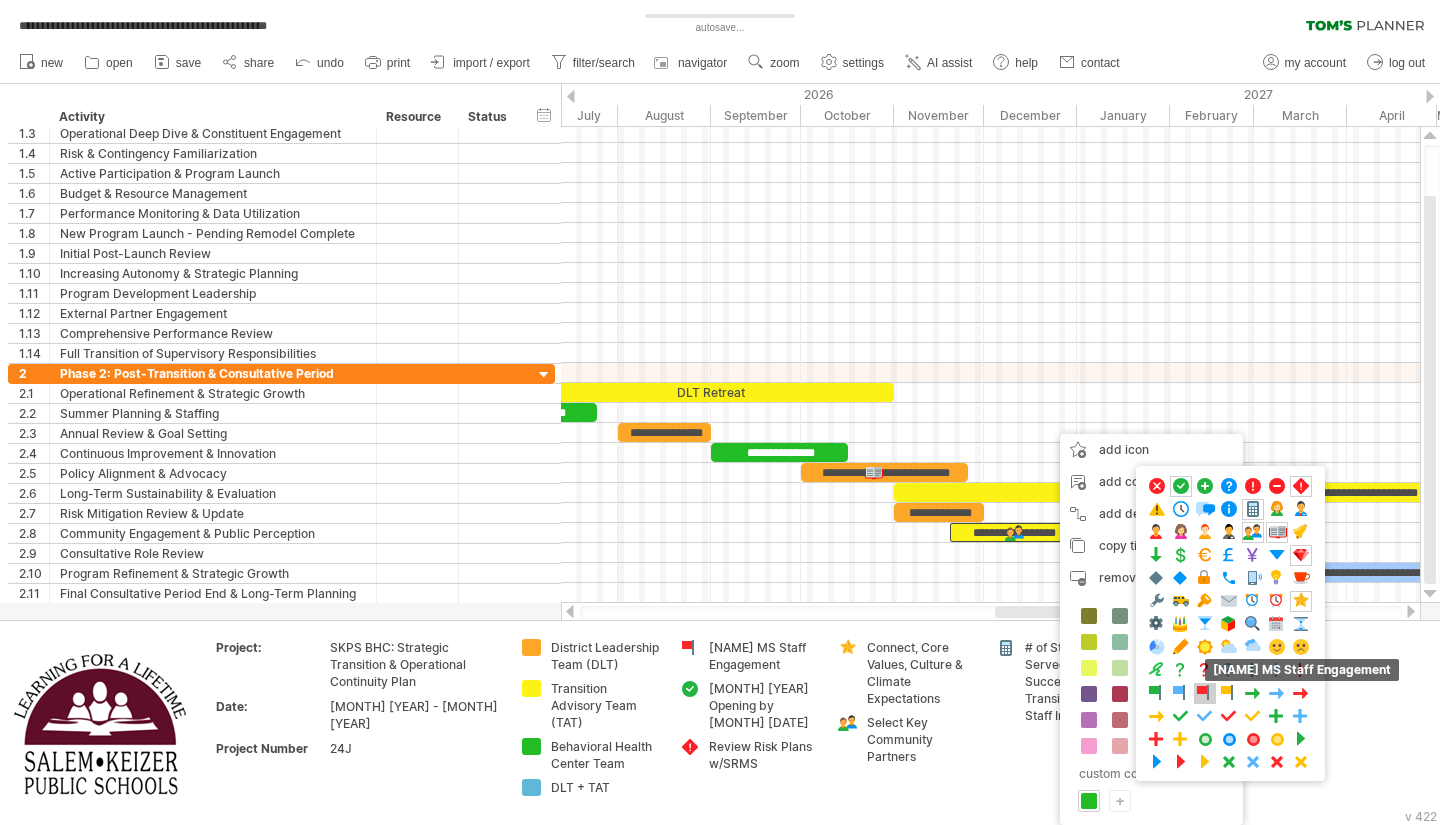 click at bounding box center (1205, 693) 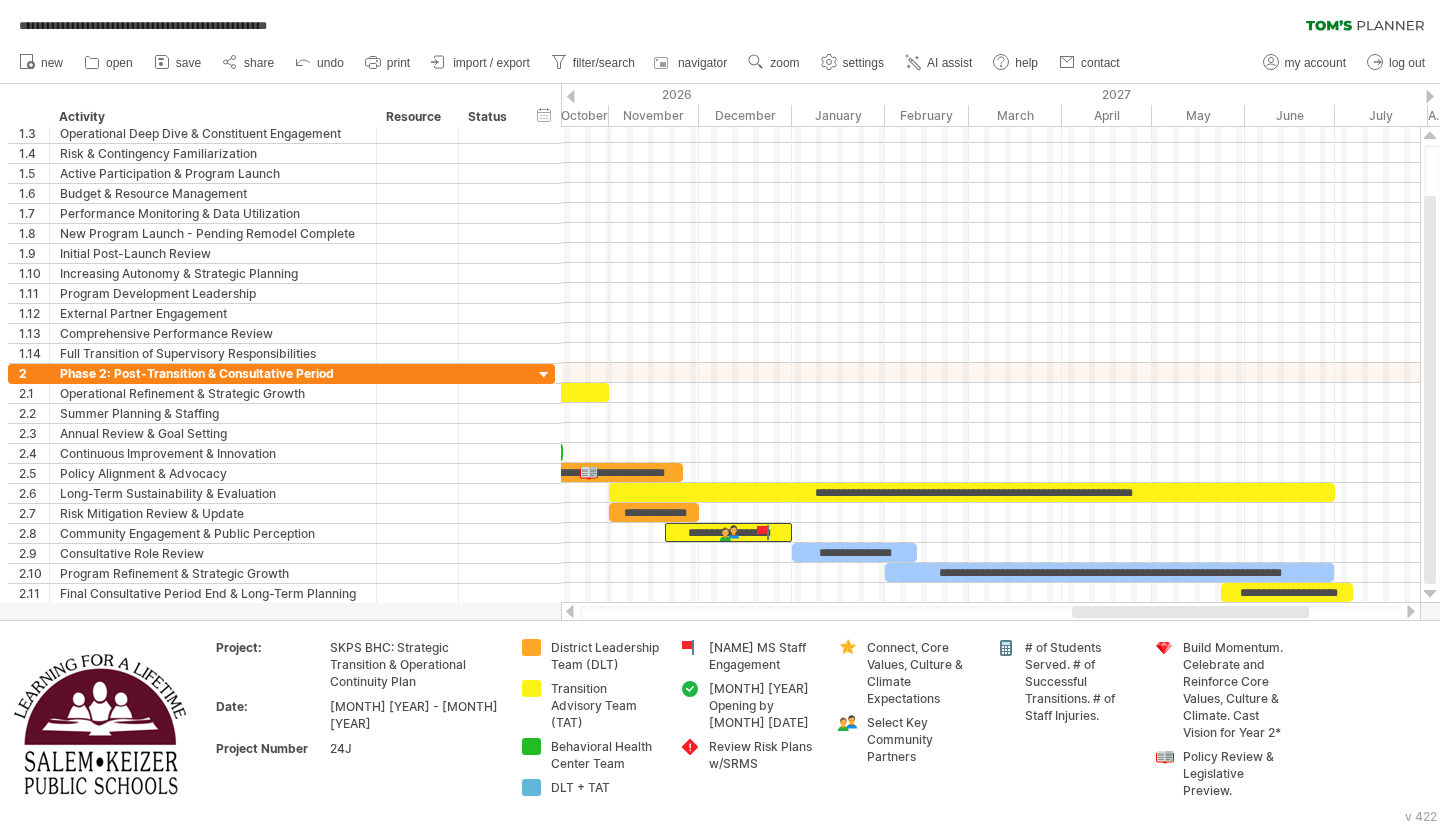 drag, startPoint x: 1189, startPoint y: 615, endPoint x: 1266, endPoint y: 616, distance: 77.00649 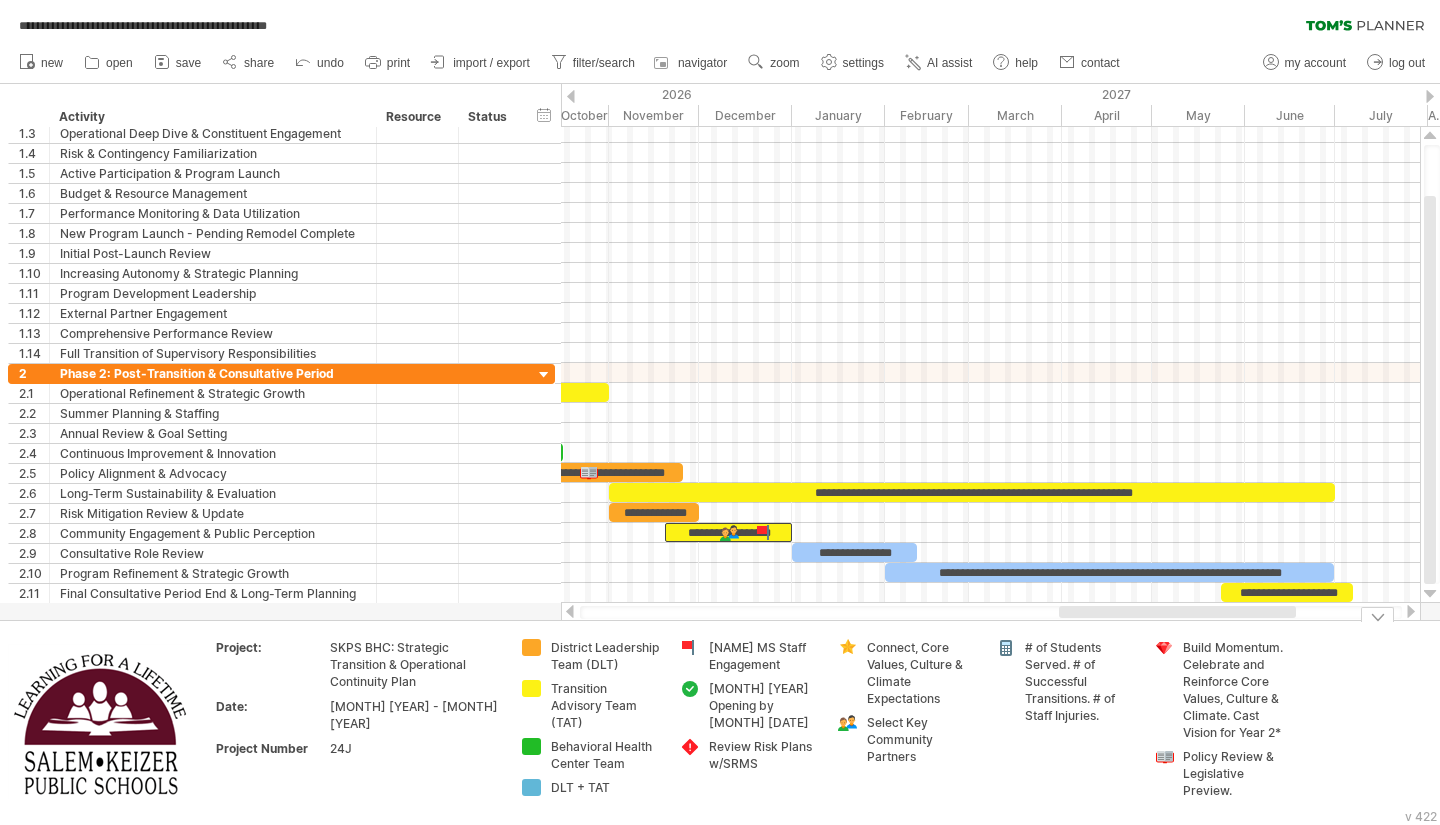 drag, startPoint x: 1266, startPoint y: 618, endPoint x: 1218, endPoint y: 624, distance: 48.373547 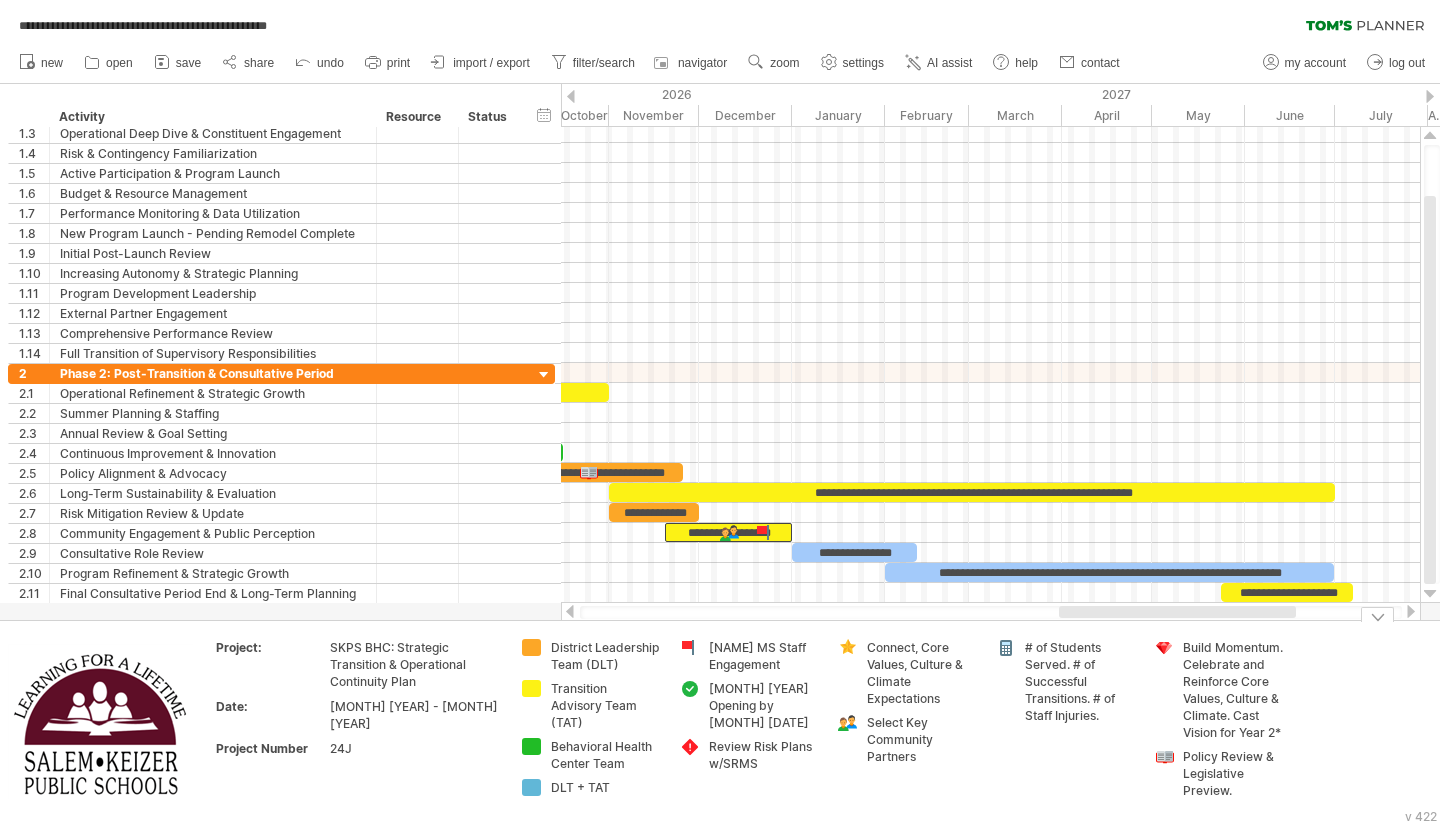 click on "**********" at bounding box center (720, 412) 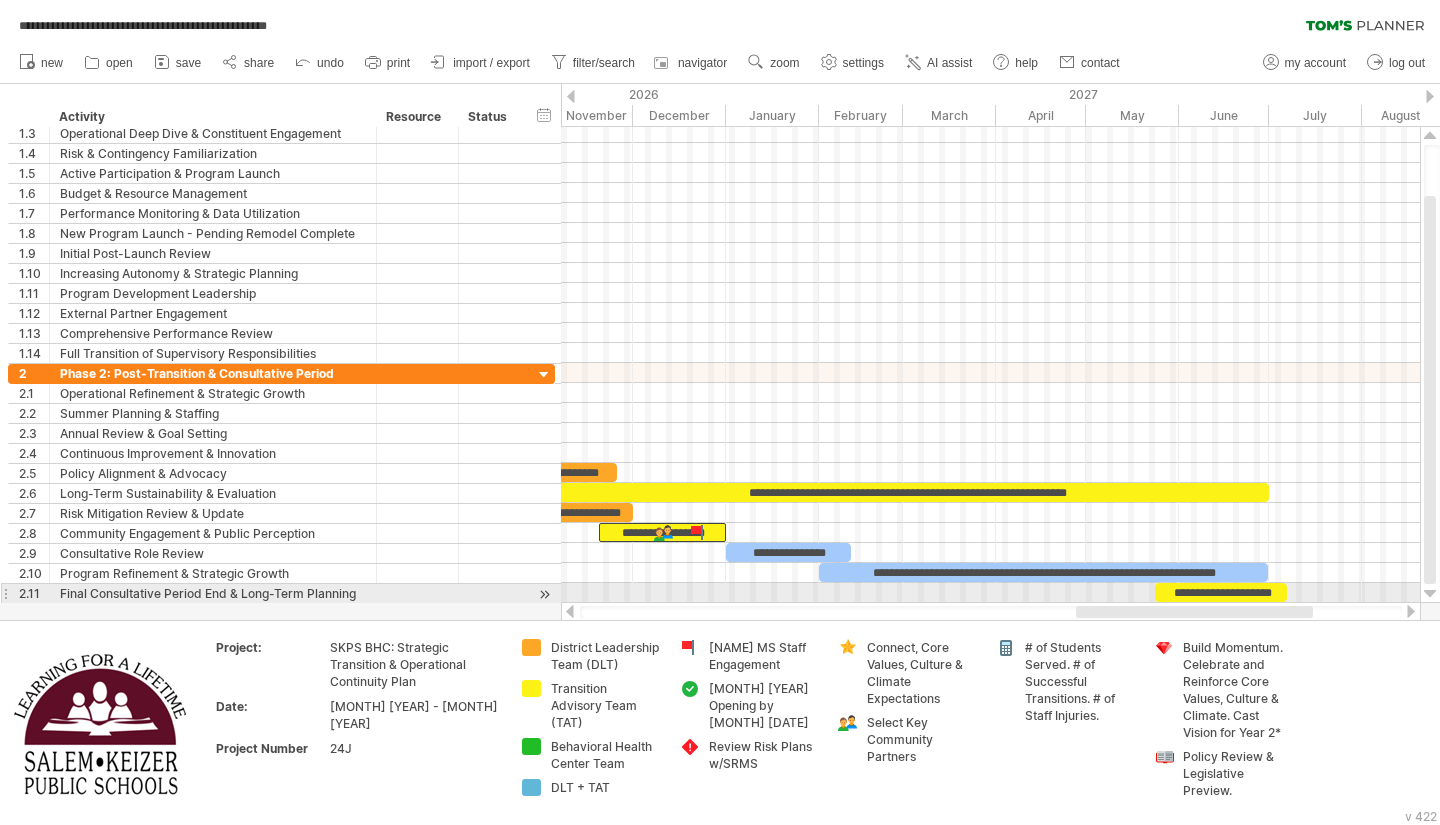 drag, startPoint x: 1211, startPoint y: 615, endPoint x: 1228, endPoint y: 585, distance: 34.48188 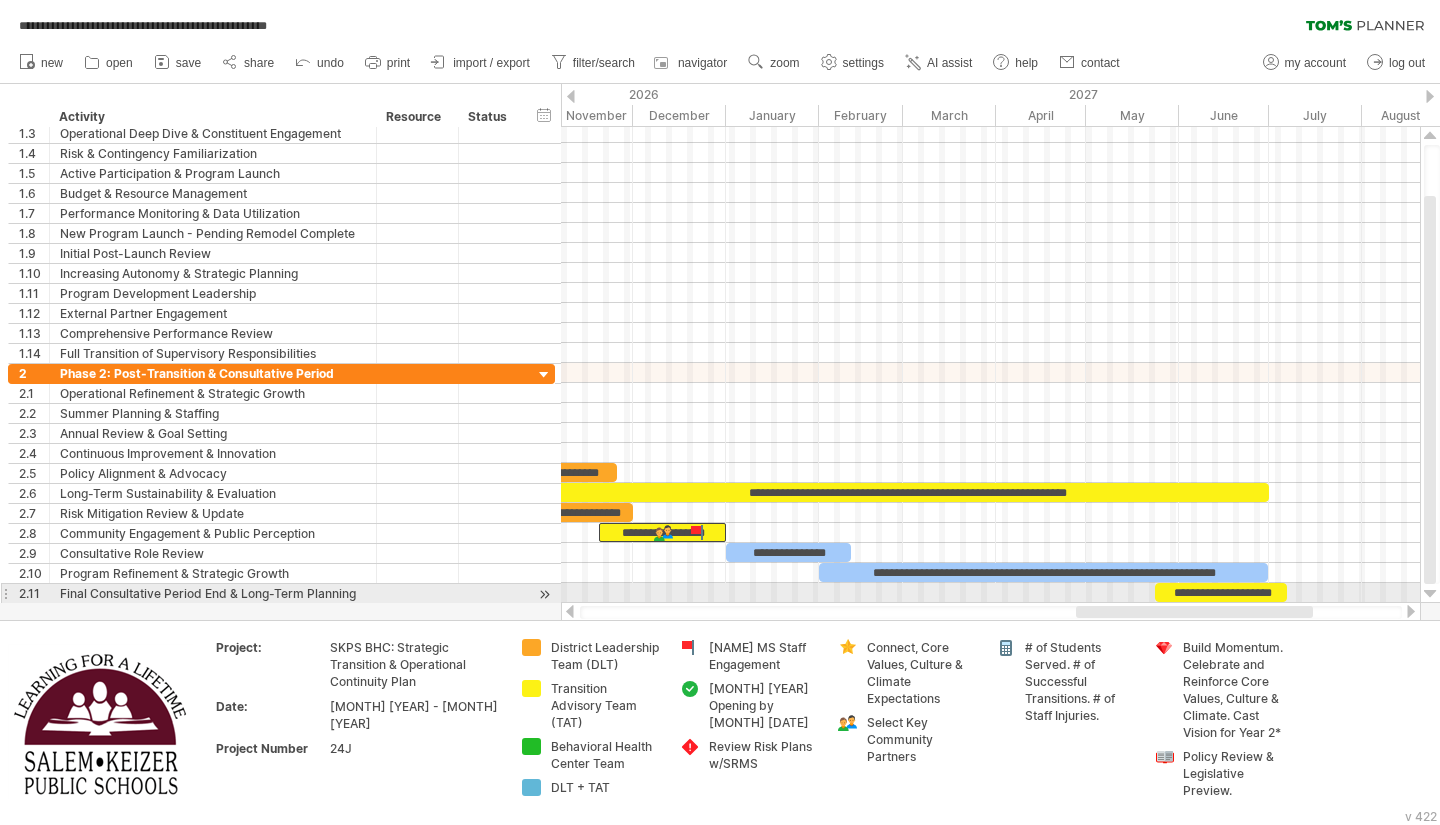 click on "**********" at bounding box center (720, 412) 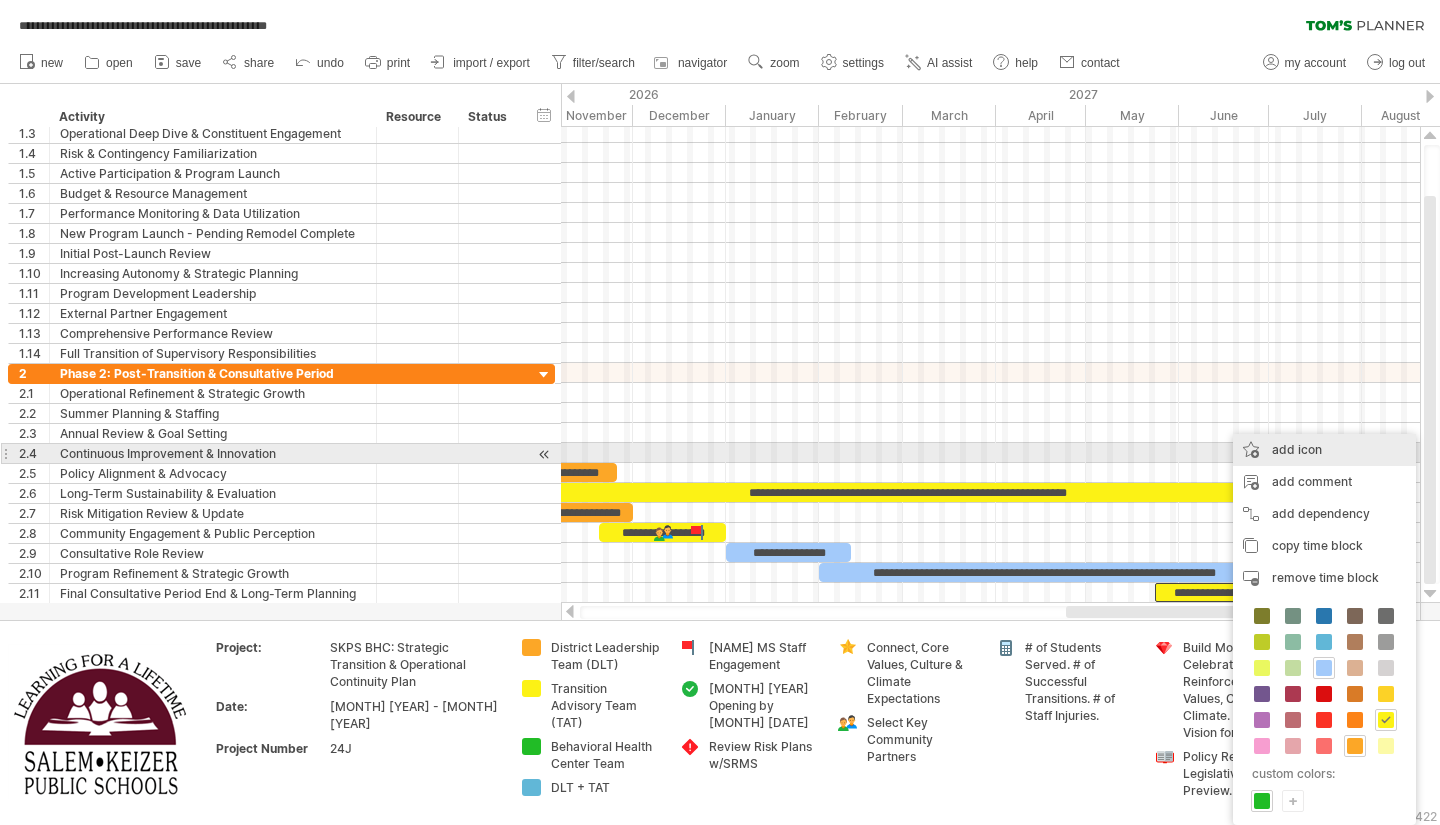 click on "add icon" at bounding box center [1324, 450] 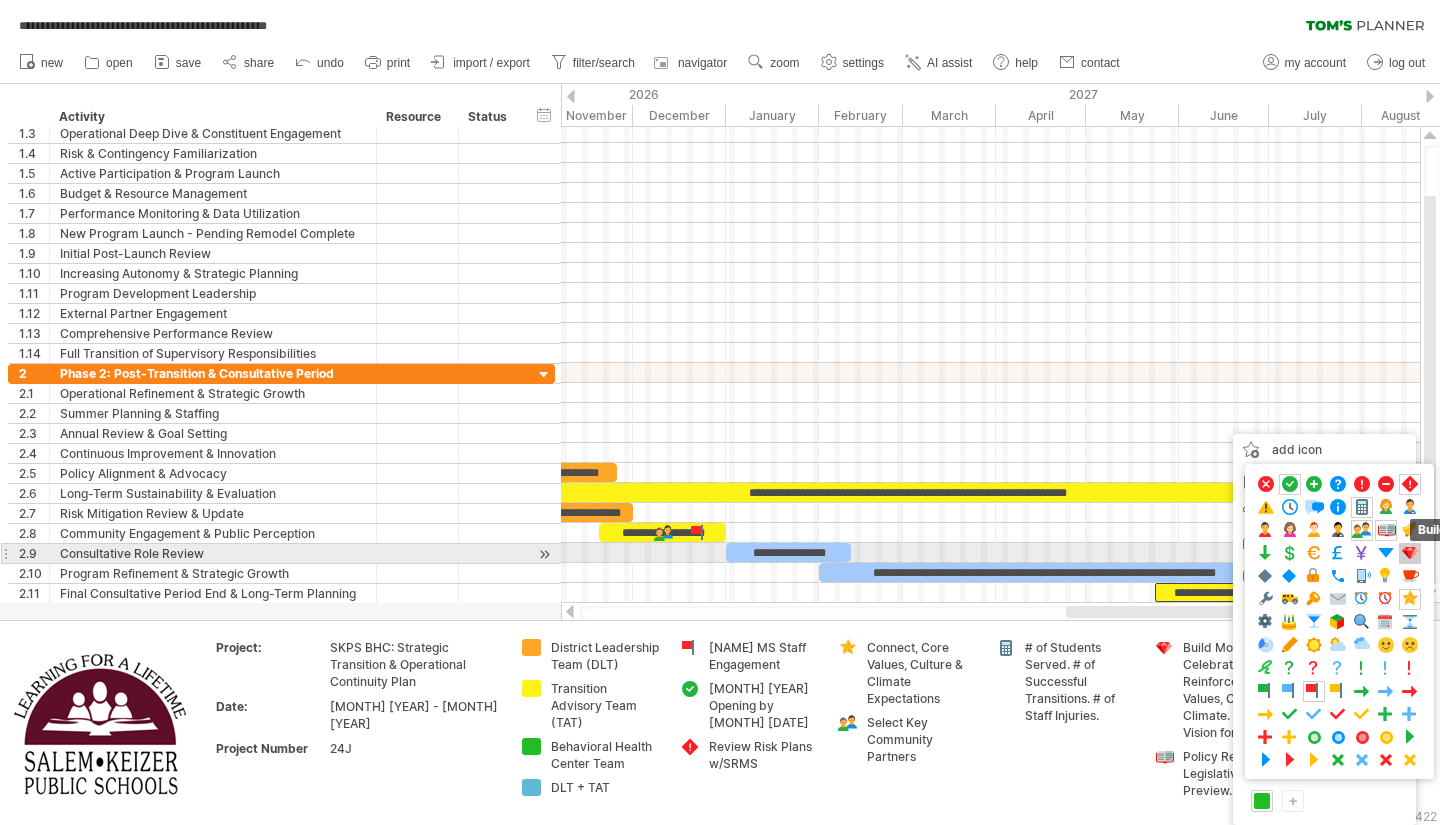 click at bounding box center (1410, 553) 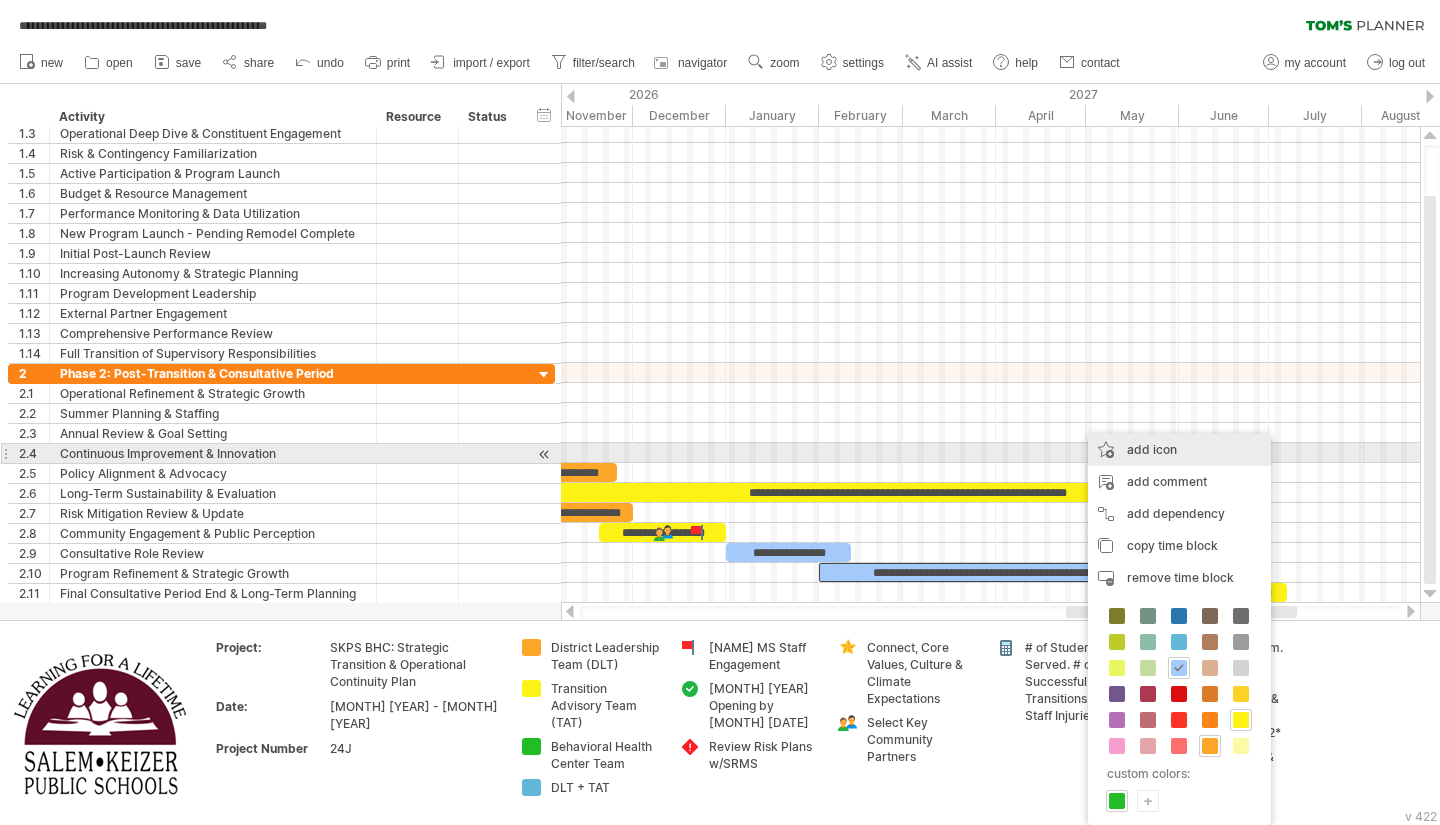 click on "add icon" at bounding box center [1179, 450] 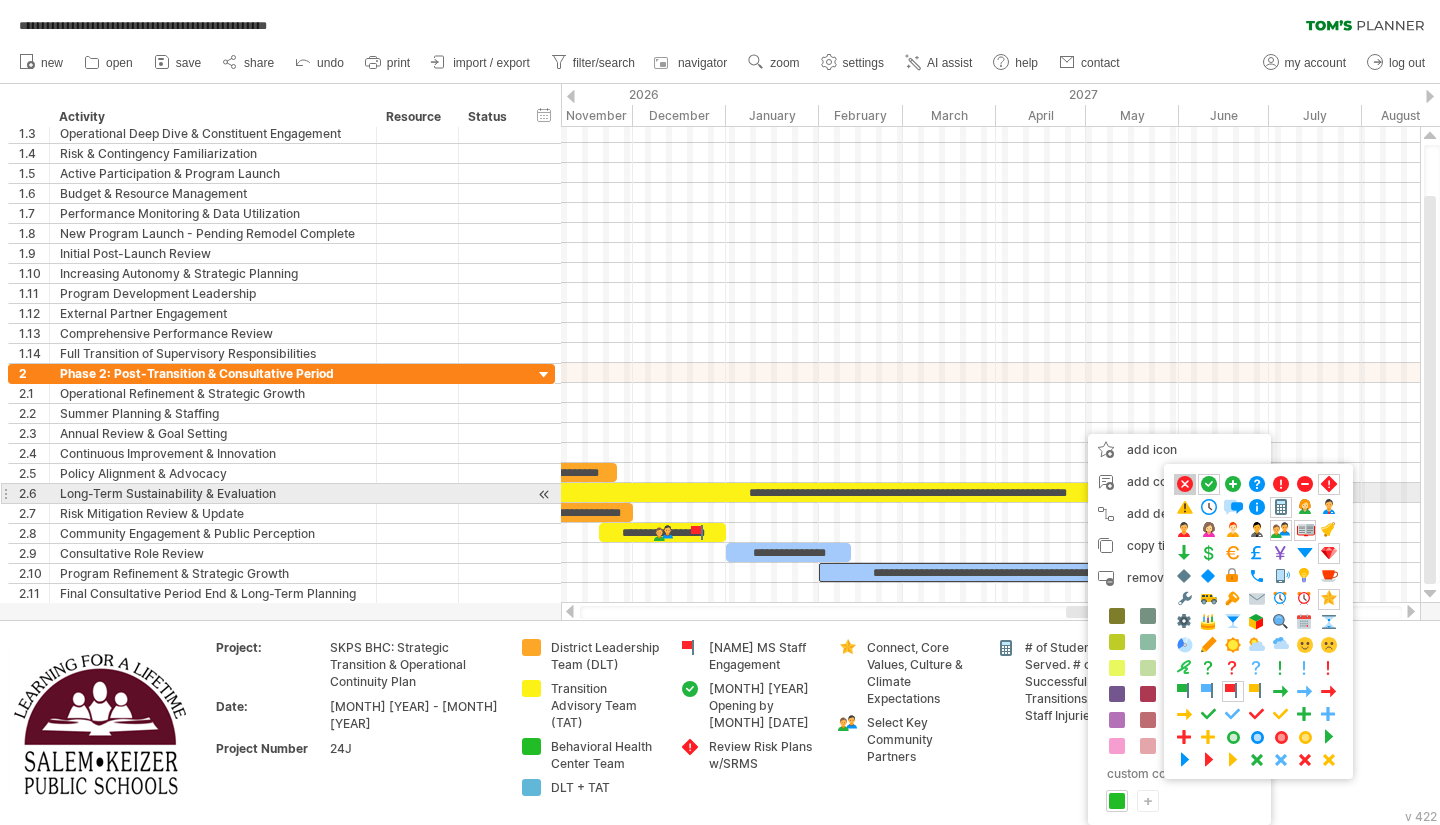 click at bounding box center [1185, 484] 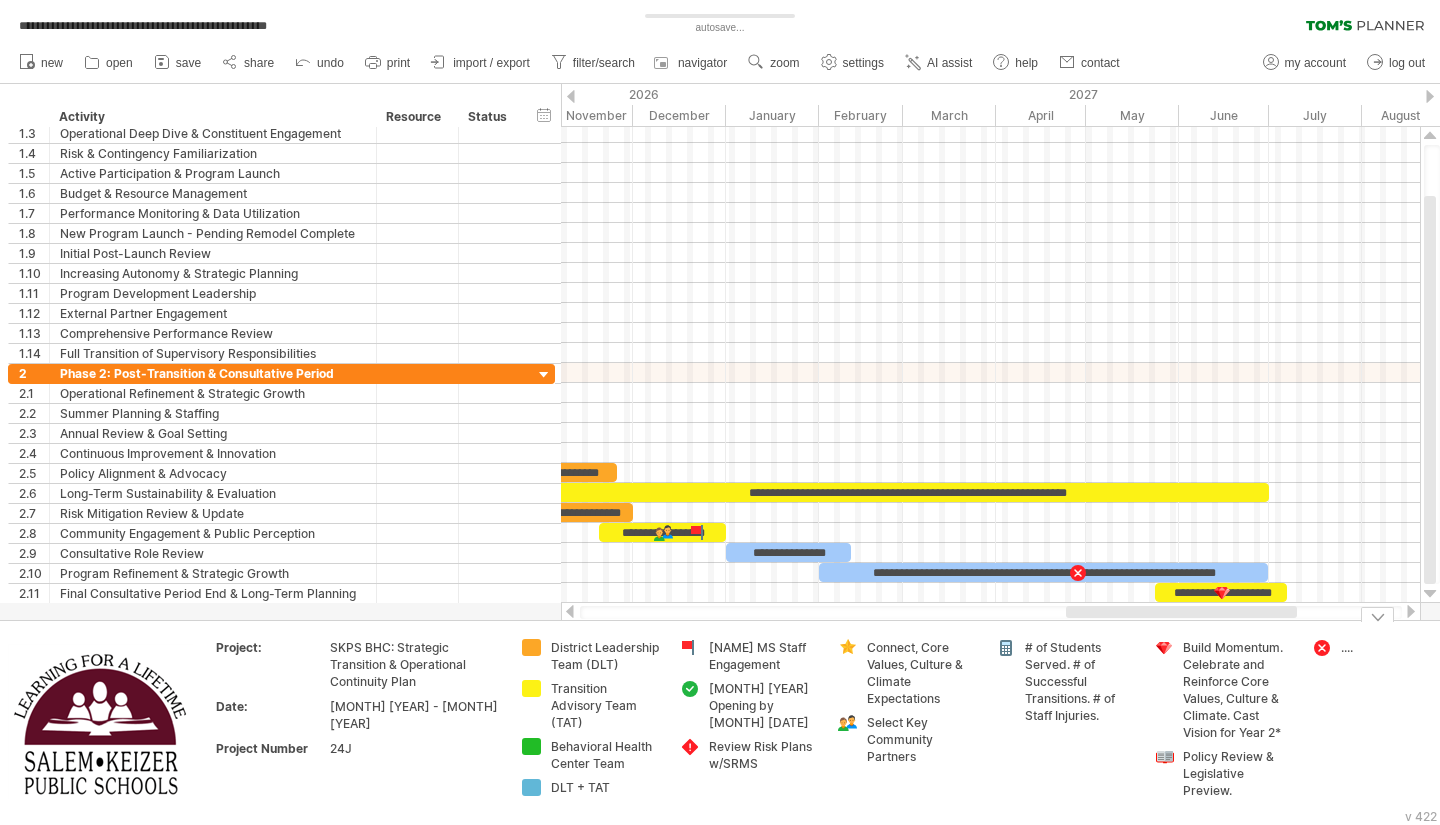 click on "...." at bounding box center [605, 656] 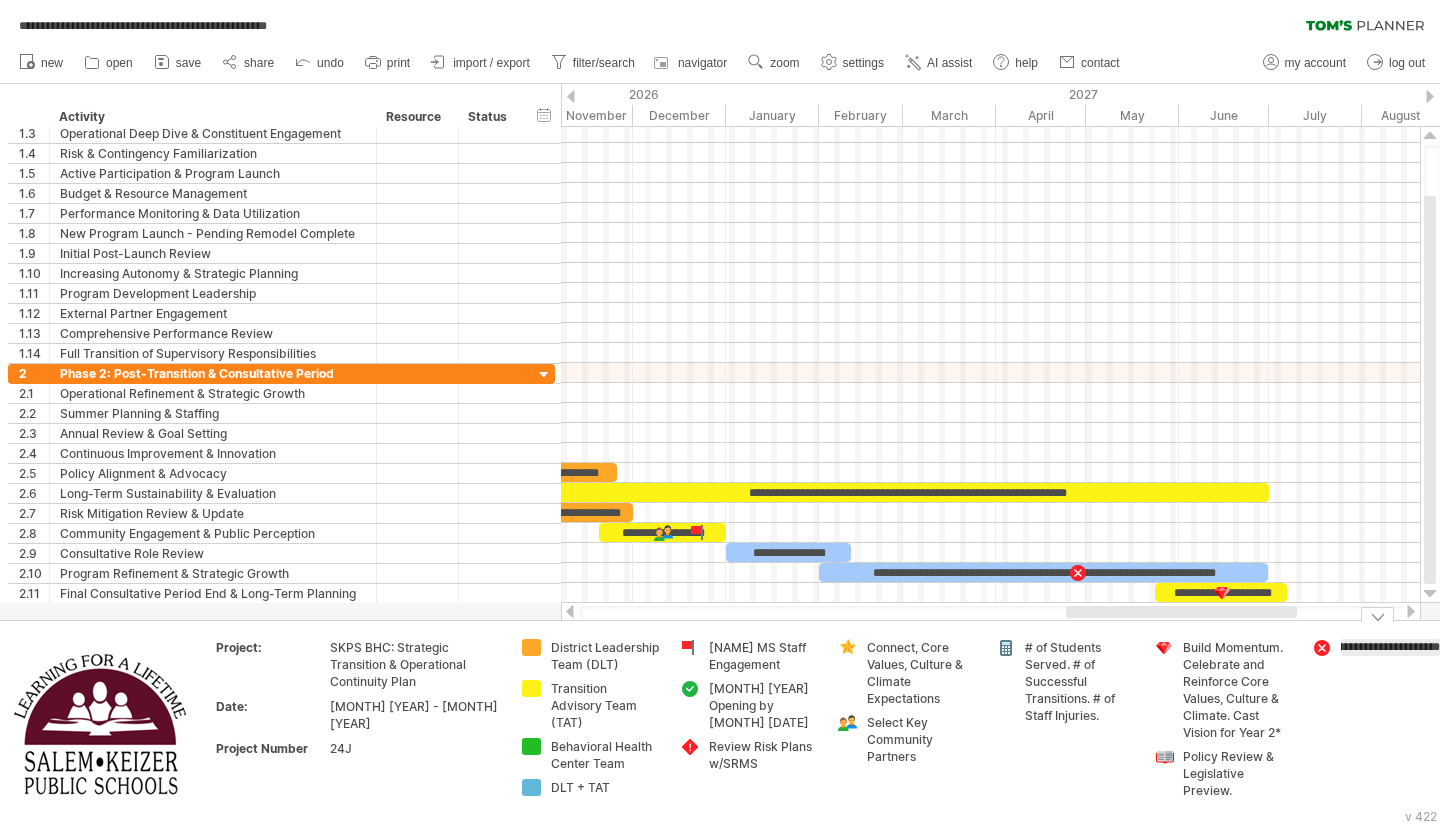 scroll, scrollTop: 0, scrollLeft: 200, axis: horizontal 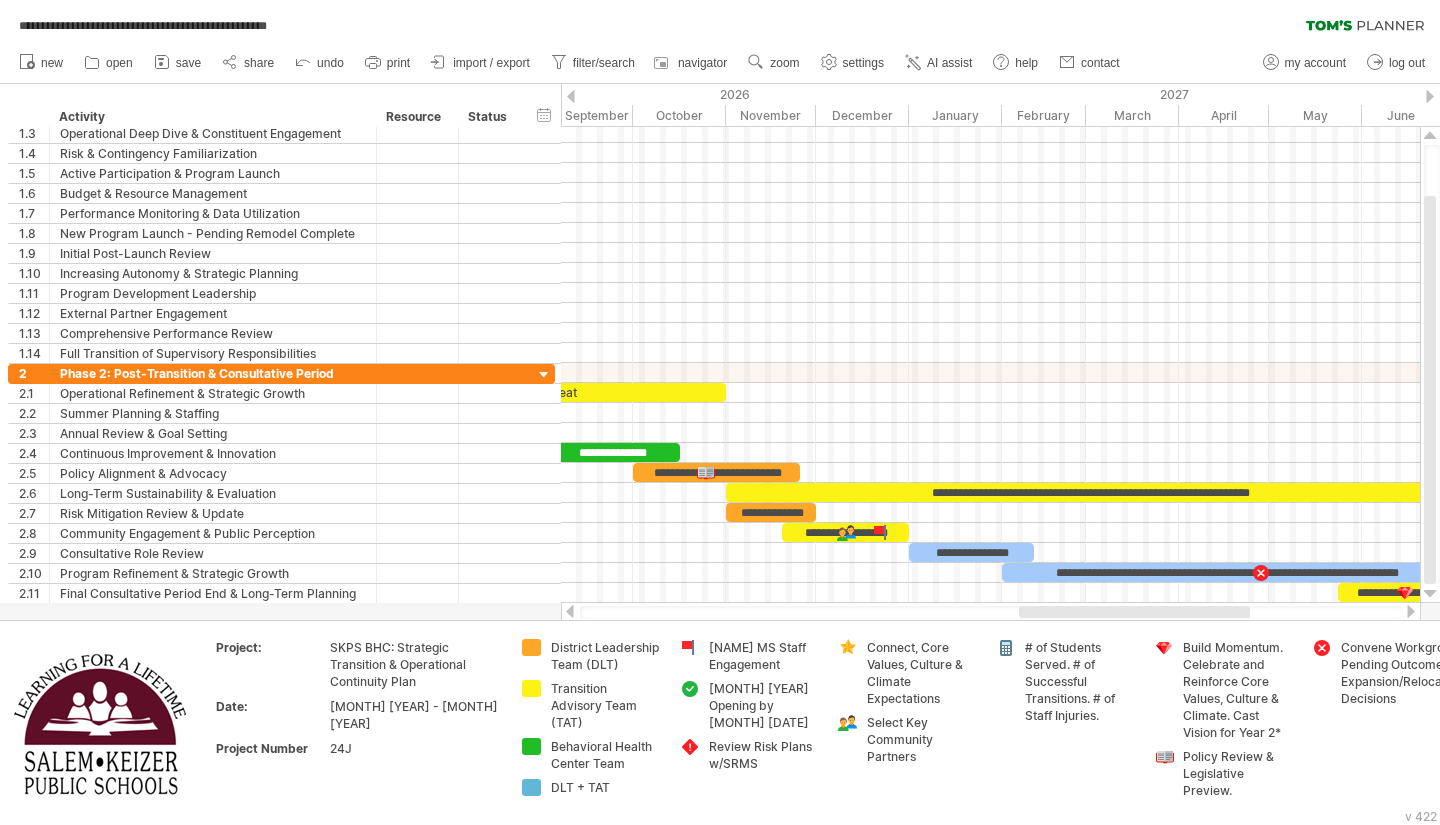drag, startPoint x: 1203, startPoint y: 613, endPoint x: 1156, endPoint y: 609, distance: 47.169907 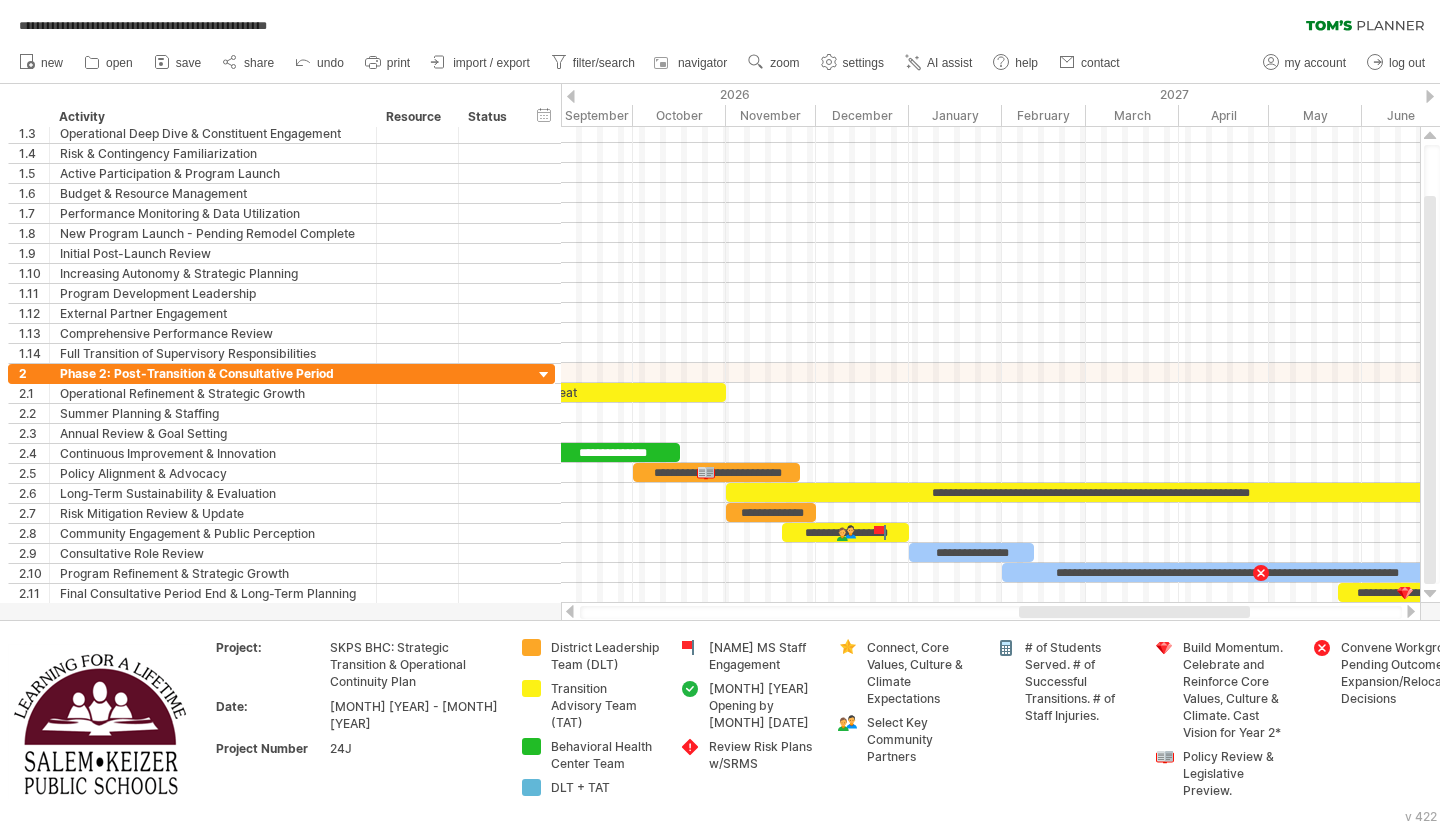 click at bounding box center (1134, 612) 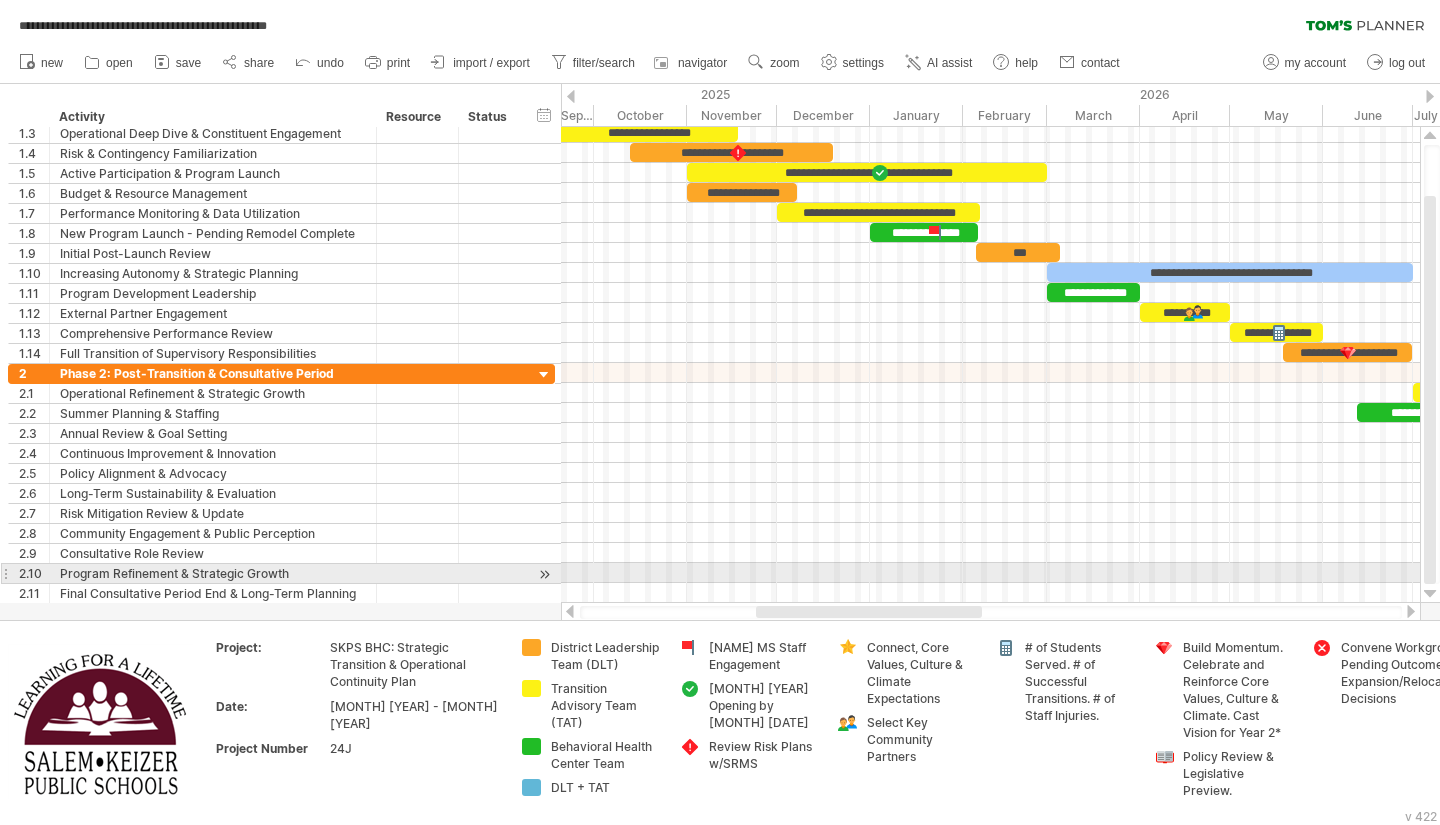 drag, startPoint x: 1156, startPoint y: 609, endPoint x: 885, endPoint y: 583, distance: 272.2444 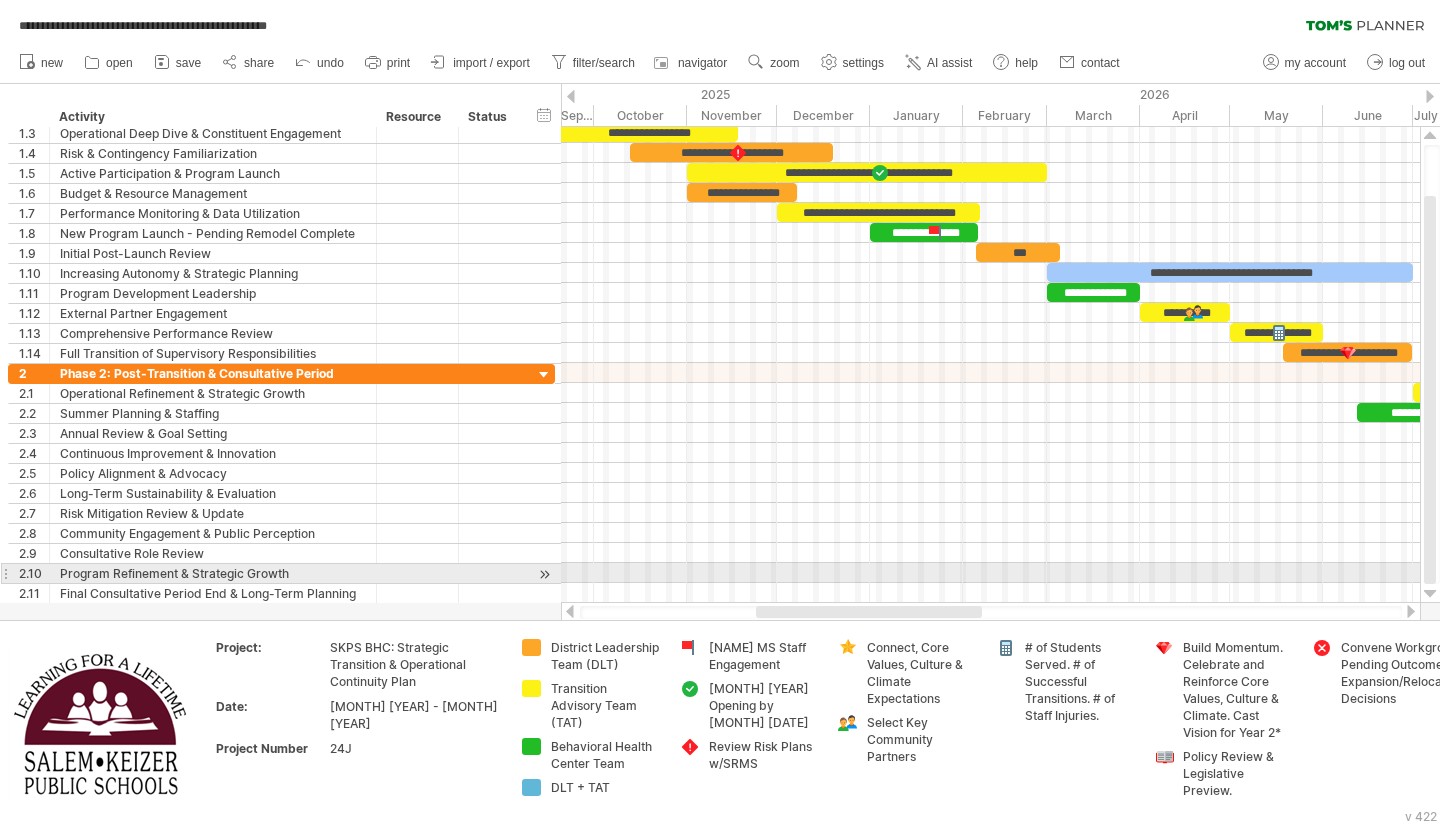 click on "**********" at bounding box center (720, 412) 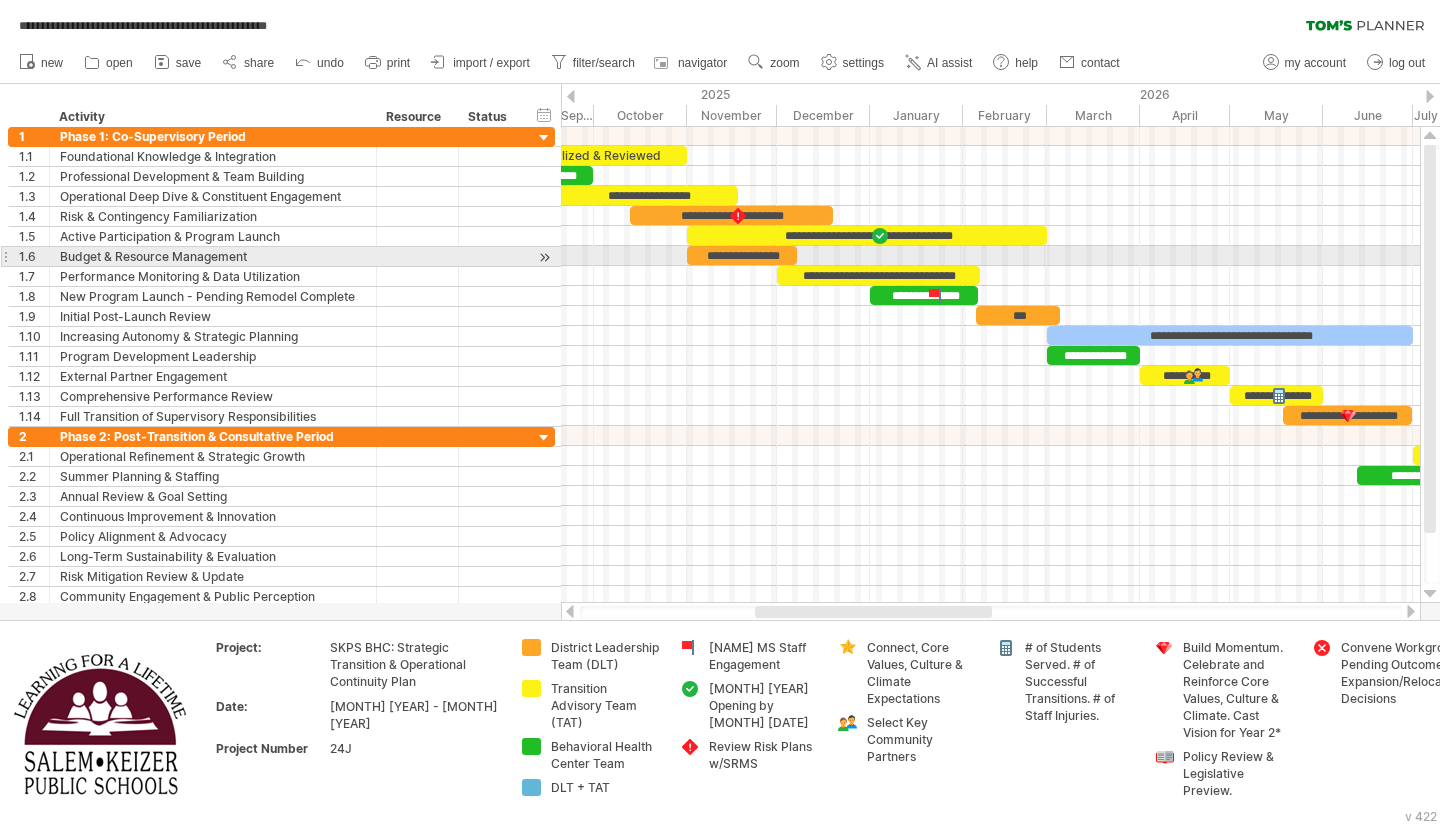 drag, startPoint x: 1427, startPoint y: 325, endPoint x: 1422, endPoint y: 262, distance: 63.1981 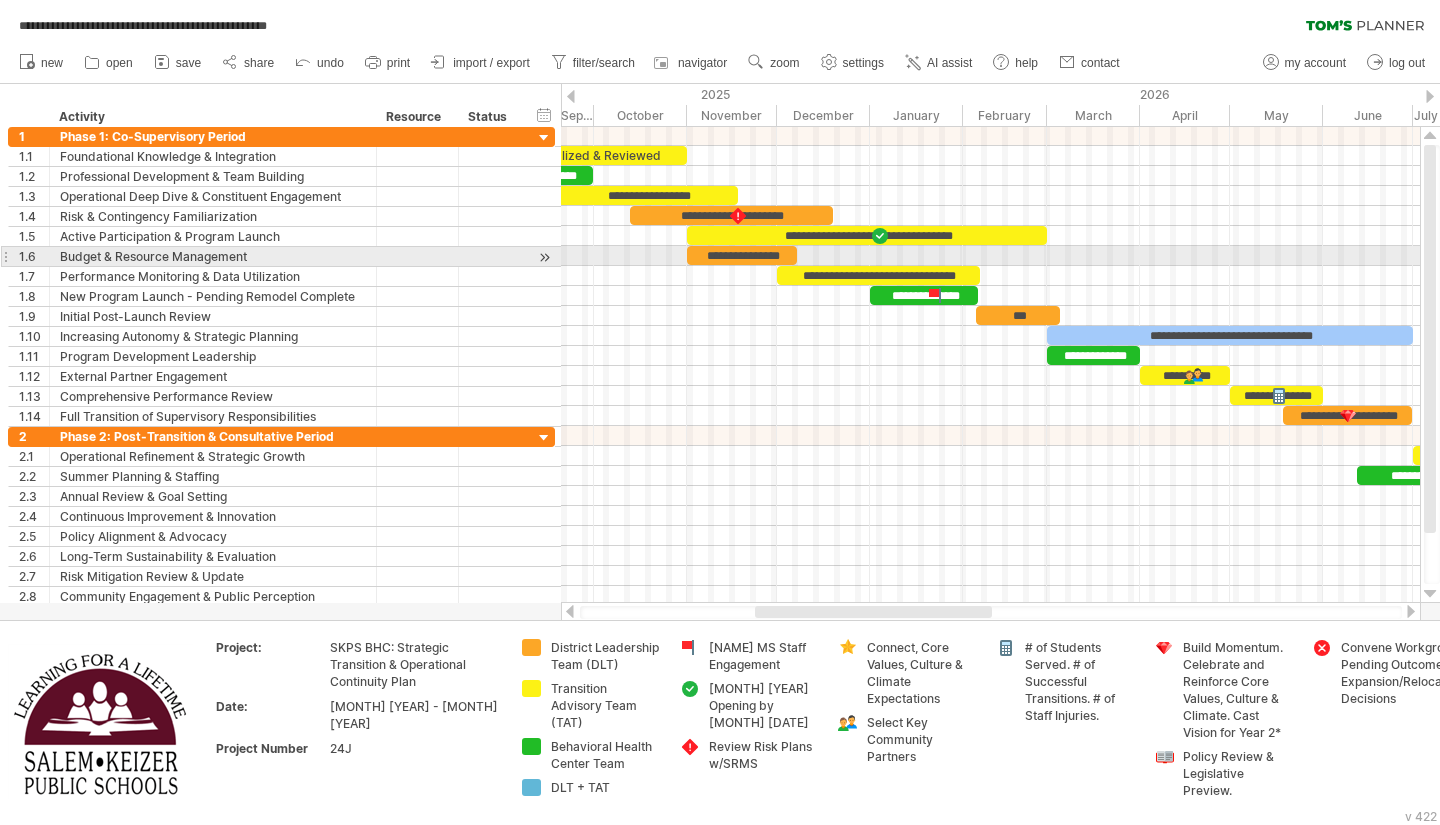 click at bounding box center [1430, 365] 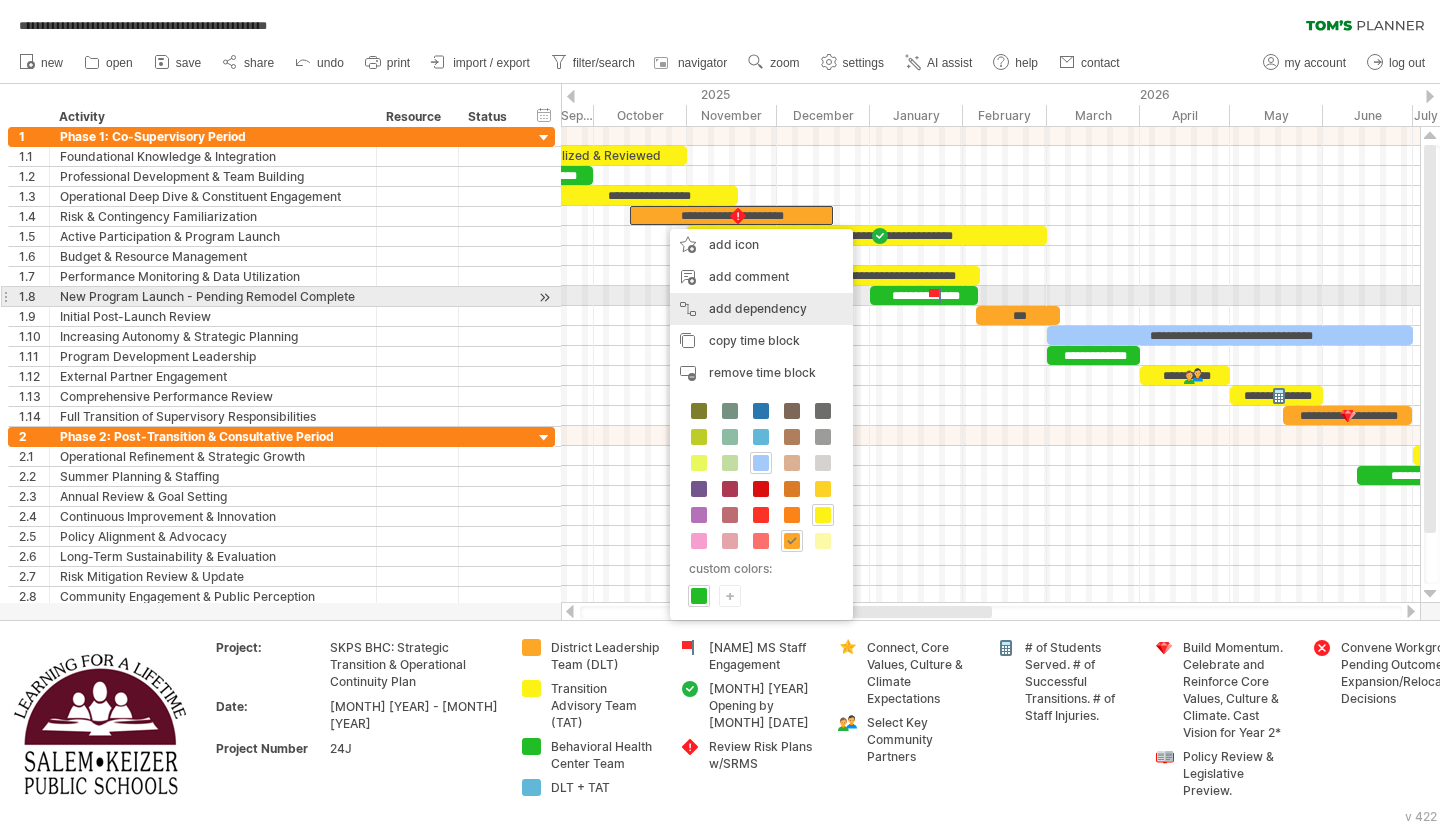 click on "add dependency You can use dependencies when you require tasks to be done in a specific order. For example if you are building a house, the task "Build Walls" needs to be completed before the task "Build roof" can start:" at bounding box center [761, 309] 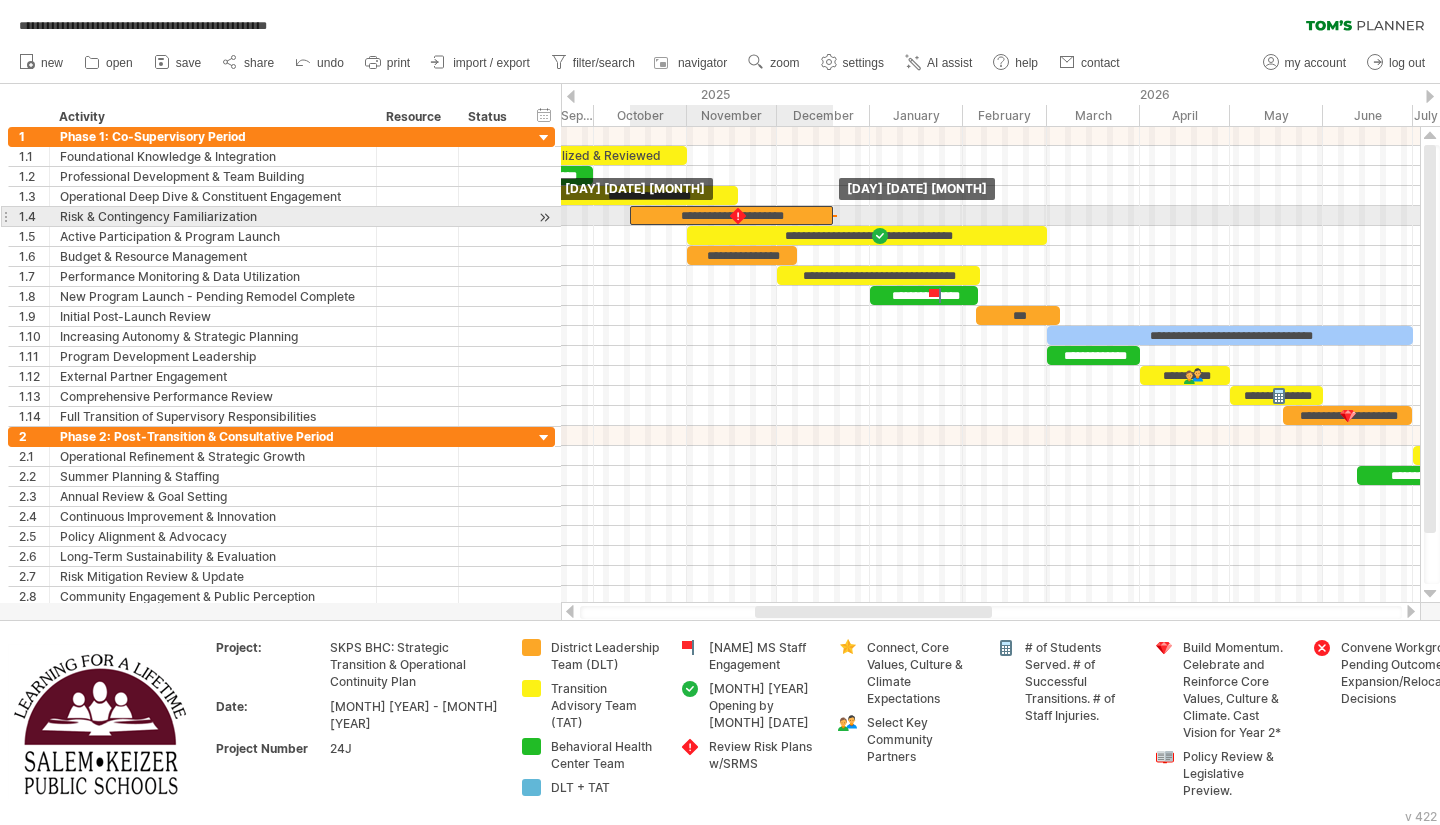click on "**********" at bounding box center [731, 215] 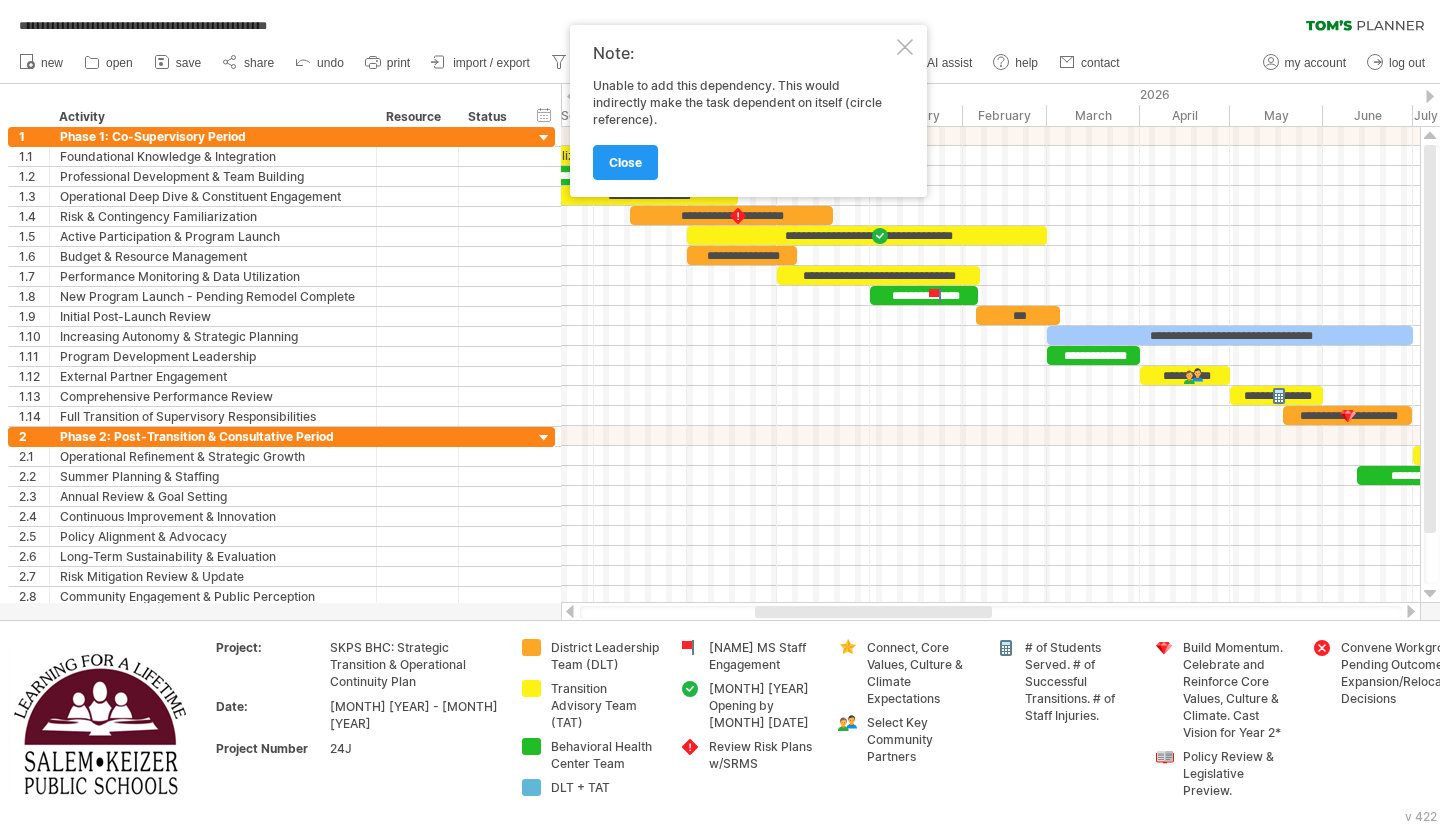 click at bounding box center (905, 47) 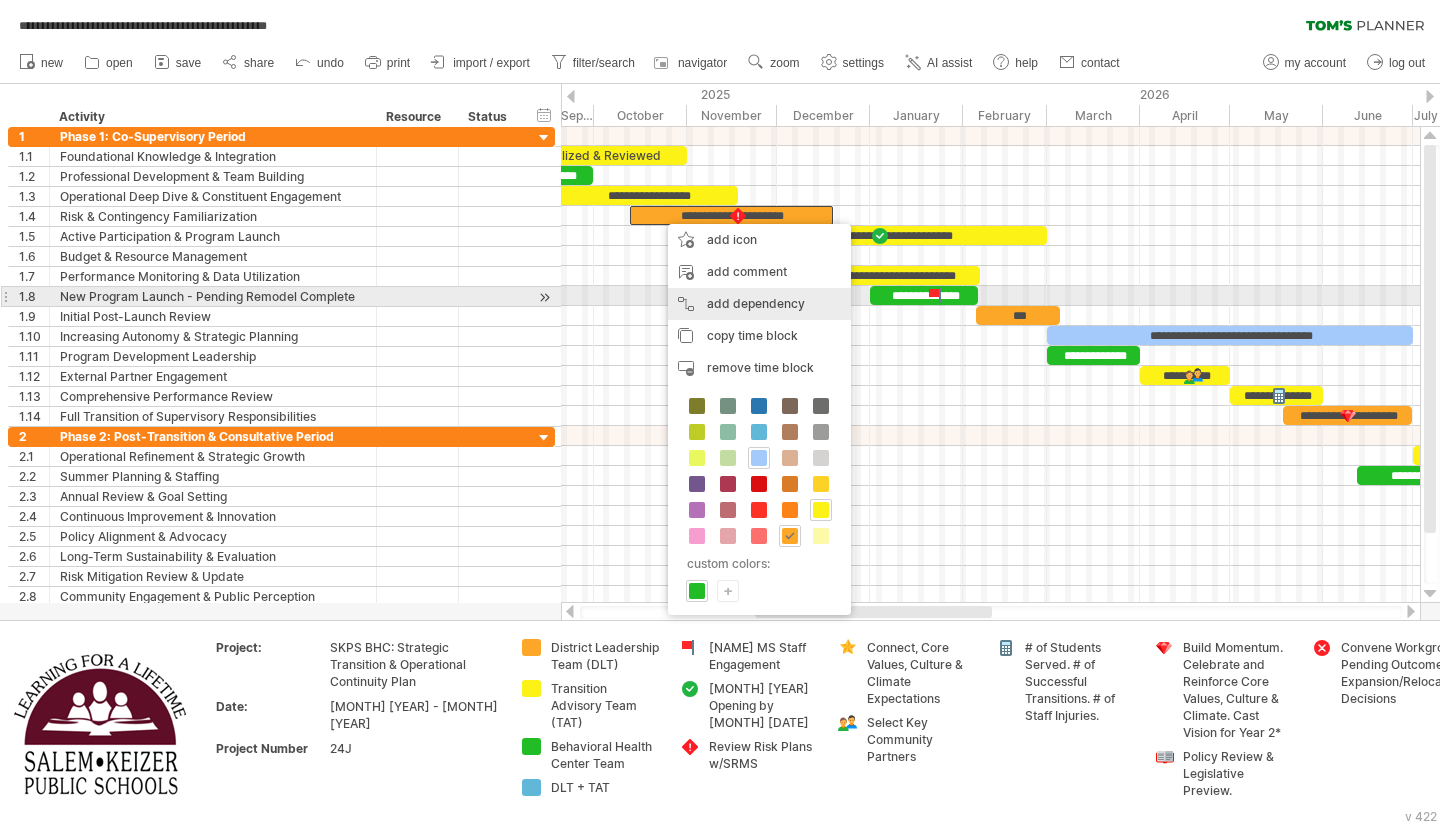 click on "add dependency You can use dependencies when you require tasks to be done in a specific order. For example if you are building a house, the task "Build Walls" needs to be completed before the task "Build roof" can start:" at bounding box center [759, 304] 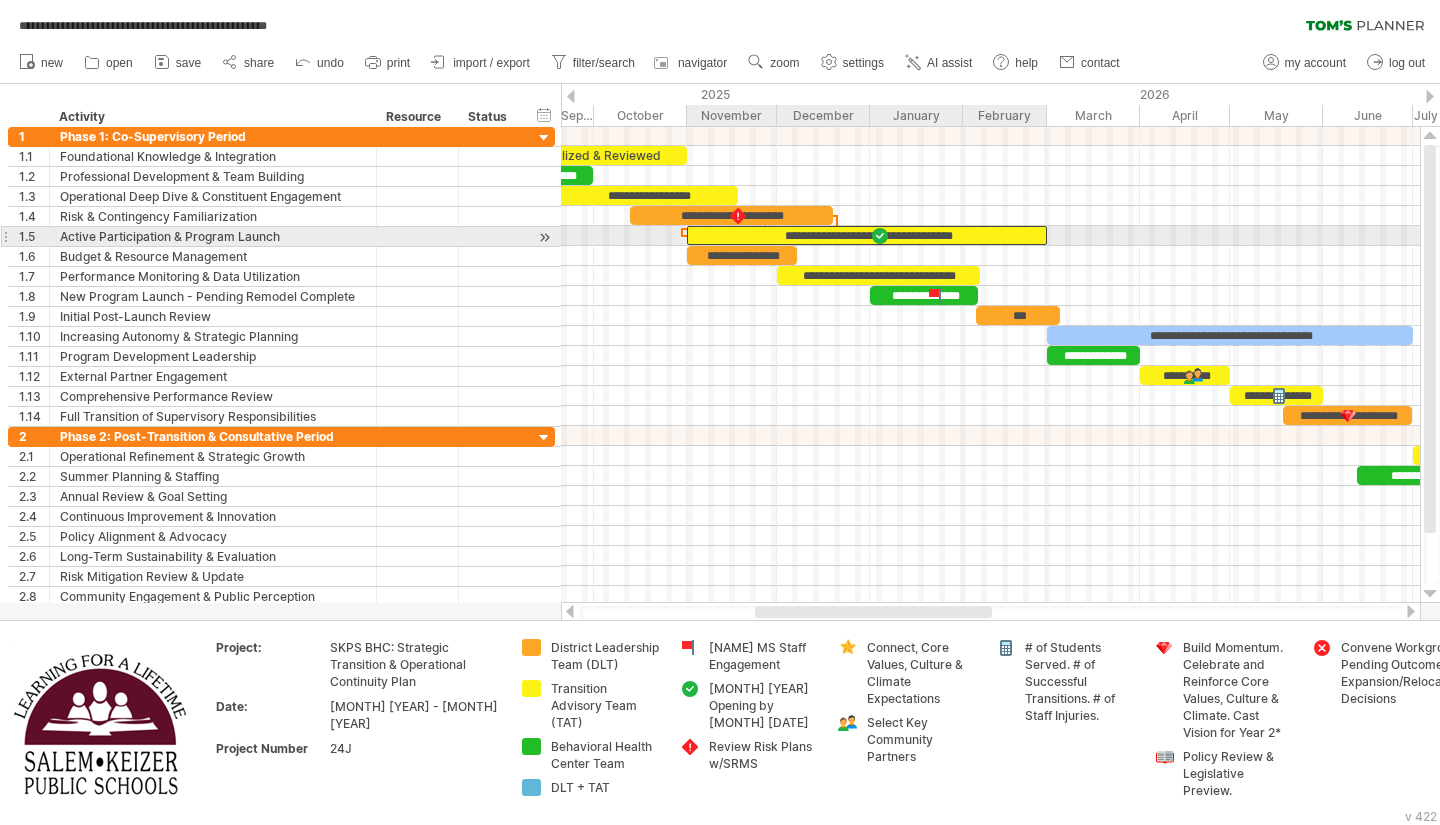 click on "**********" at bounding box center (867, 235) 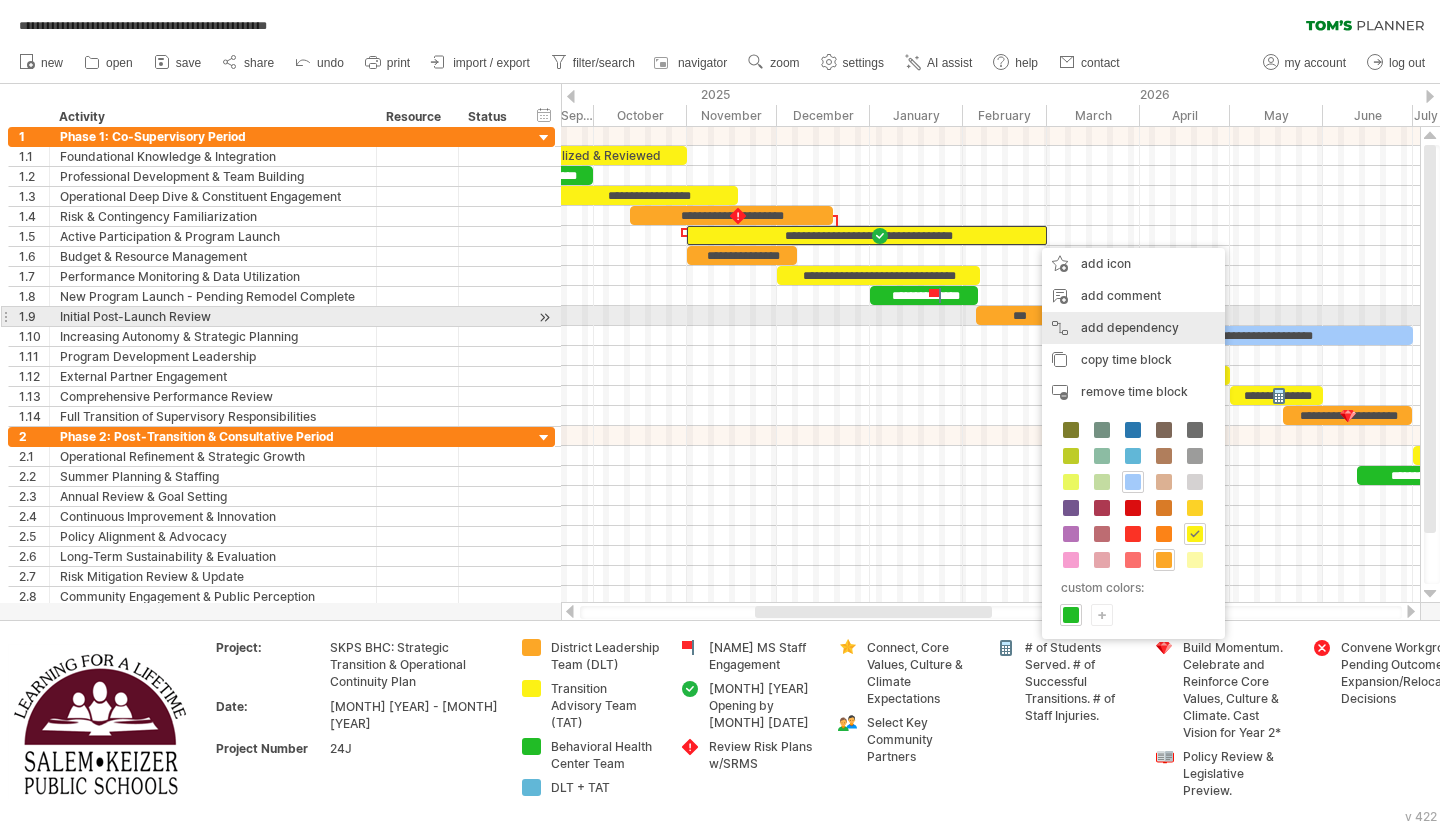 click on "add dependency You can use dependencies when you require tasks to be done in a specific order. For example if you are building a house, the task "Build Walls" needs to be completed before the task "Build roof" can start:" at bounding box center [1133, 328] 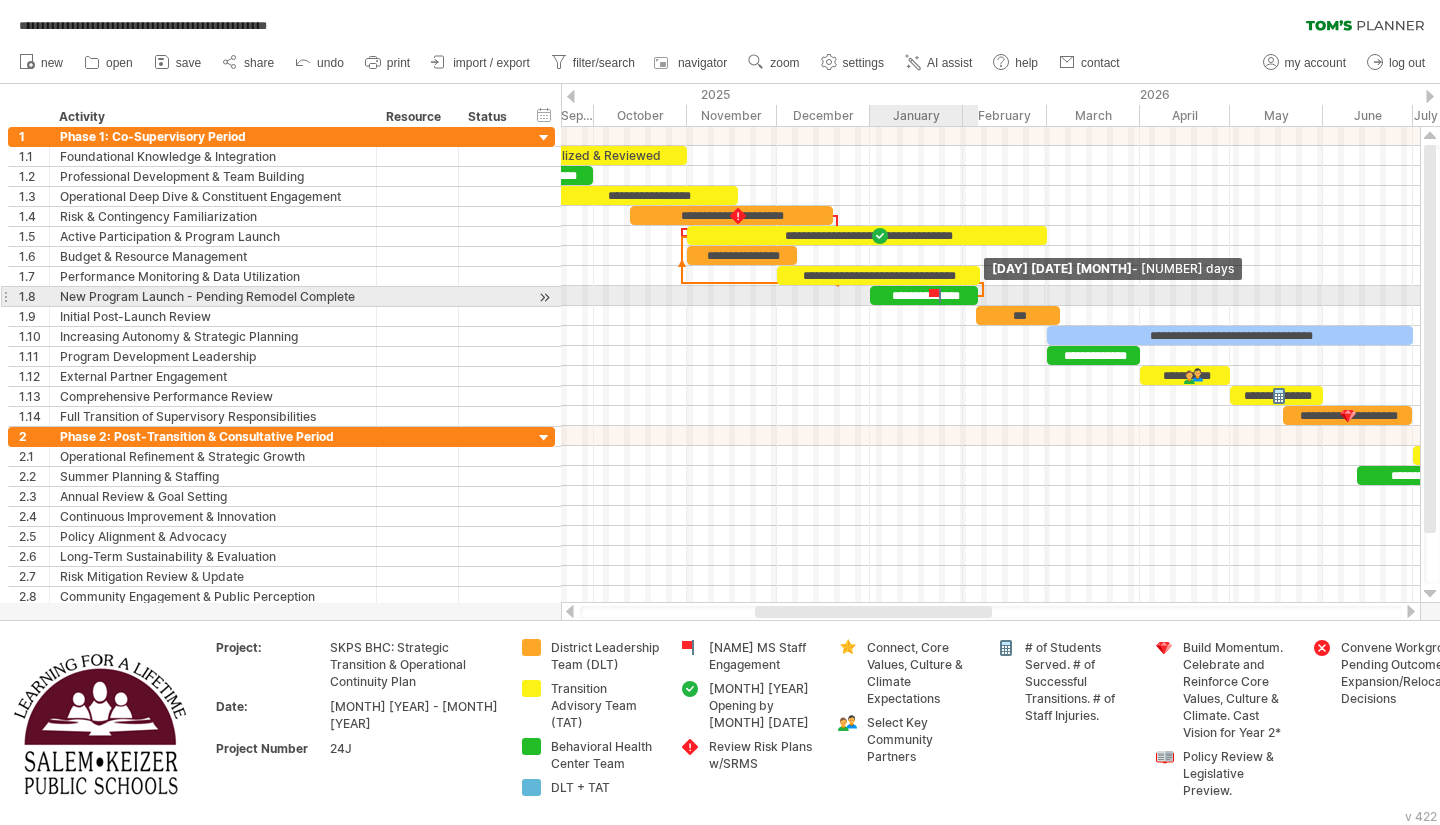 click at bounding box center (978, 295) 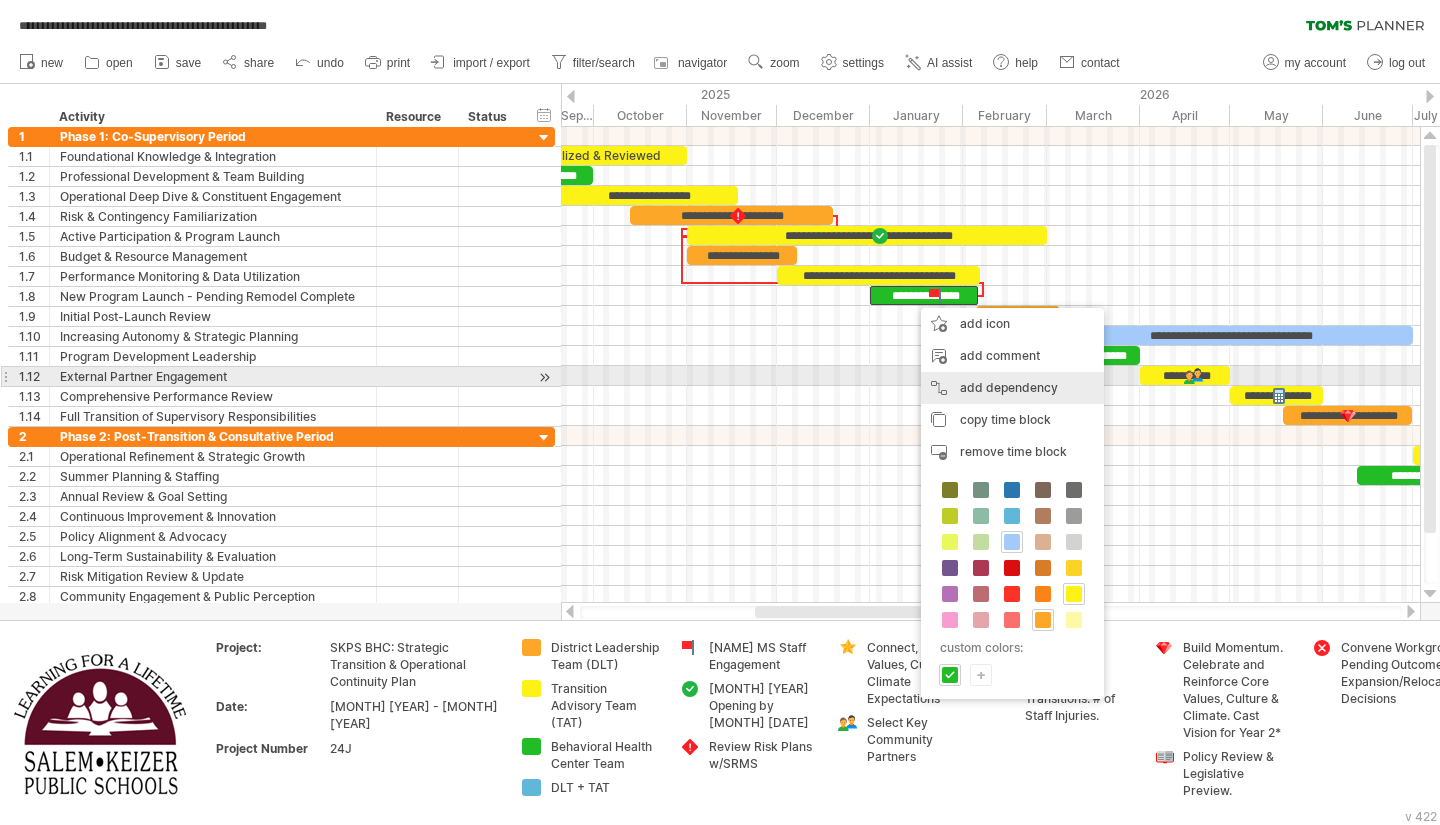 click on "add dependency You can use dependencies when you require tasks to be done in a specific order. For example if you are building a house, the task "Build Walls" needs to be completed before the task "Build roof" can start:" at bounding box center (1012, 388) 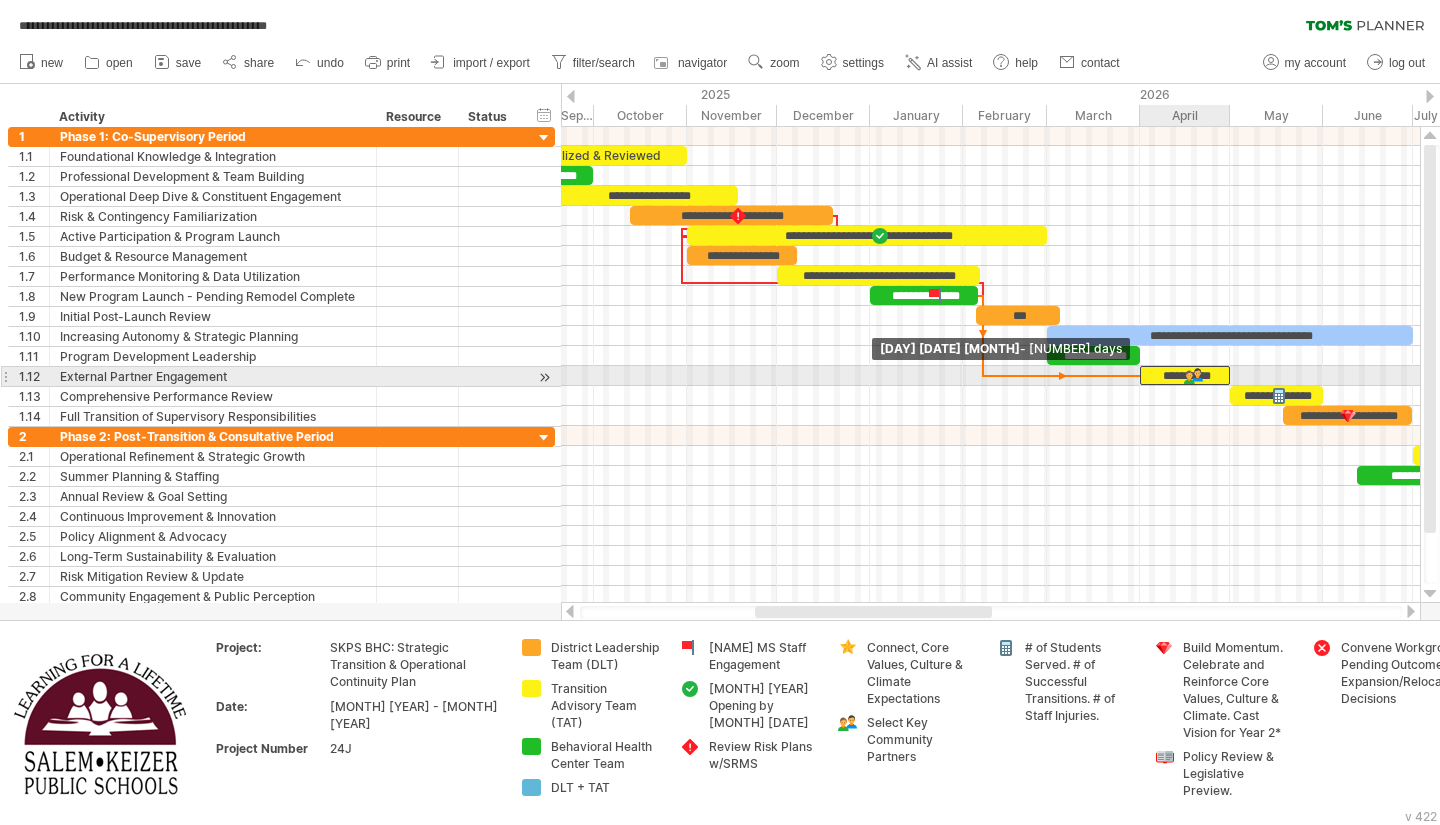 click at bounding box center (1140, 375) 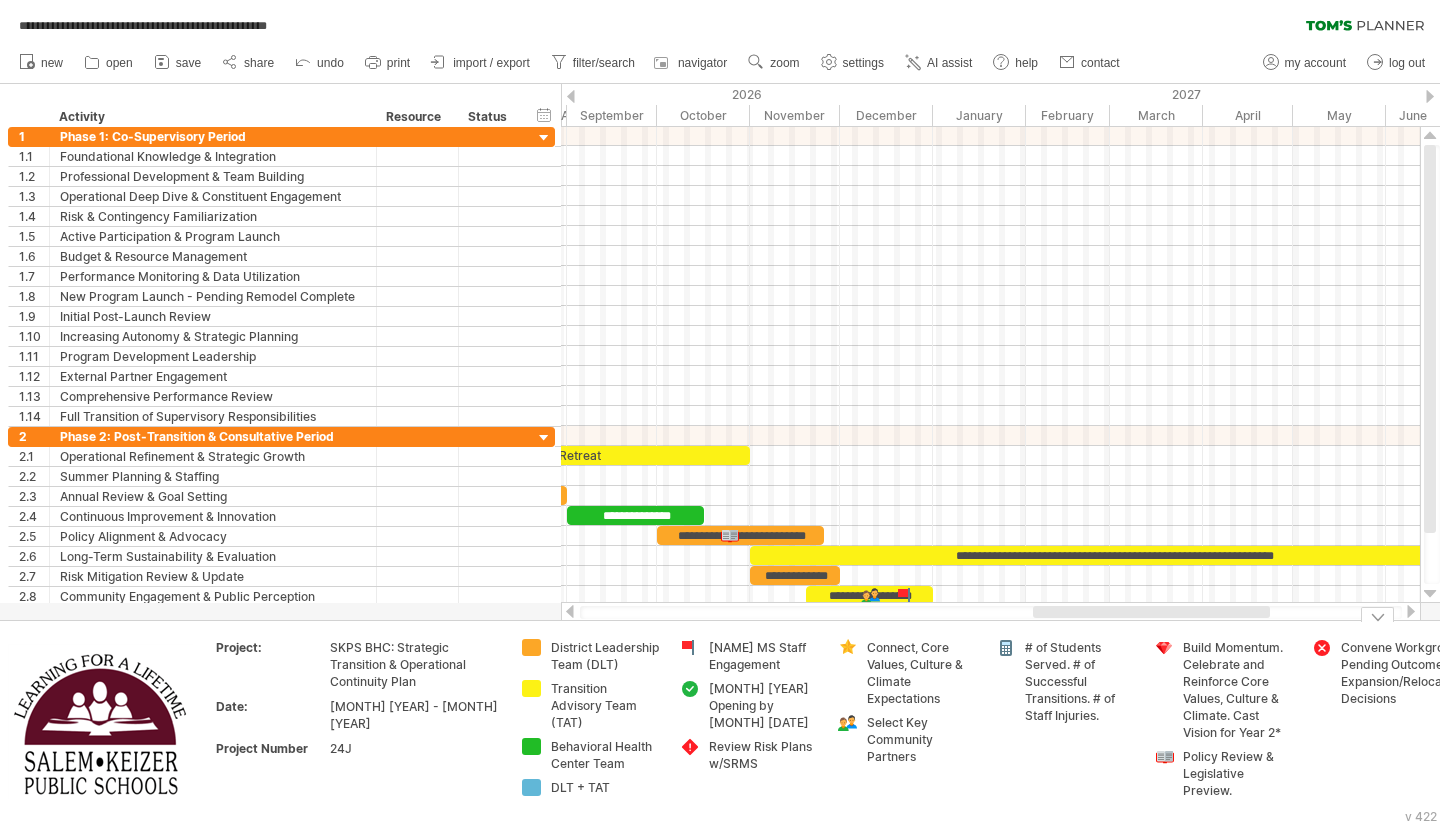 drag, startPoint x: 966, startPoint y: 617, endPoint x: 1244, endPoint y: 642, distance: 279.12183 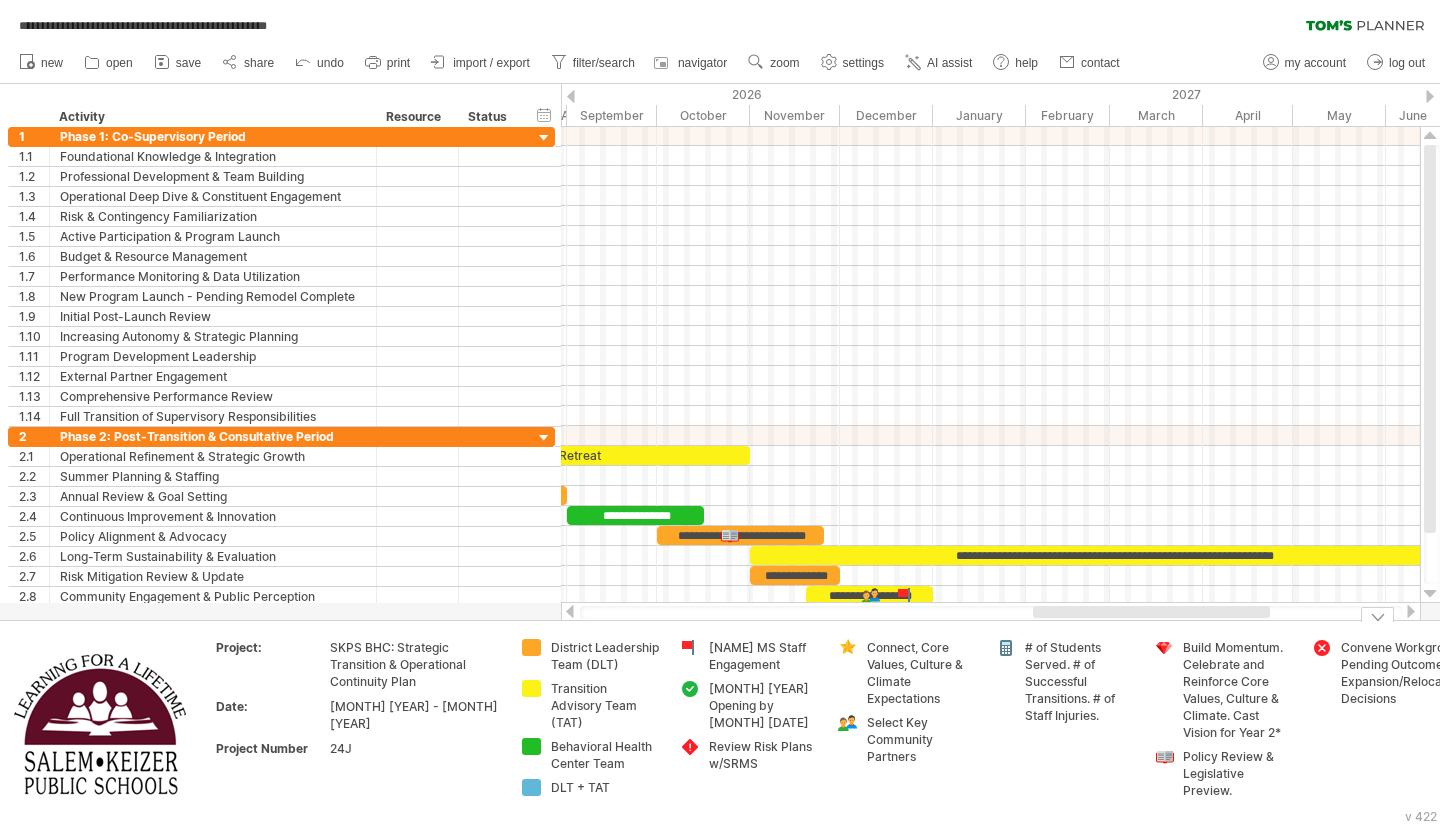 click on "**********" at bounding box center [720, 412] 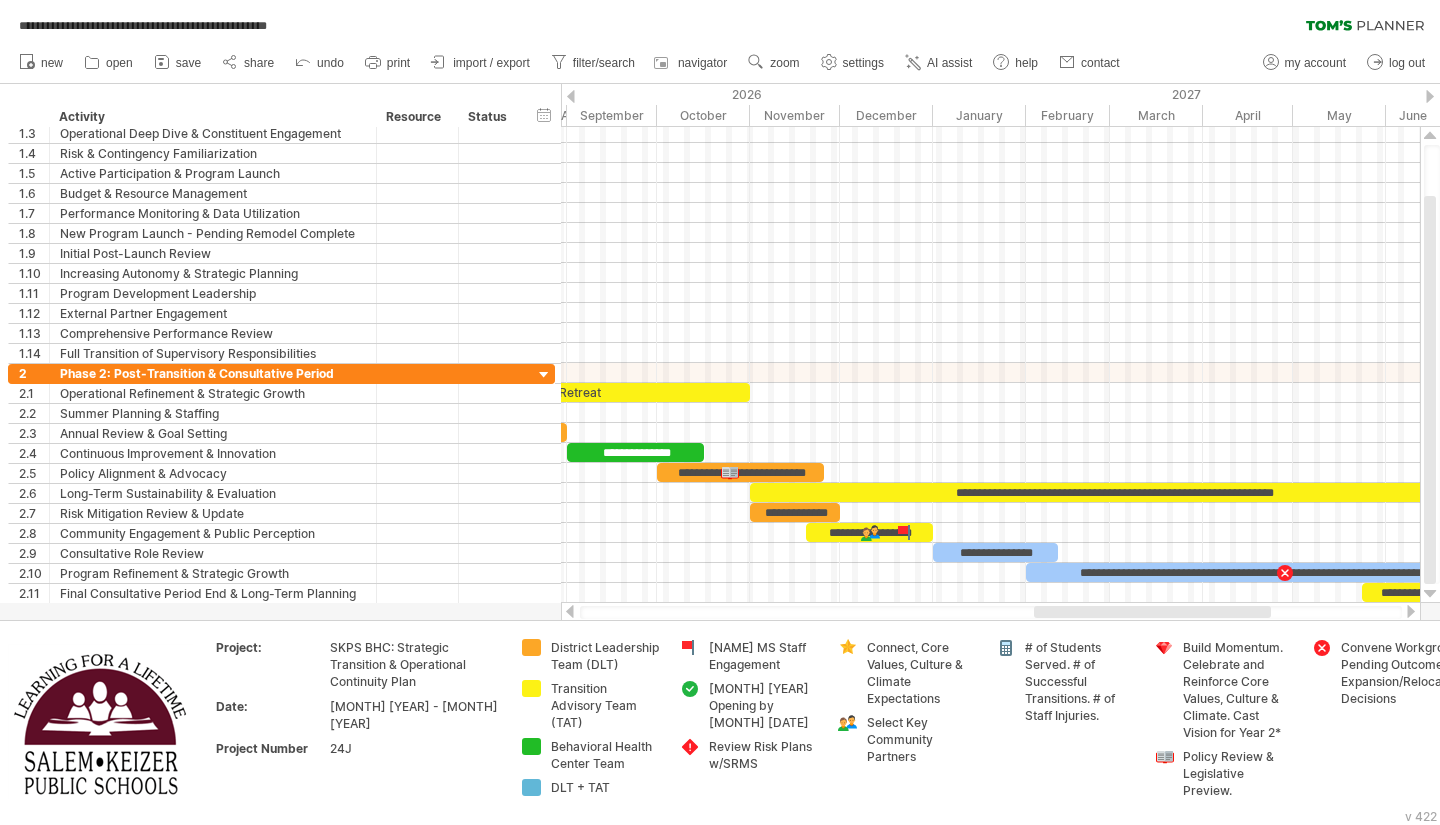 drag, startPoint x: 1427, startPoint y: 505, endPoint x: 1439, endPoint y: 605, distance: 100.71743 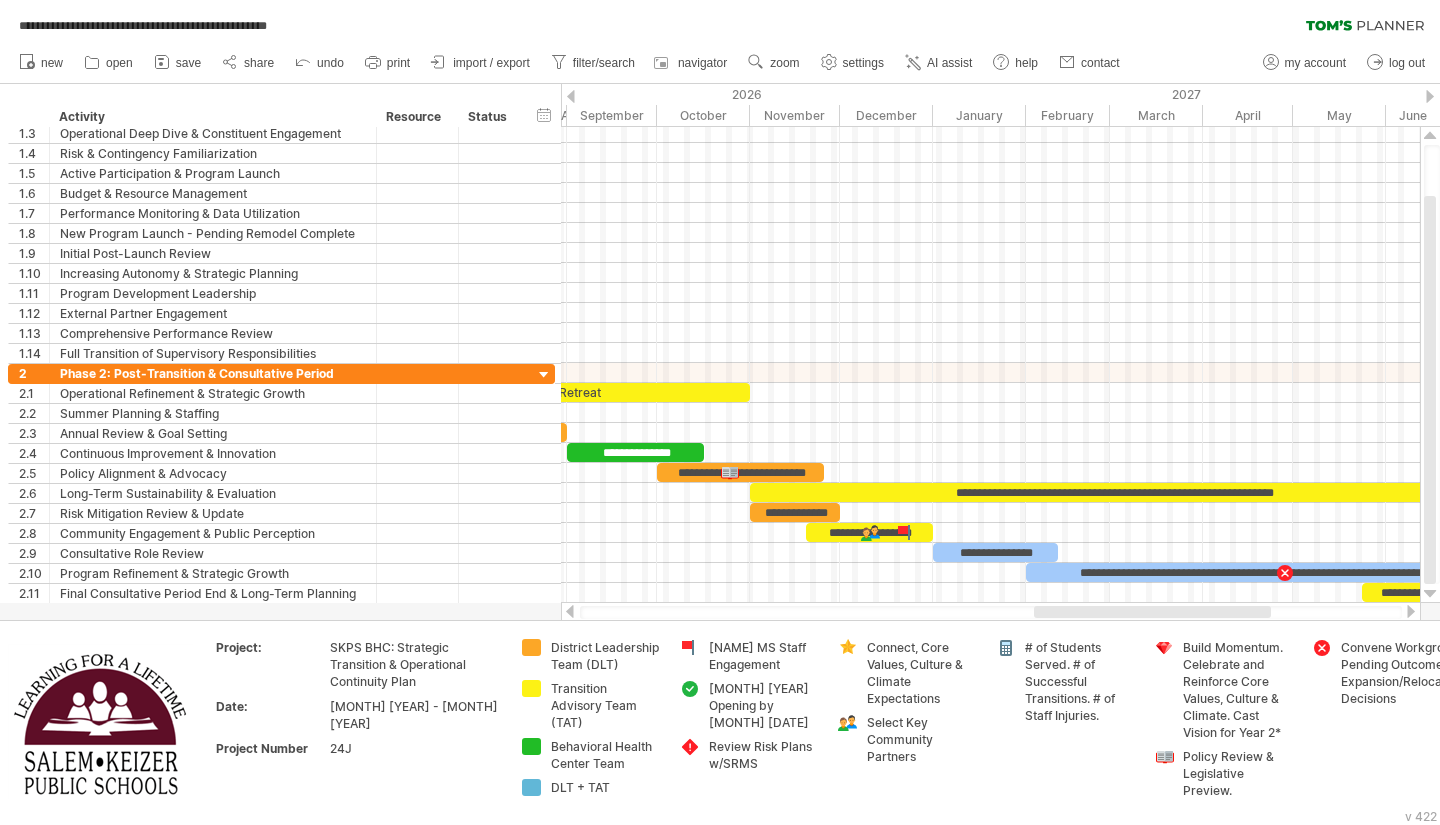 click on "**********" at bounding box center [720, 412] 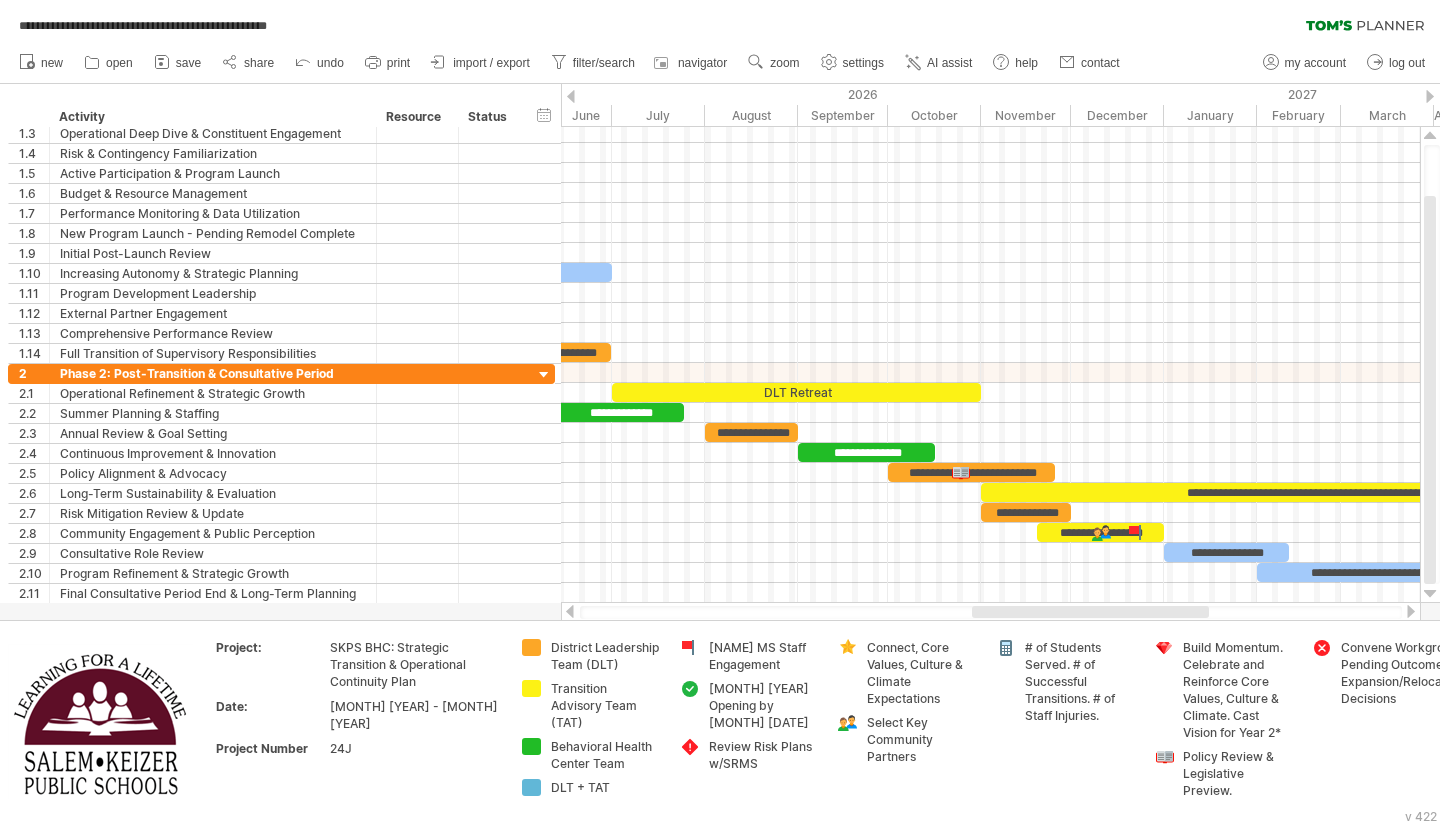 drag, startPoint x: 1198, startPoint y: 613, endPoint x: 1136, endPoint y: 619, distance: 62.289646 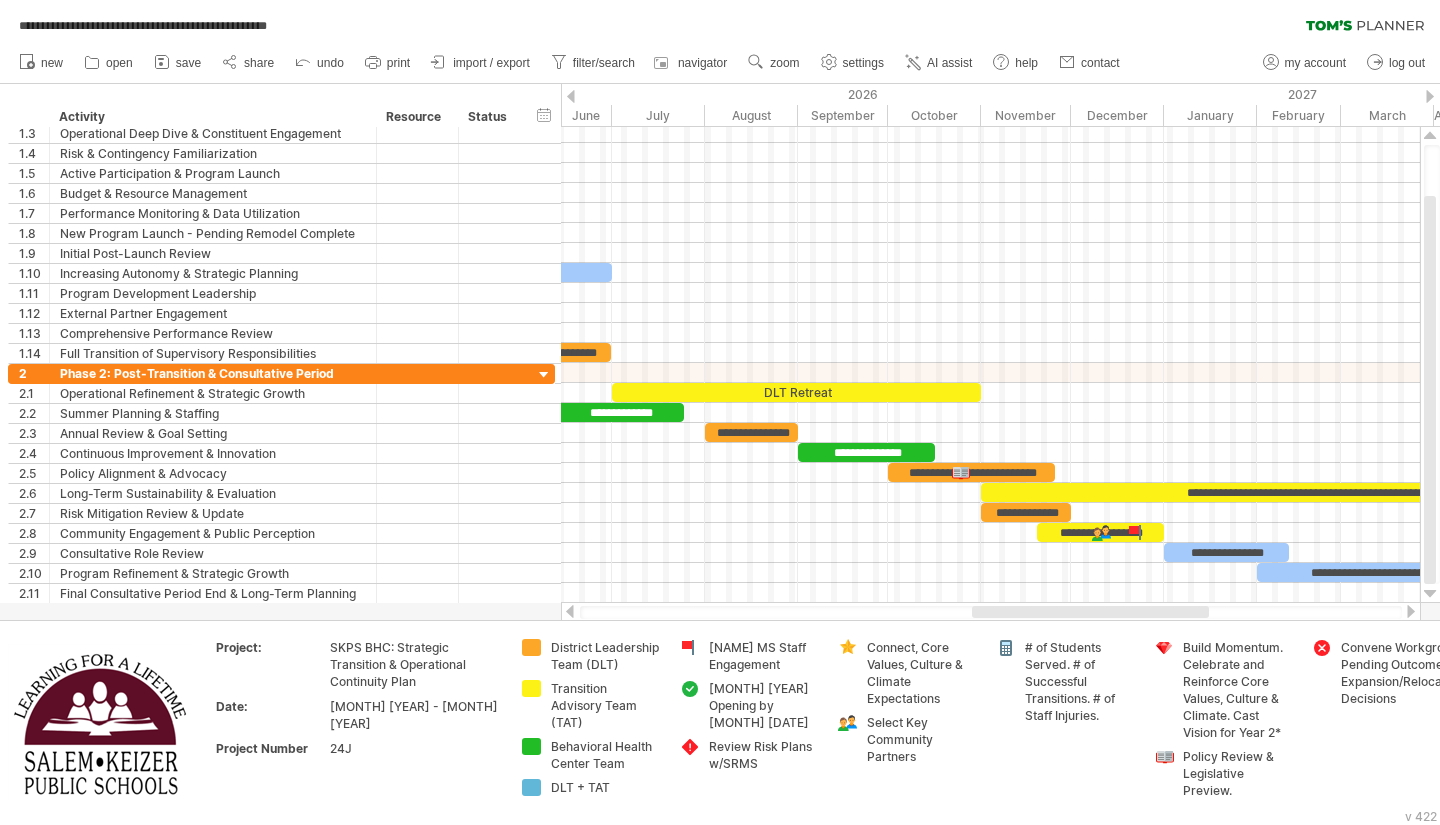 click at bounding box center [991, 612] 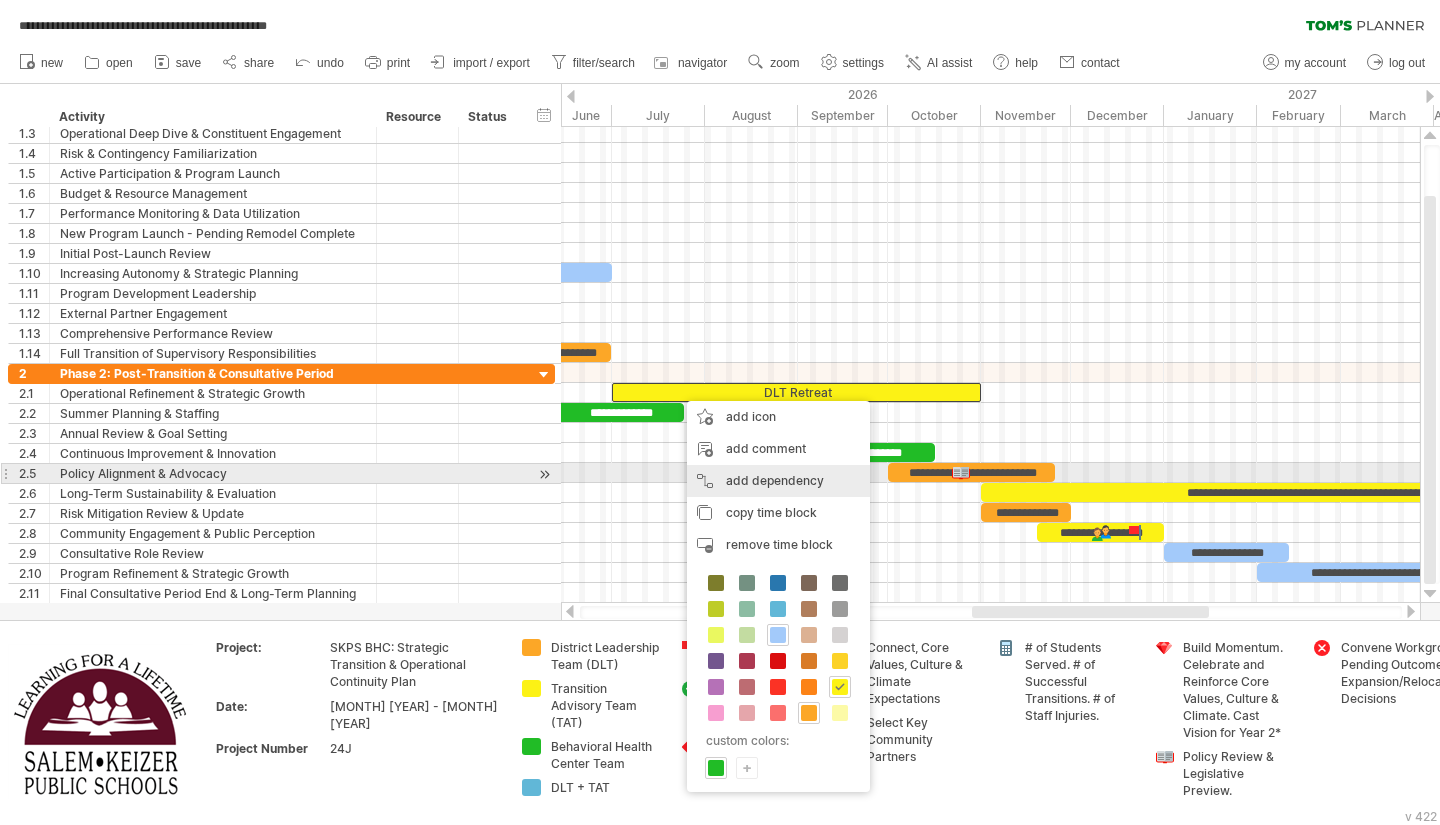 click on "add dependency You can use dependencies when you require tasks to be done in a specific order. For example if you are building a house, the task "Build Walls" needs to be completed before the task "Build roof" can start:" at bounding box center (778, 481) 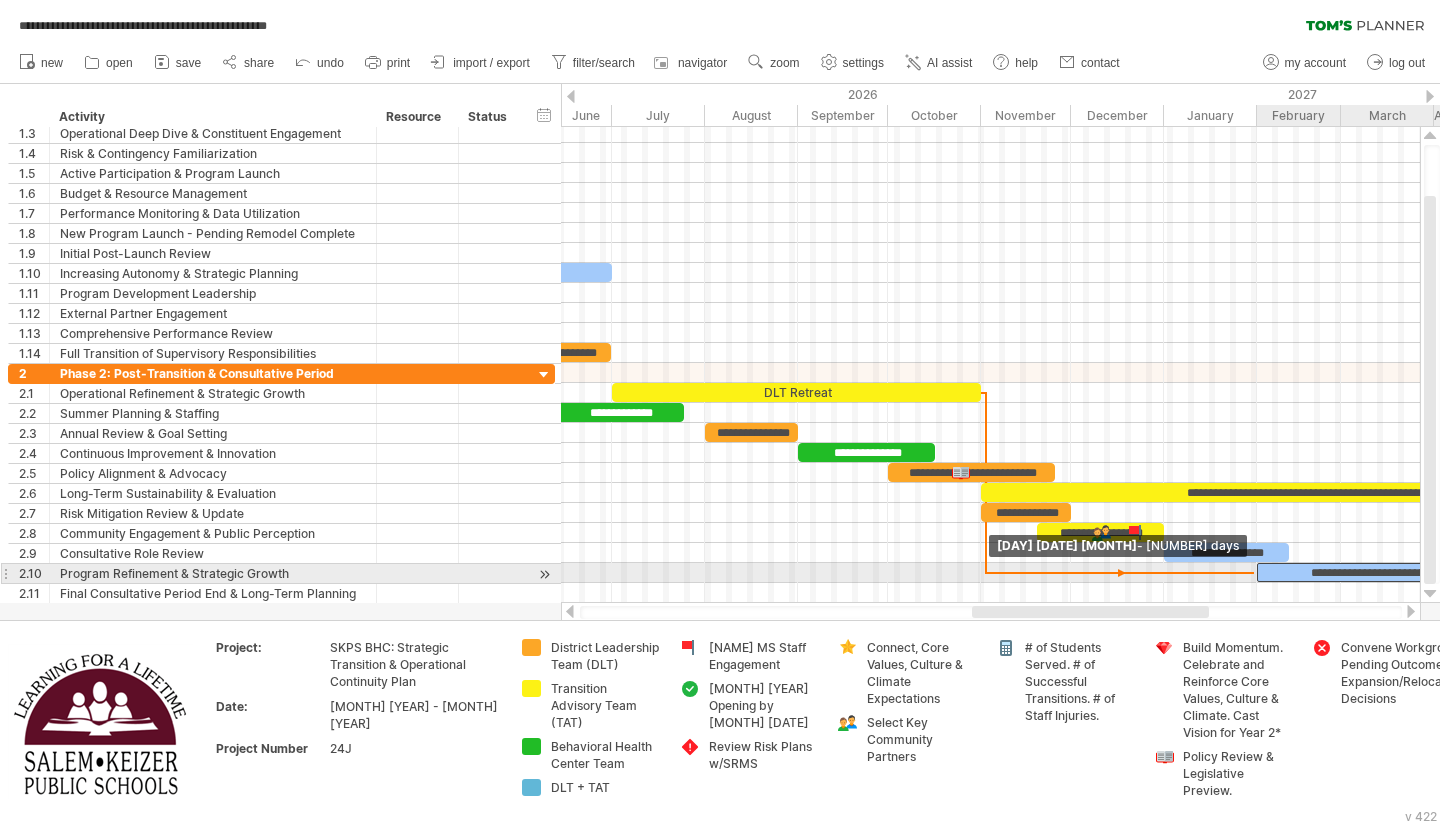 click at bounding box center [1257, 572] 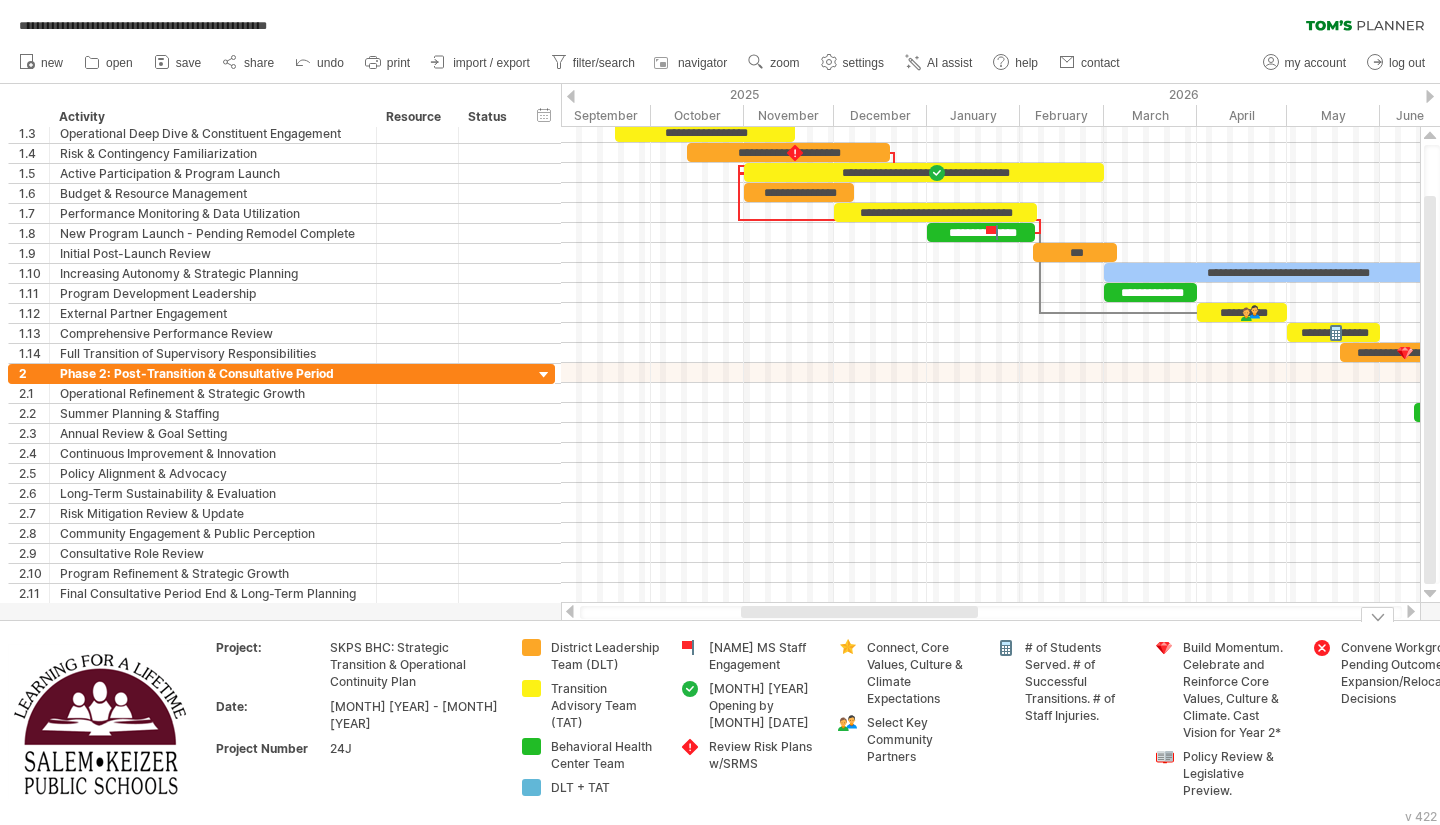 drag, startPoint x: 1167, startPoint y: 610, endPoint x: 936, endPoint y: 620, distance: 231.21635 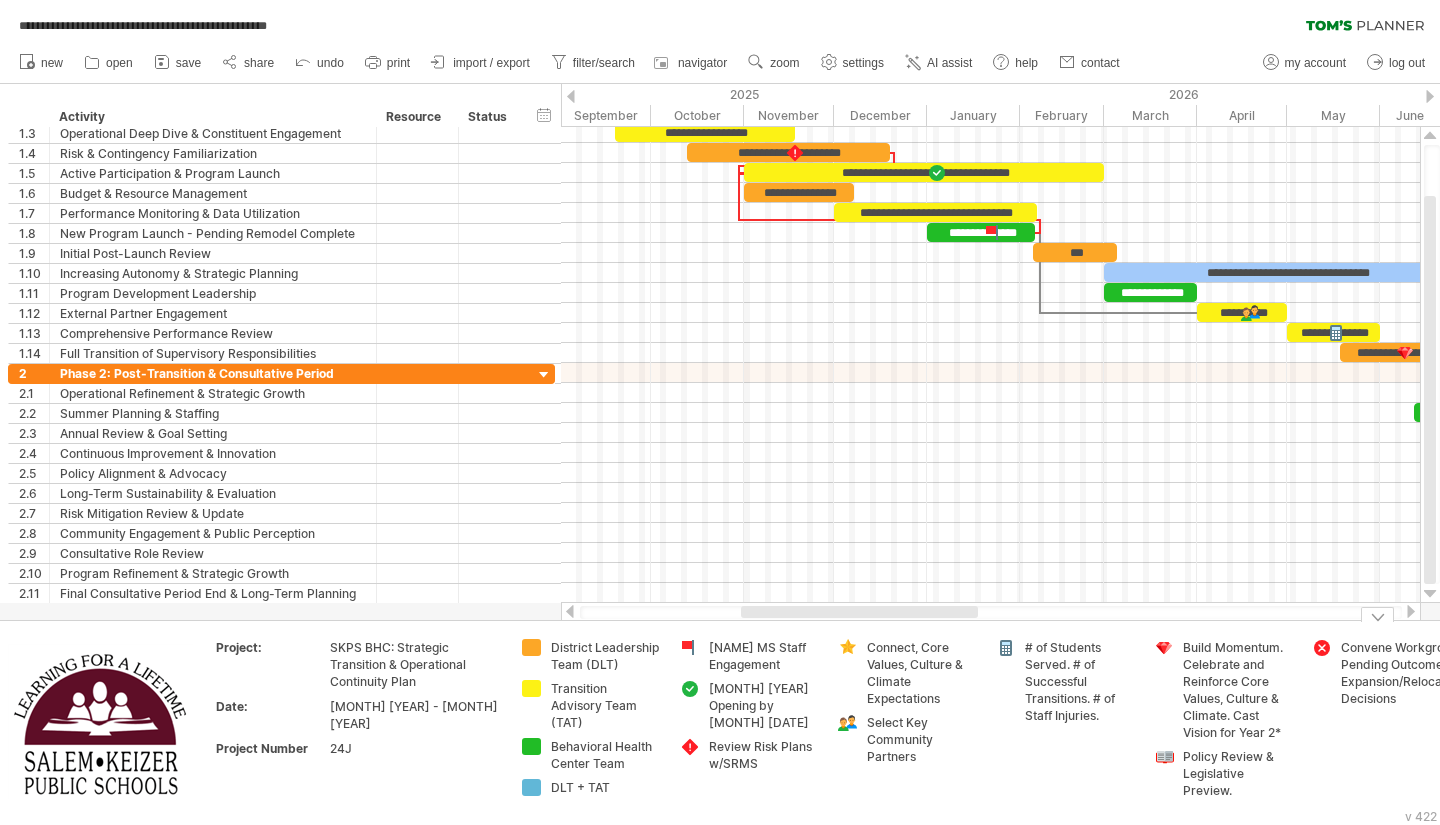 click on "**********" at bounding box center (720, 412) 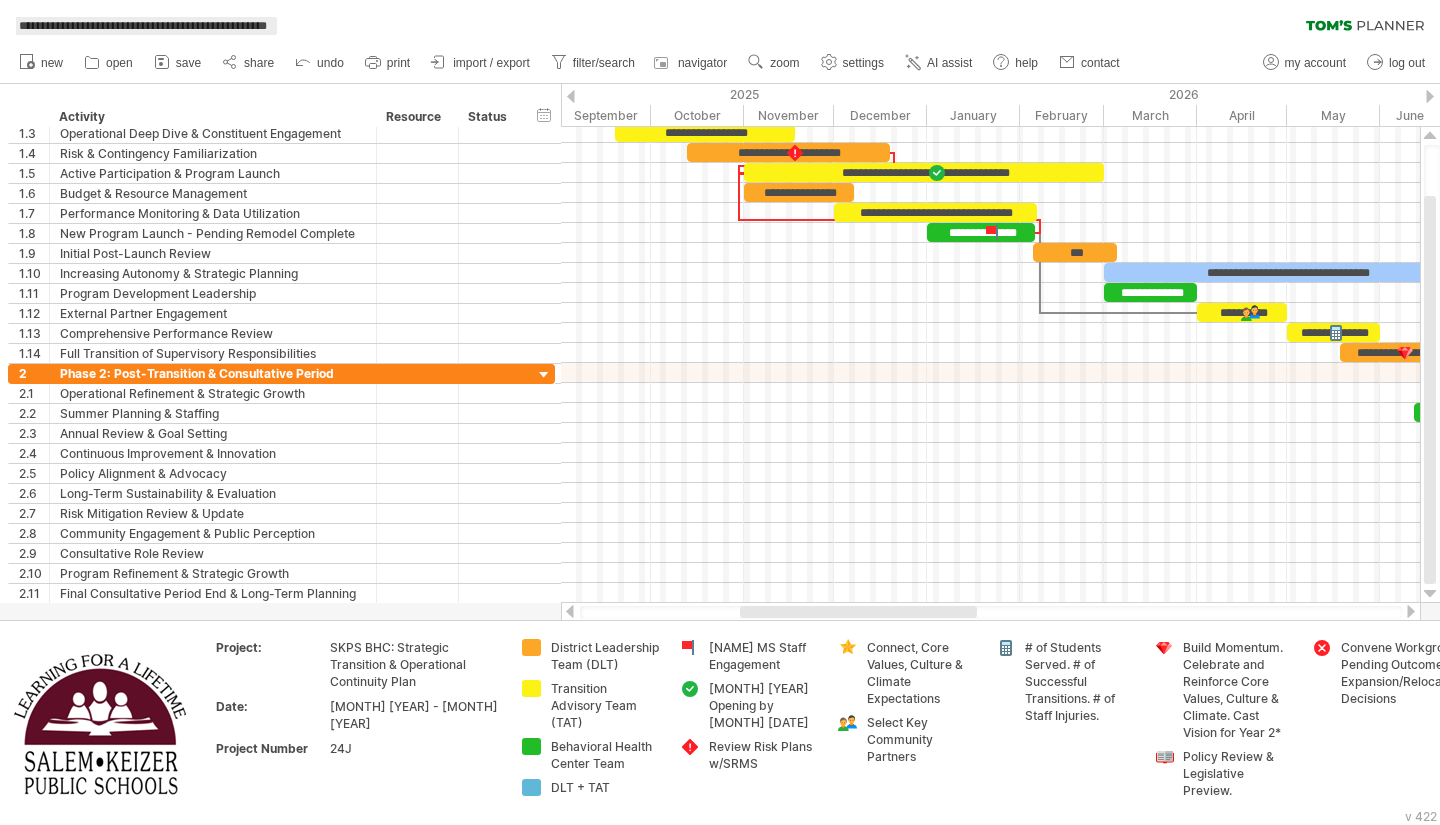 click on "**********" at bounding box center (143, 26) 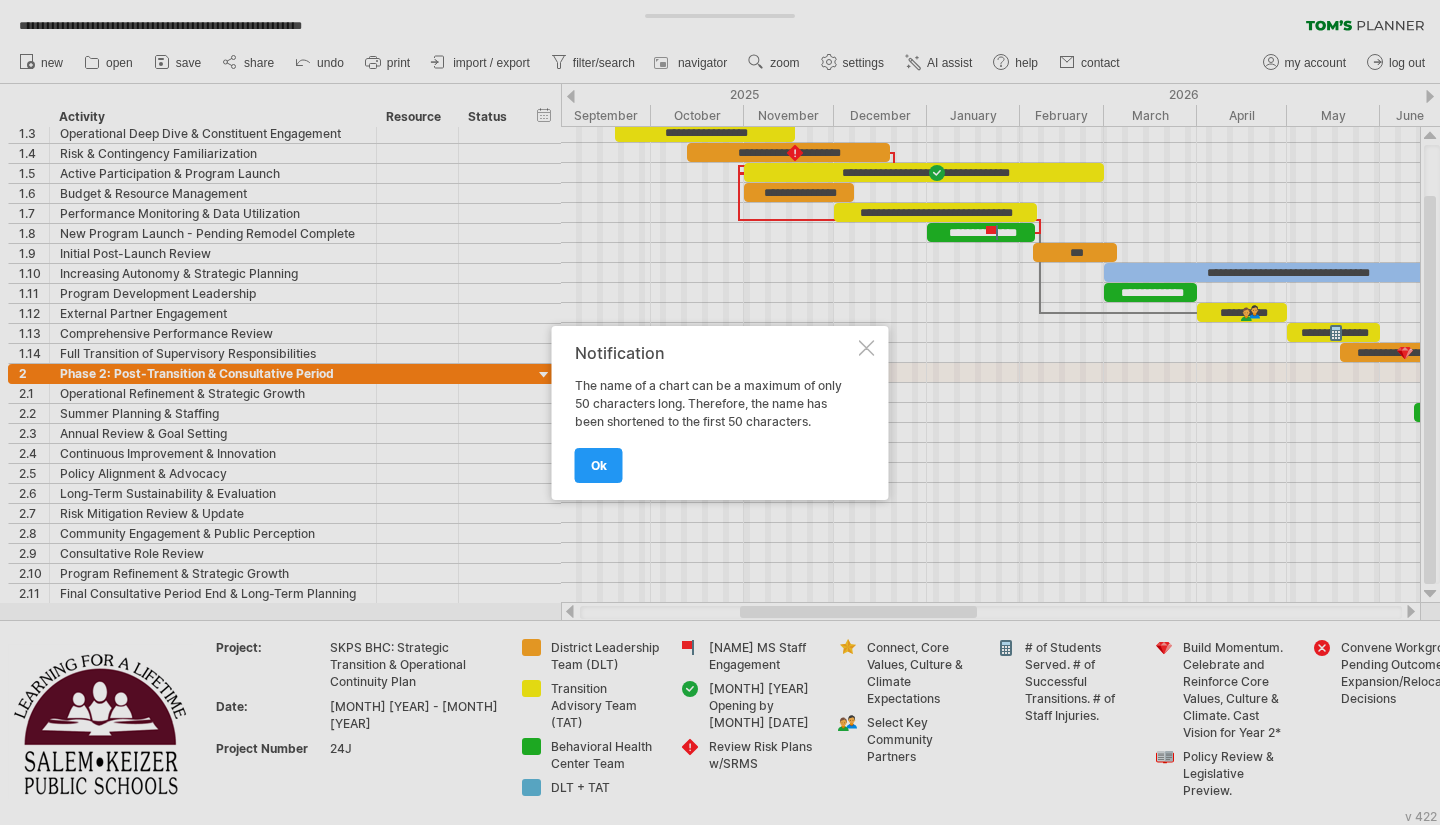 click on "[DATE] 1" at bounding box center (720, 412) 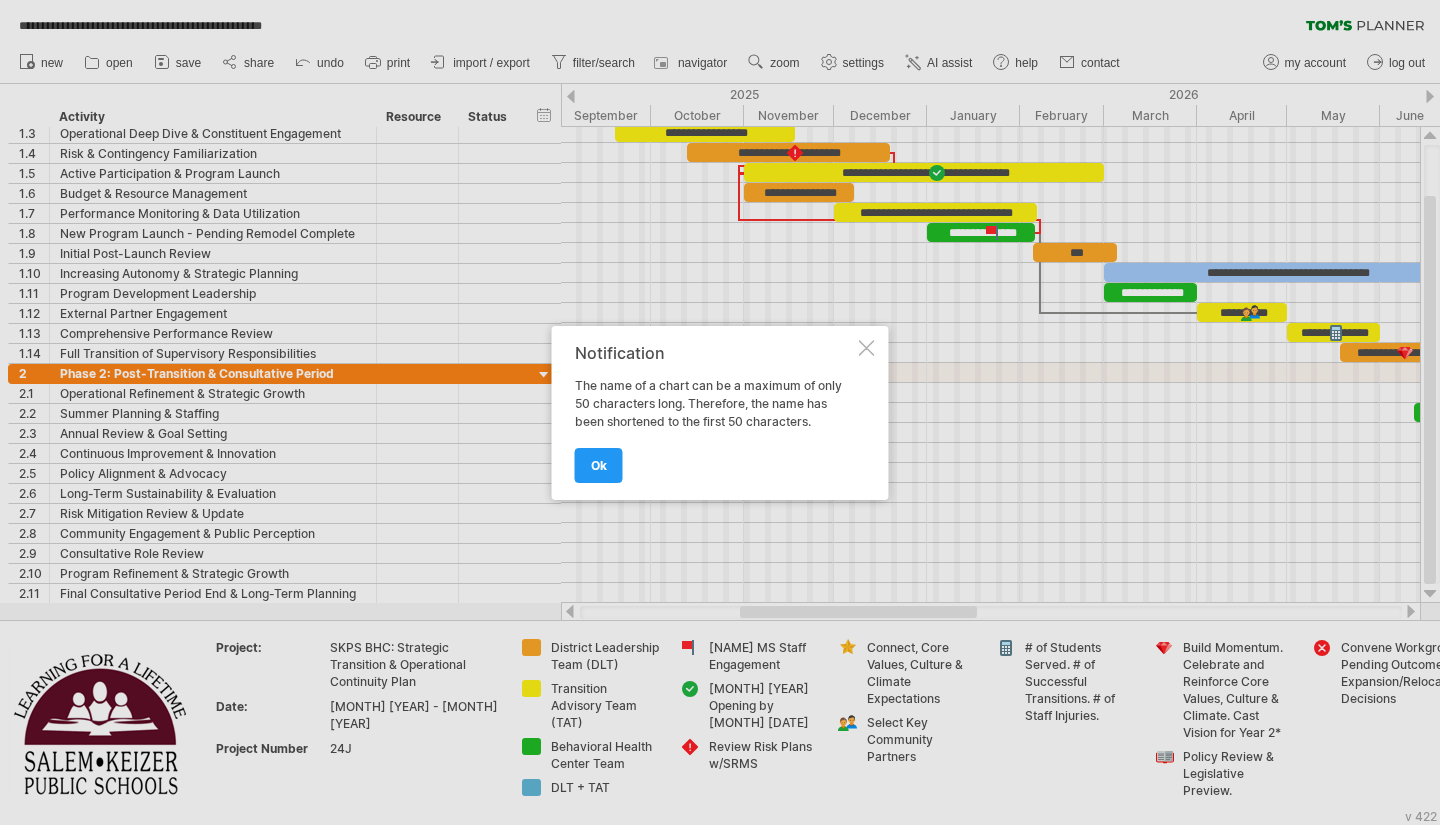 click on "ok" at bounding box center [599, 465] 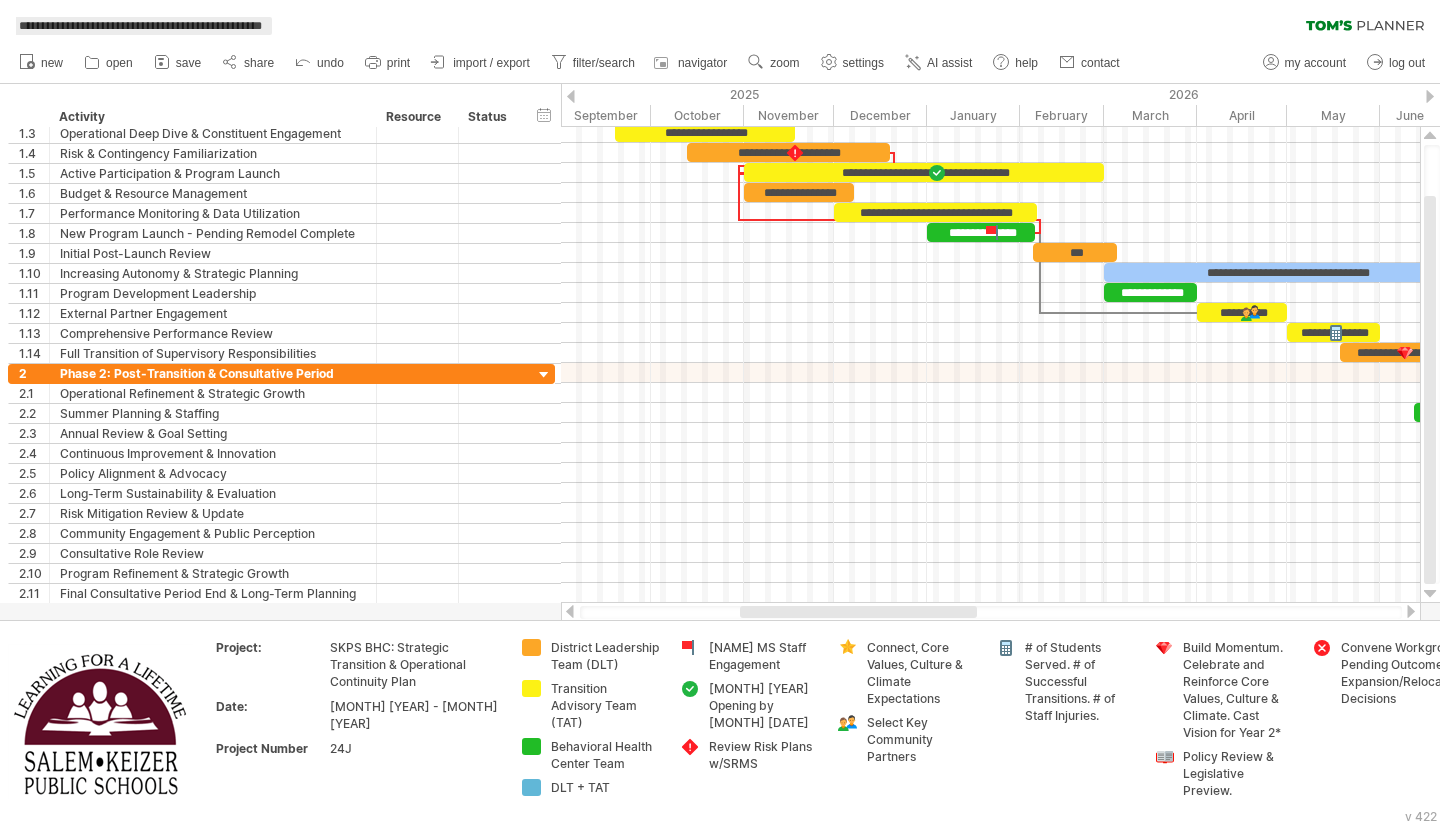click on "**********" at bounding box center [140, 26] 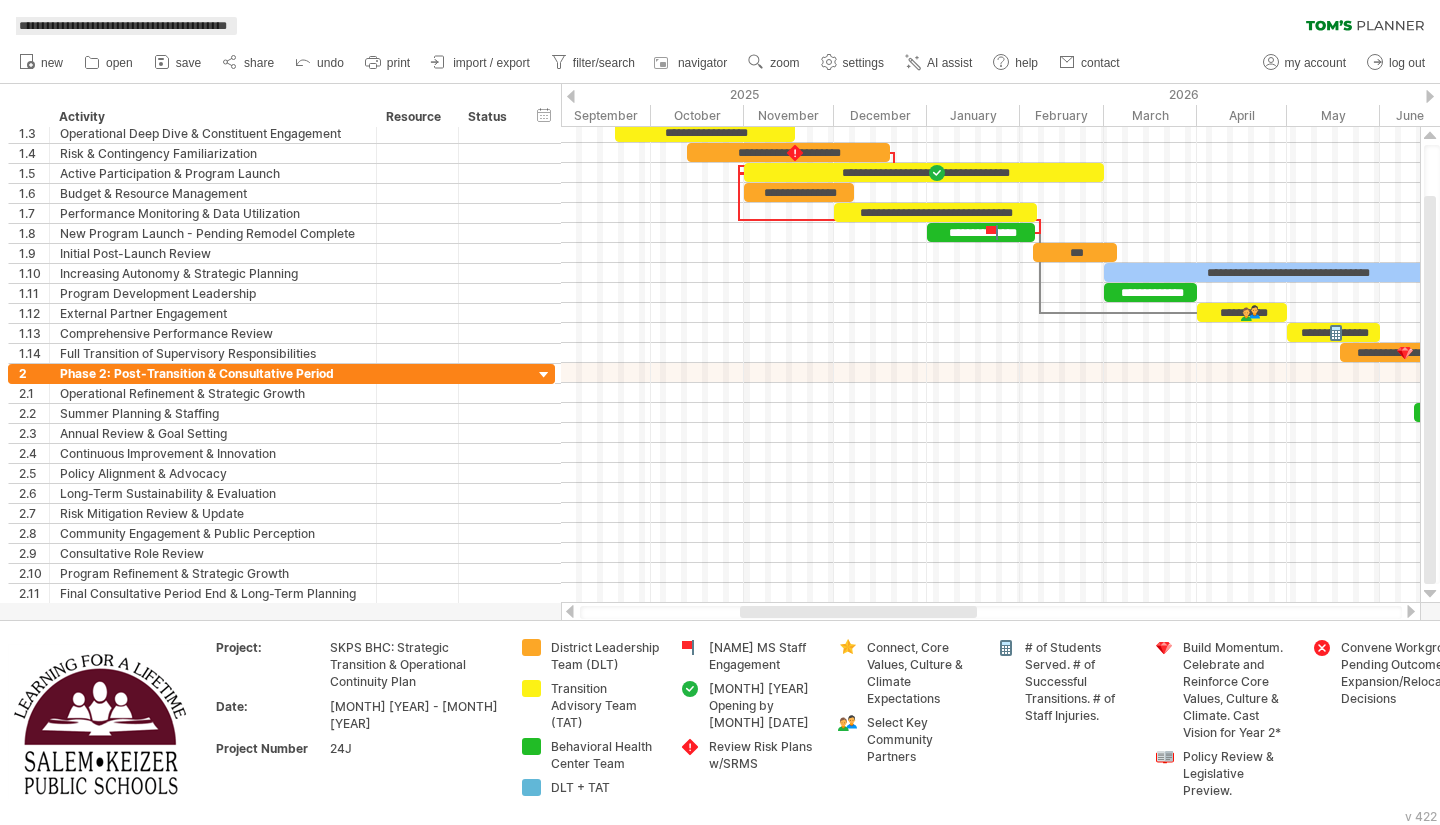 click on "**********" at bounding box center (123, 26) 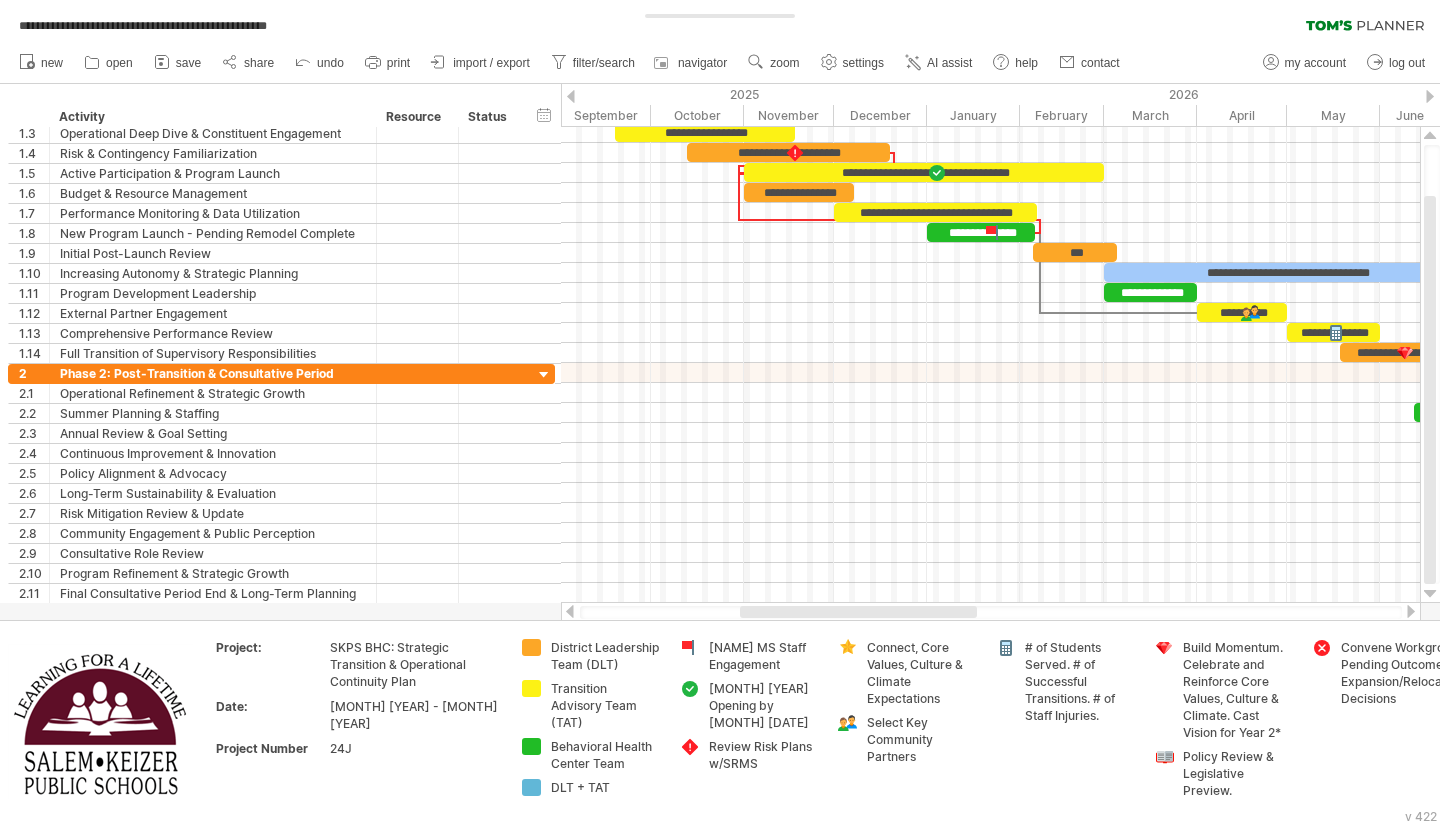 click on "**********" at bounding box center (720, 21) 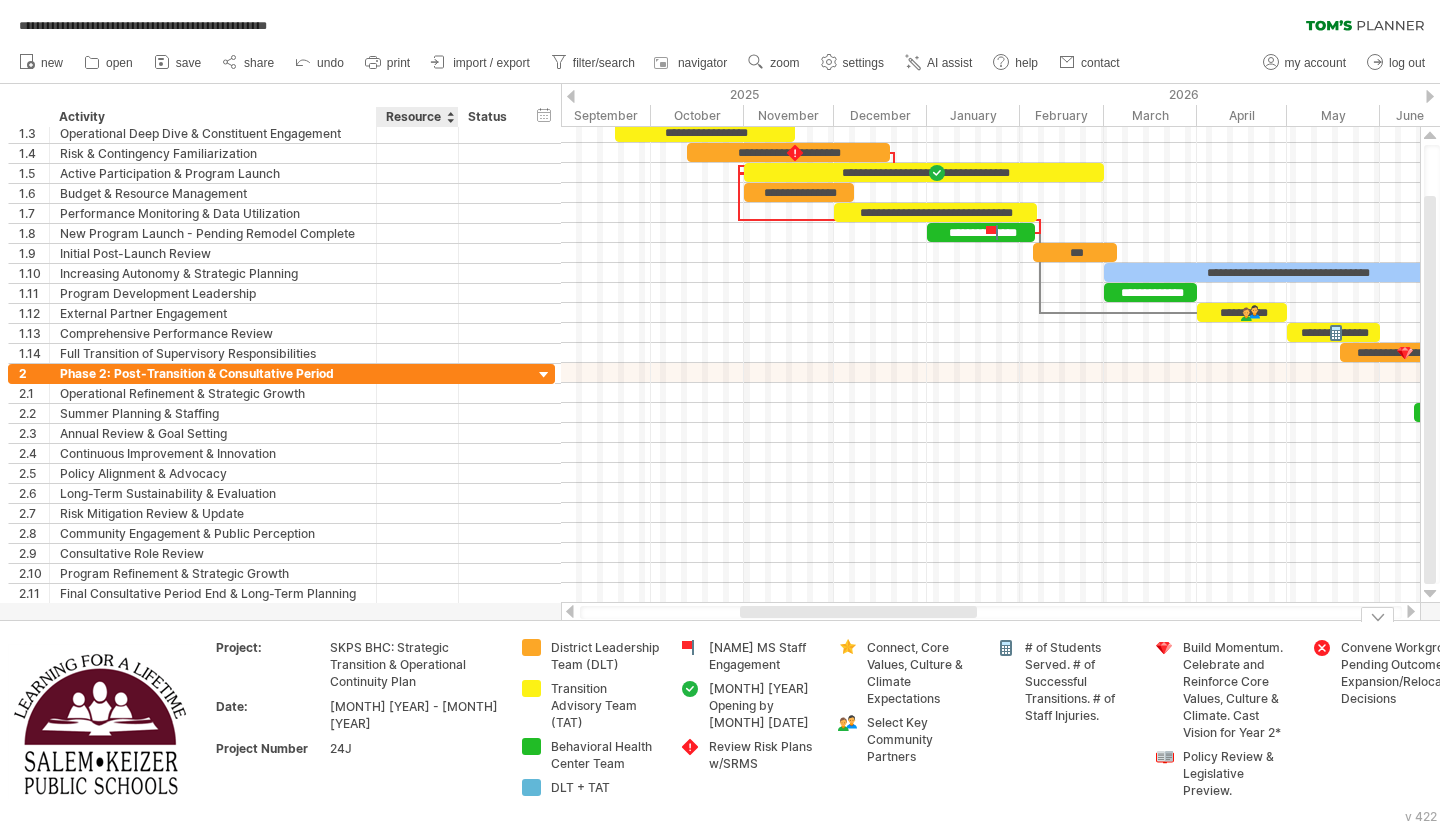 click on "SKPS BHC: Strategic Transition & Operational Continuity Plan" at bounding box center (414, 664) 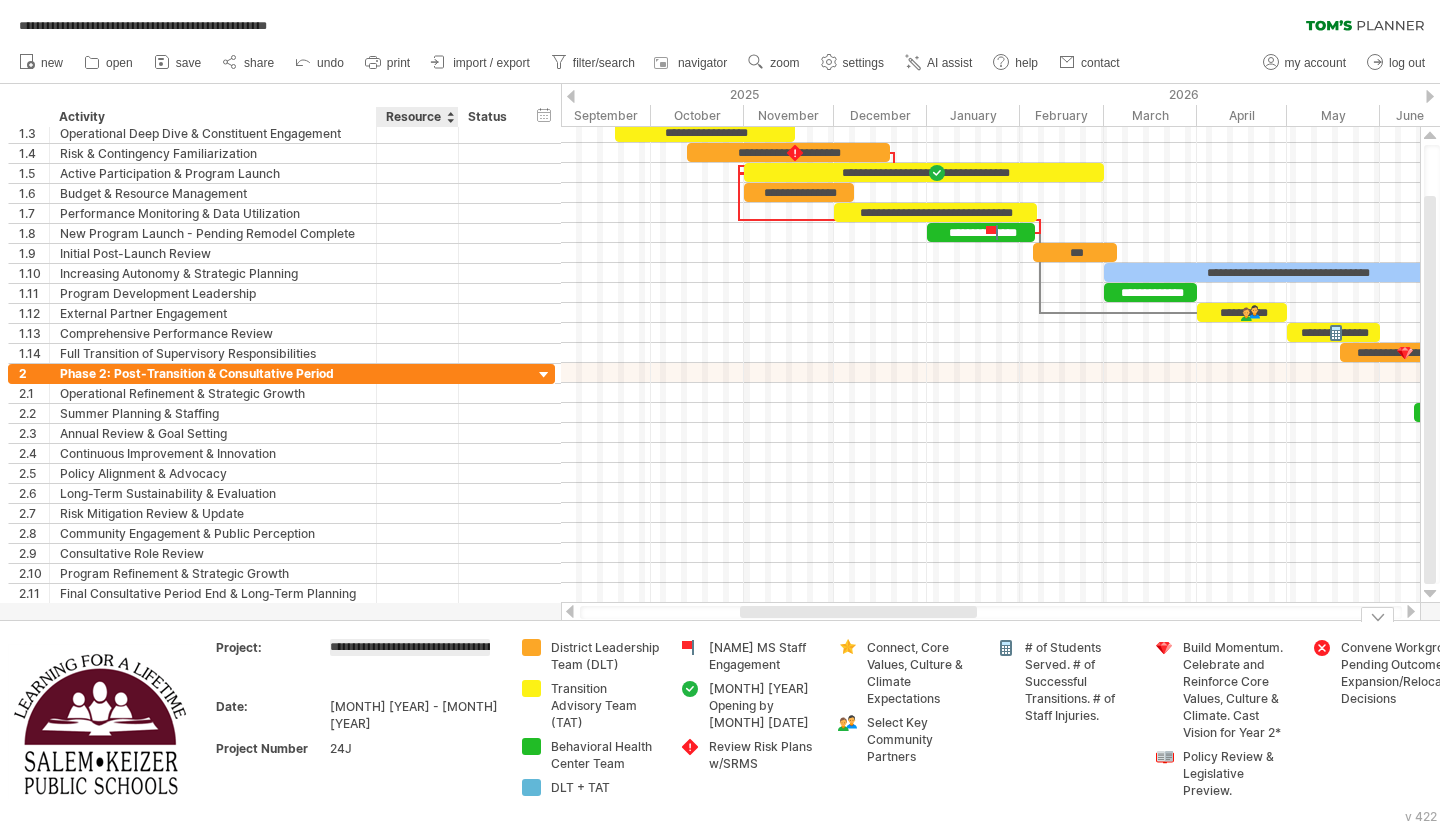 scroll, scrollTop: 0, scrollLeft: 190, axis: horizontal 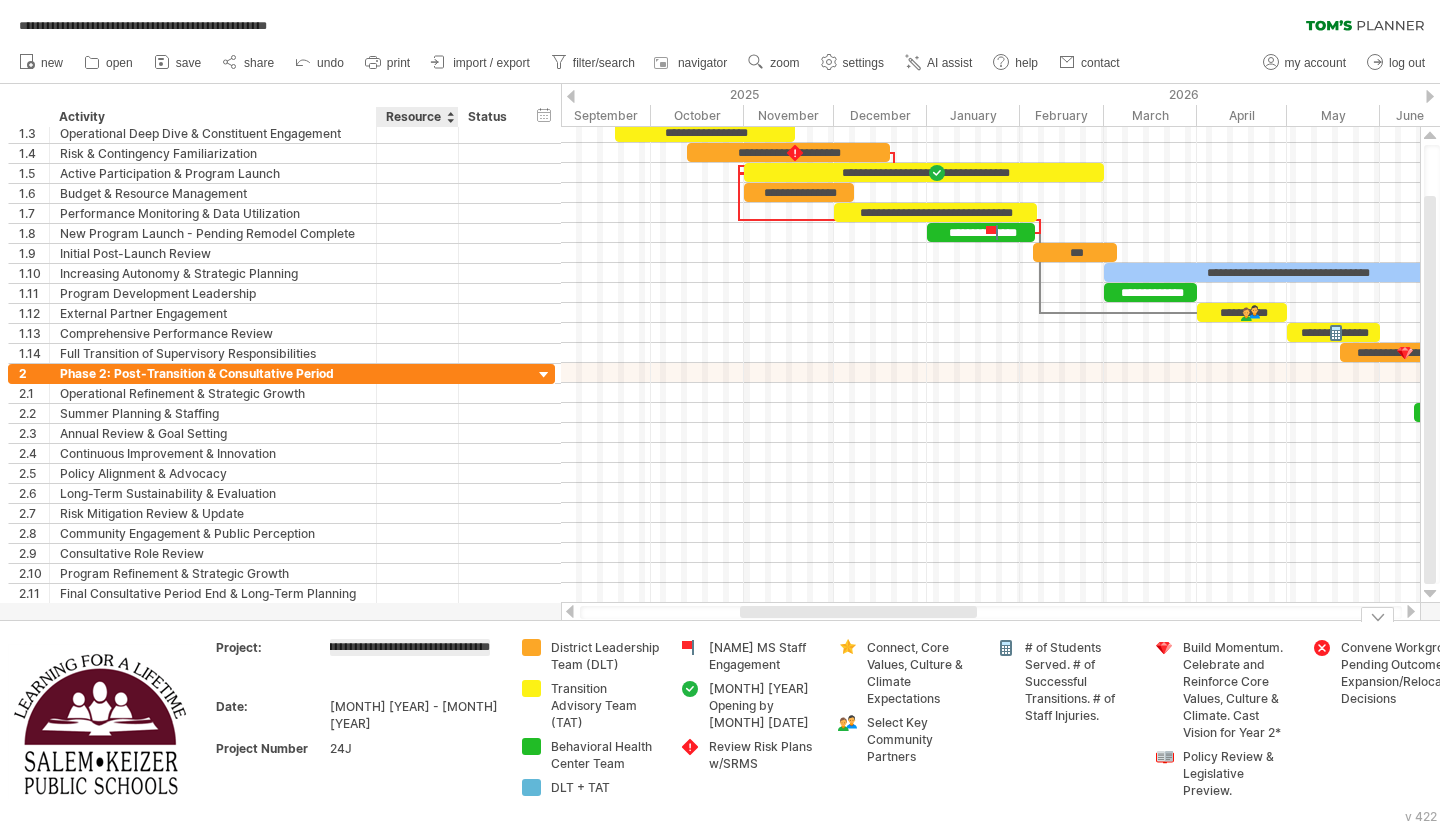 click on "**********" at bounding box center [410, 647] 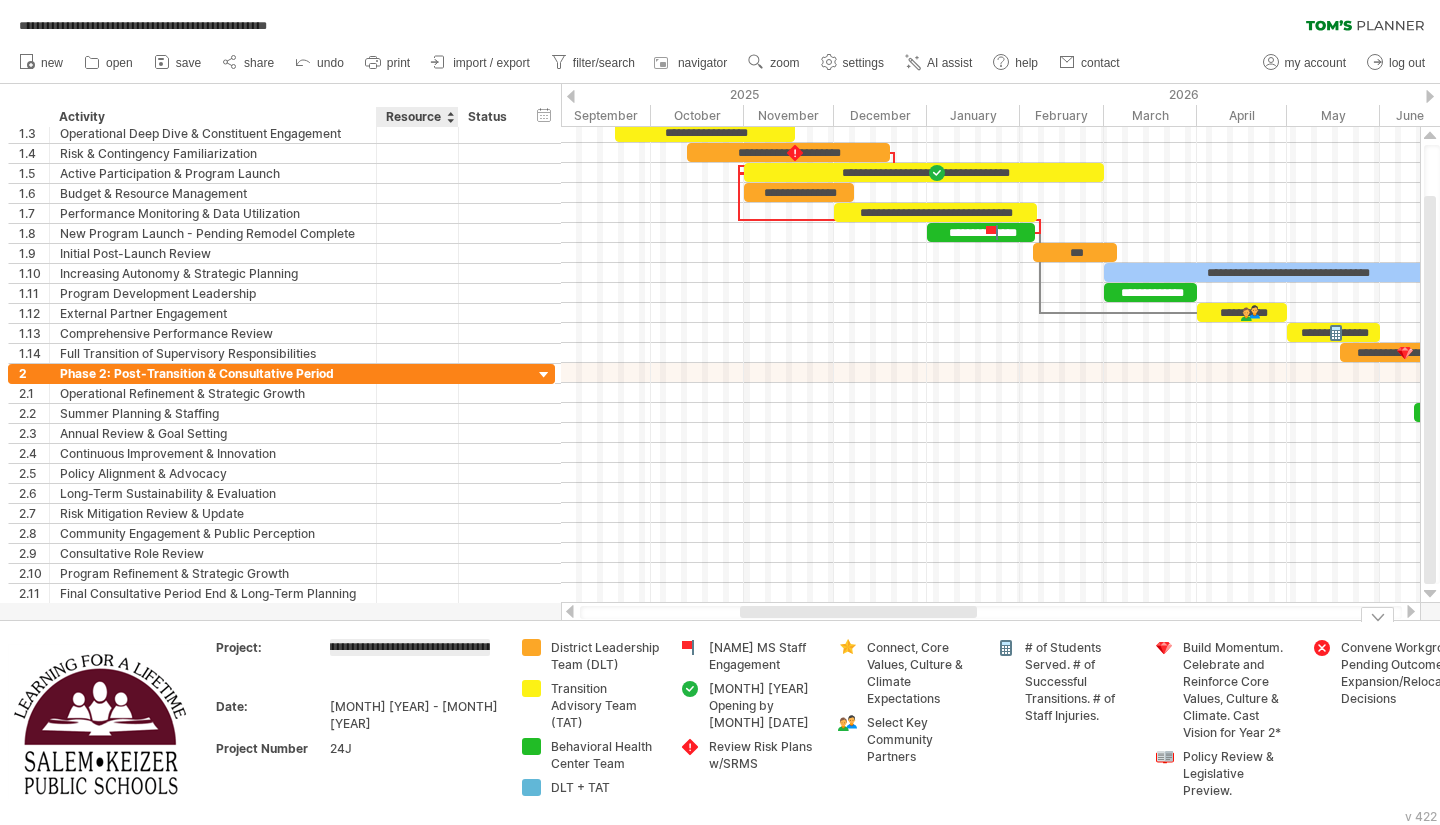 scroll, scrollTop: 0, scrollLeft: 0, axis: both 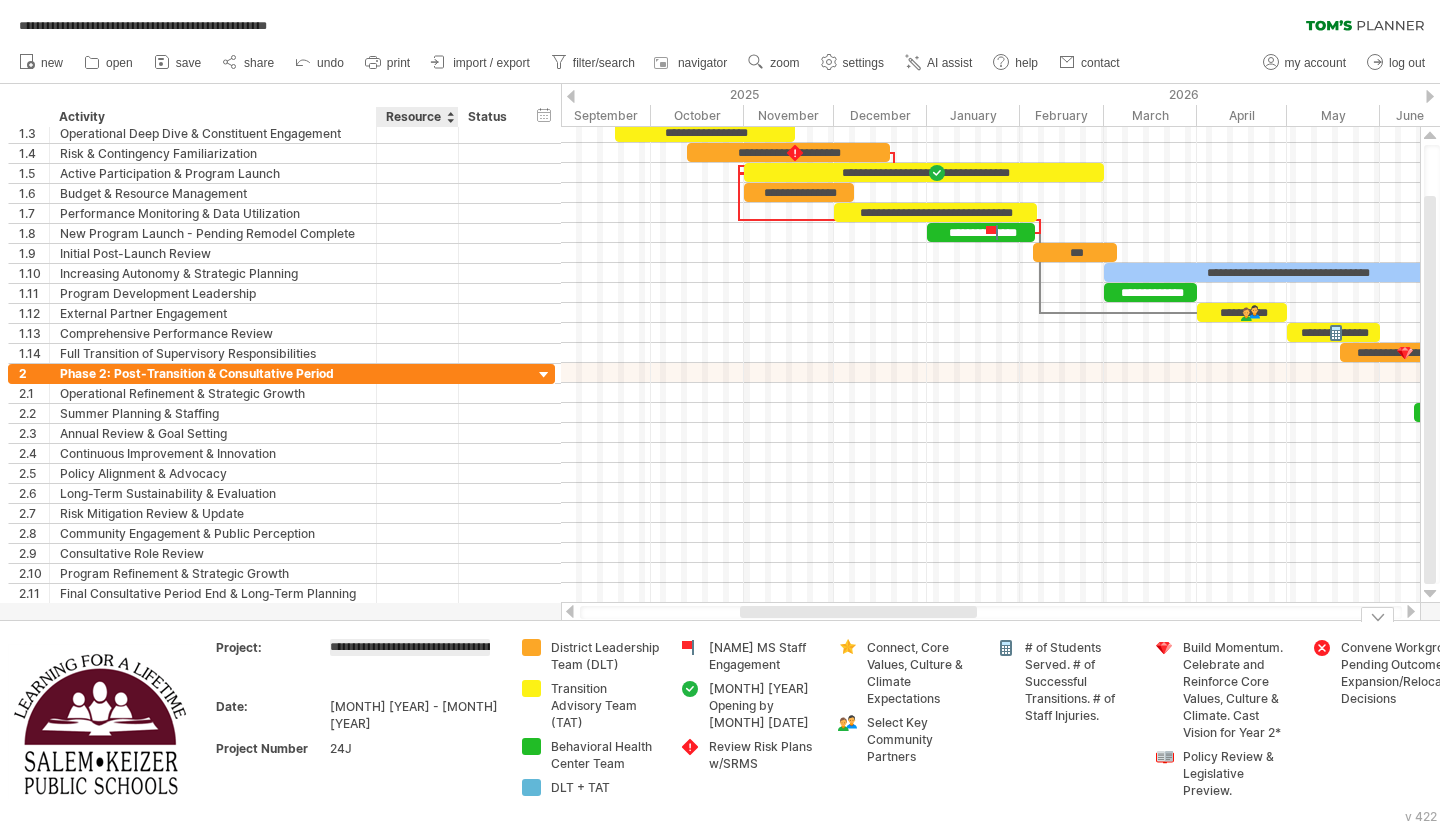 click on "**********" at bounding box center (410, 647) 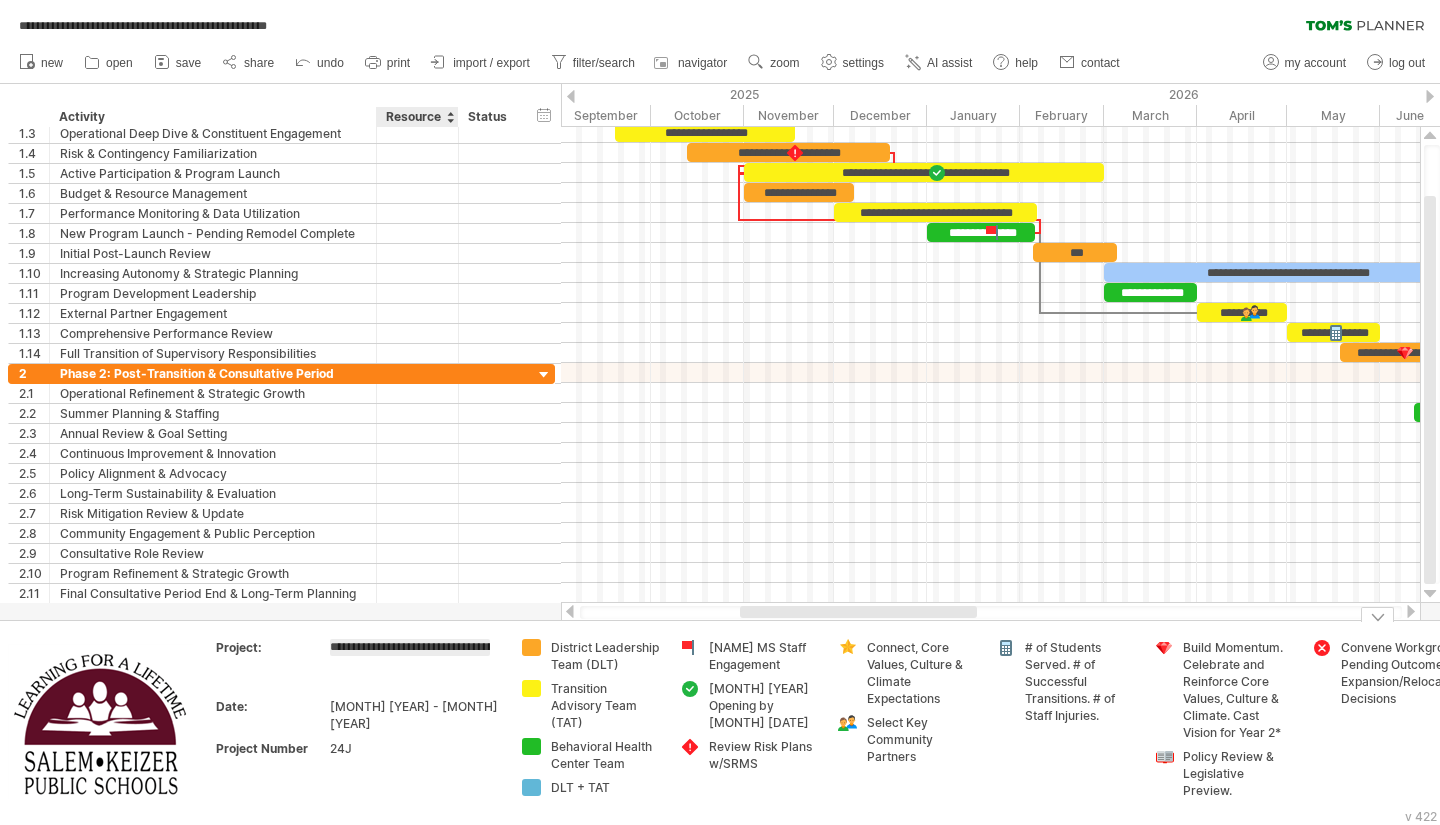 type on "**********" 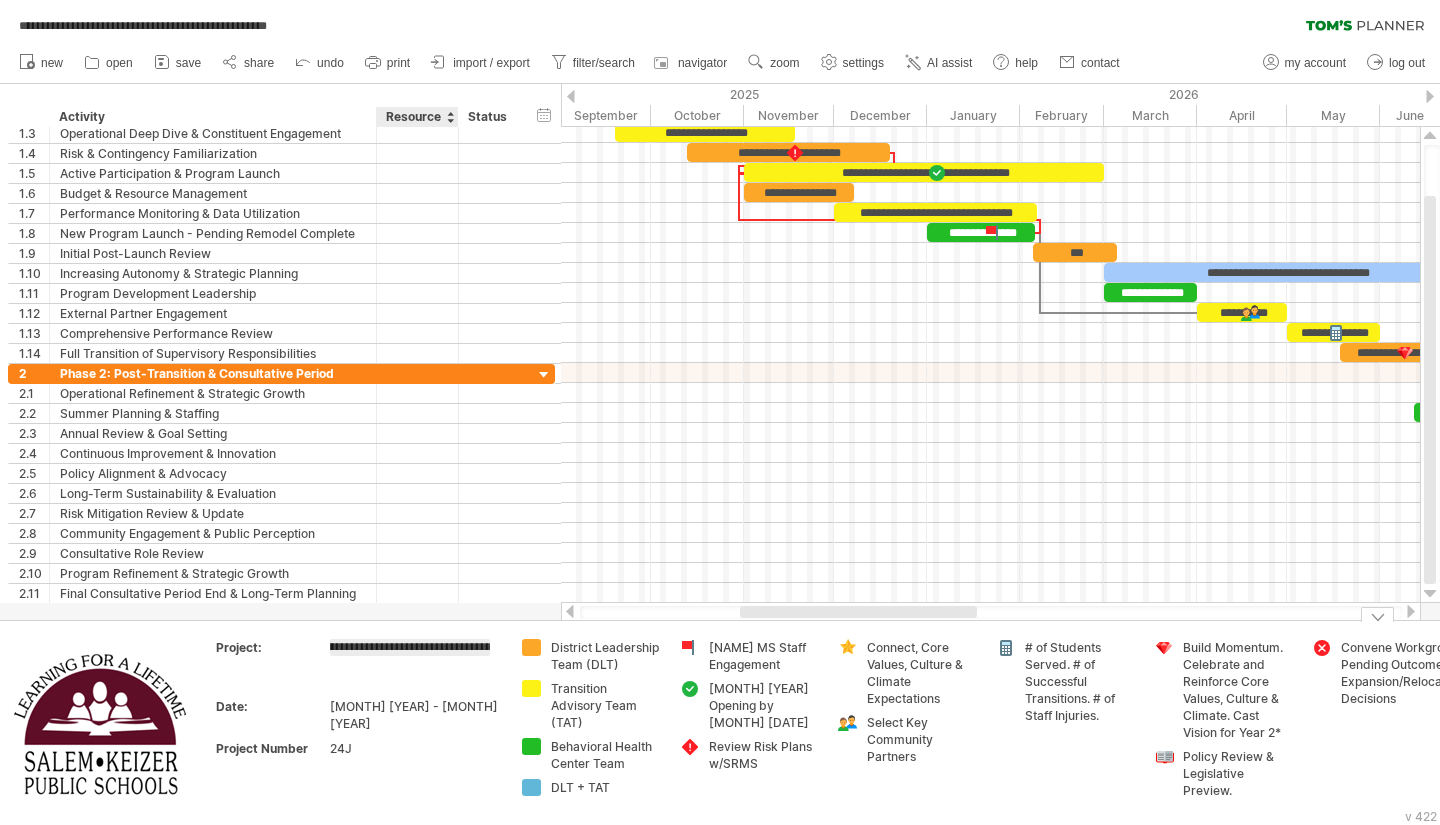 scroll, scrollTop: 0, scrollLeft: 18, axis: horizontal 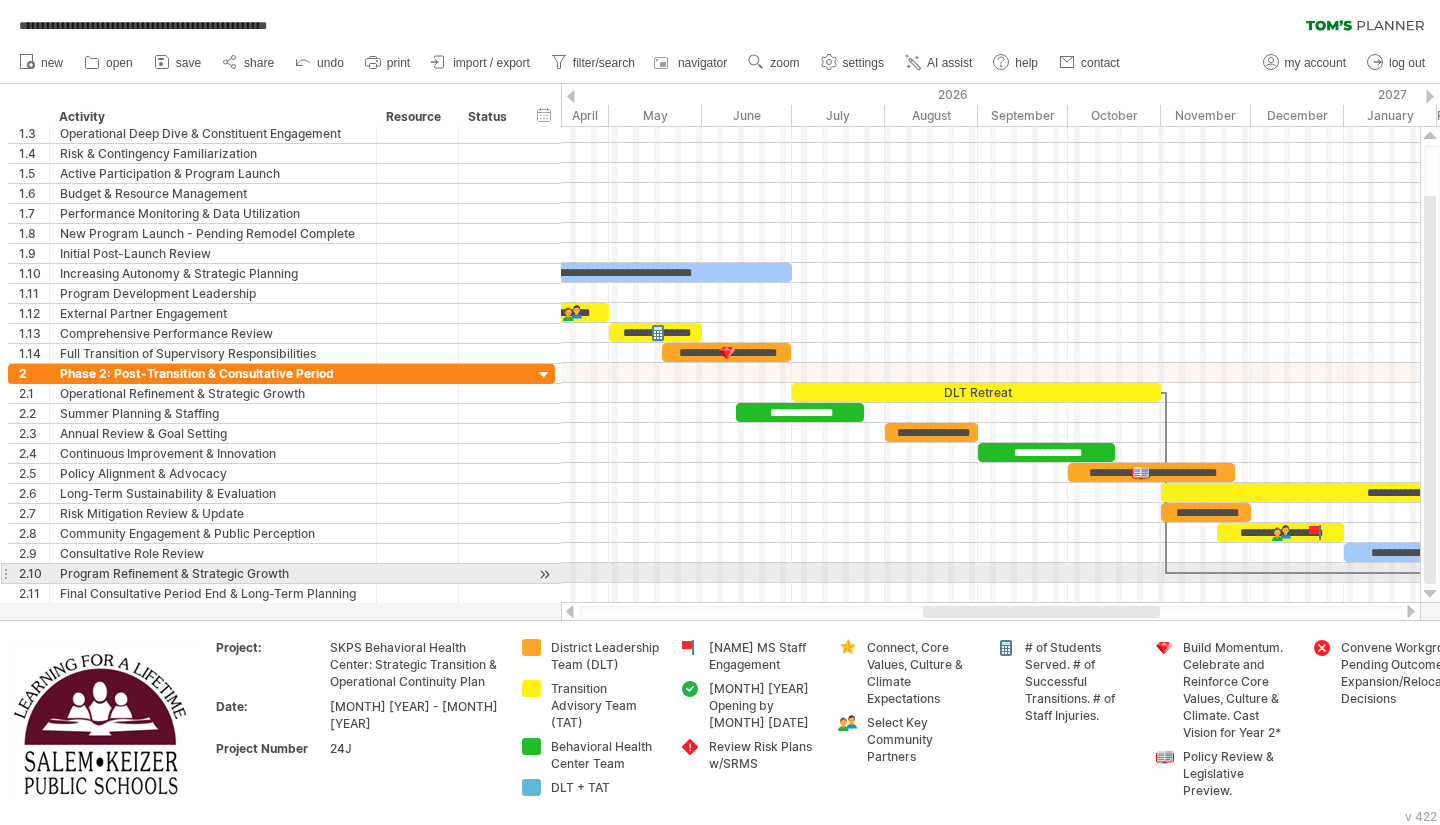 drag, startPoint x: 769, startPoint y: 615, endPoint x: 952, endPoint y: 579, distance: 186.50737 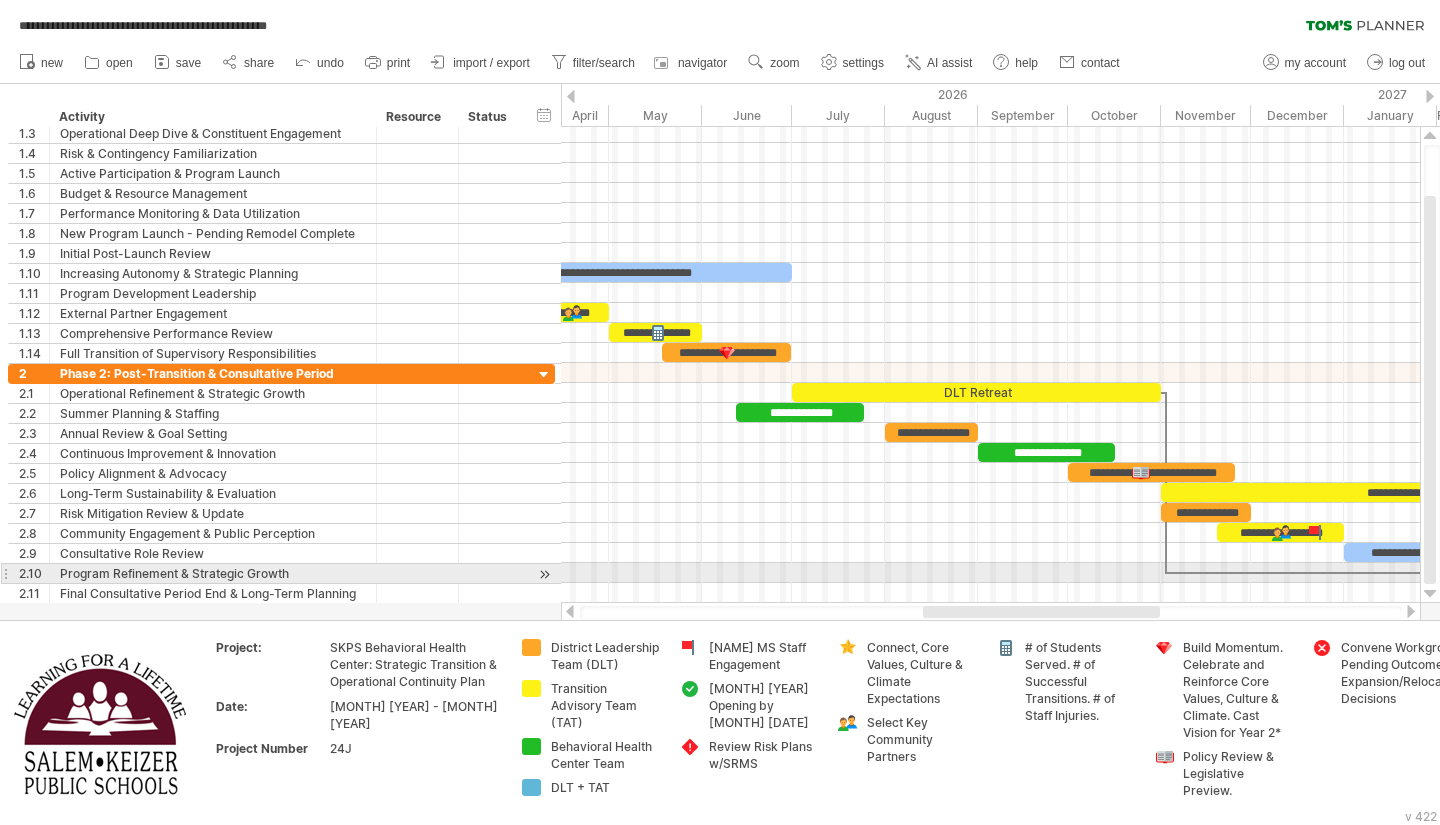 click on "**********" at bounding box center [720, 412] 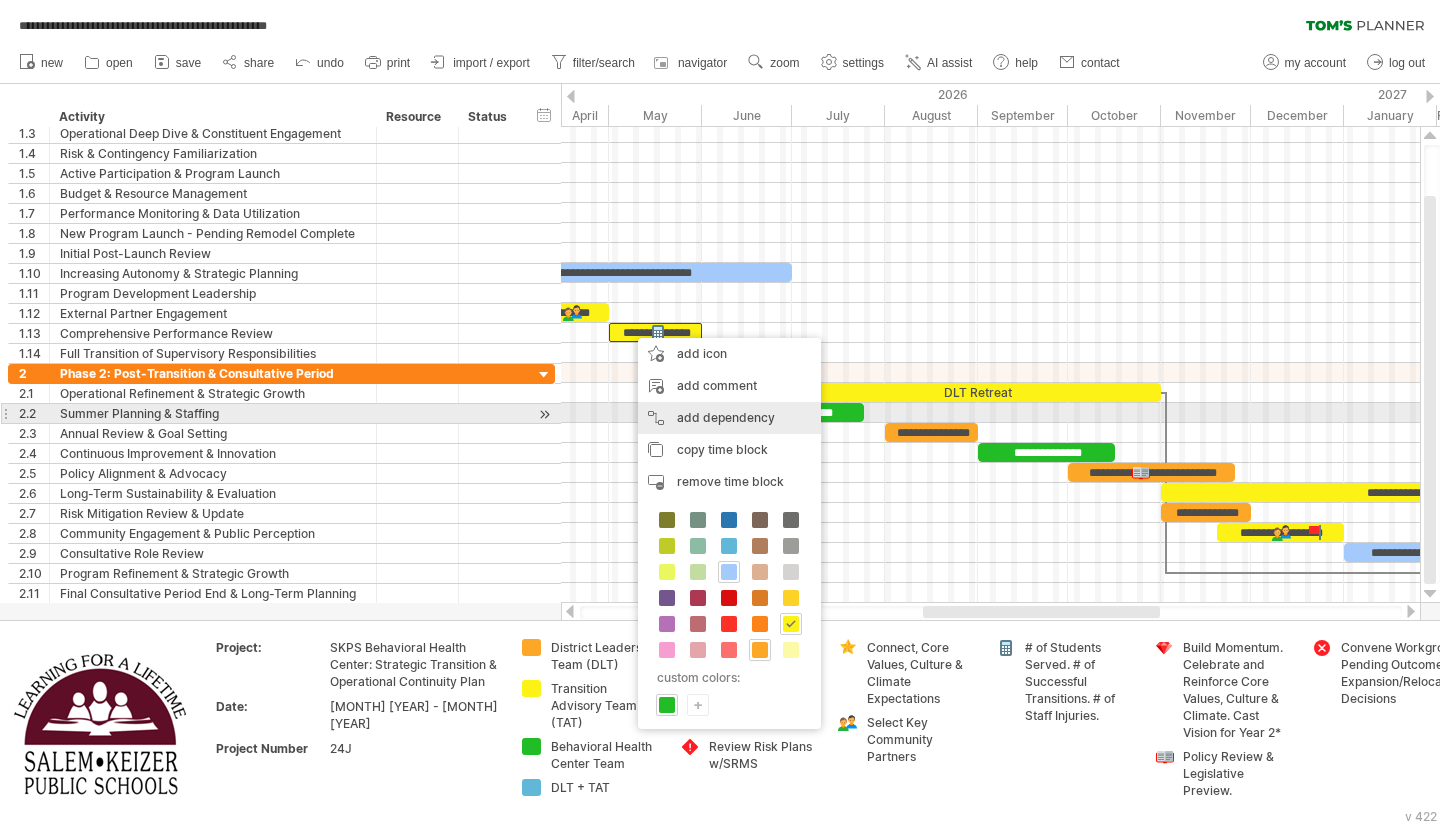 click on "add dependency You can use dependencies when you require tasks to be done in a specific order. For example if you are building a house, the task "Build Walls" needs to be completed before the task "Build roof" can start:" at bounding box center [729, 418] 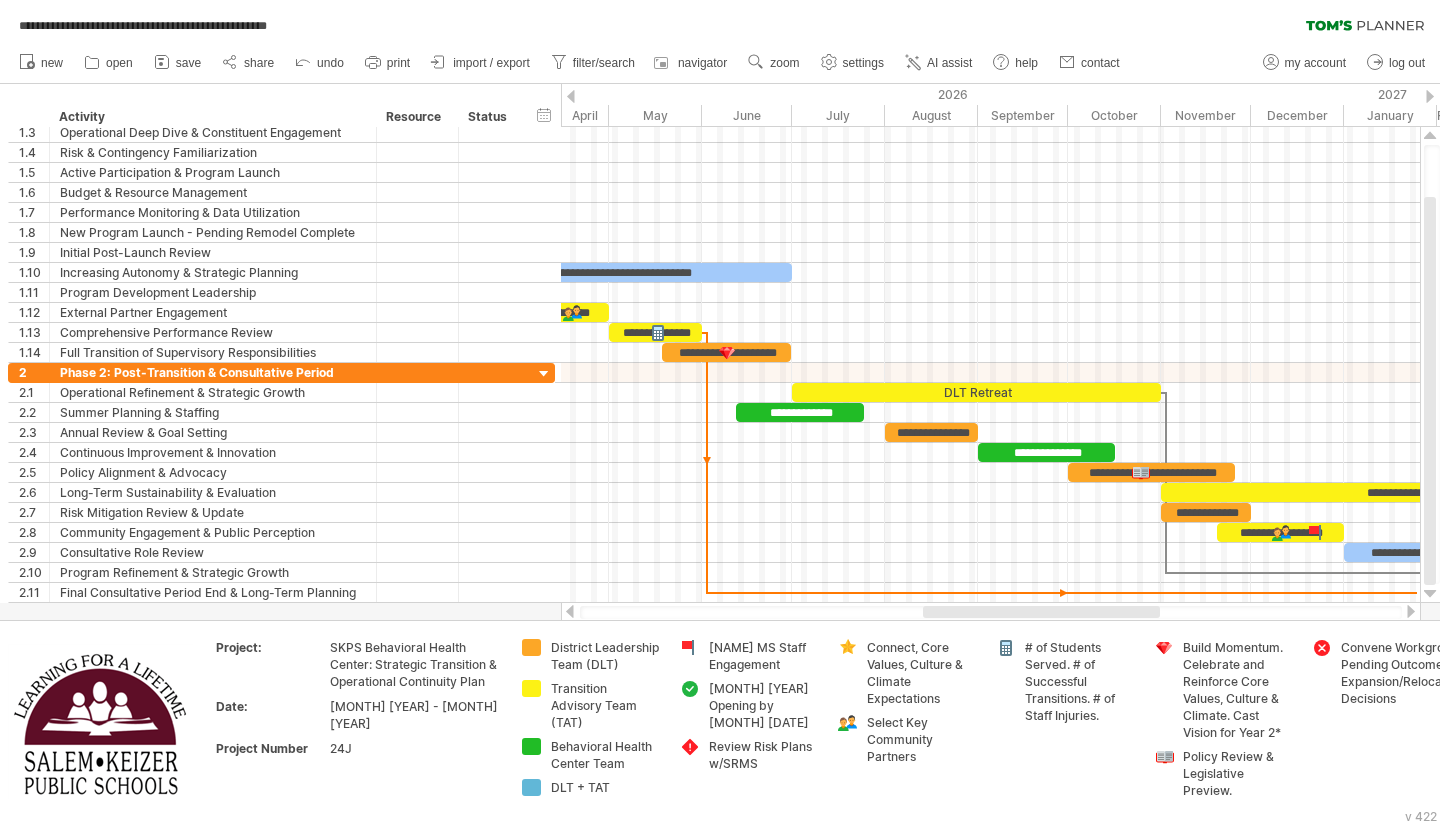 scroll, scrollTop: 0, scrollLeft: 0, axis: both 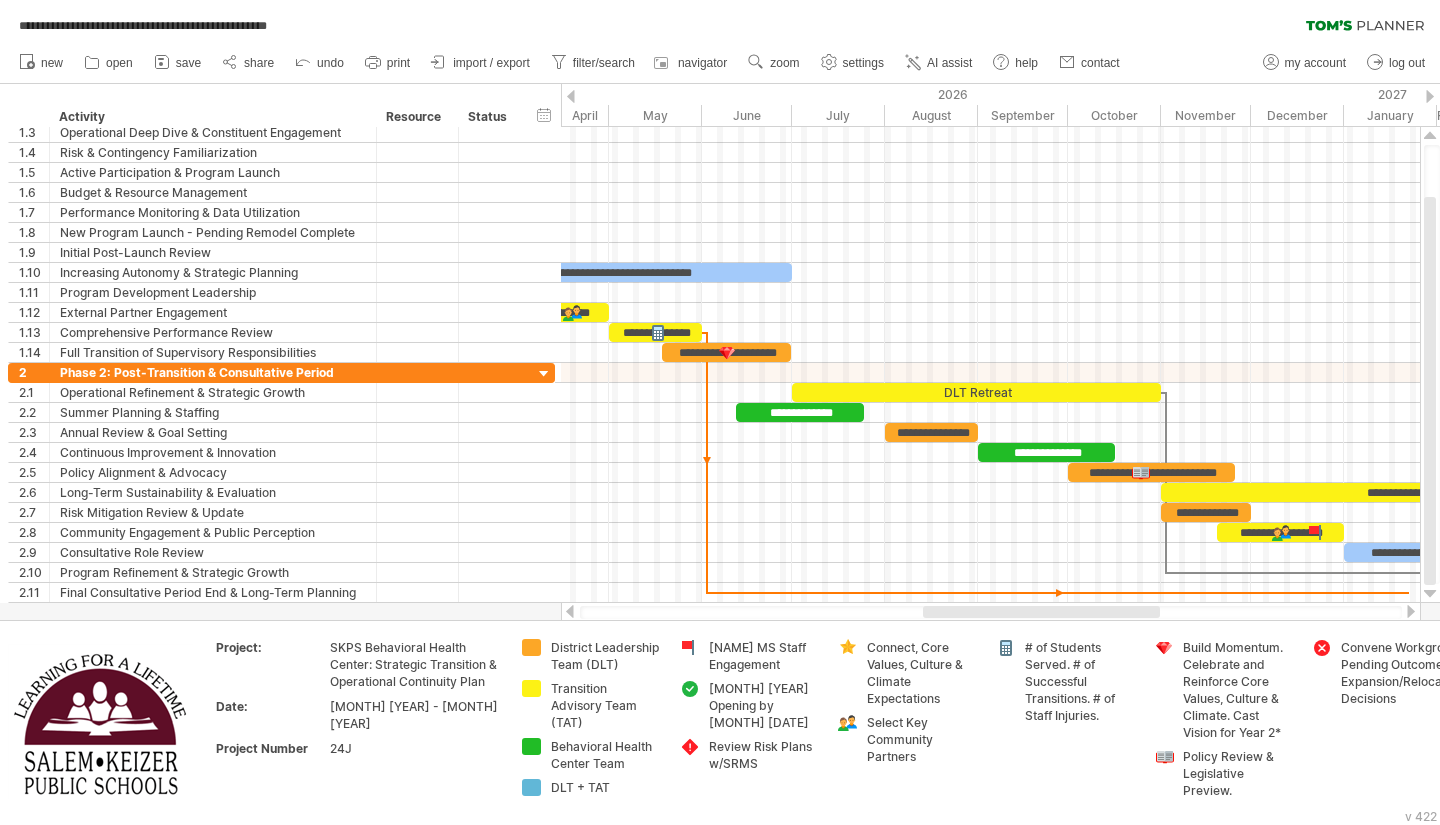 click at bounding box center (1411, 611) 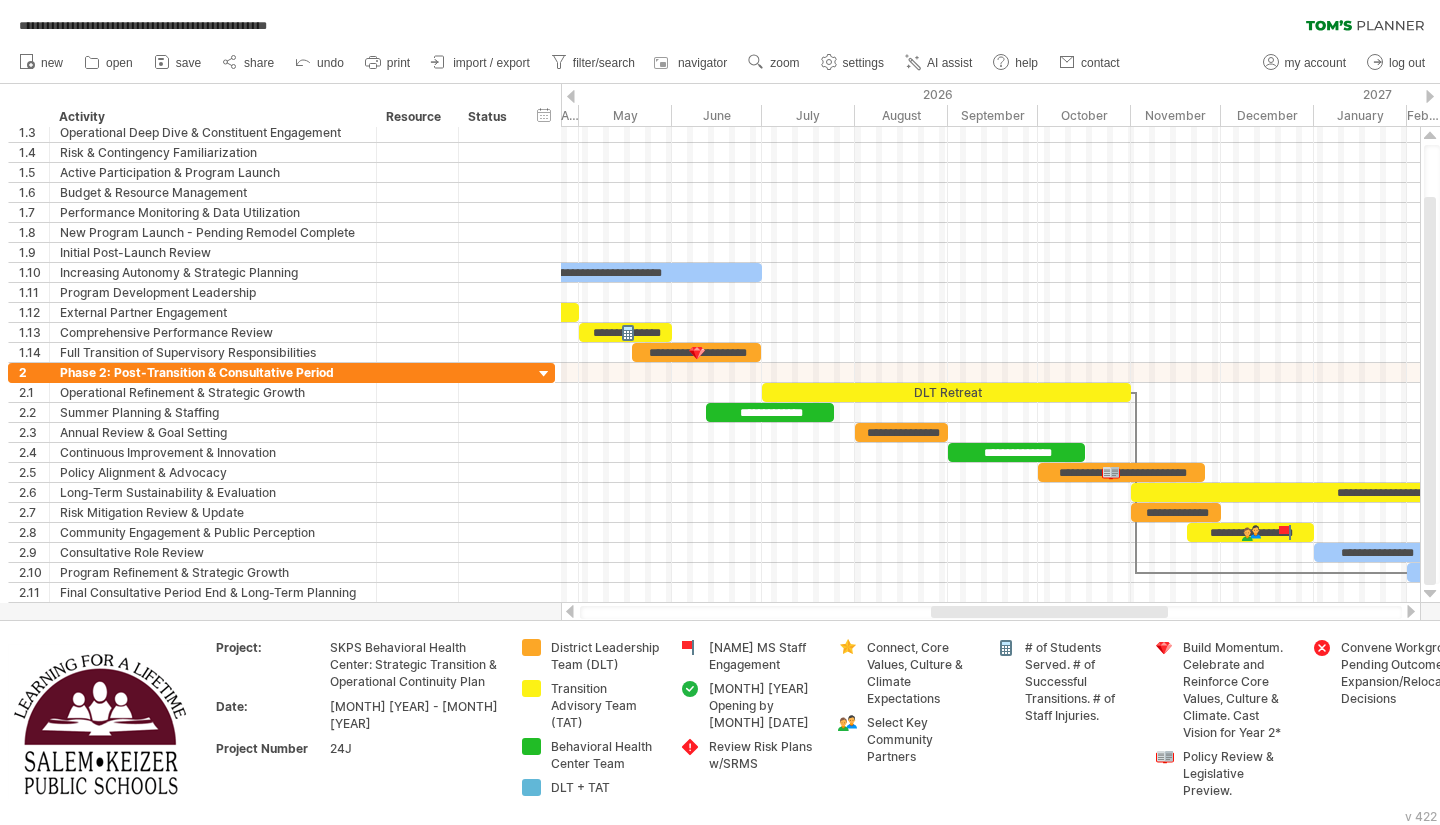 click at bounding box center [1411, 611] 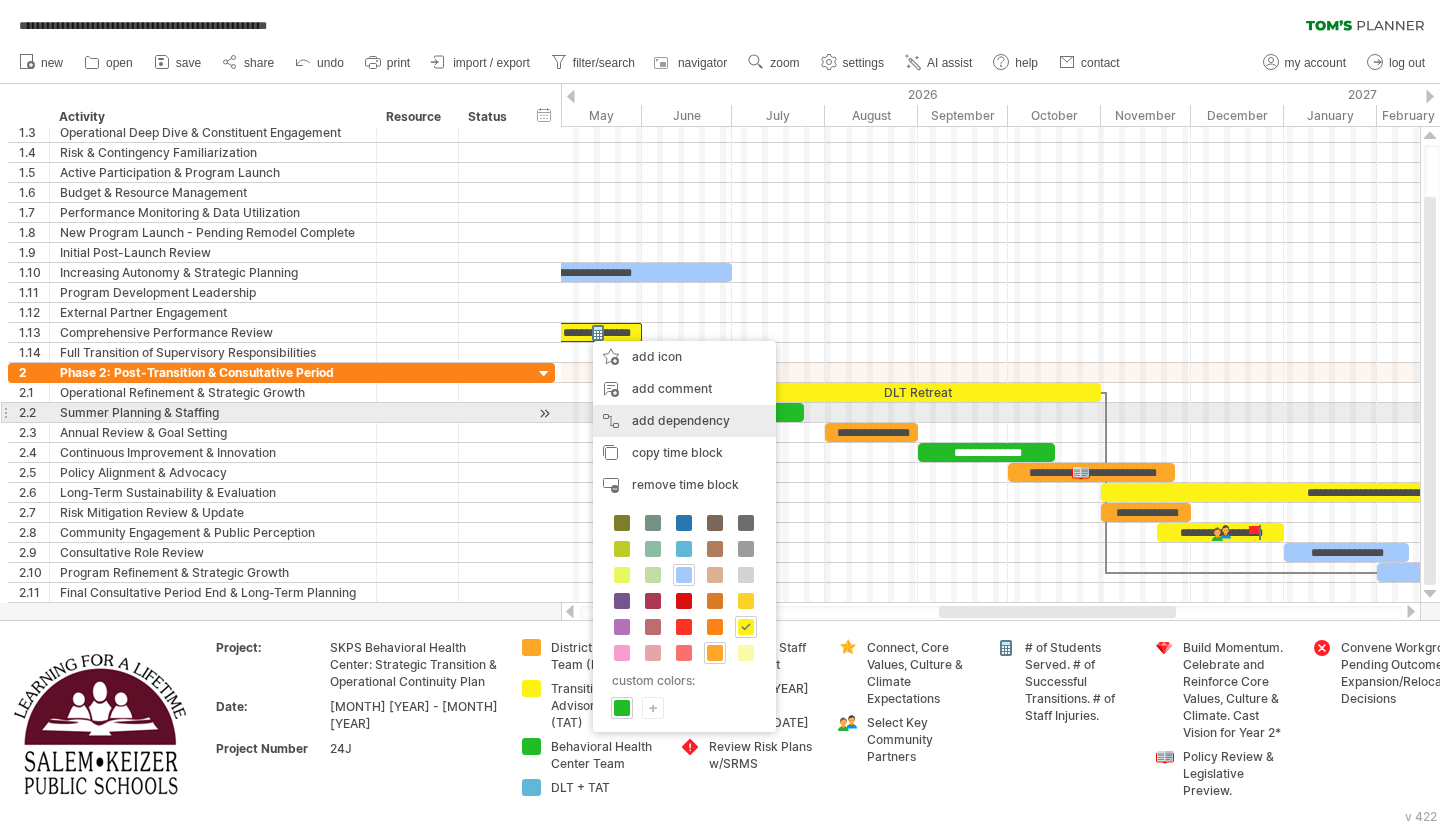 click on "add dependency You can use dependencies when you require tasks to be done in a specific order. For example if you are building a house, the task "Build Walls" needs to be completed before the task "Build roof" can start:" at bounding box center (684, 421) 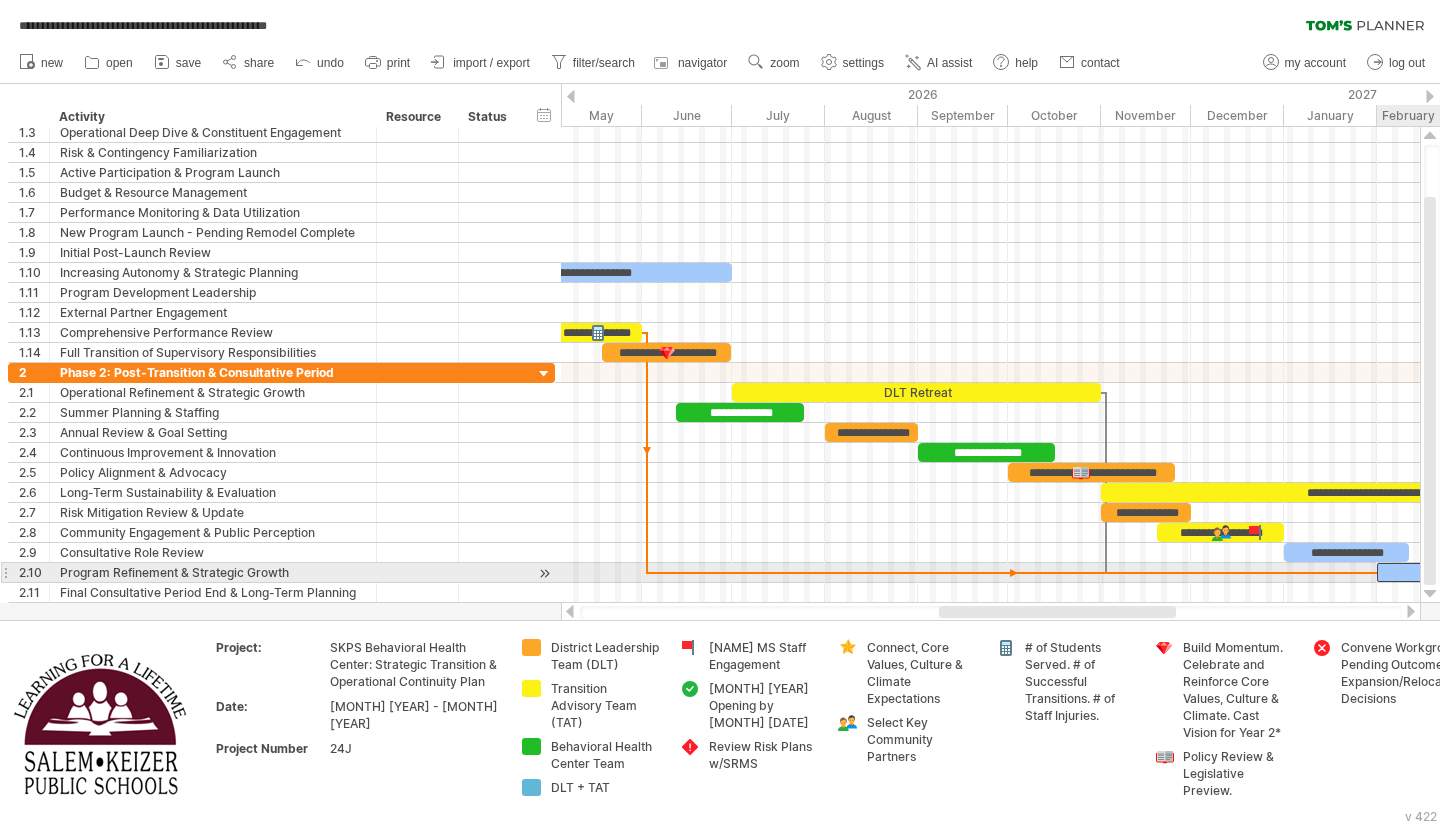 click on "**********" at bounding box center (1601, 572) 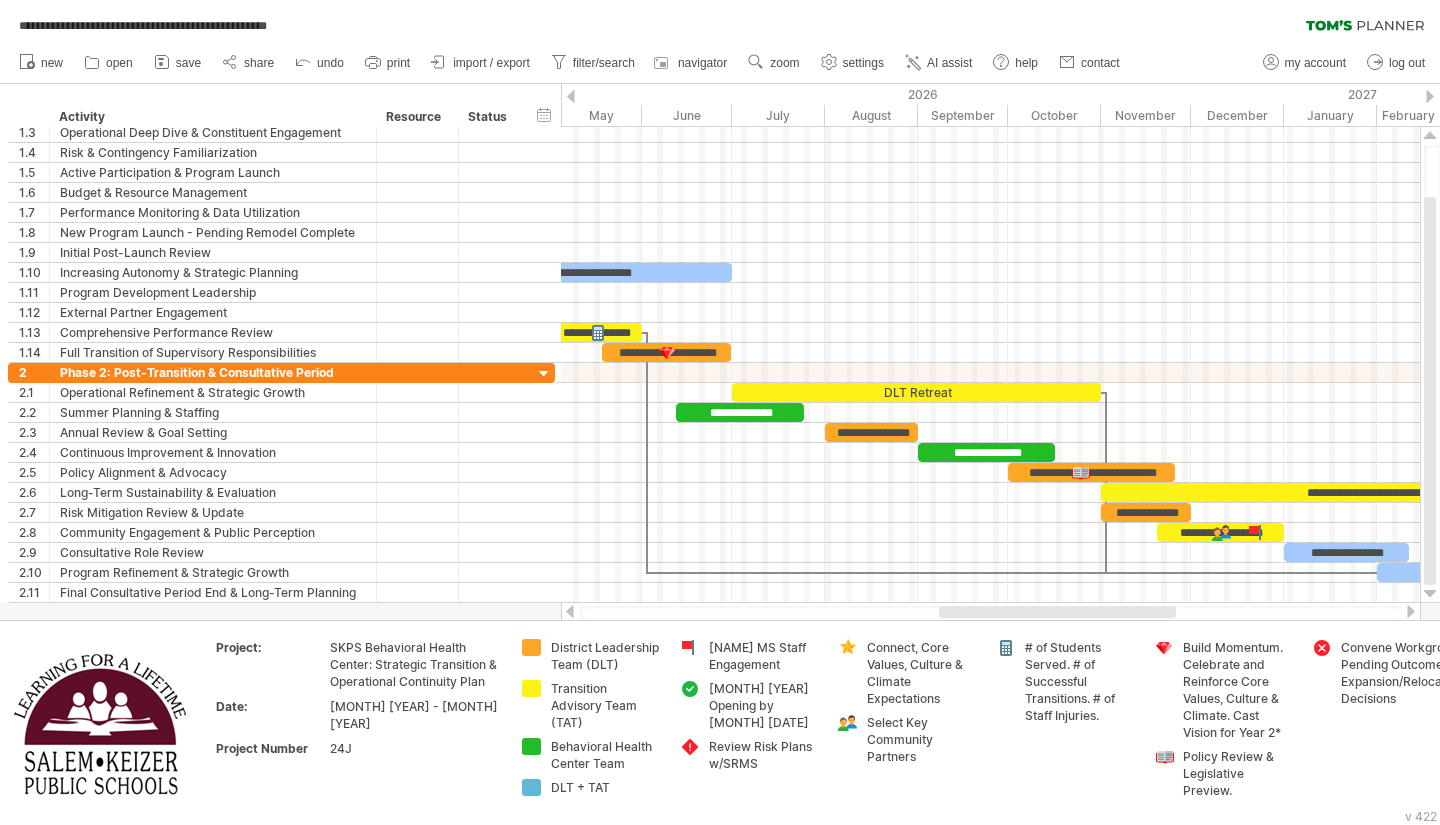 click on "AI assist" at bounding box center (949, 63) 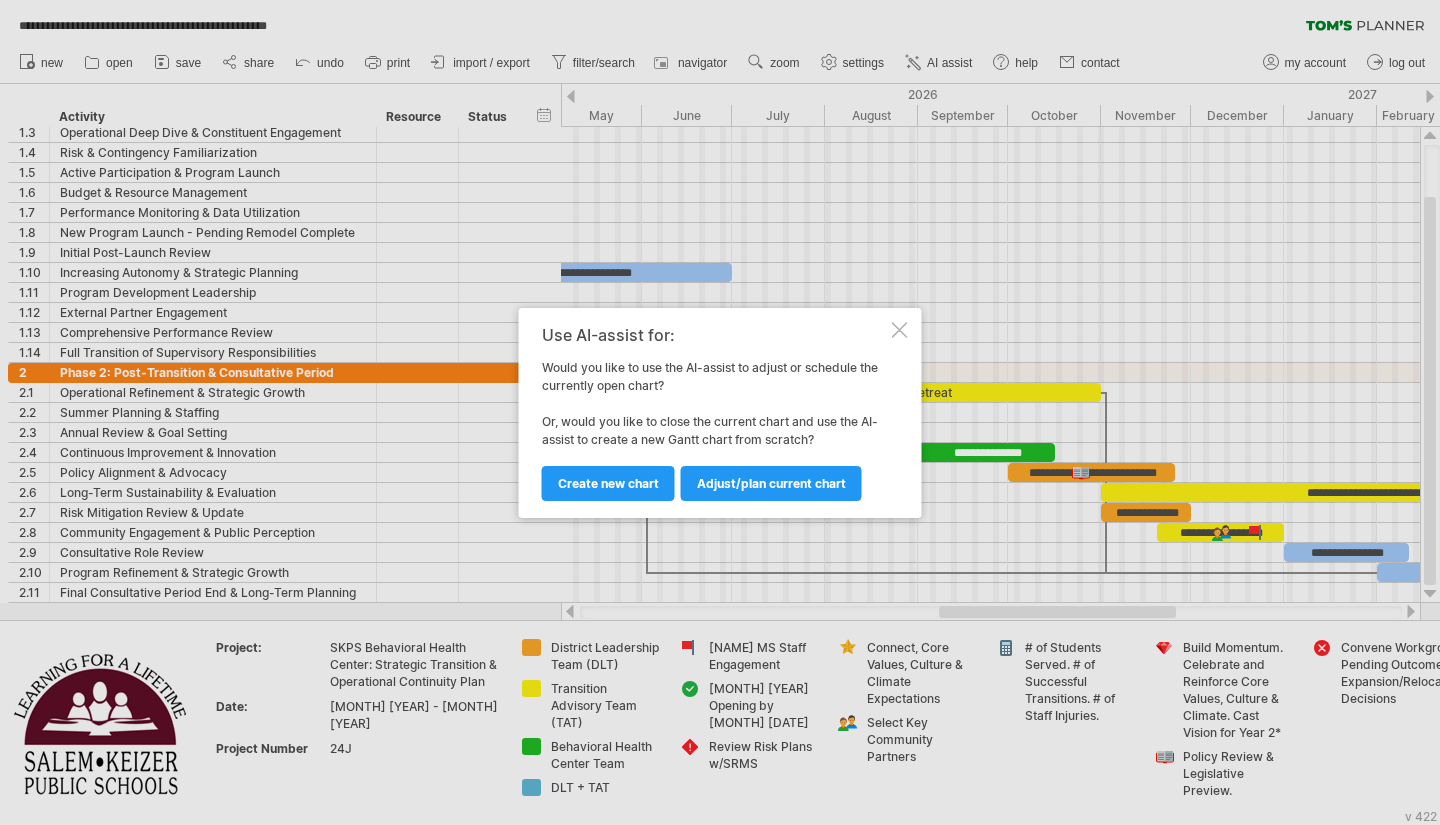 click on "Adjust/plan current chart" at bounding box center [771, 483] 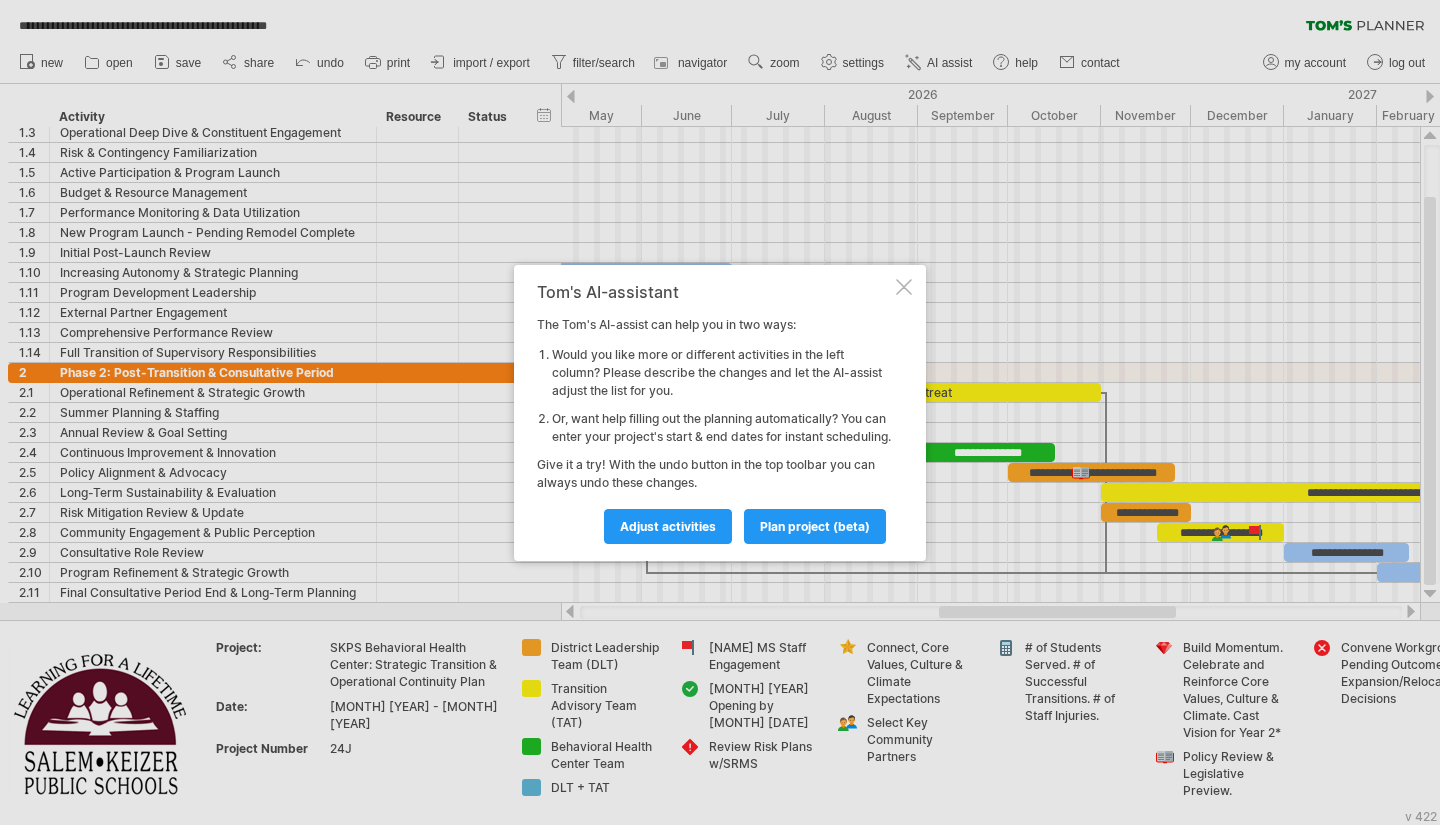 click on "plan project (beta)" at bounding box center (668, 526) 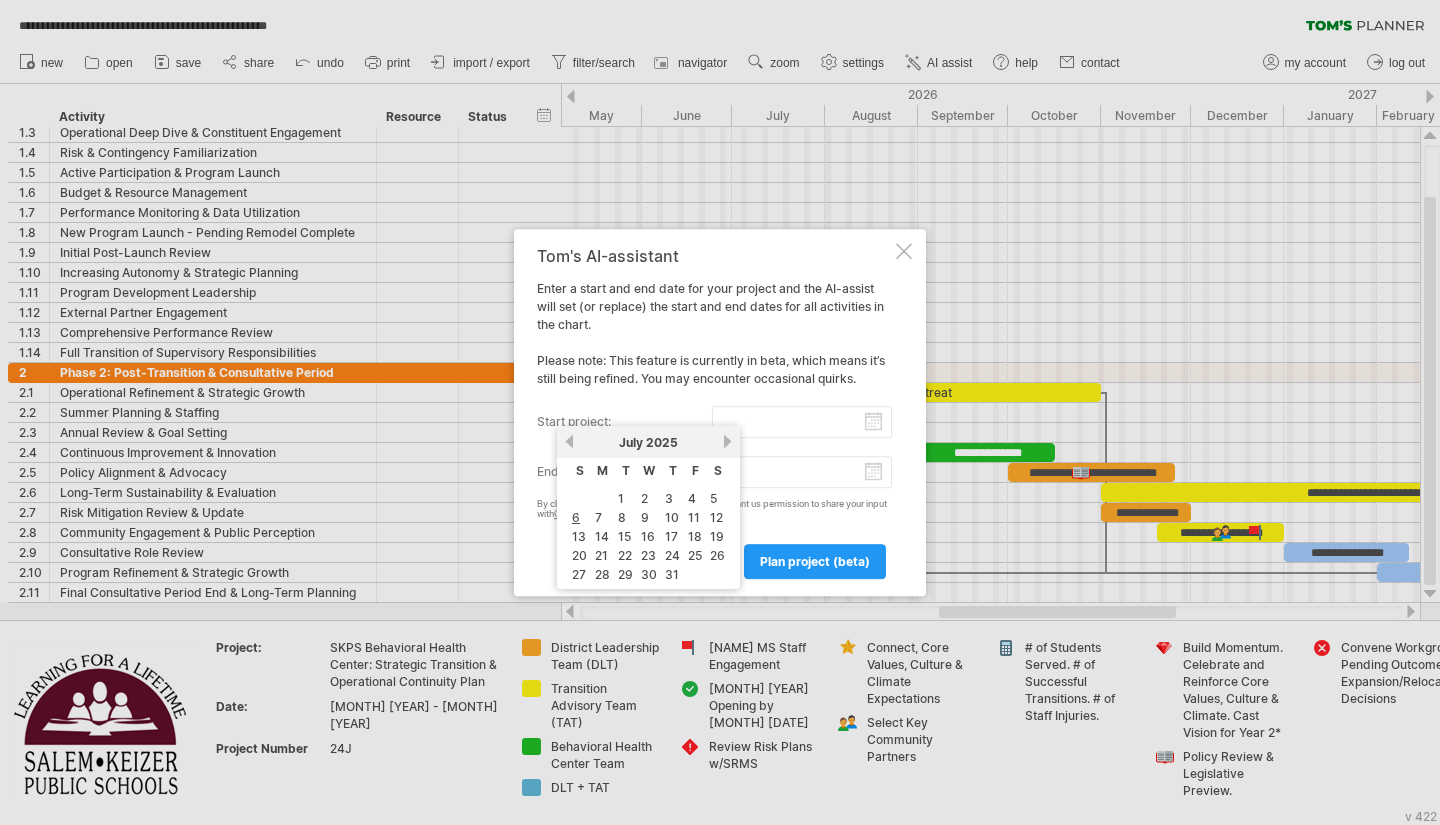 click on "start project:" at bounding box center [802, 422] 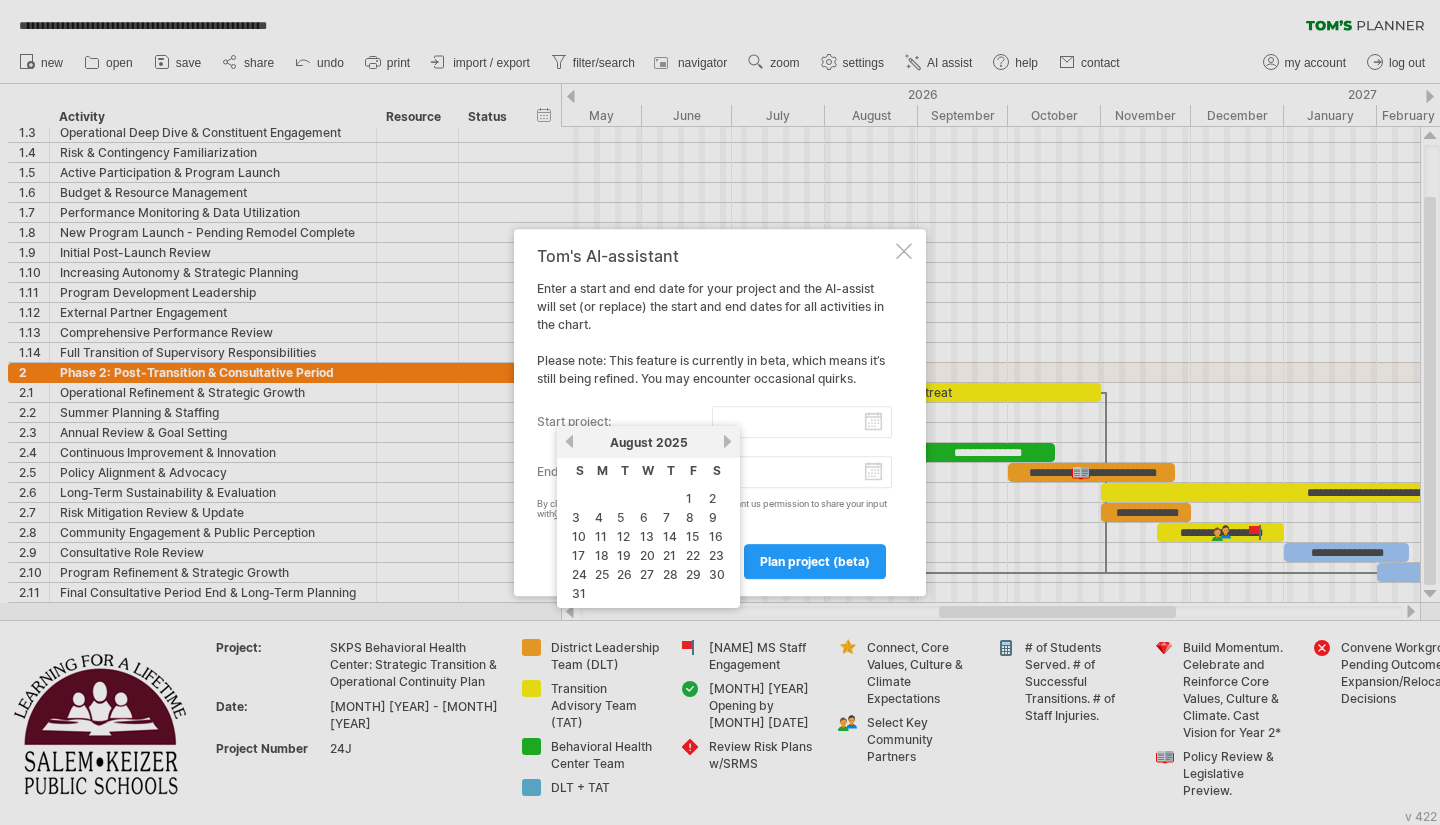 click on "1" at bounding box center (689, 498) 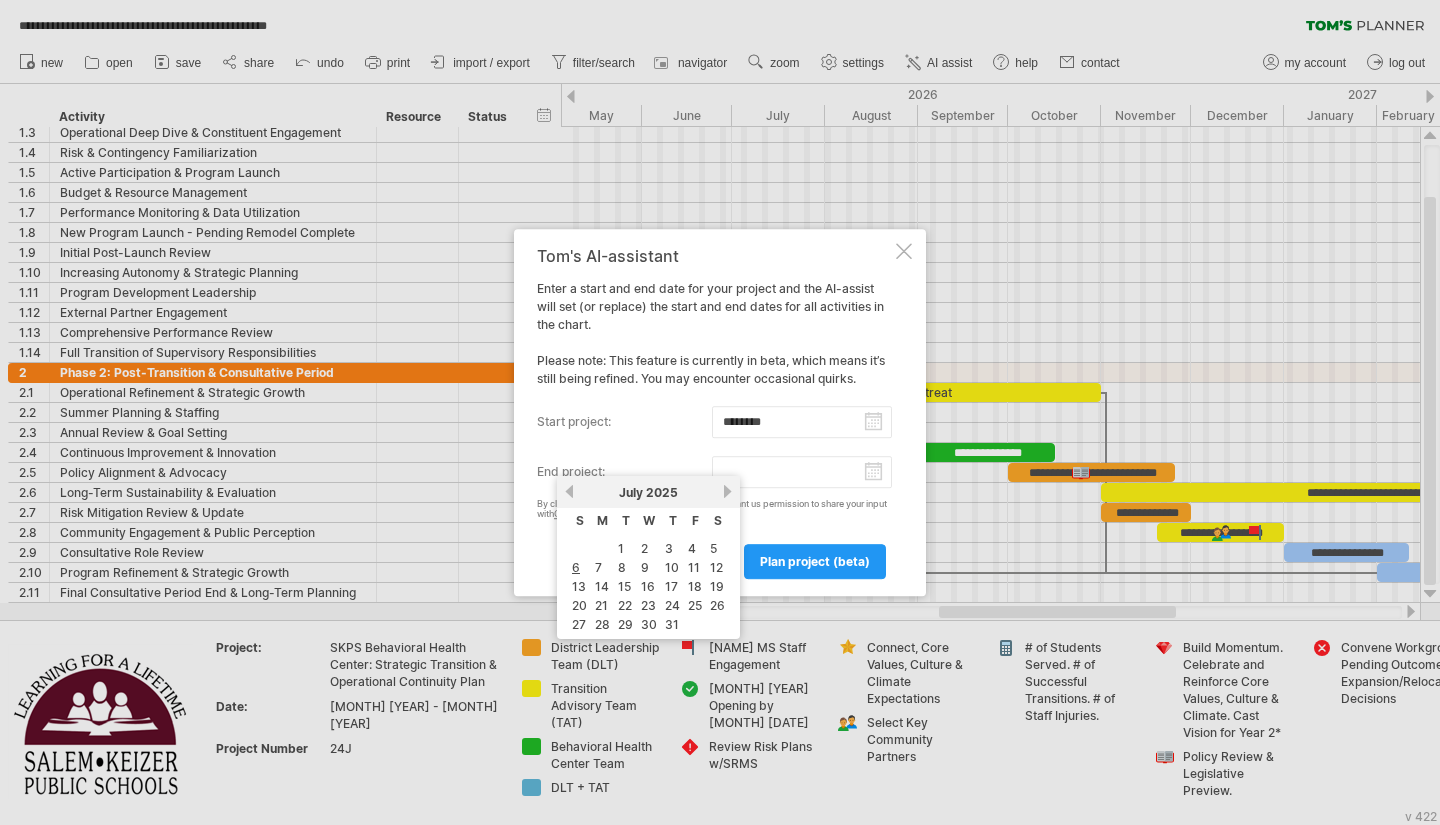 click on "end project:" at bounding box center (802, 472) 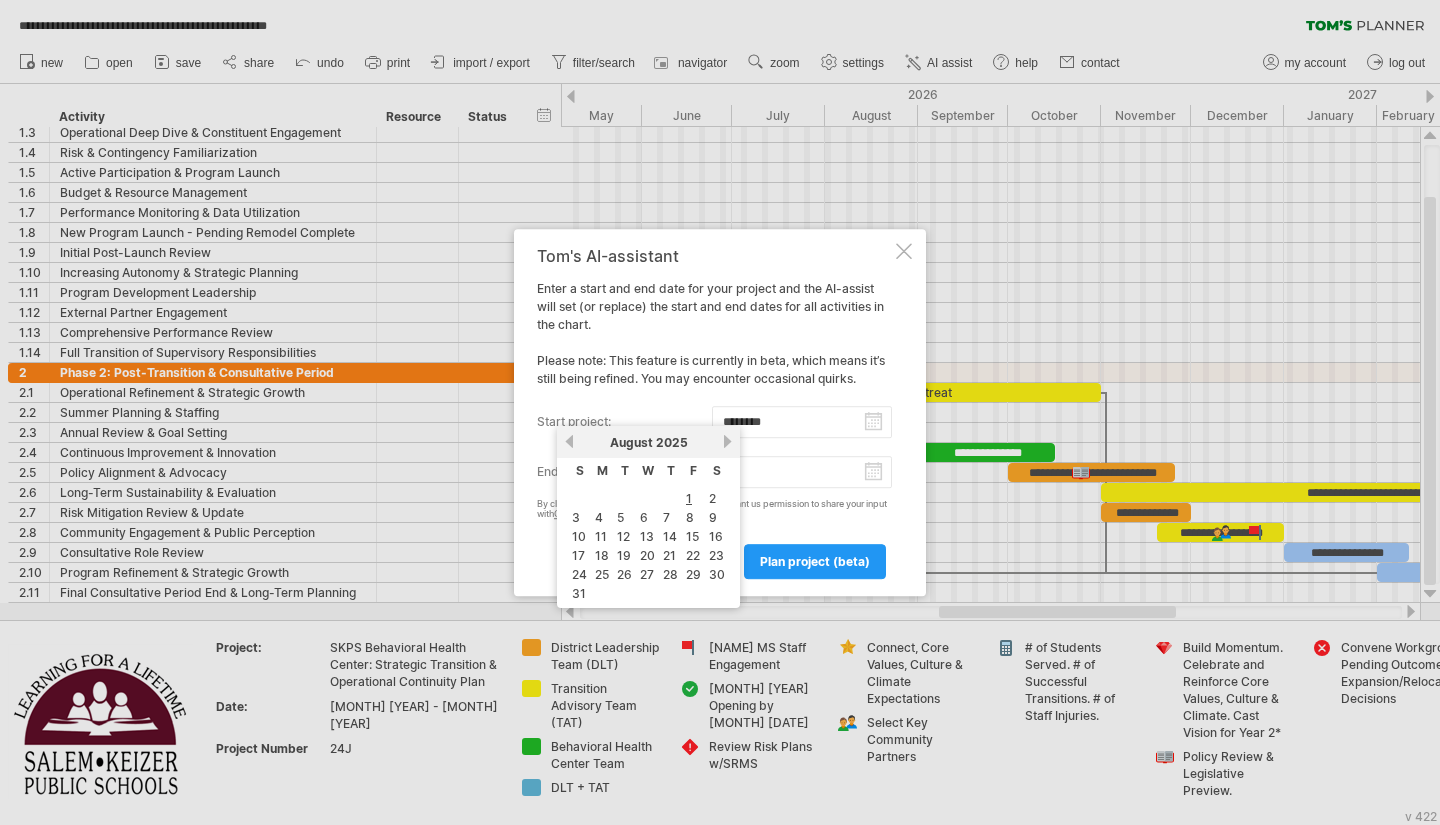 click on "********" at bounding box center (802, 422) 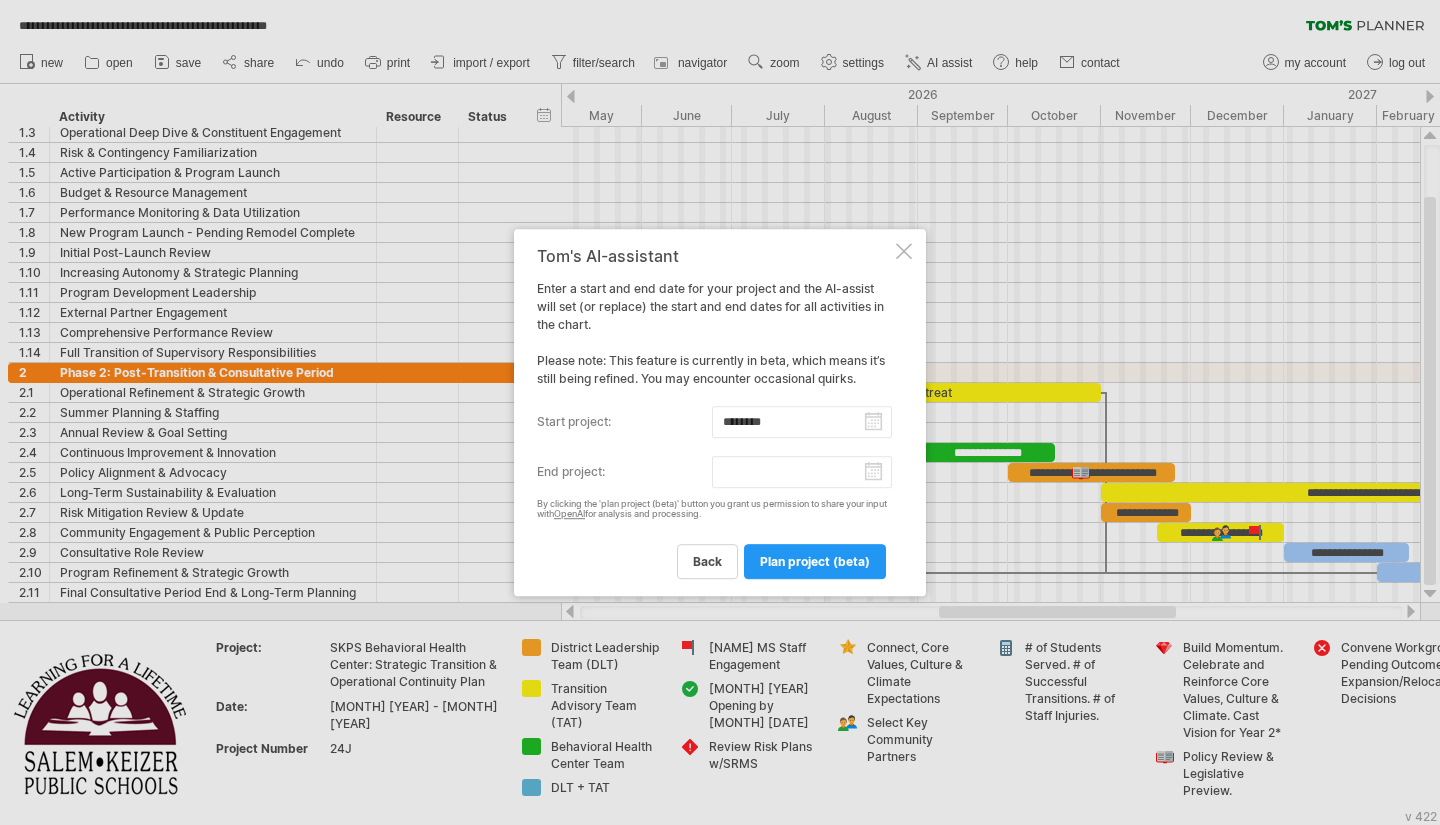 click on "********" at bounding box center [802, 422] 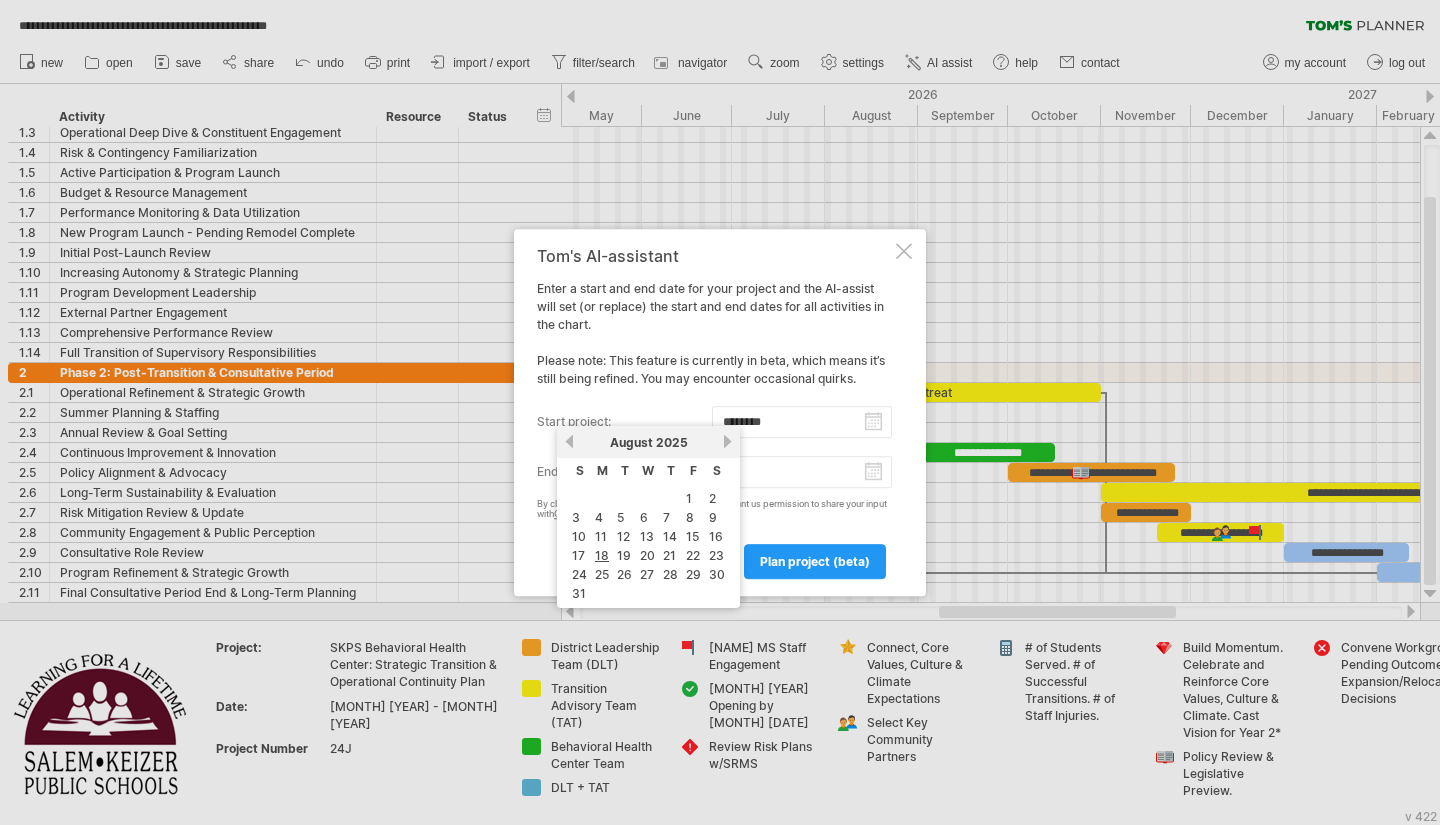 click on "15" at bounding box center [692, 536] 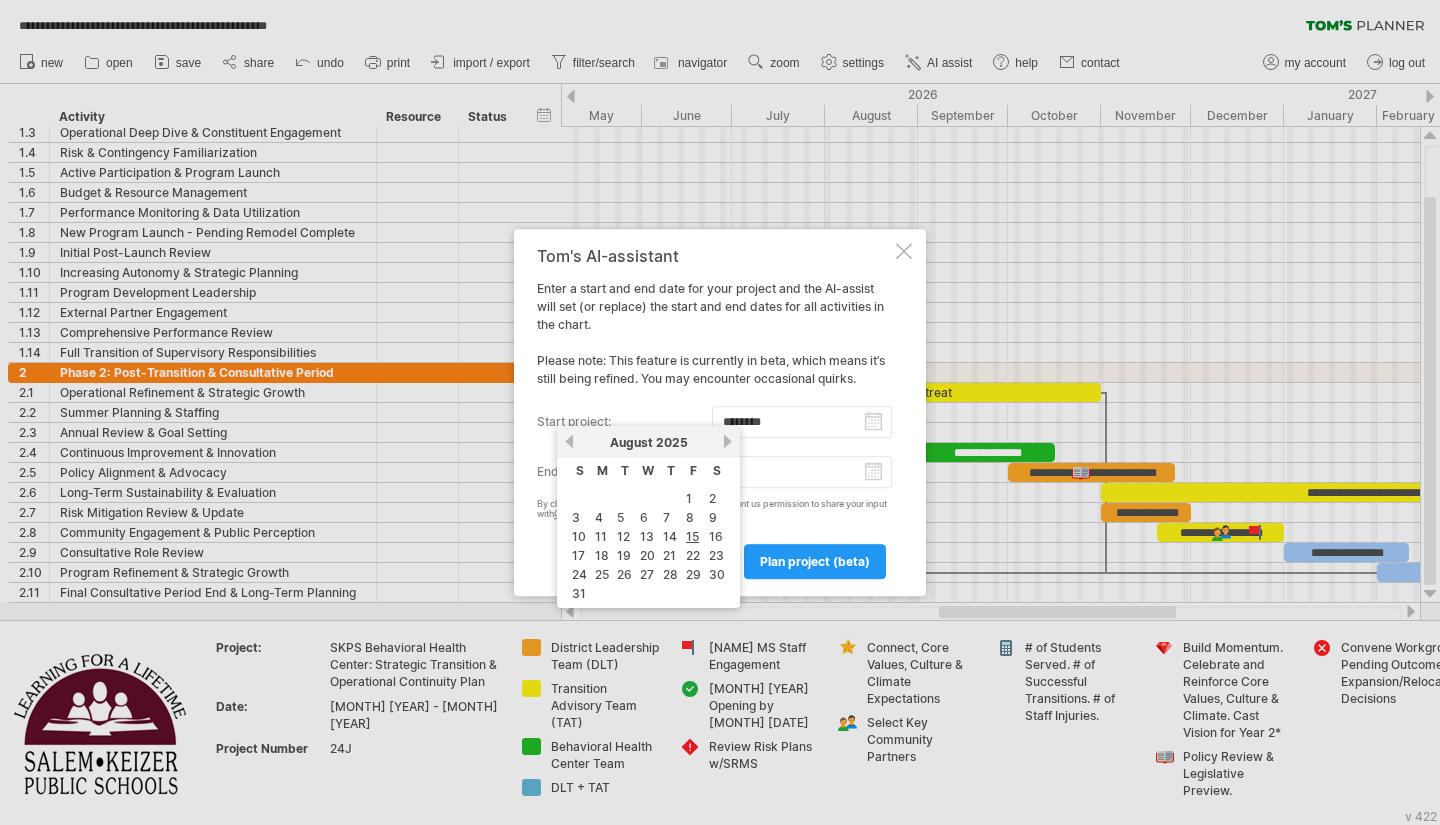 click on "********" at bounding box center (802, 422) 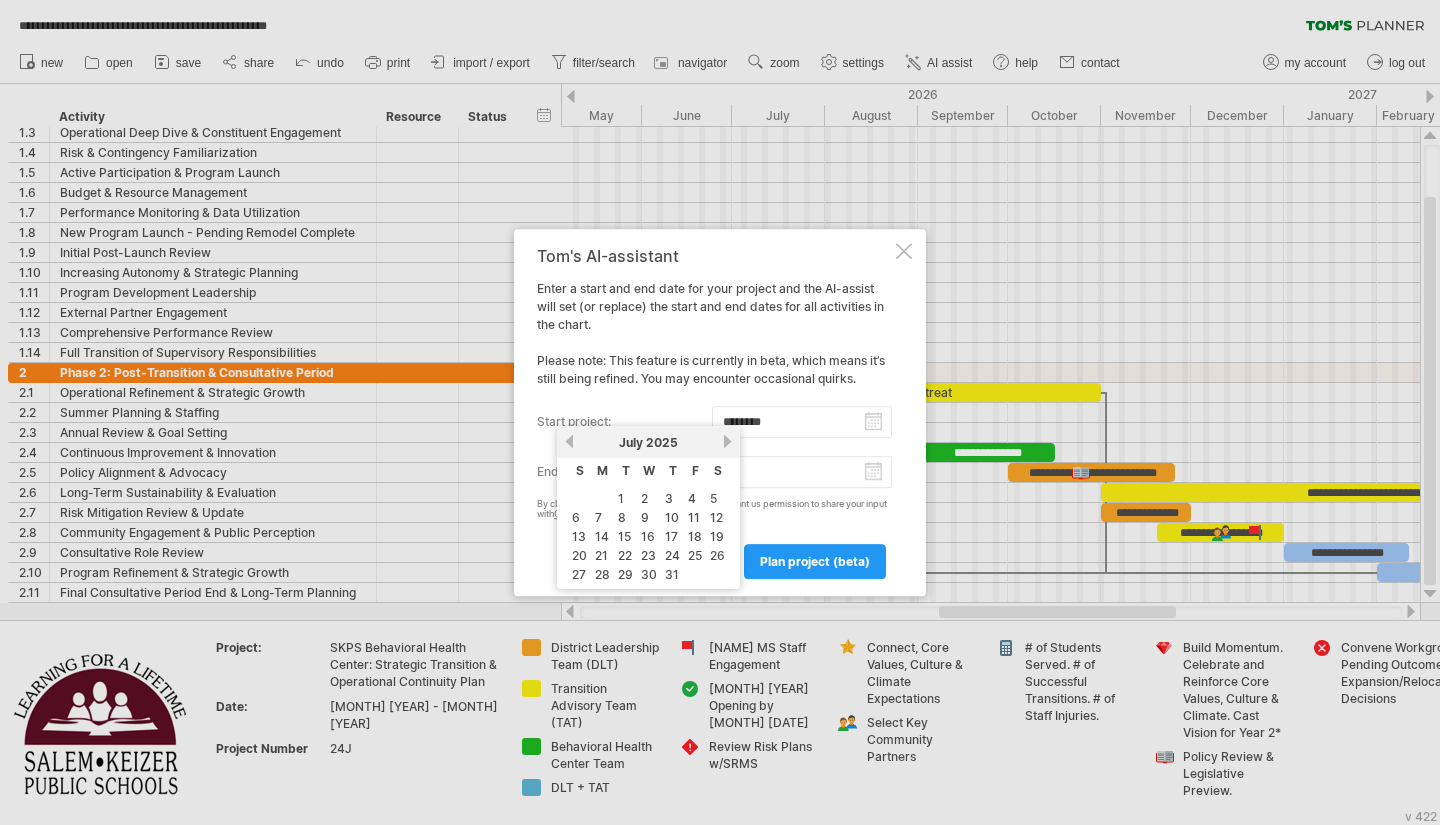 click on "previous" at bounding box center (569, 441) 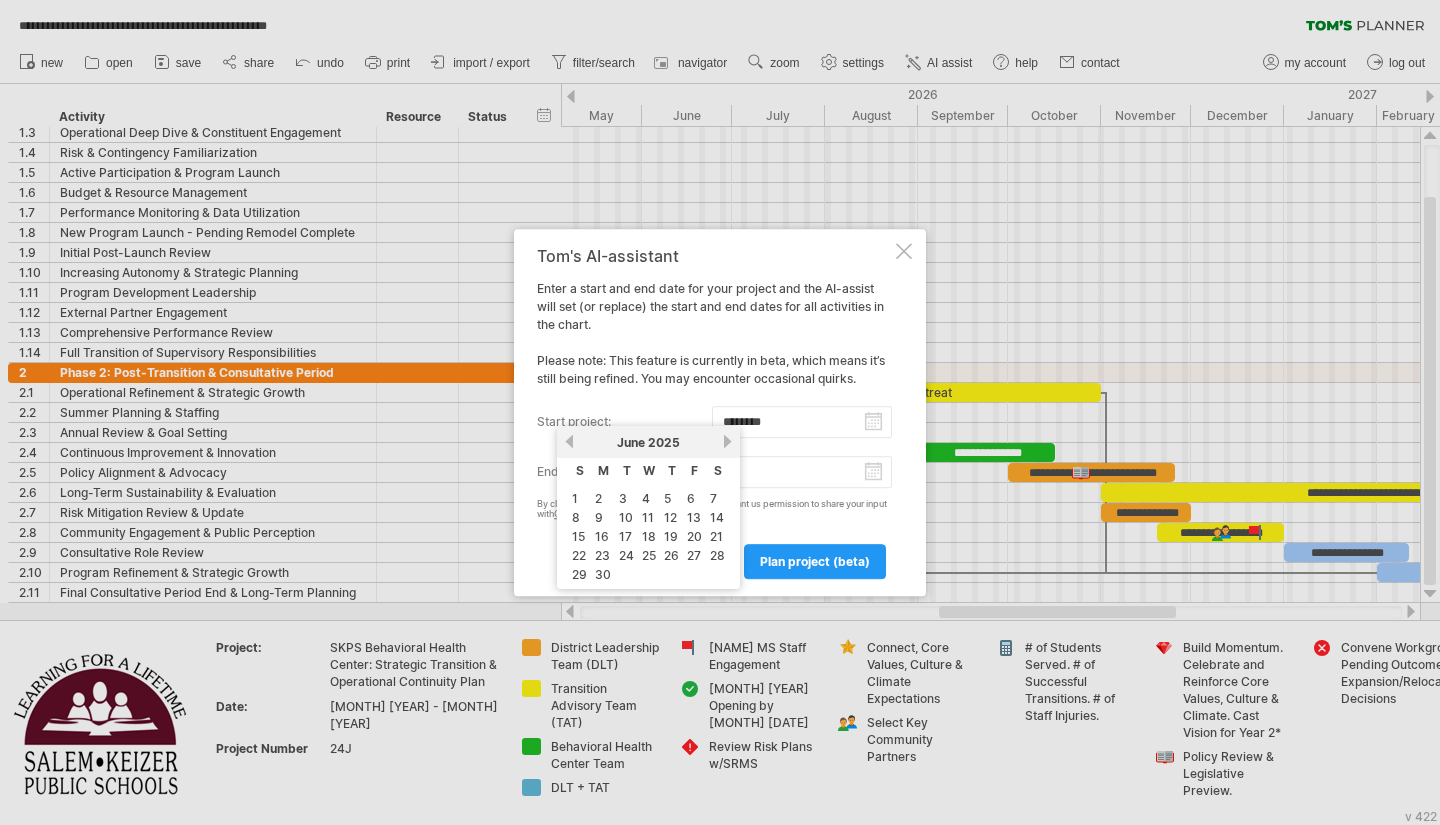 click on "30" at bounding box center [603, 574] 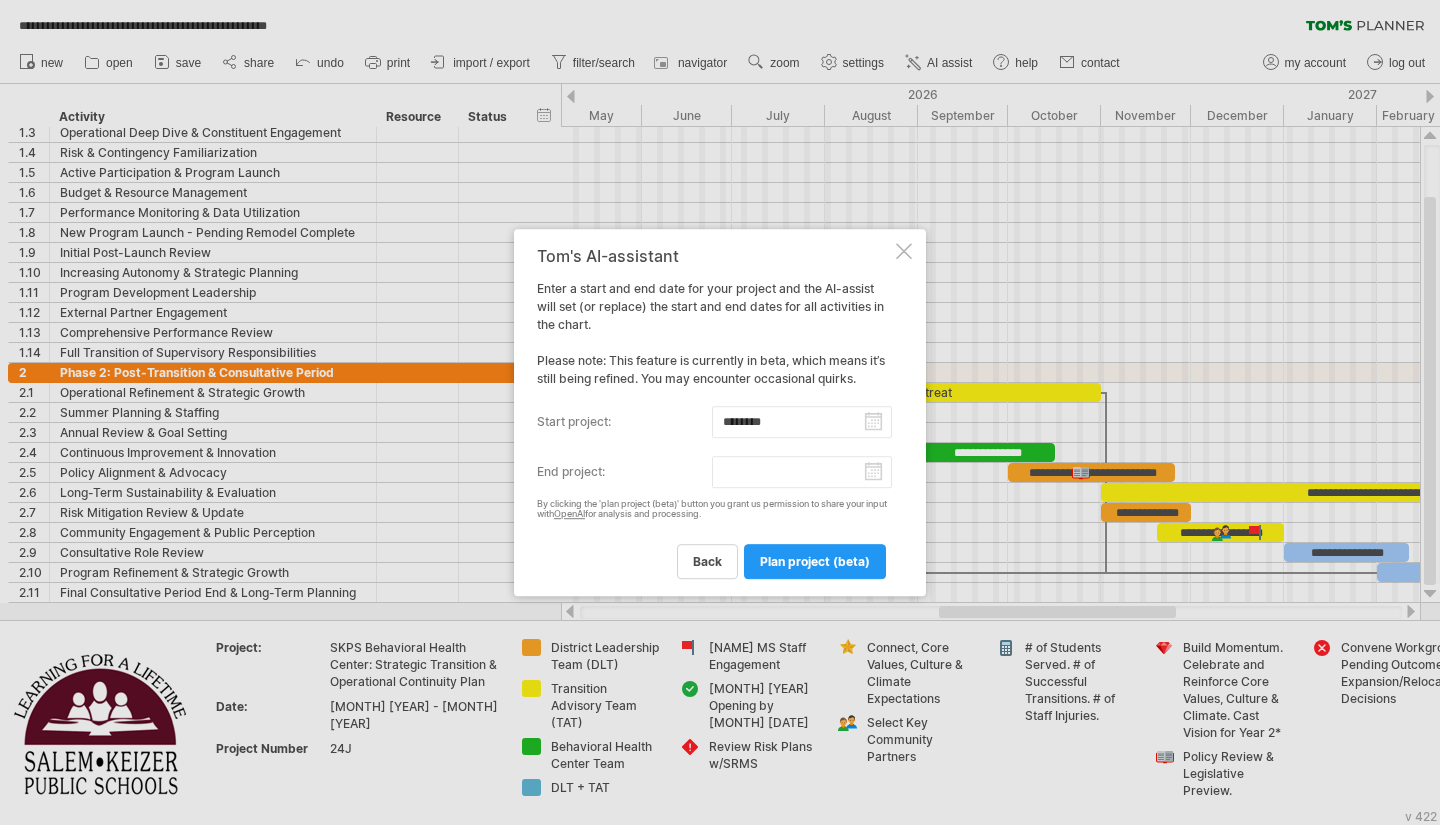 click on "back plan project (beta)" at bounding box center (714, 552) 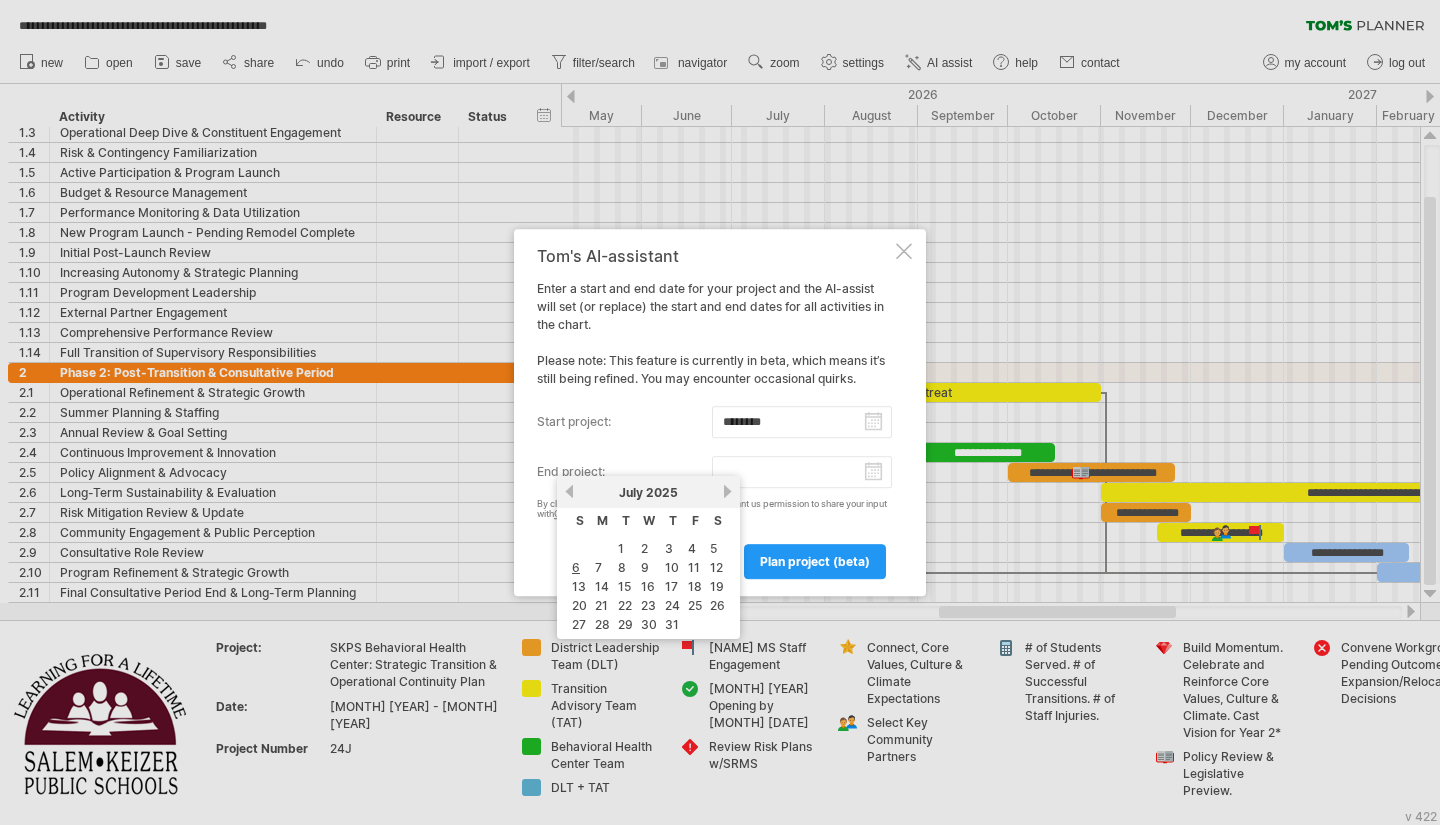 click on "end project:" at bounding box center [802, 472] 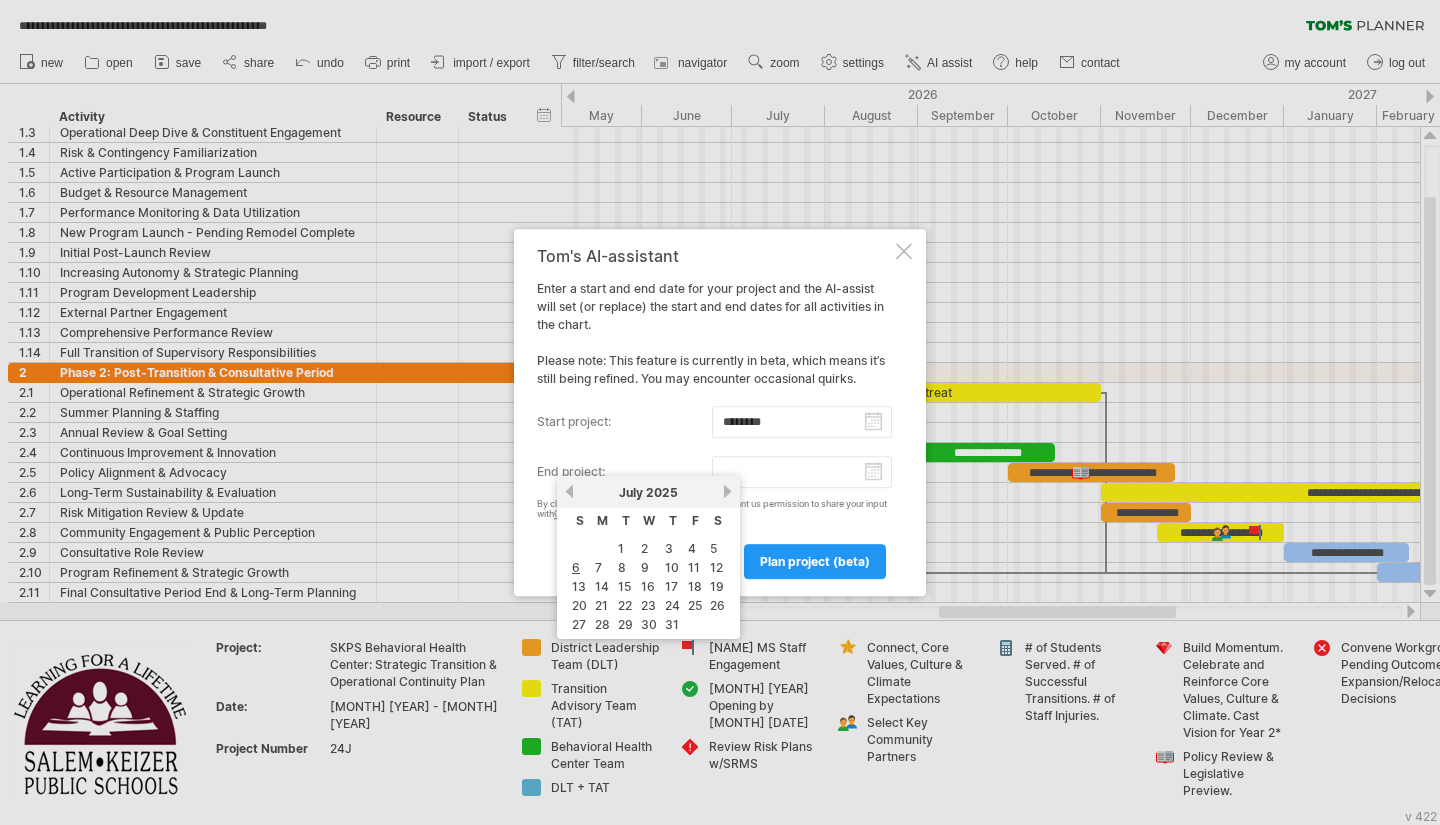click on "next" at bounding box center [727, 491] 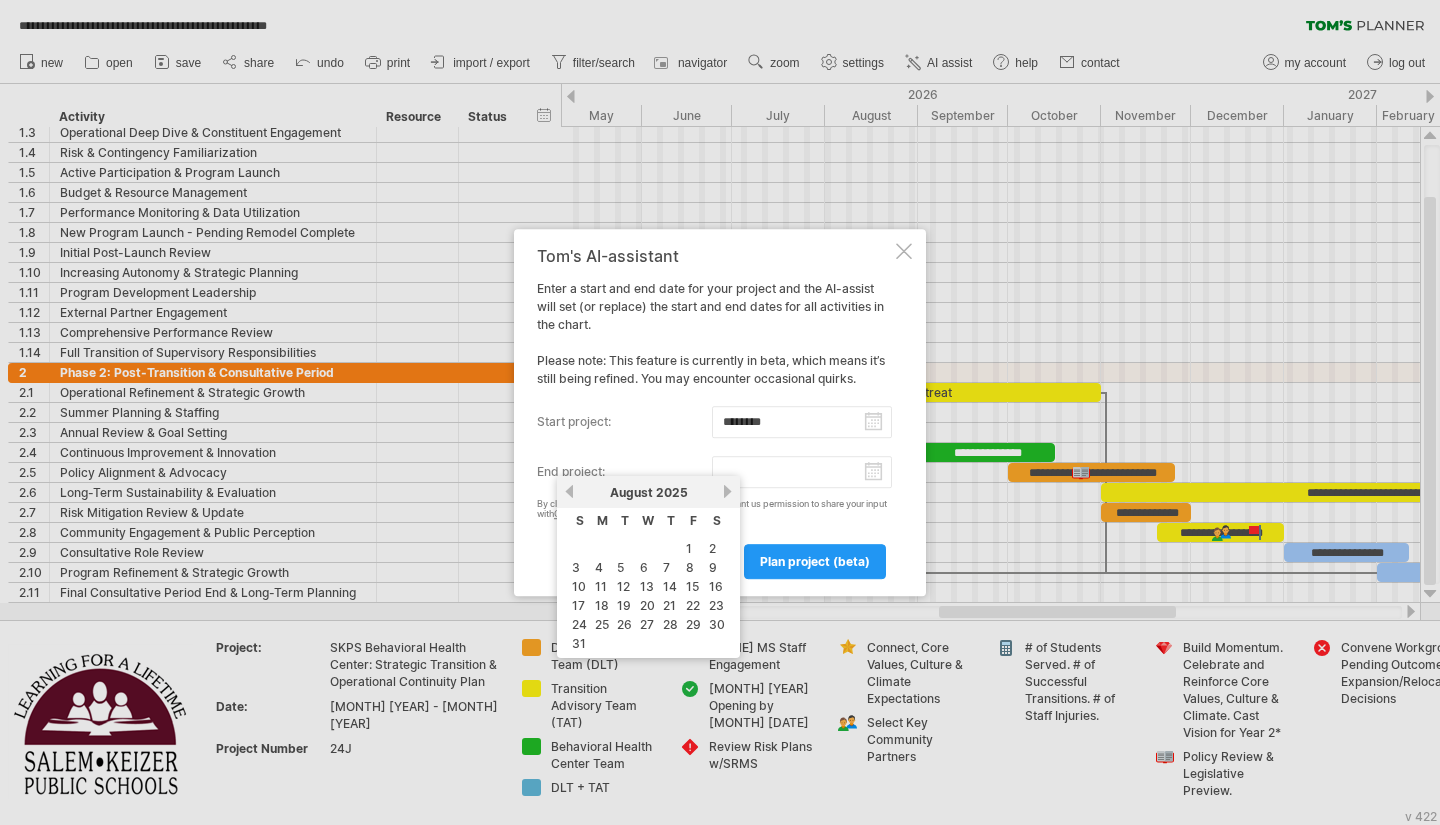 click on "next" at bounding box center (727, 491) 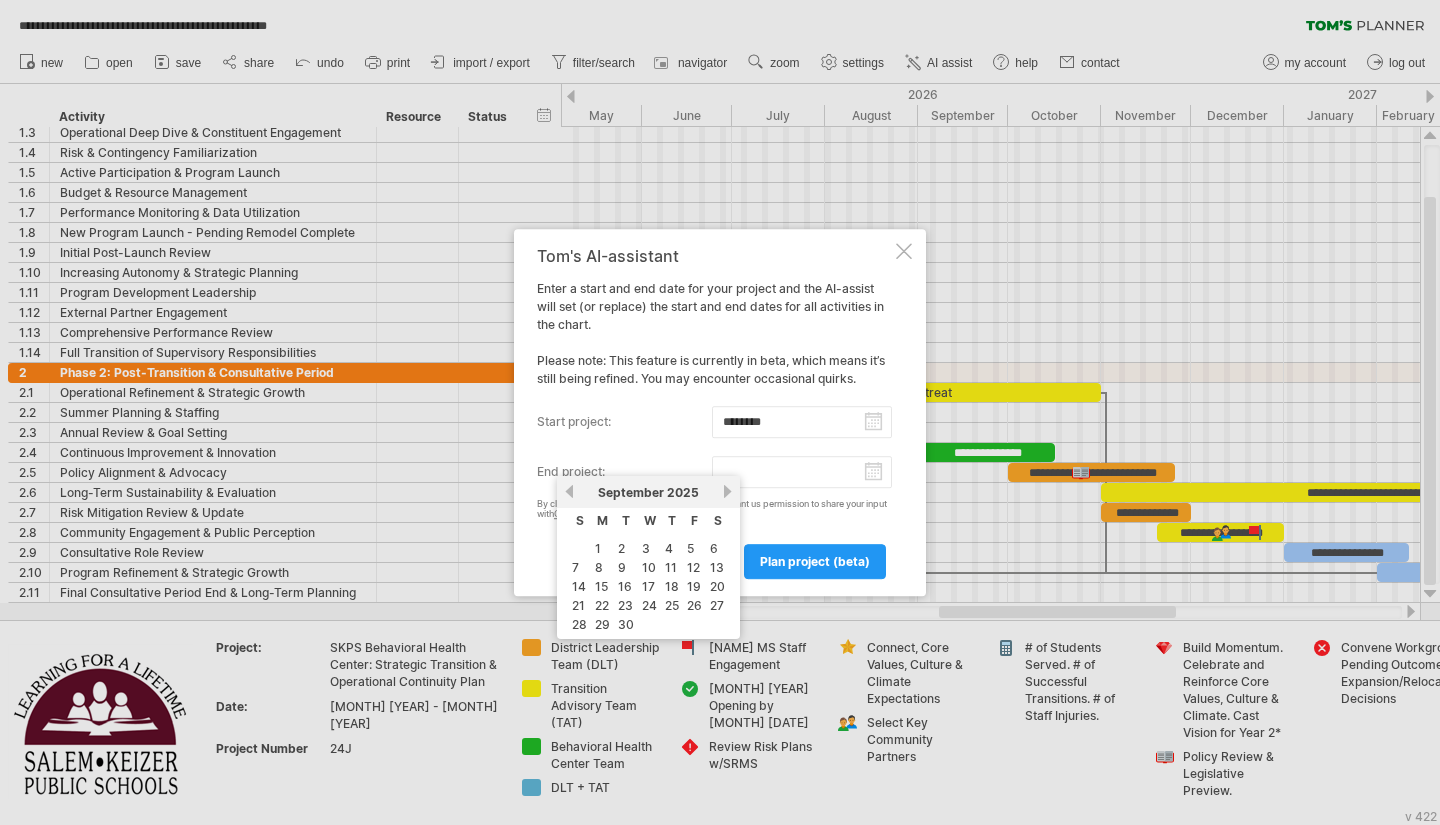 click on "next" at bounding box center [727, 491] 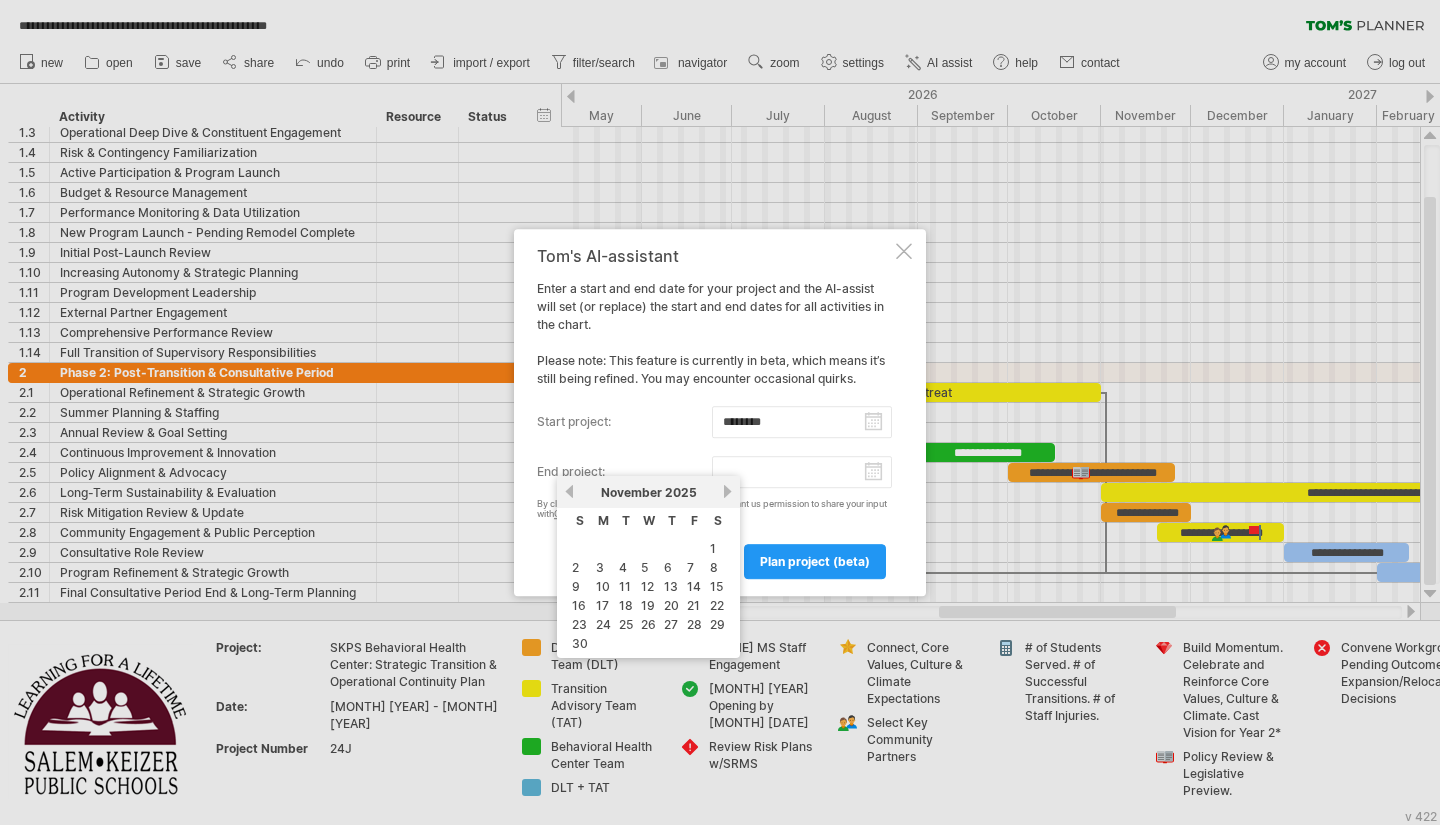 click on "next" at bounding box center (727, 491) 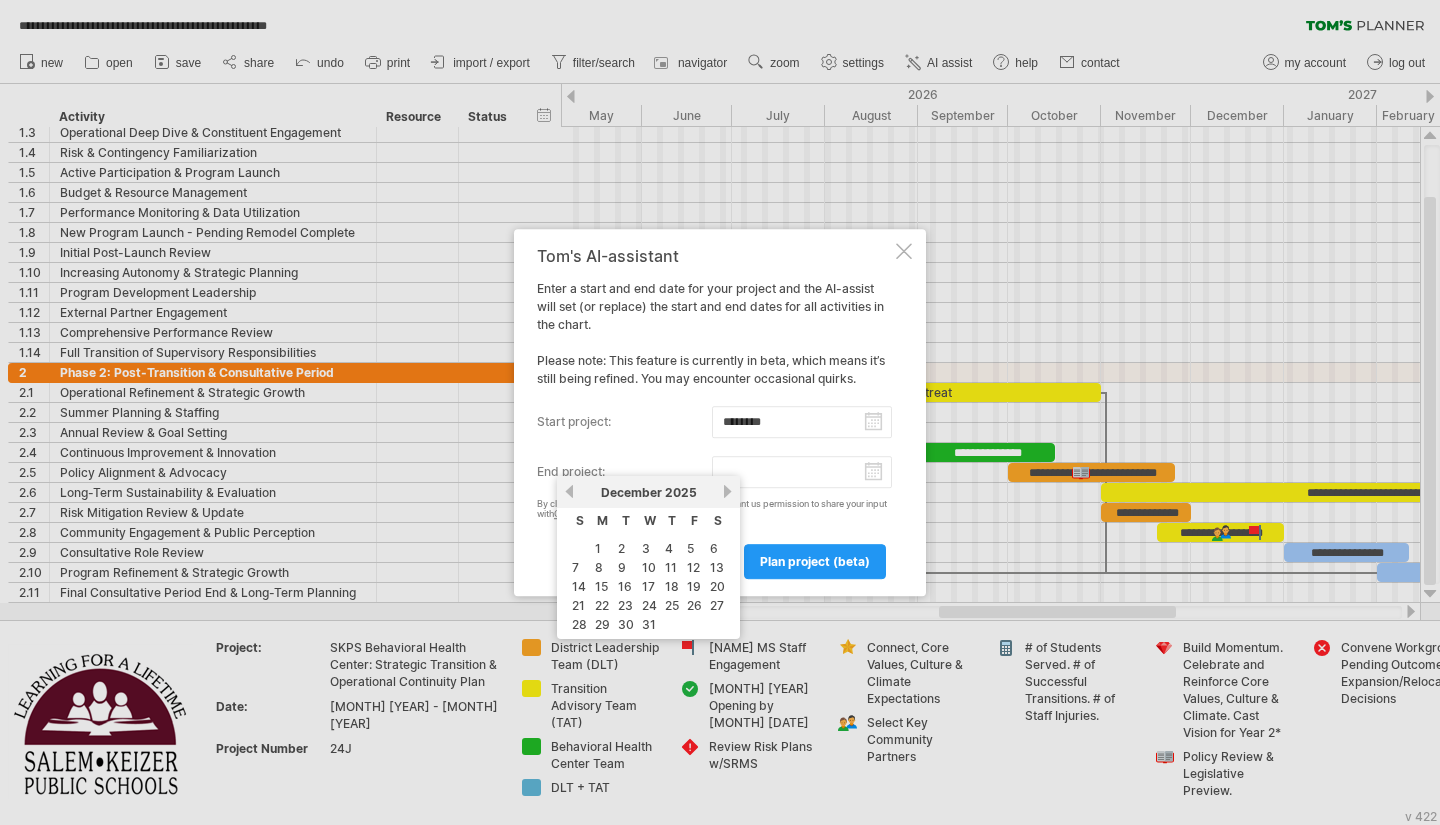 click on "next" at bounding box center (727, 491) 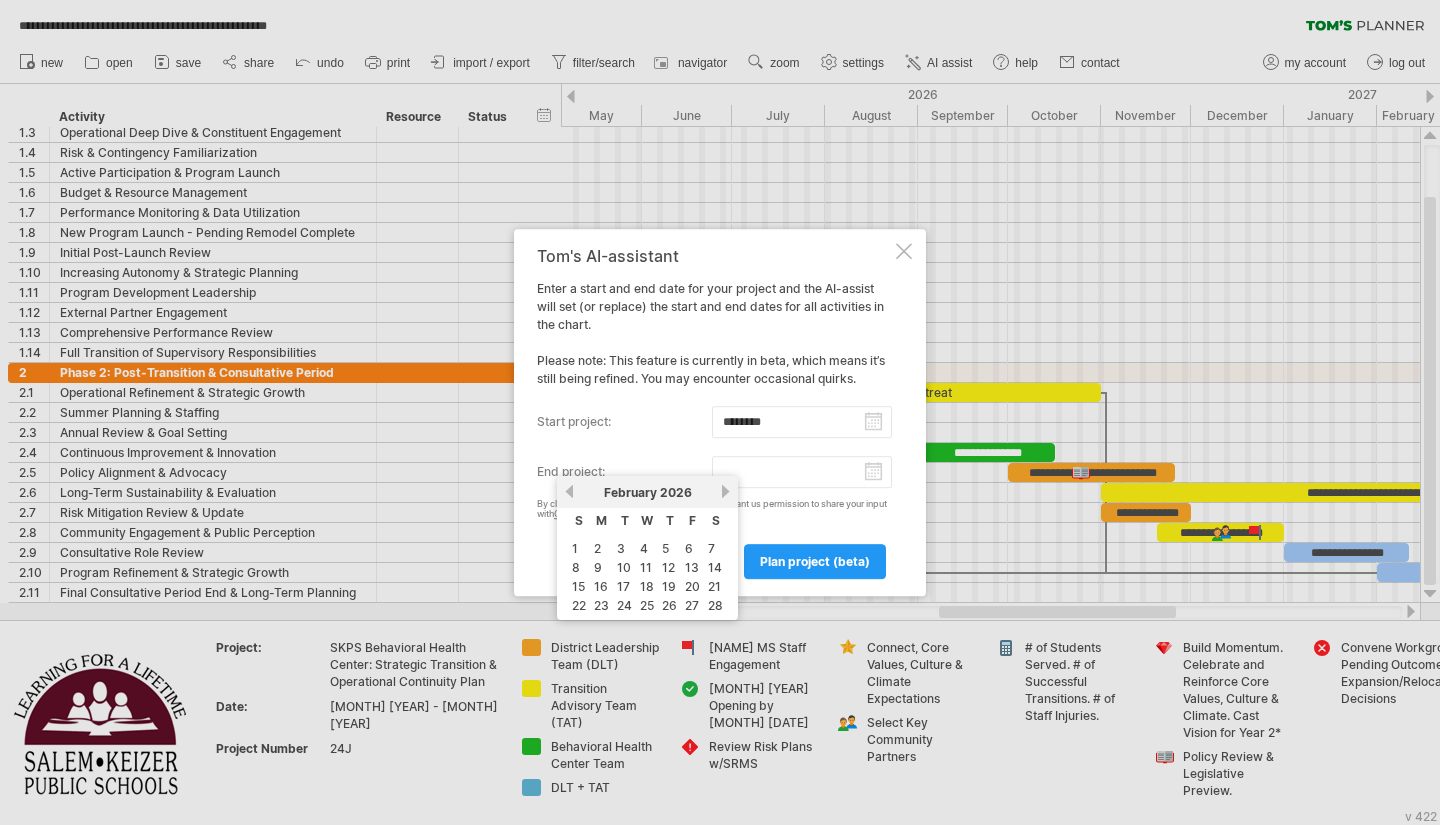 click on "next" at bounding box center [725, 491] 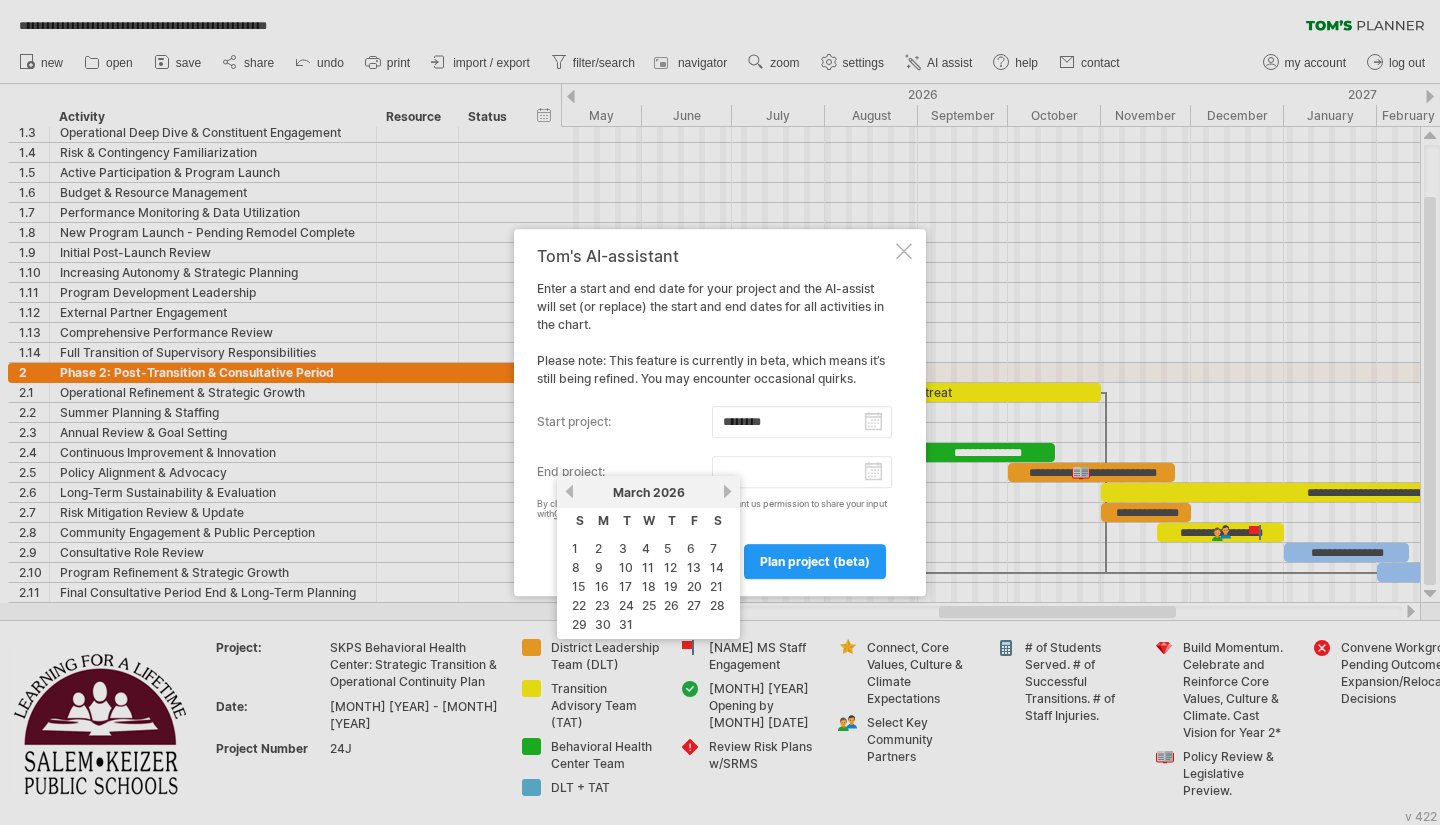 click on "next" at bounding box center [727, 491] 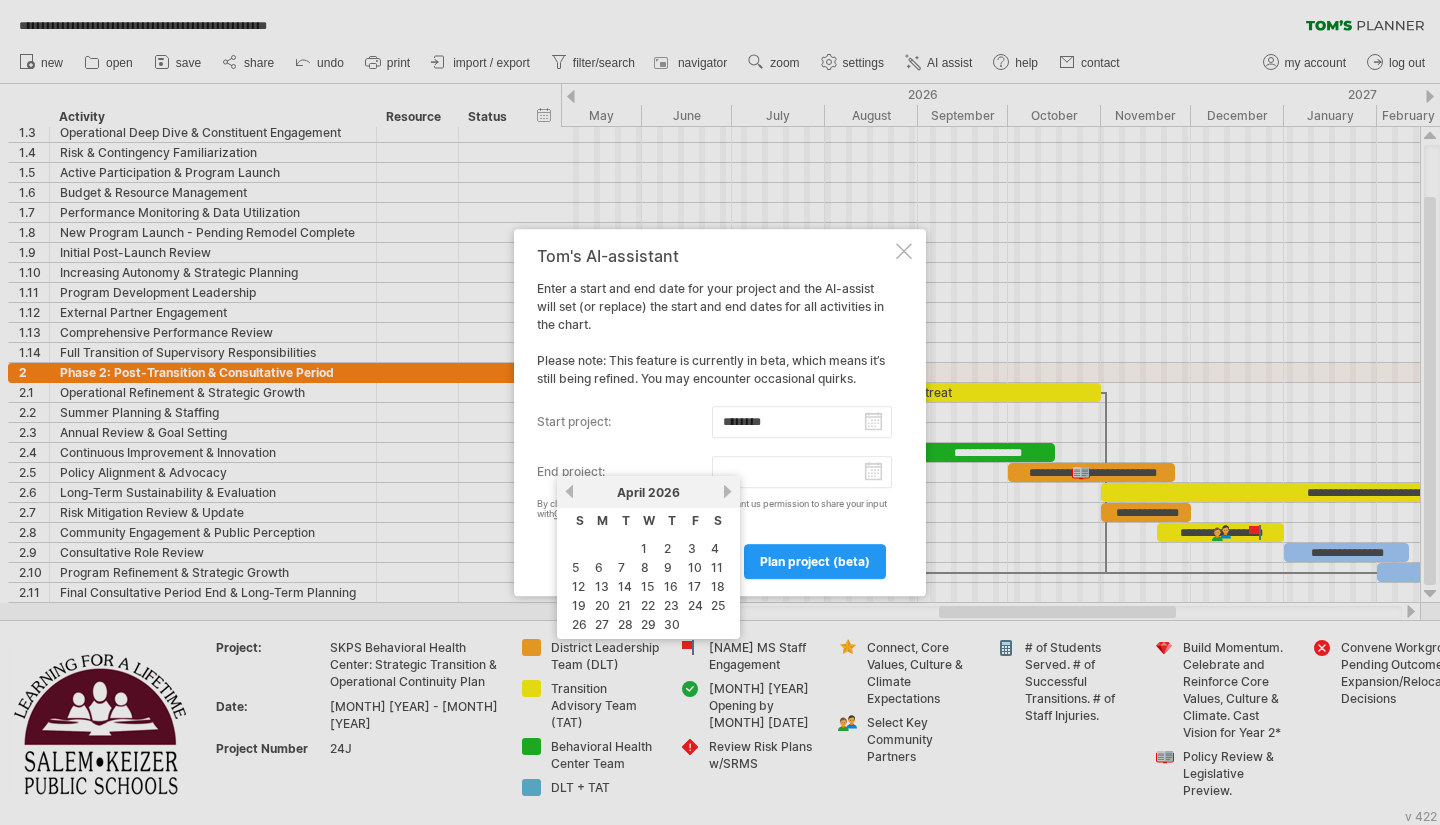 click on "next" at bounding box center (727, 491) 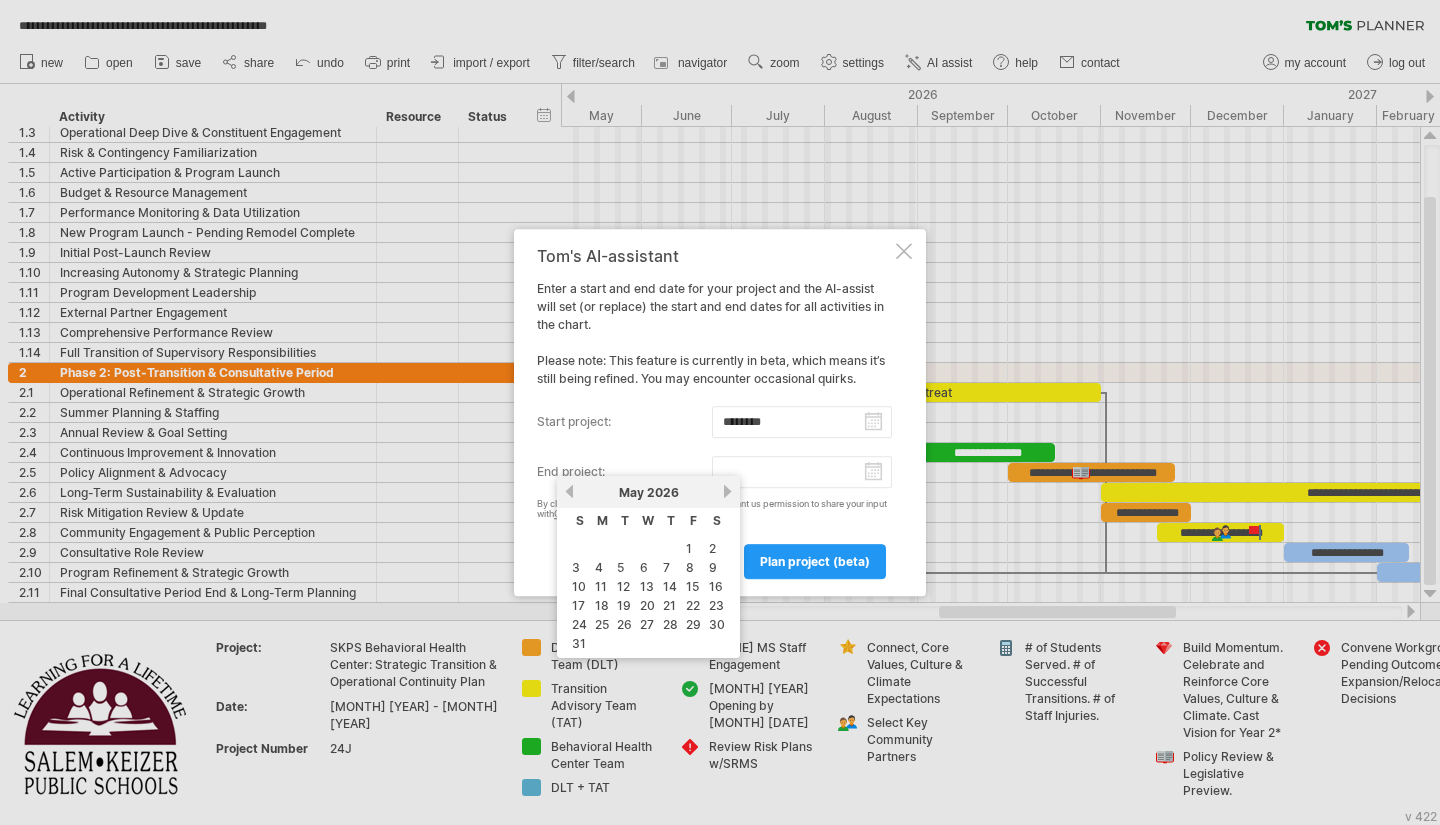 click on "next" at bounding box center [727, 491] 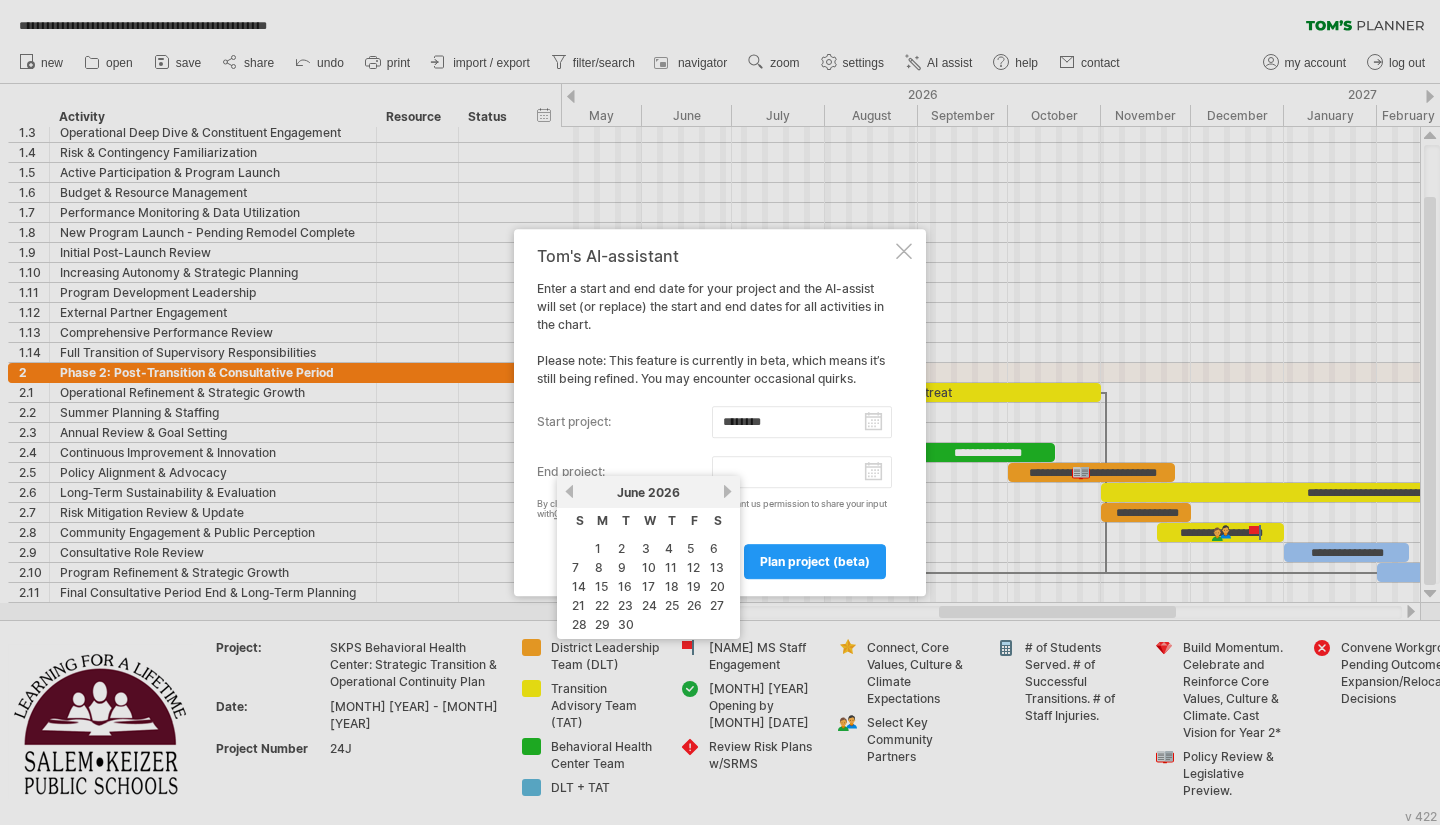 click on "next" at bounding box center [727, 491] 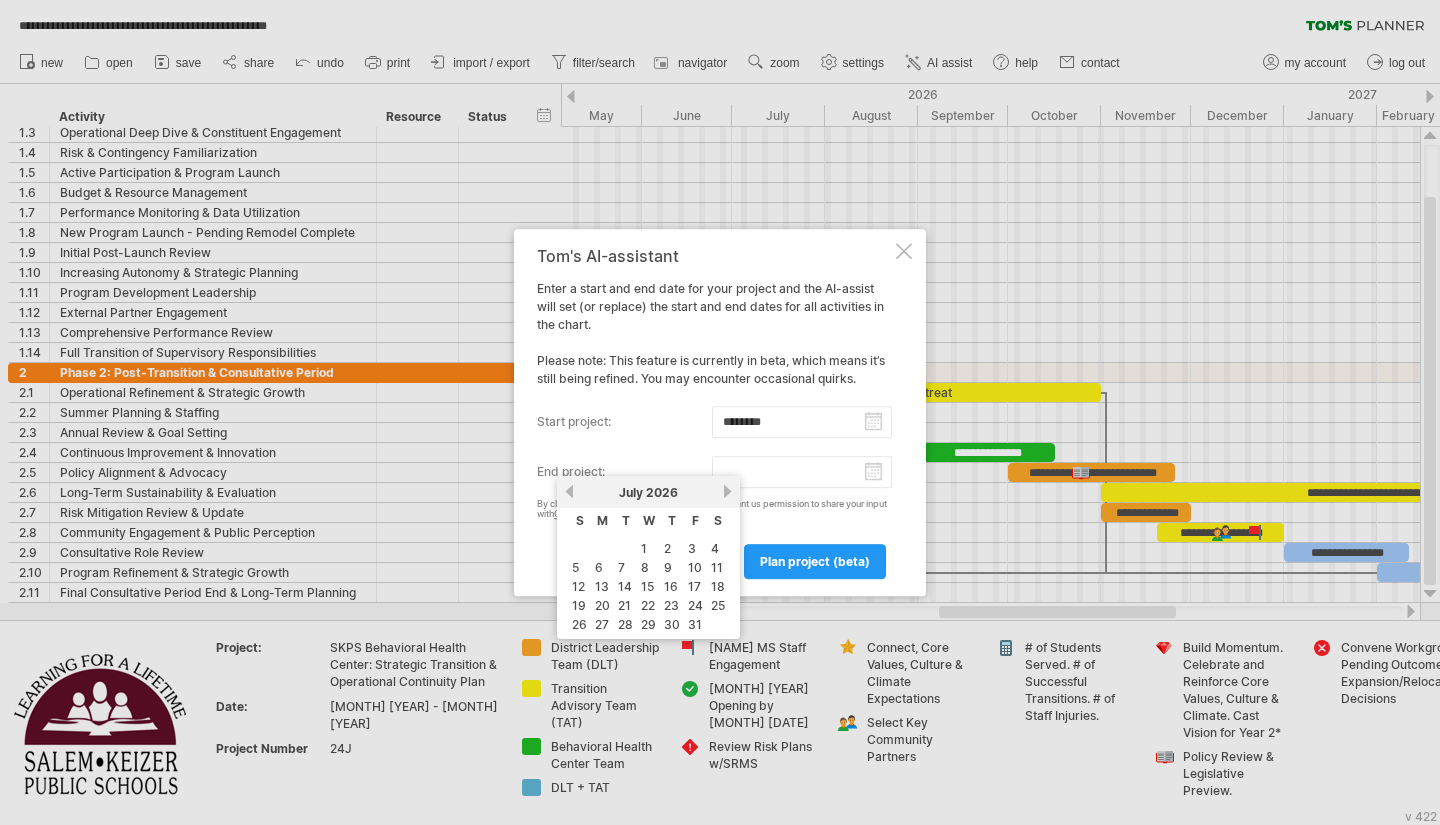 click on "next" at bounding box center [727, 491] 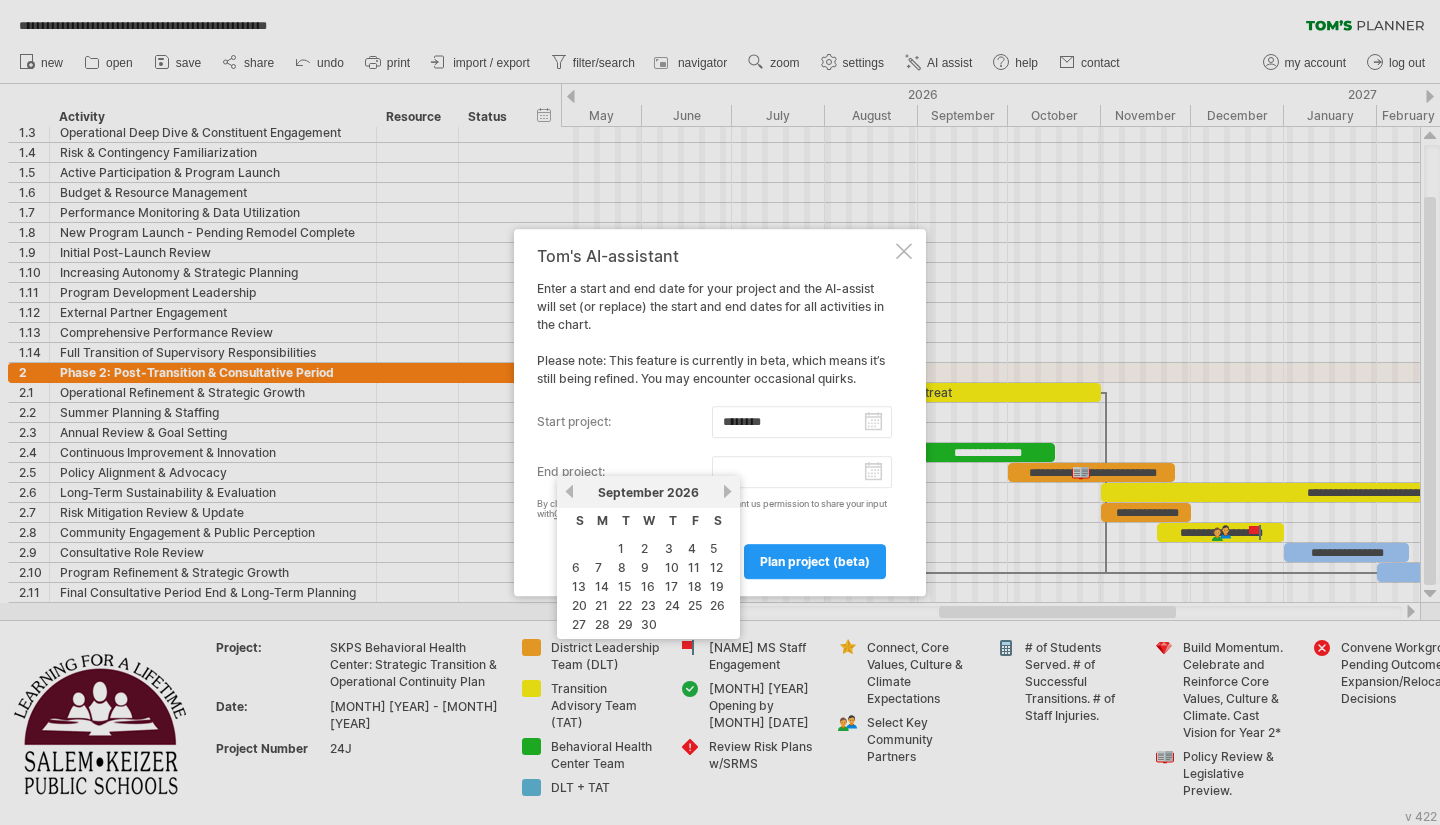 click on "next" at bounding box center [727, 491] 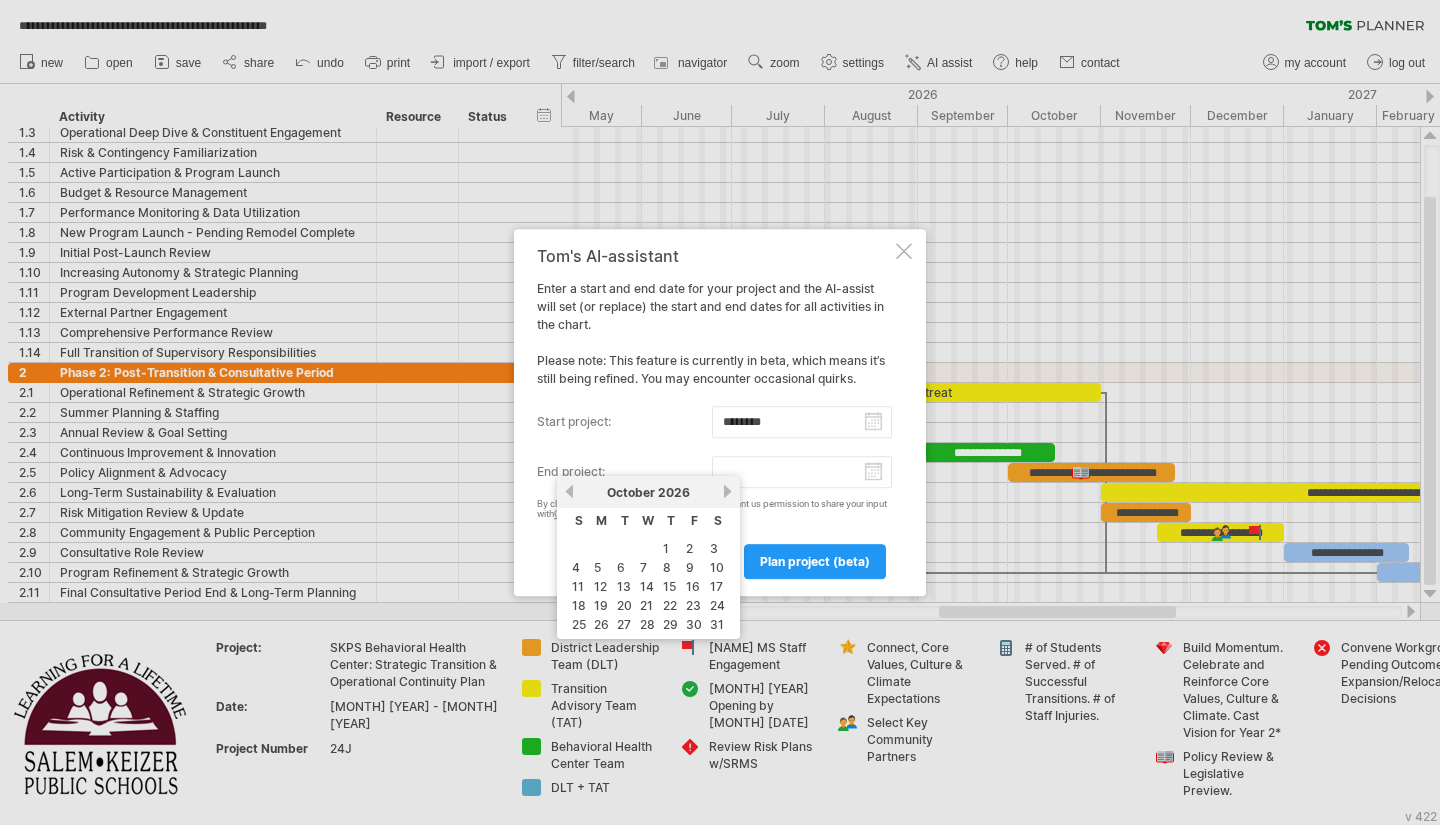 click on "next" at bounding box center [727, 491] 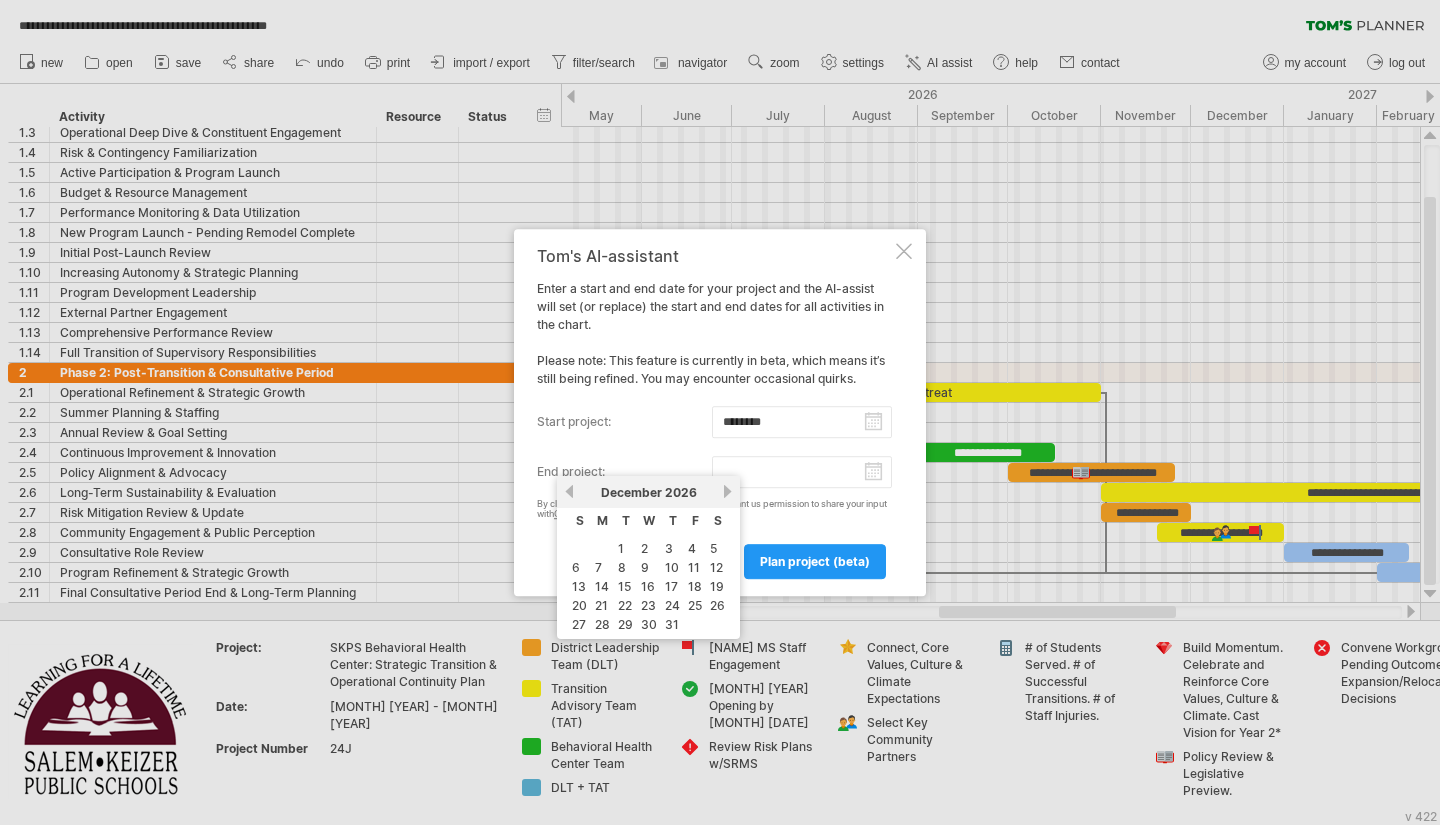 click on "next" at bounding box center [727, 491] 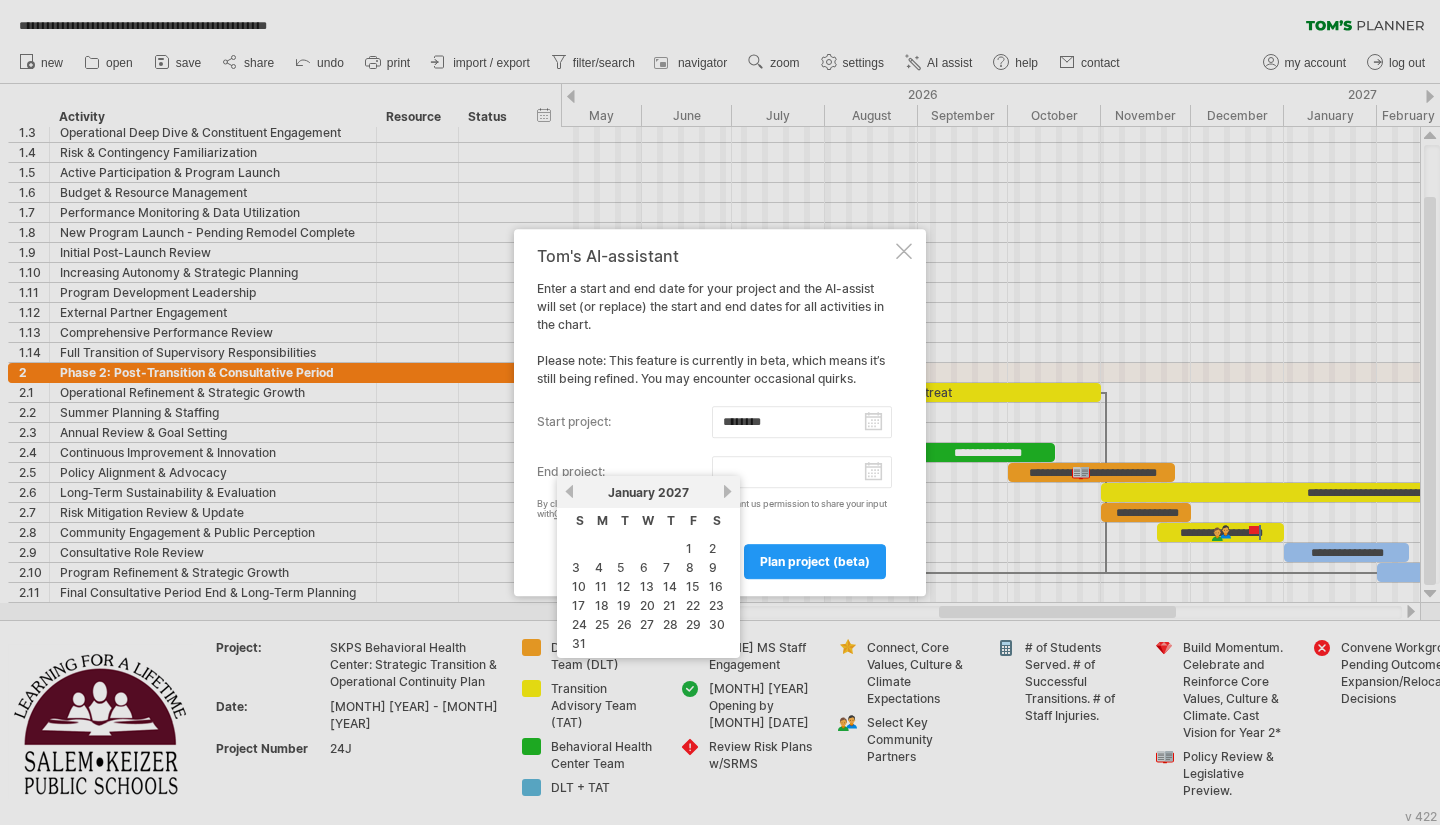 click on "next" at bounding box center [727, 491] 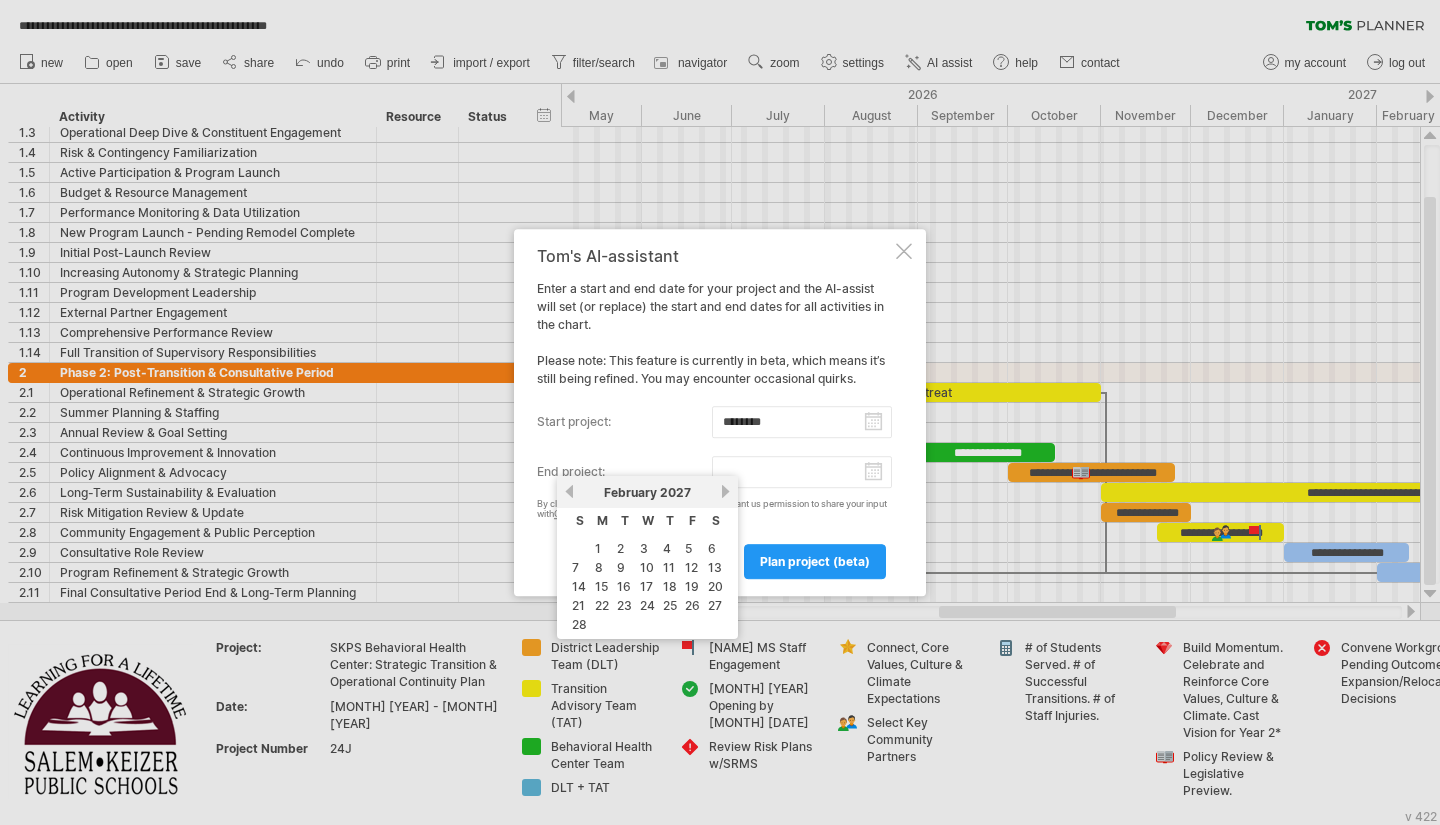 click on "next" at bounding box center (725, 491) 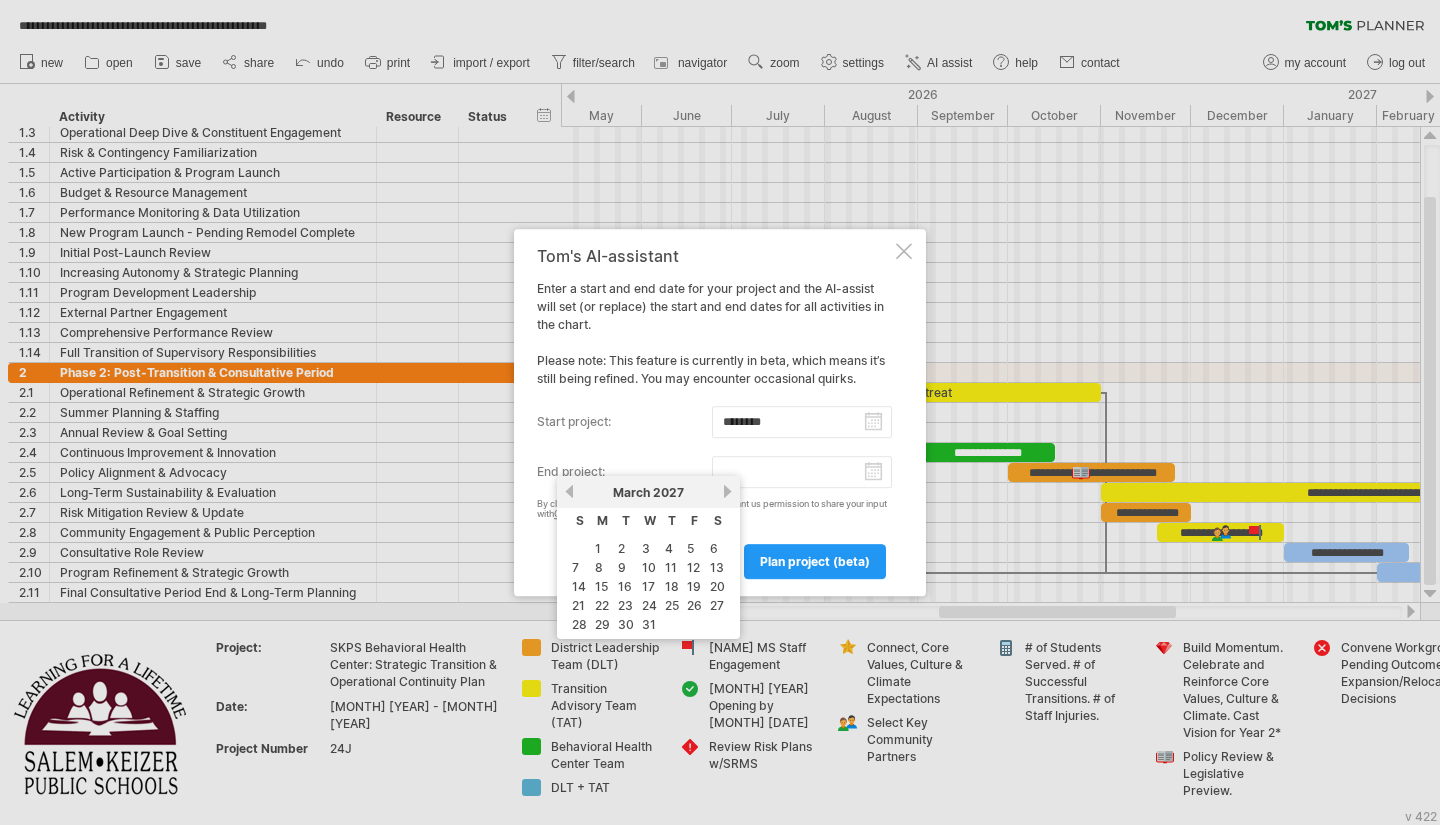 click on "next" at bounding box center (727, 491) 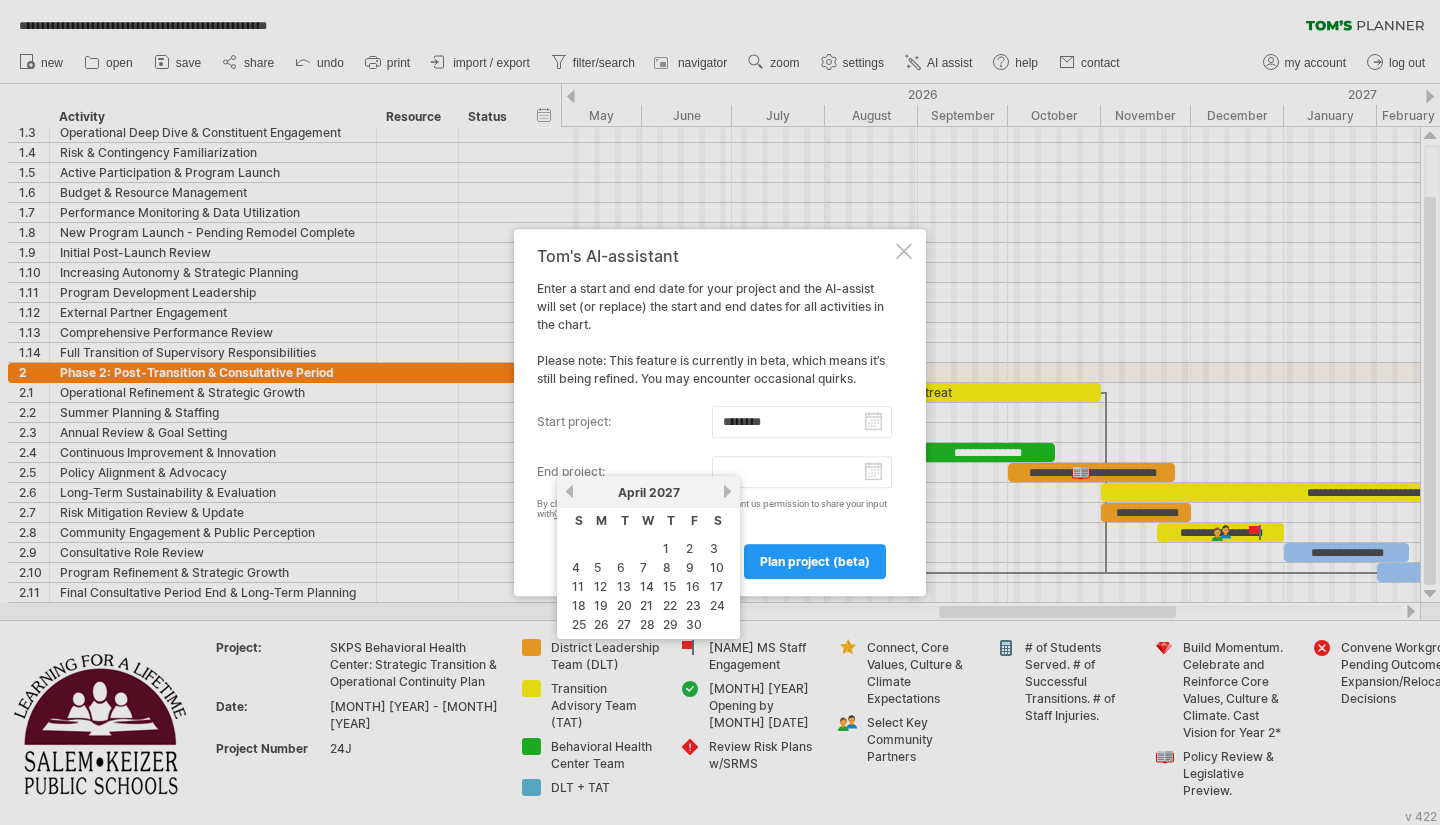 click on "next" at bounding box center [727, 491] 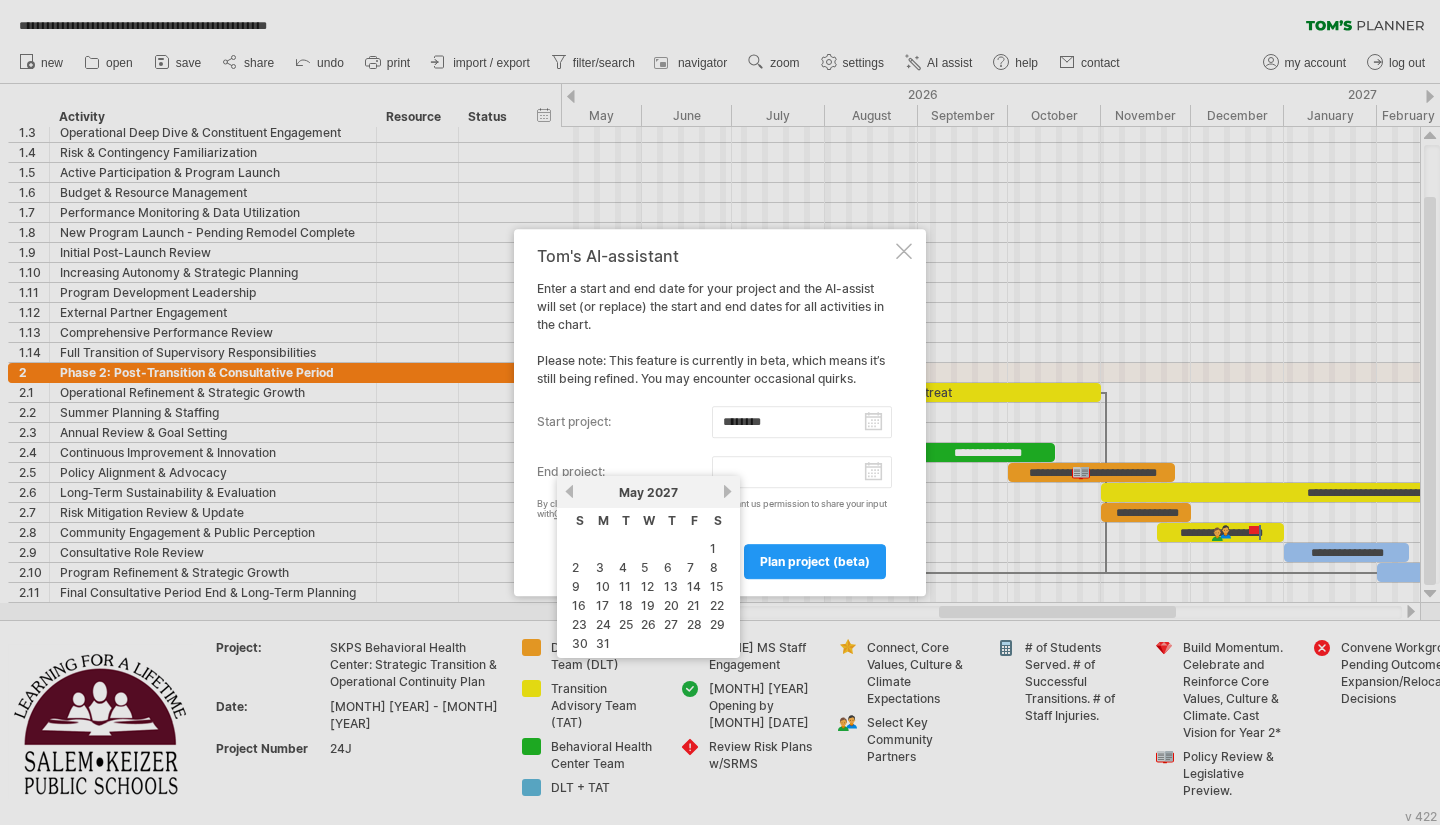 click on "next" at bounding box center [727, 491] 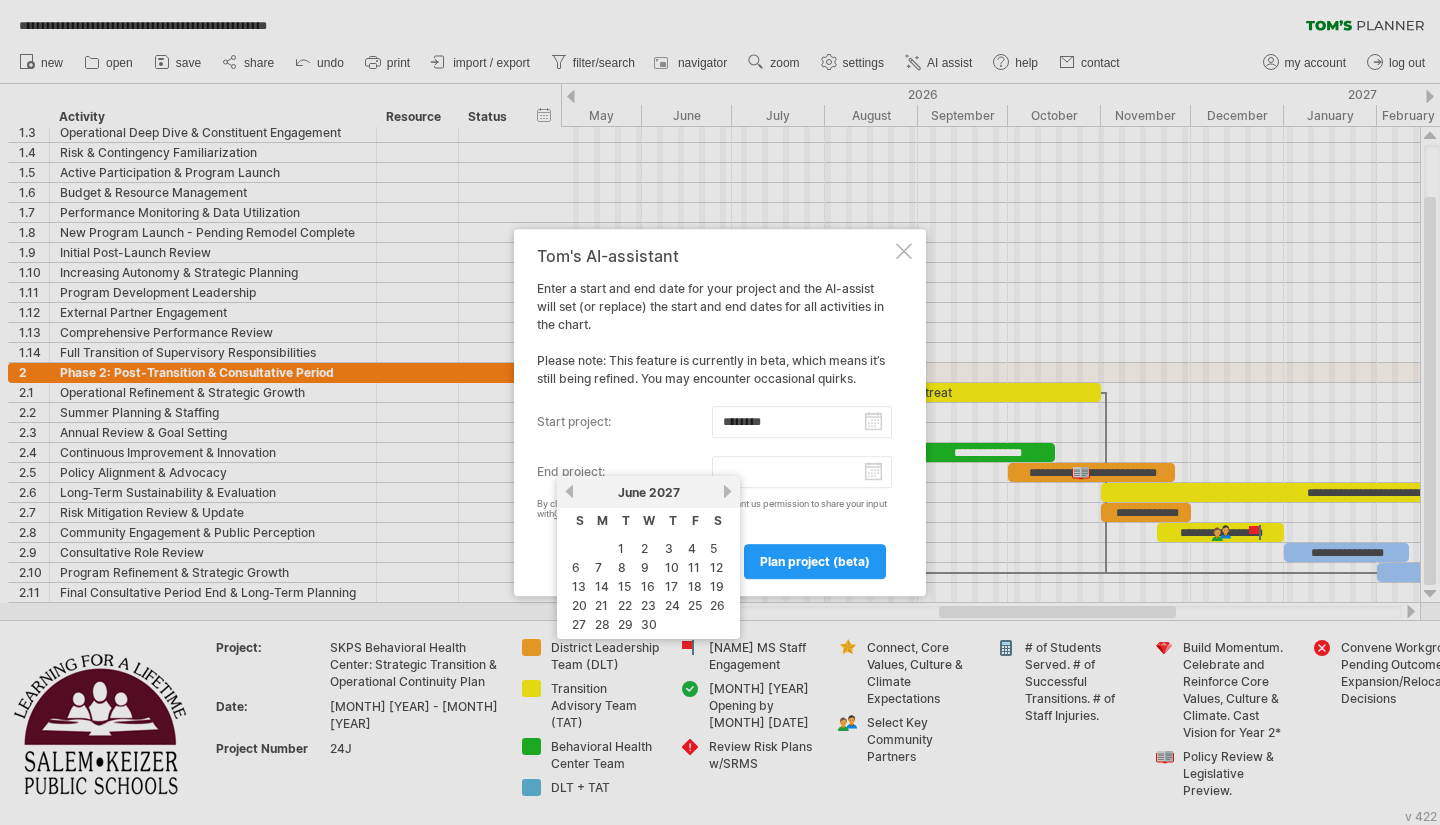 click on "30" at bounding box center [649, 624] 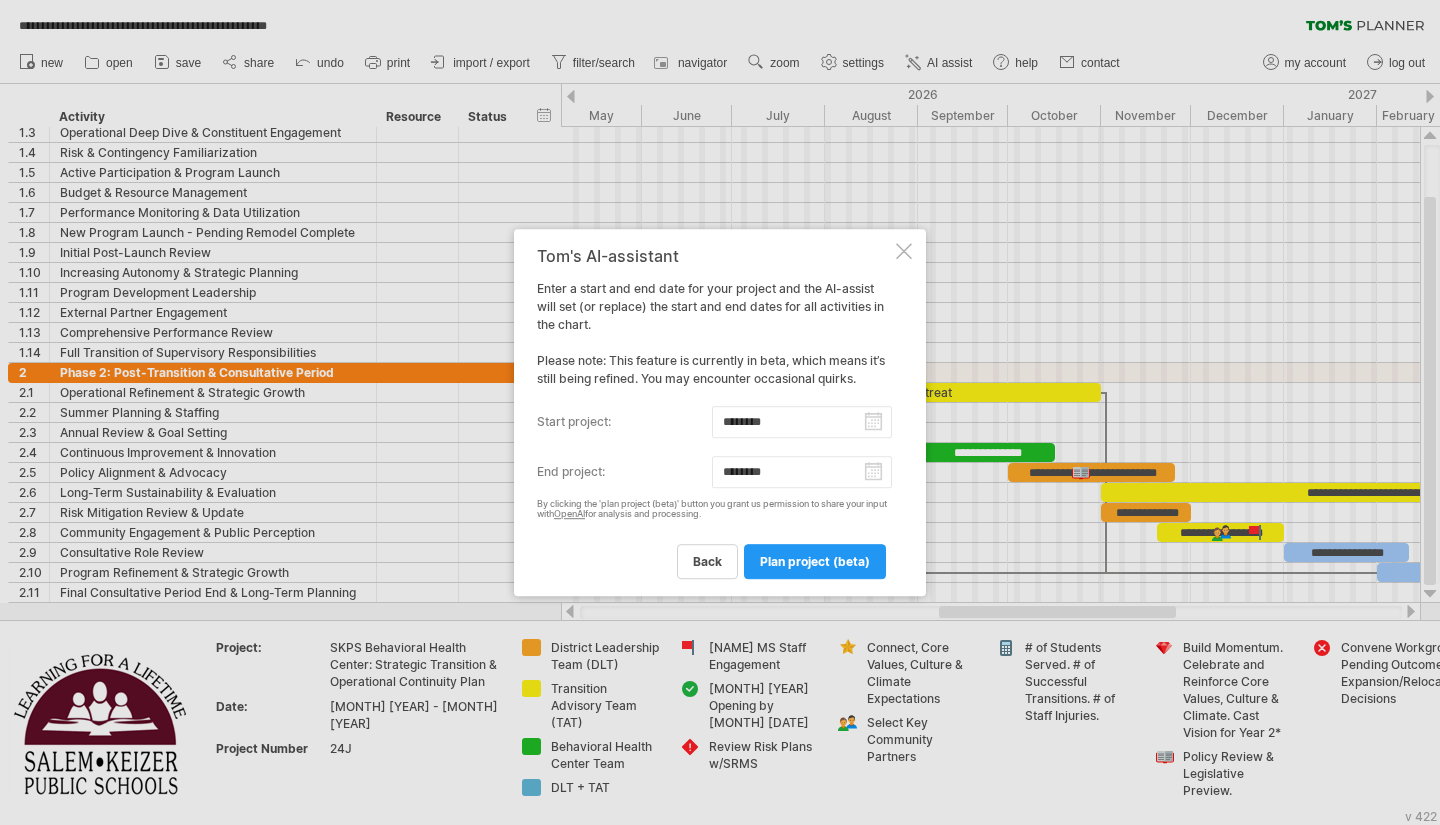 click on "plan project (beta)" at bounding box center (815, 561) 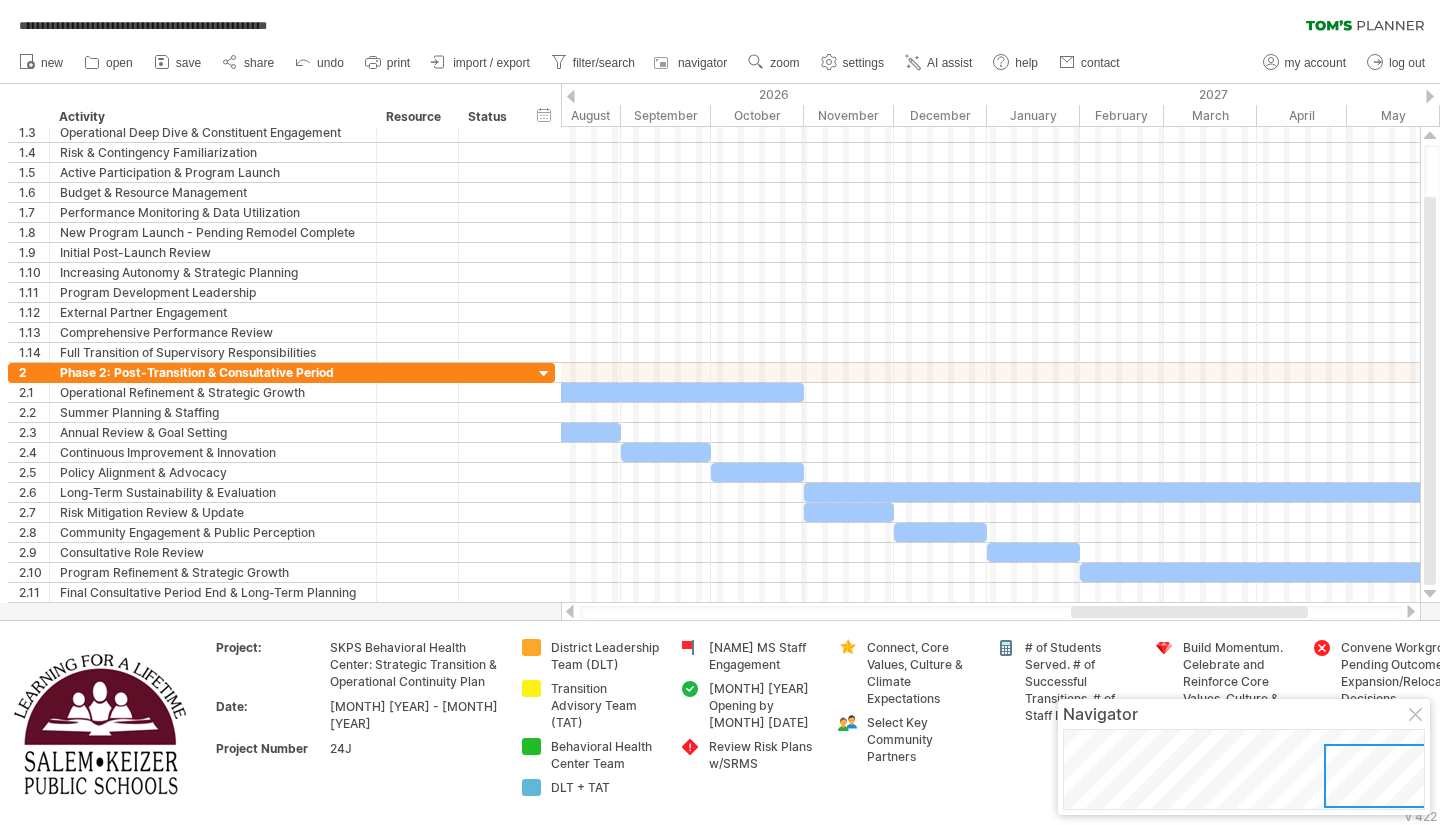 drag, startPoint x: 841, startPoint y: 609, endPoint x: 1213, endPoint y: 608, distance: 372.00134 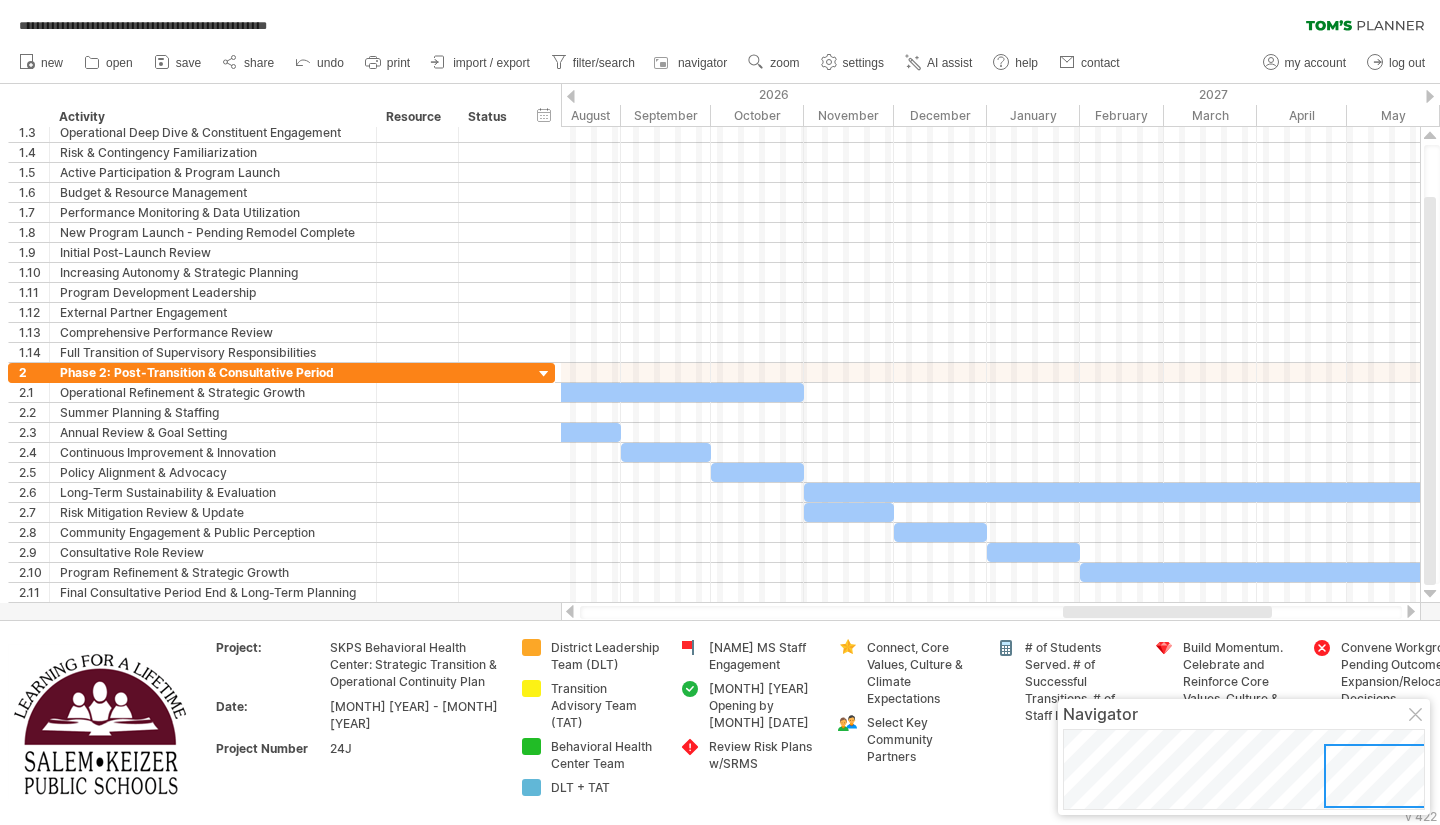 click at bounding box center (303, 61) 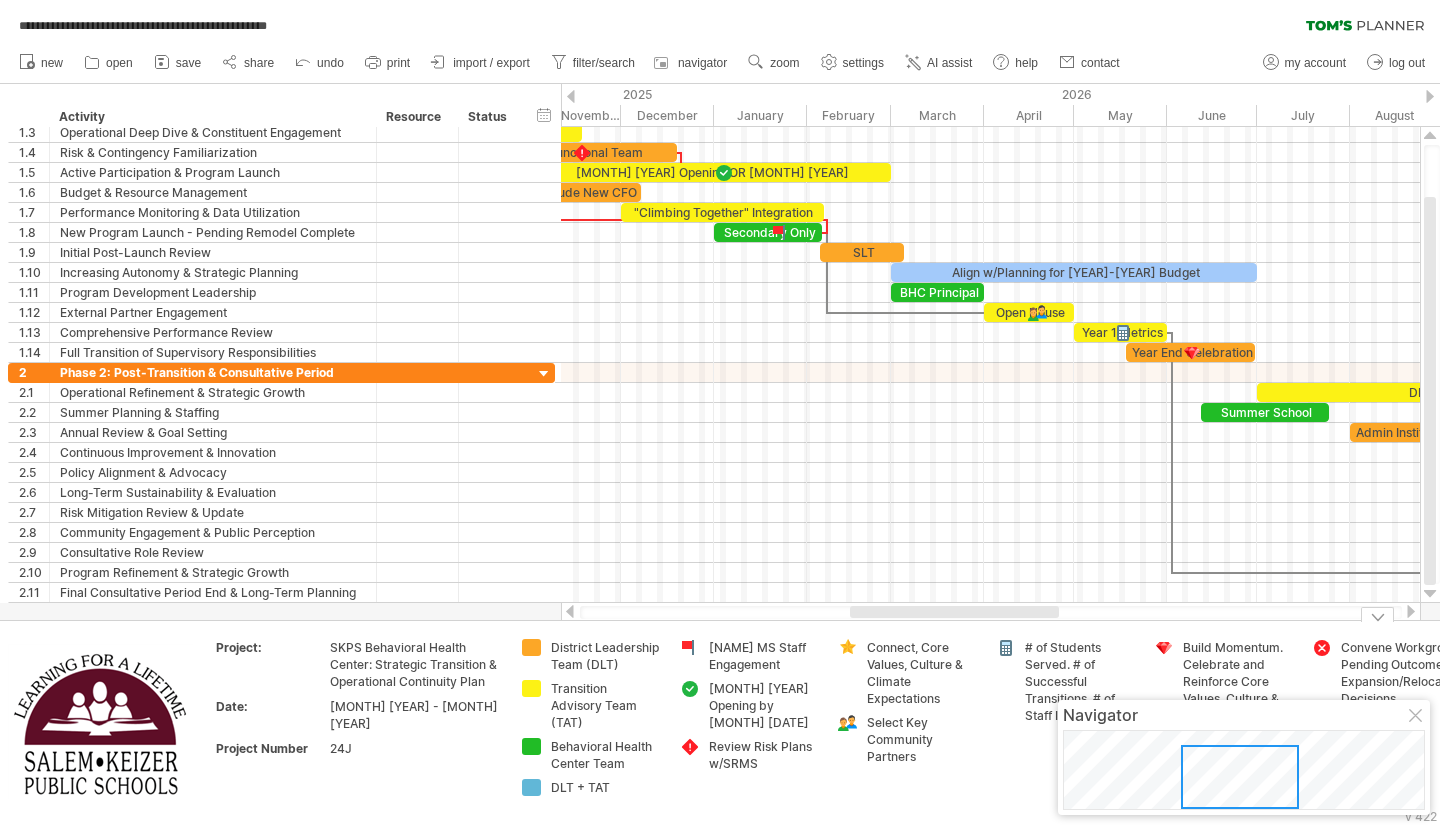 drag, startPoint x: 1153, startPoint y: 613, endPoint x: 940, endPoint y: 632, distance: 213.84573 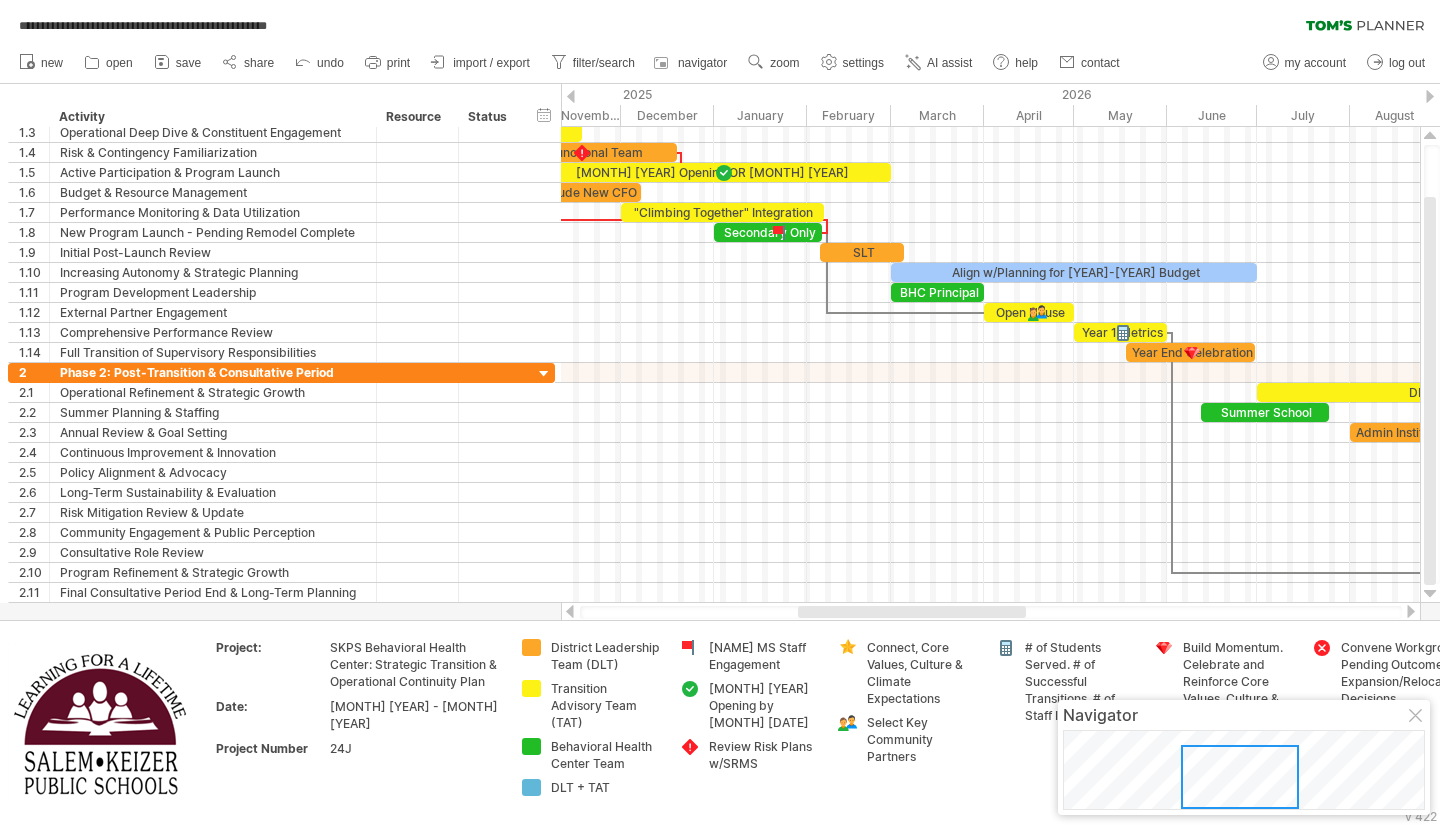 click on "AI assist" at bounding box center (939, 63) 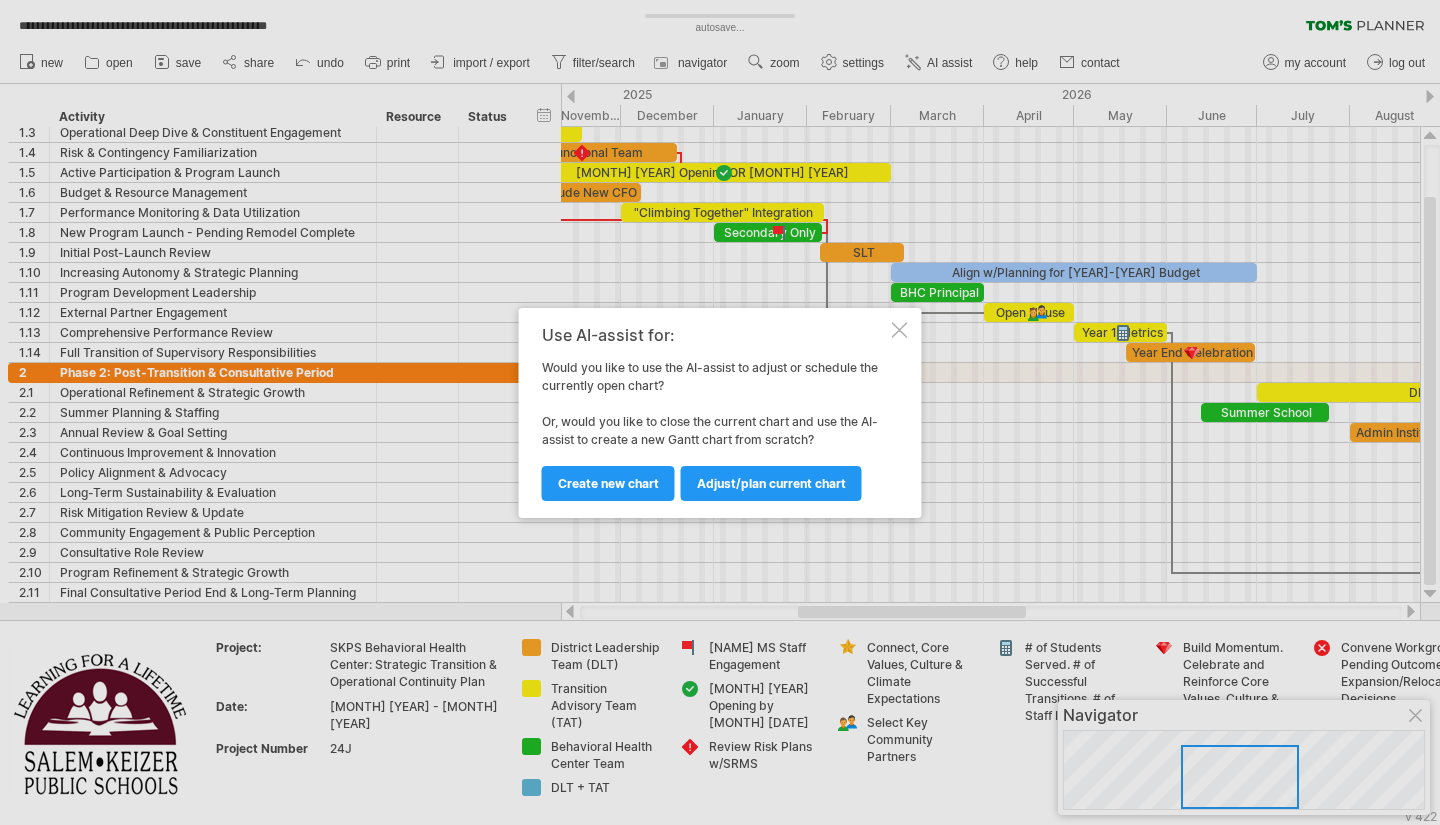 click on "Adjust/plan current chart" at bounding box center (771, 483) 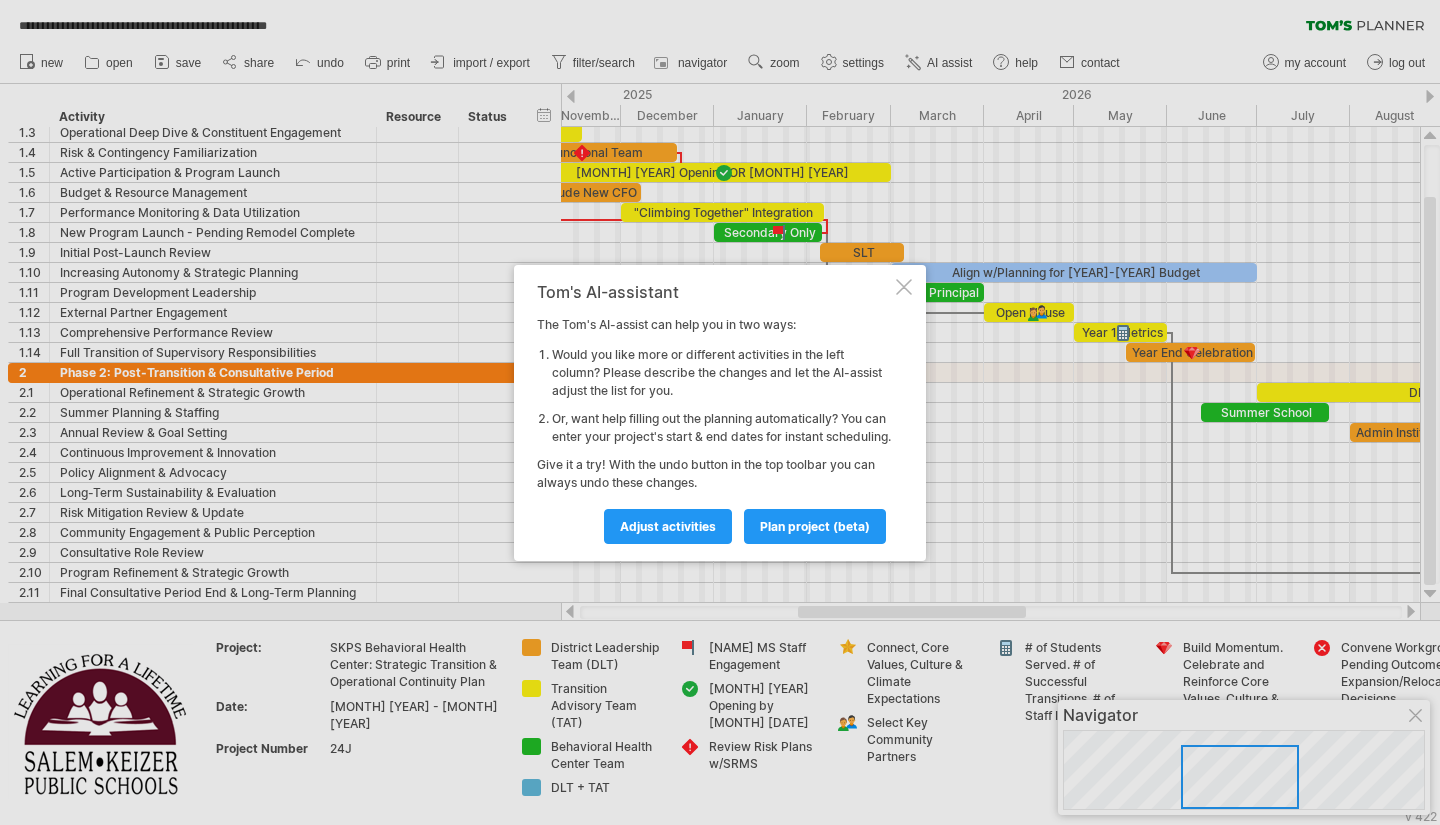 click on "Adjust activities" at bounding box center (668, 526) 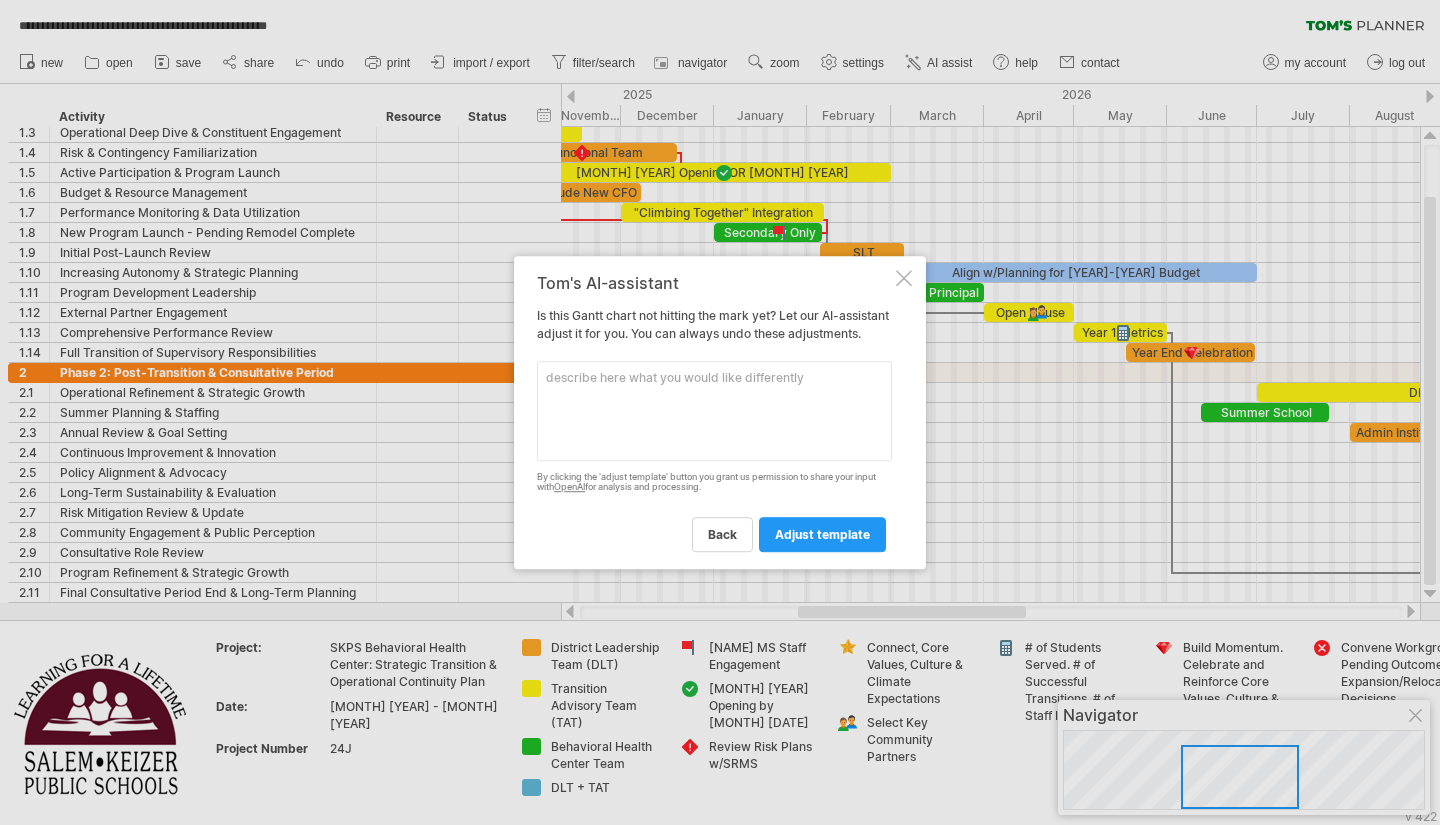 click at bounding box center (714, 411) 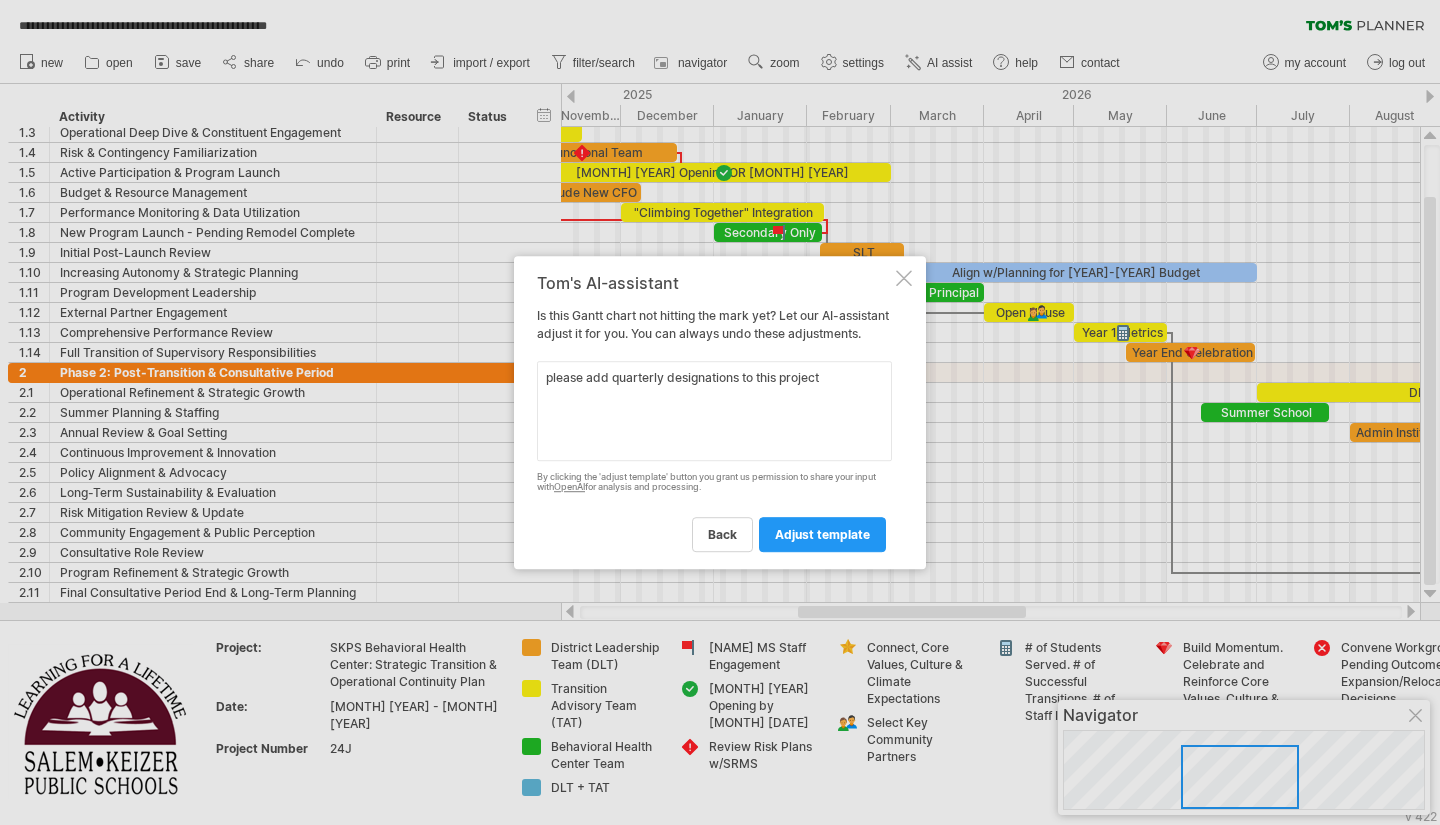 type on "please add quarterly designations to this project" 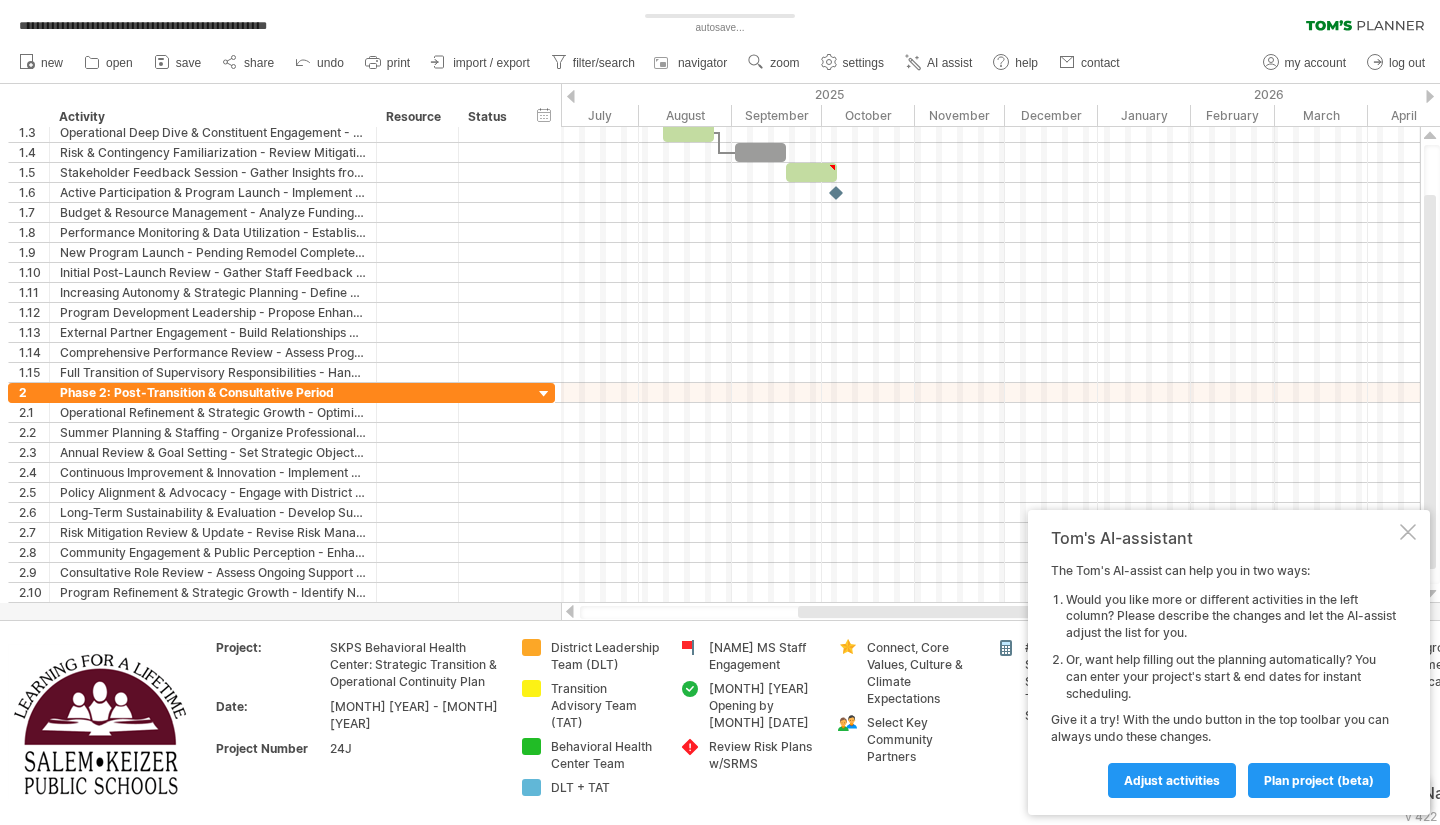 click on "undo" at bounding box center (330, 63) 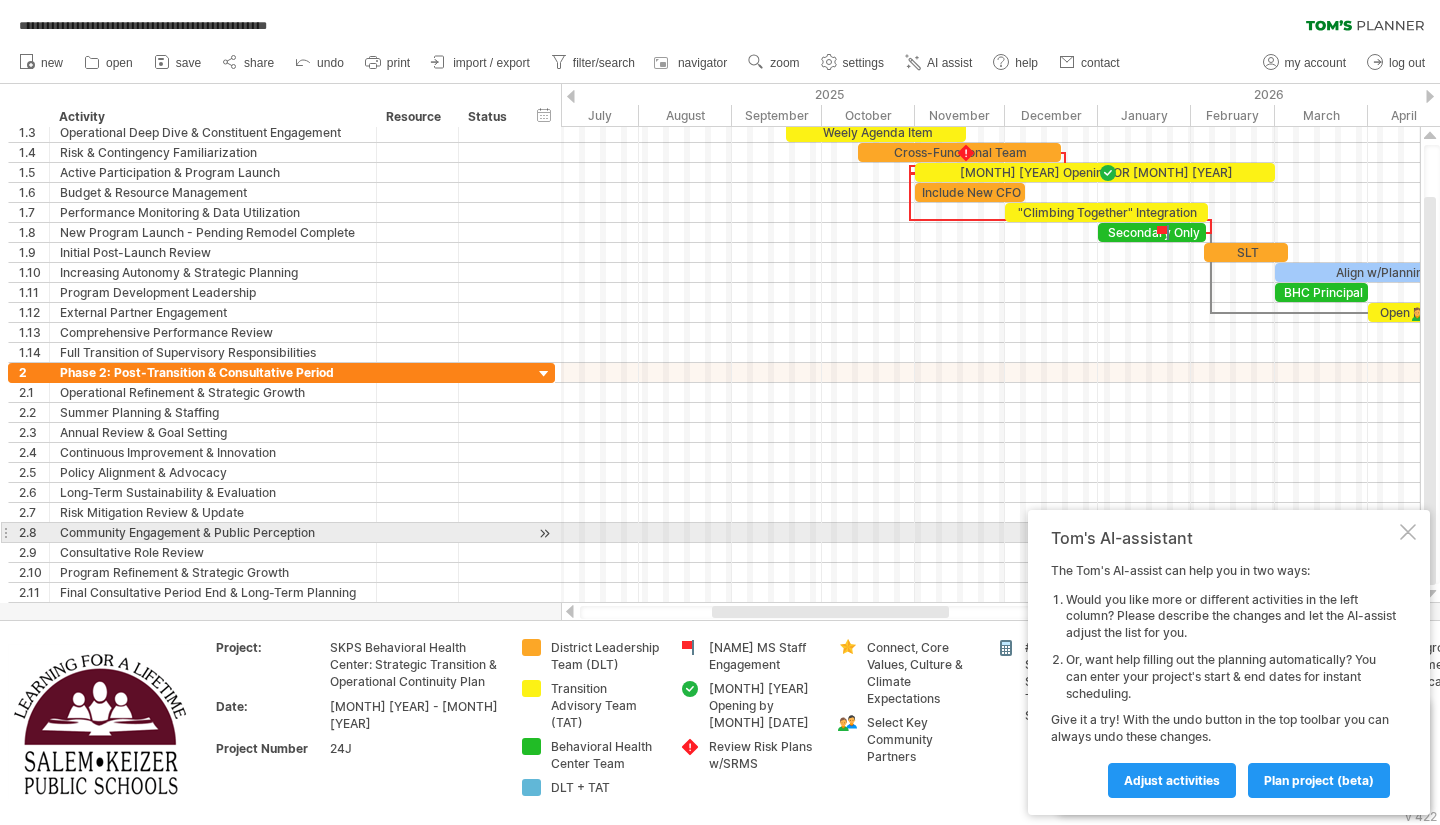 click at bounding box center [1408, 532] 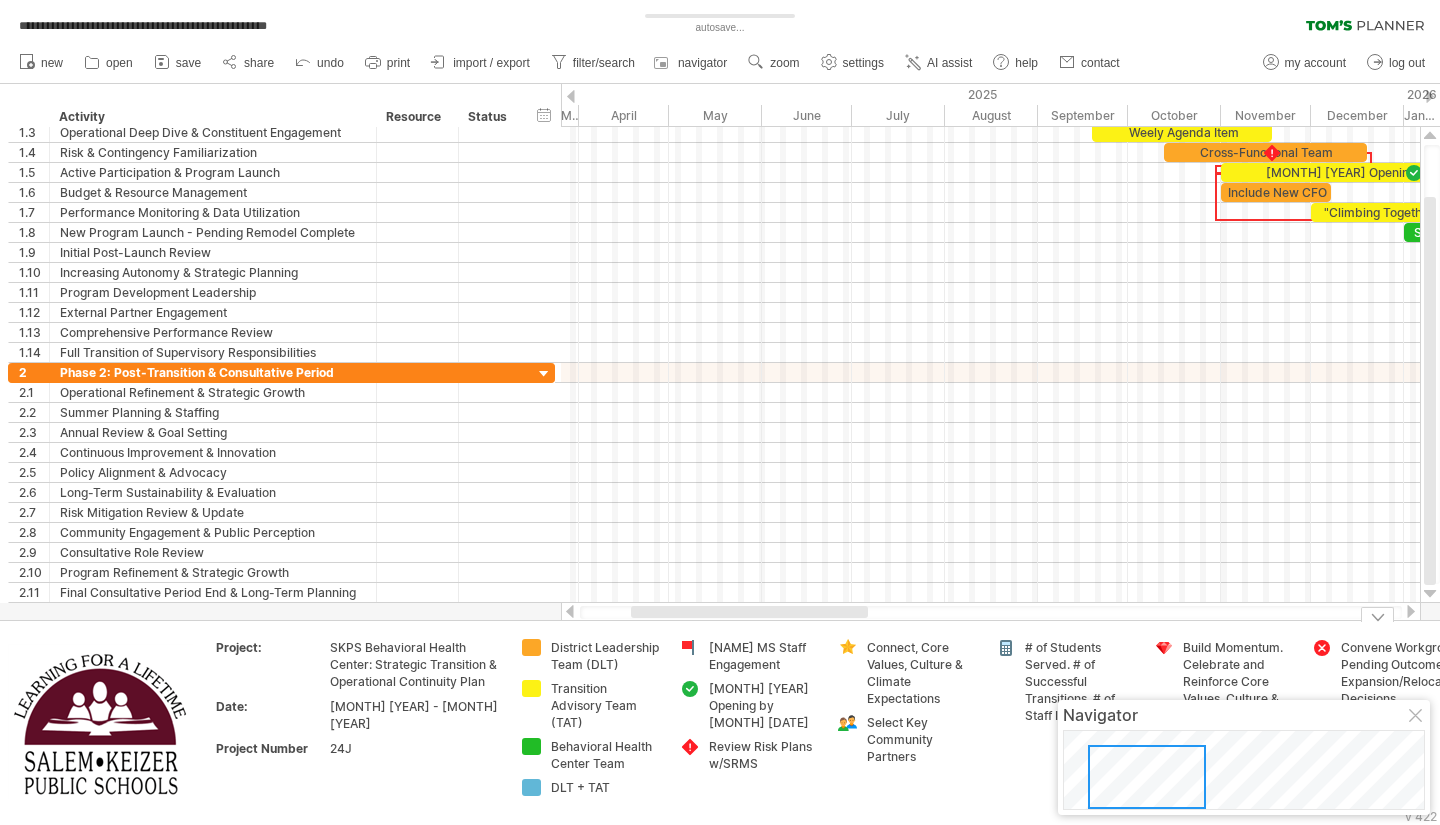 drag, startPoint x: 938, startPoint y: 611, endPoint x: 839, endPoint y: 644, distance: 104.35516 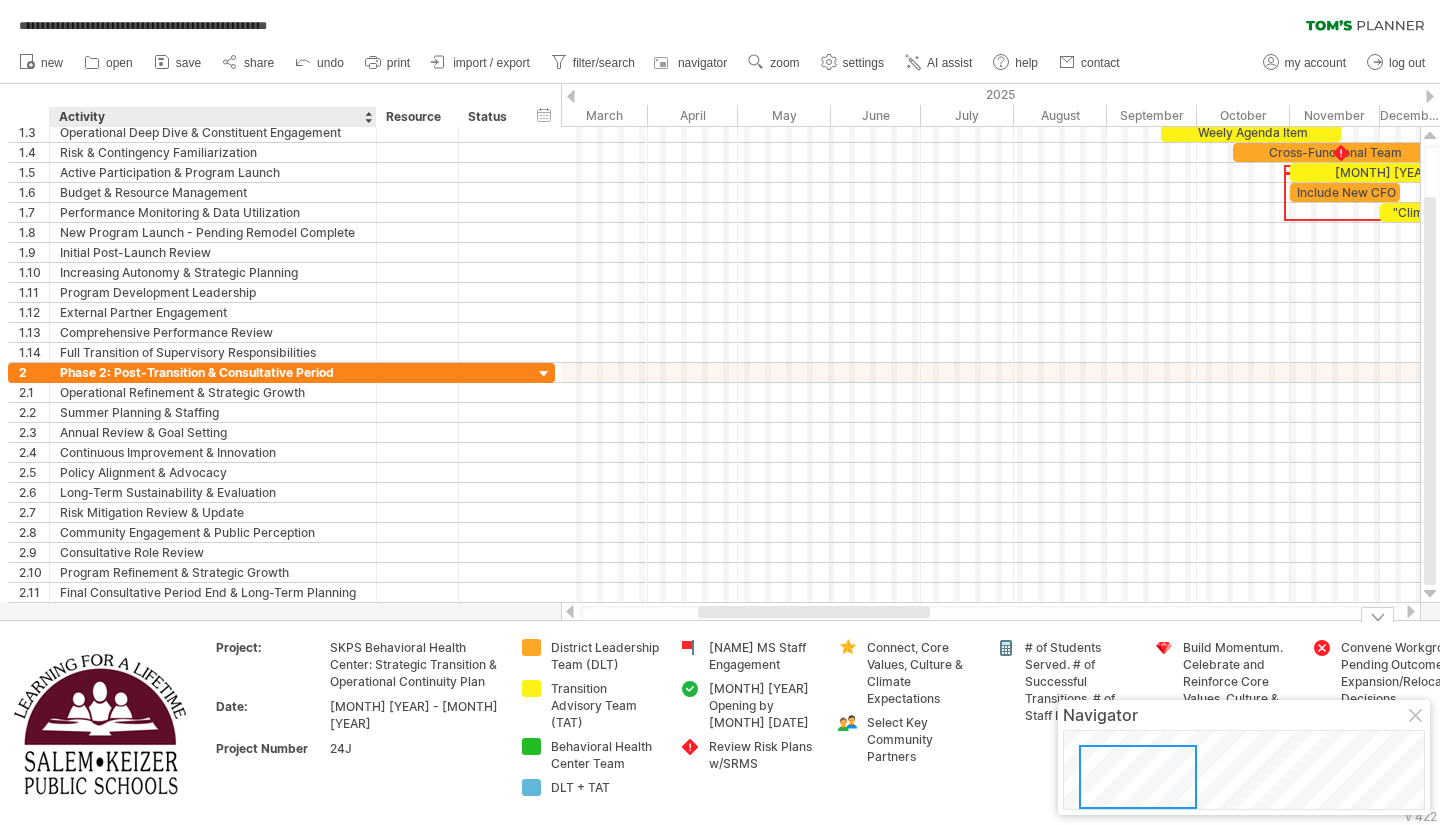 click on "SKPS Behavioral Health Center: Strategic Transition & Operational Continuity Plan" at bounding box center [414, 664] 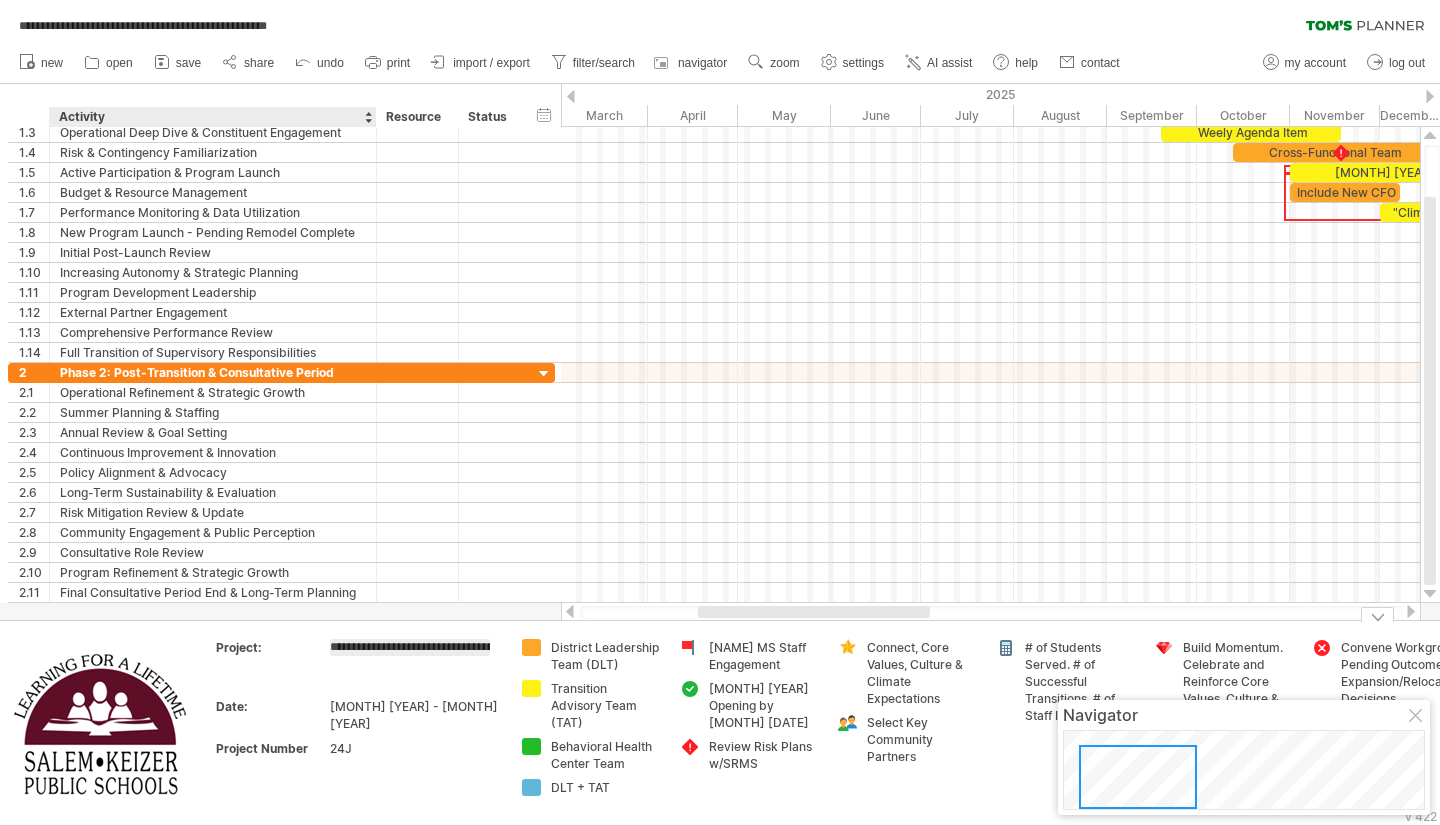 scroll, scrollTop: 0, scrollLeft: 307, axis: horizontal 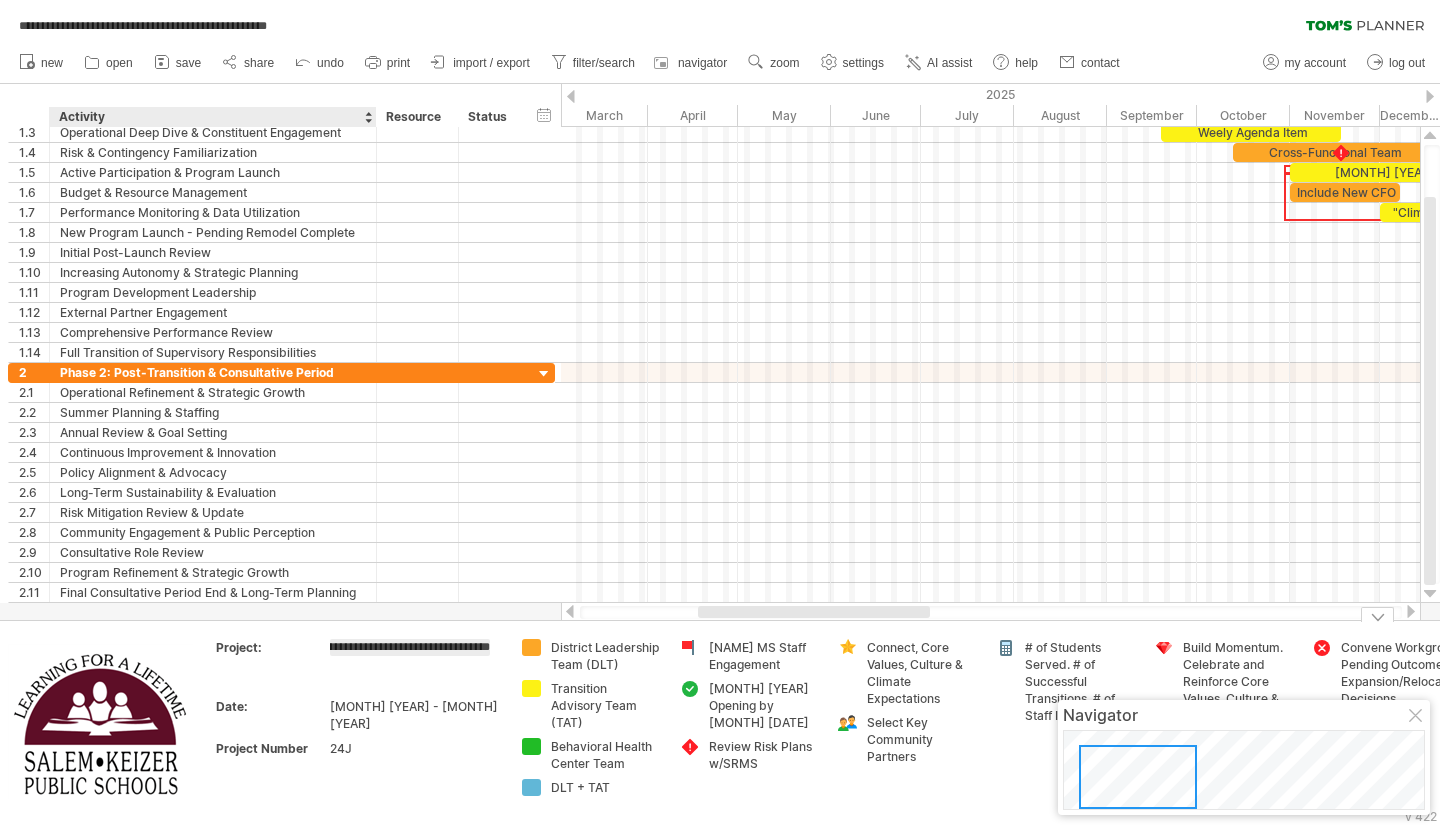 click on "Date: [MONTH] [YEAR] - [MONTH] [YEAR]" at bounding box center [49997, 722] 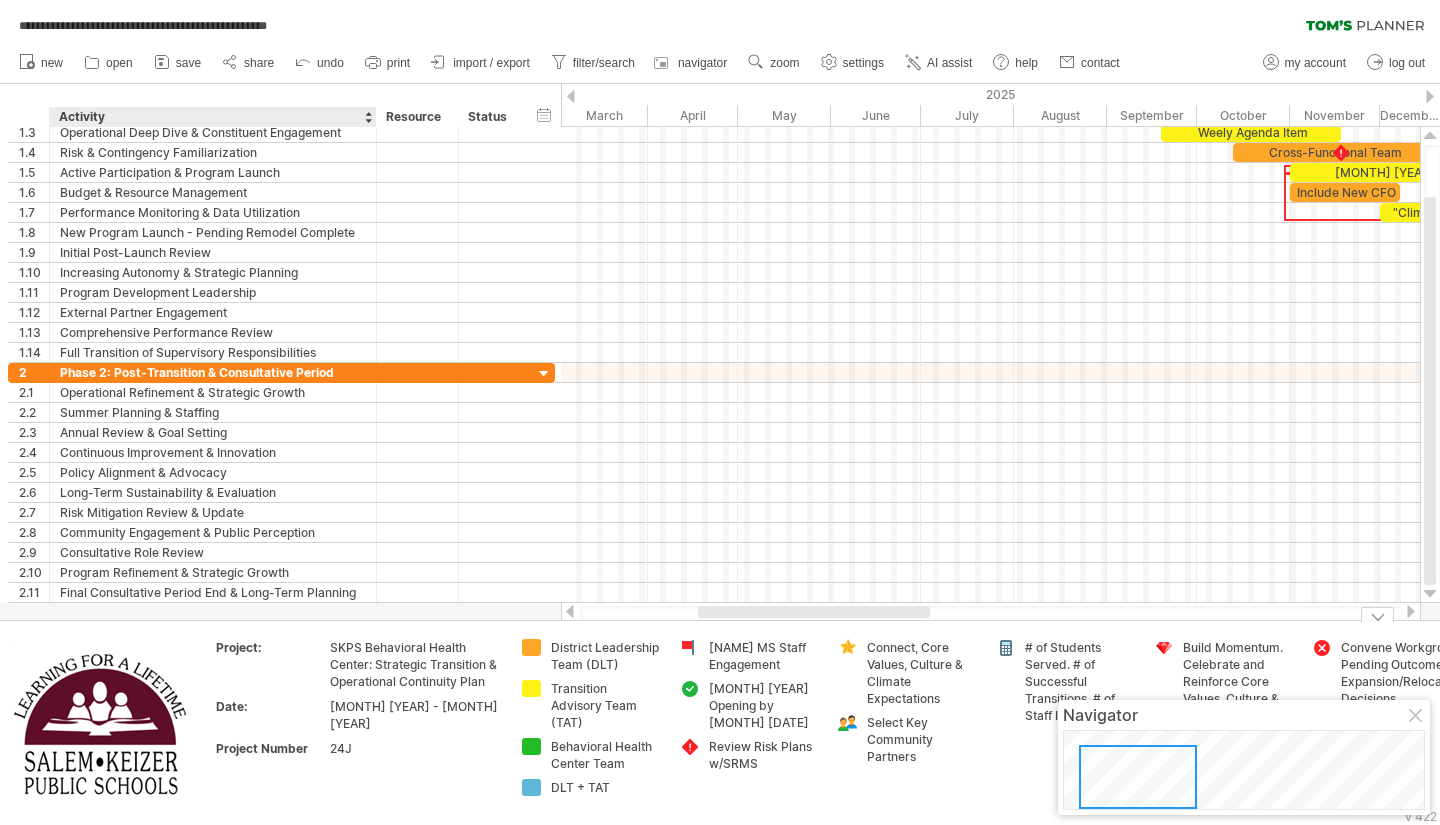 click on "SKPS Behavioral Health Center: Strategic Transition & Operational Continuity Plan" at bounding box center [414, 664] 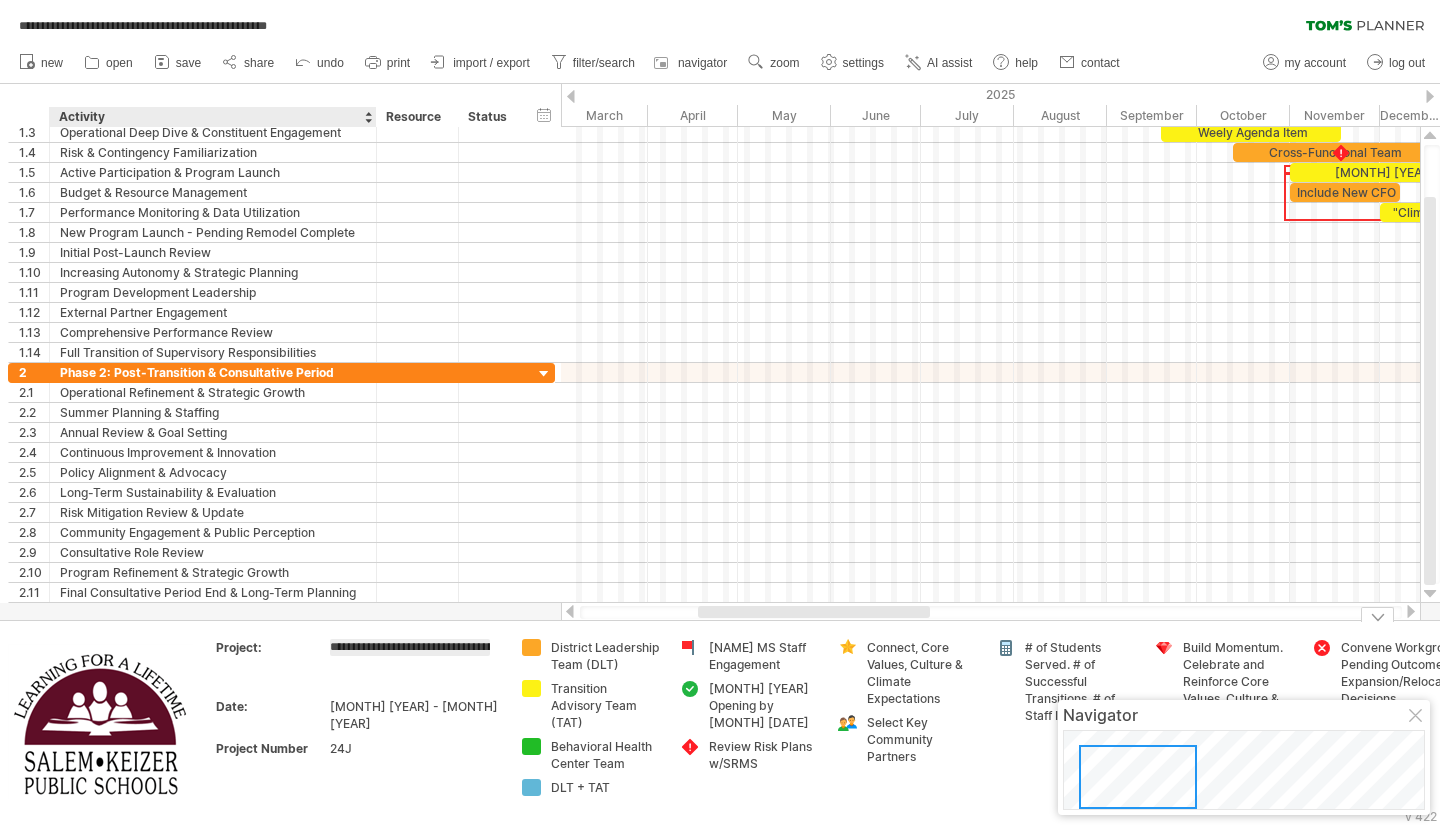 click on "**********" at bounding box center [410, 647] 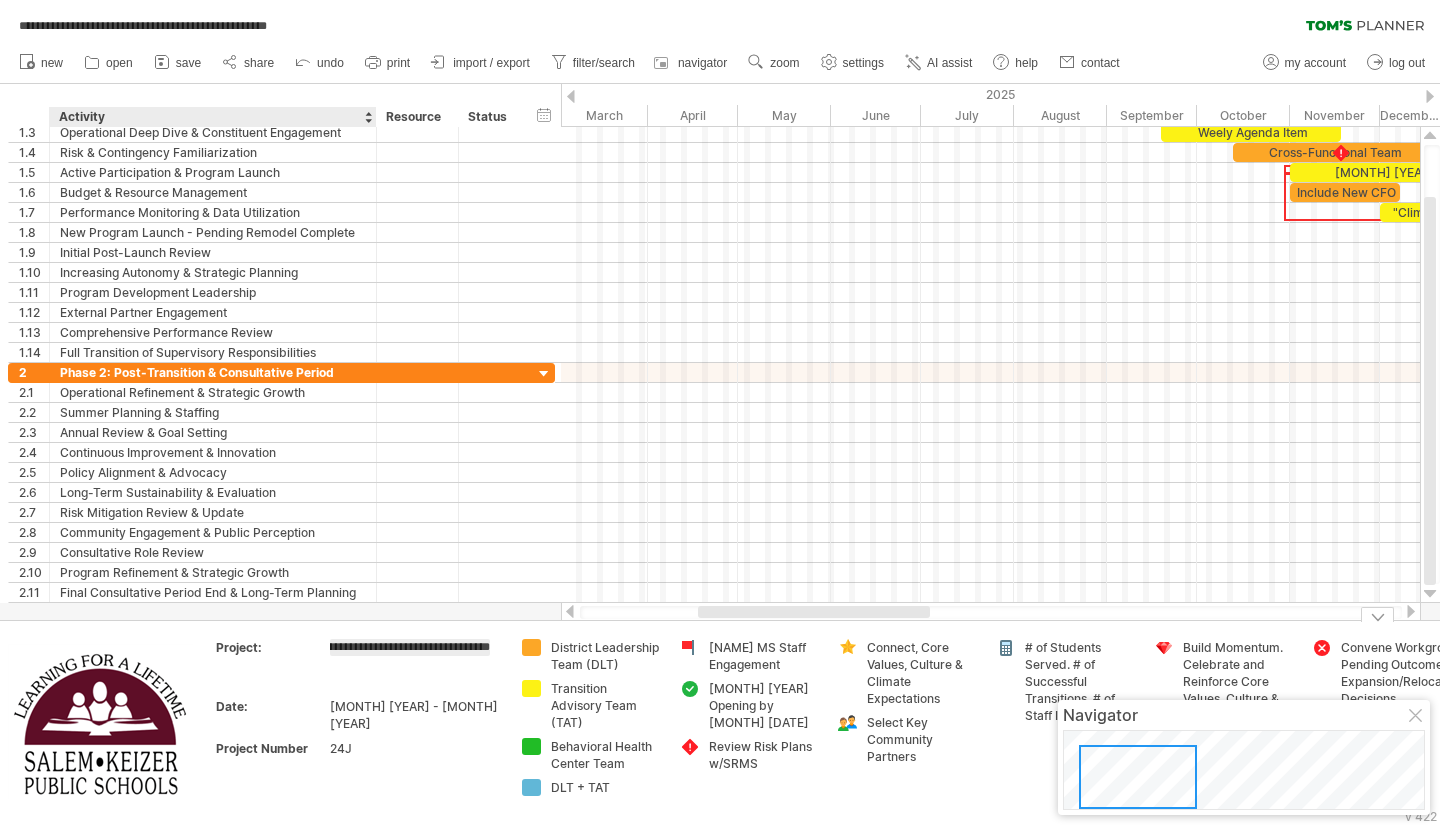 click on "**********" at bounding box center (410, 647) 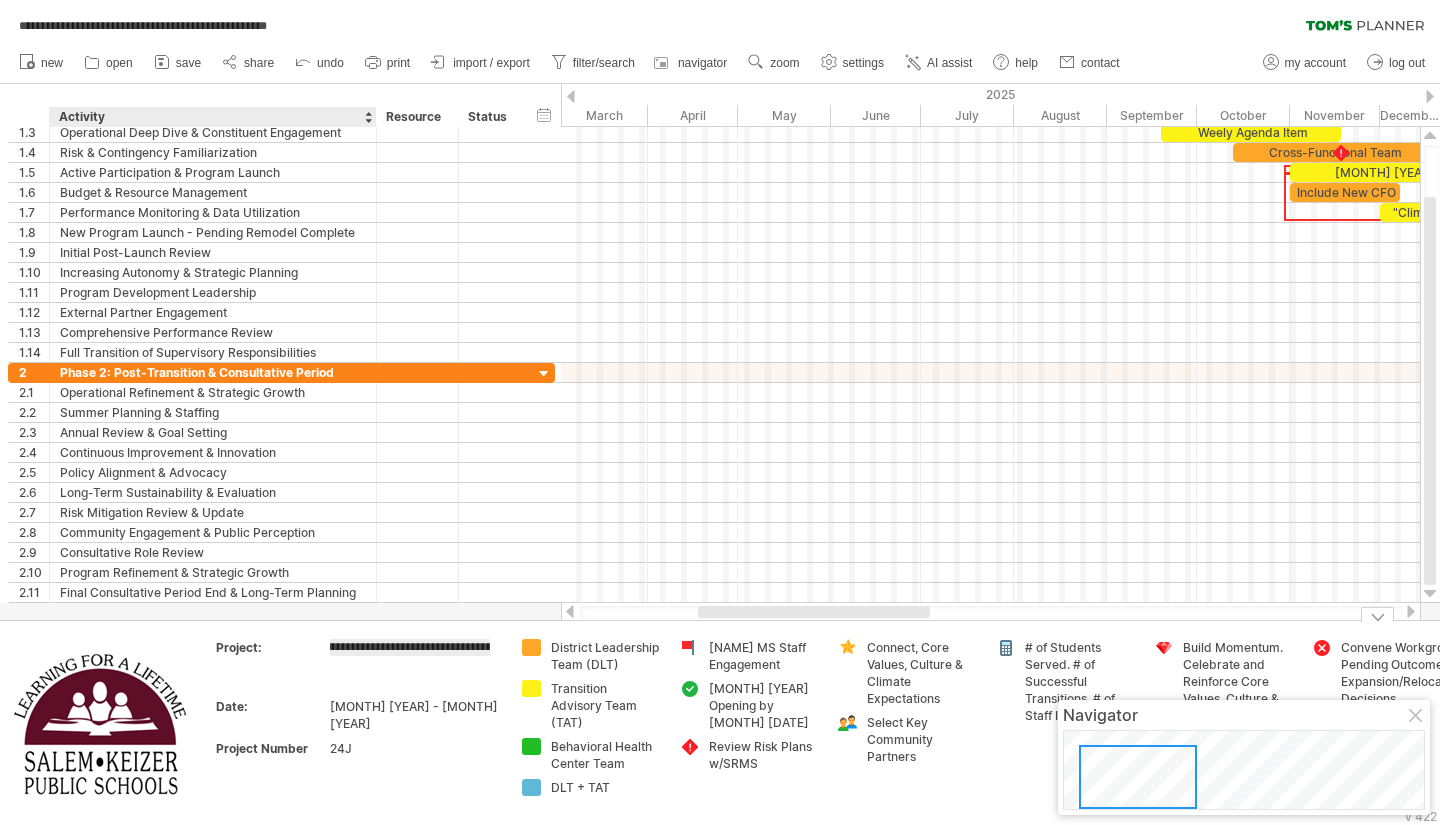 scroll, scrollTop: 0, scrollLeft: 0, axis: both 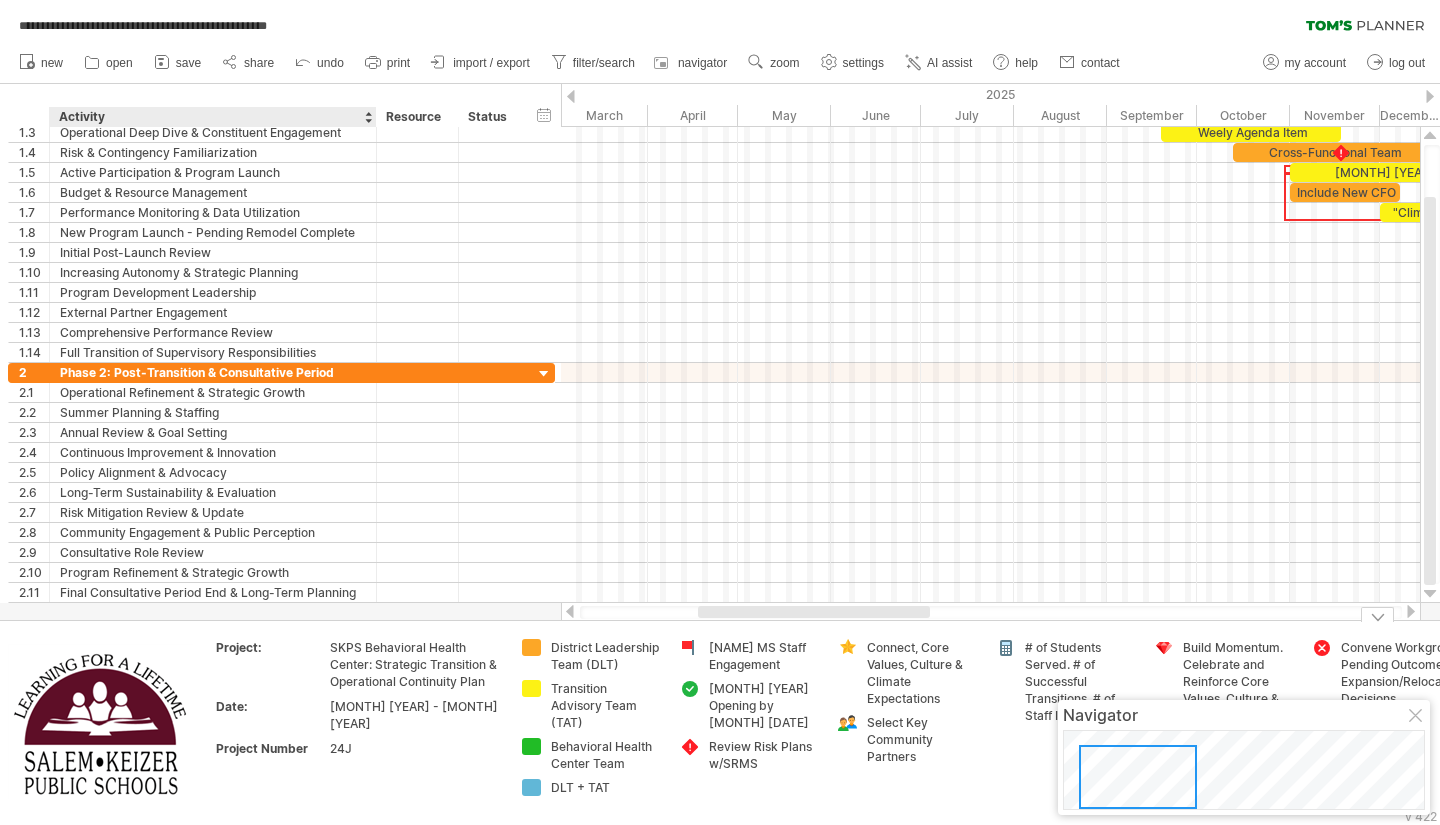click on "SKPS Behavioral Health Center: Strategic Transition & Operational Continuity Plan" at bounding box center [415, 667] 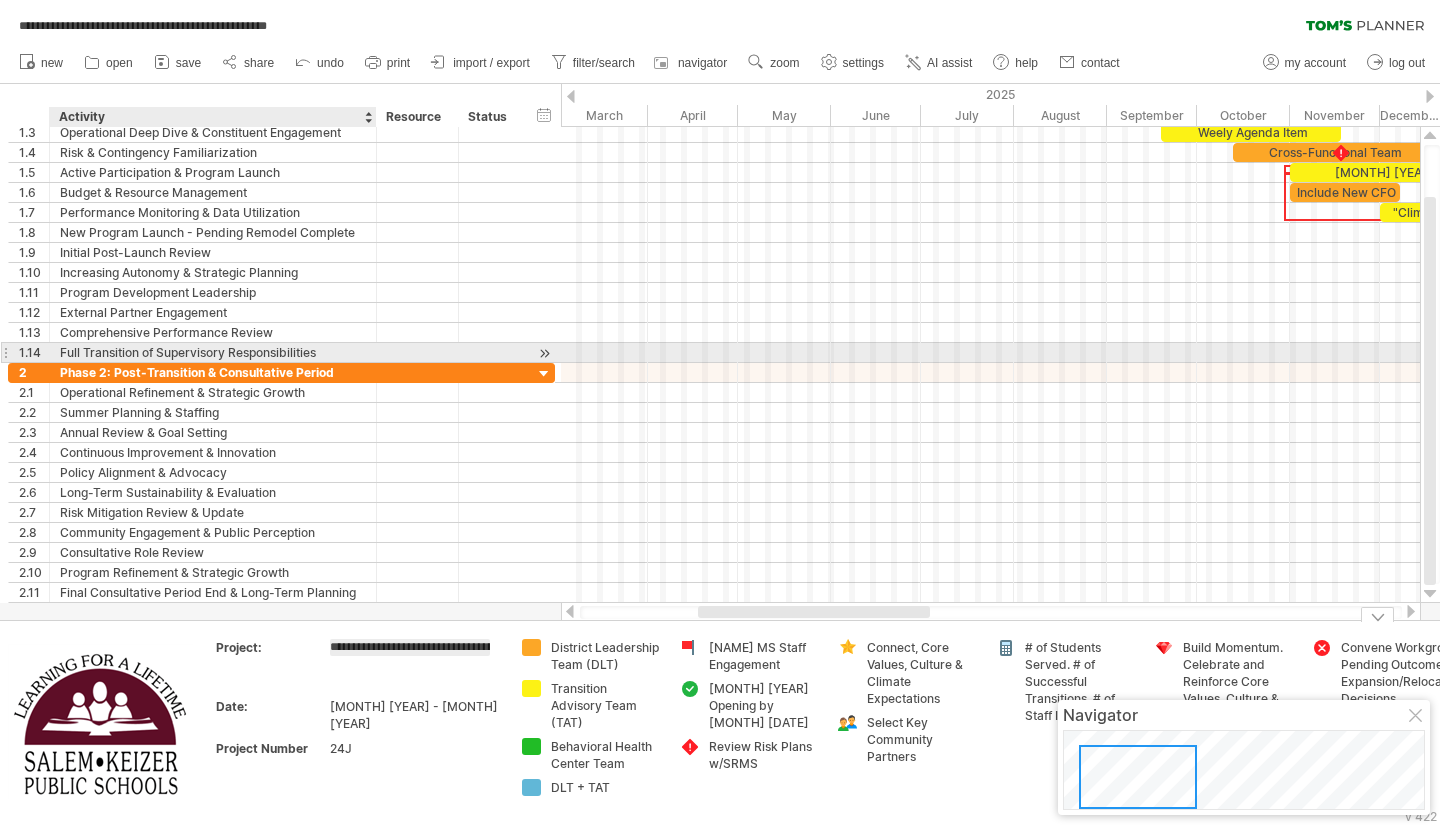 scroll, scrollTop: 0, scrollLeft: 307, axis: horizontal 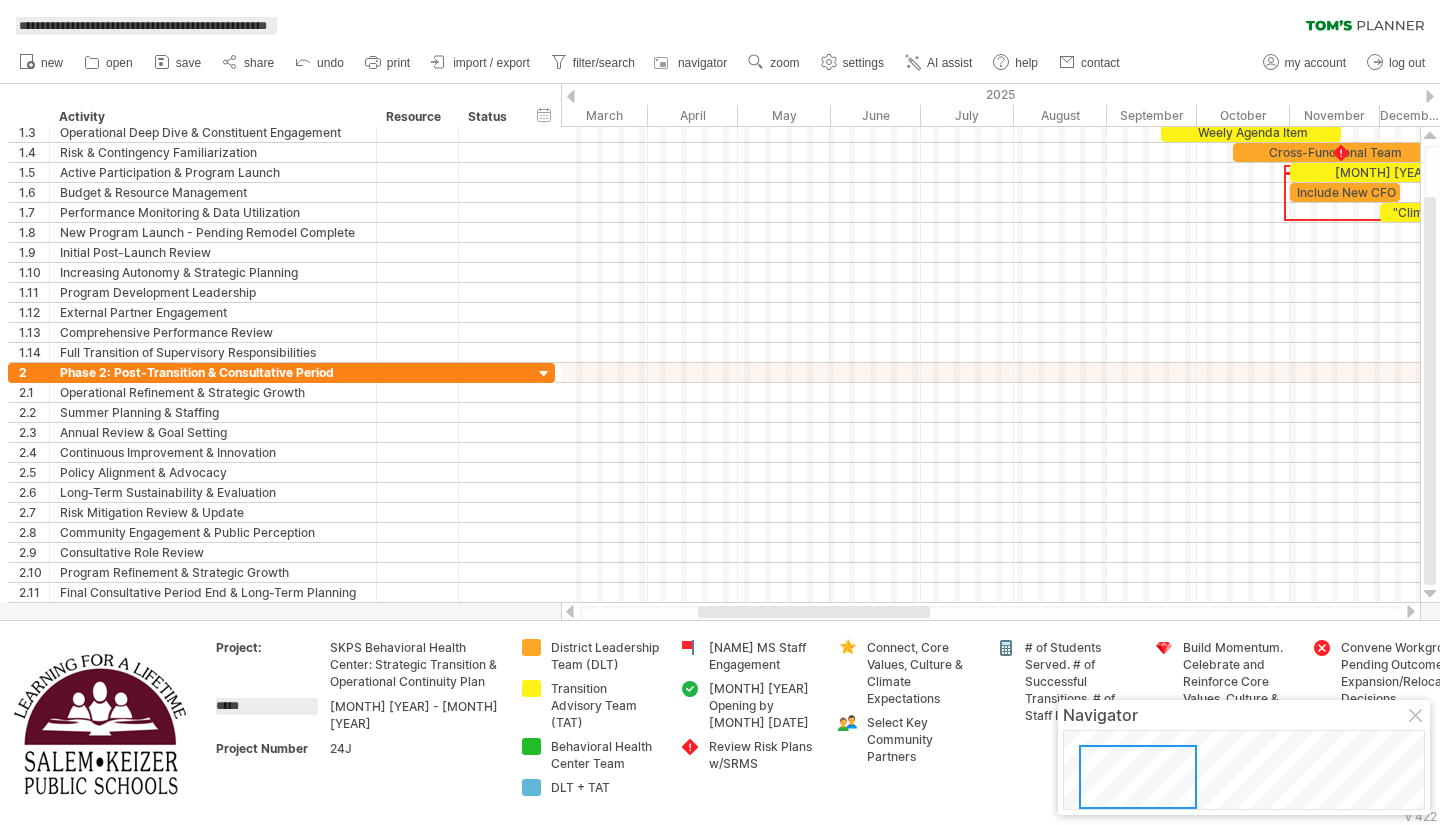 click on "**********" at bounding box center (143, 26) 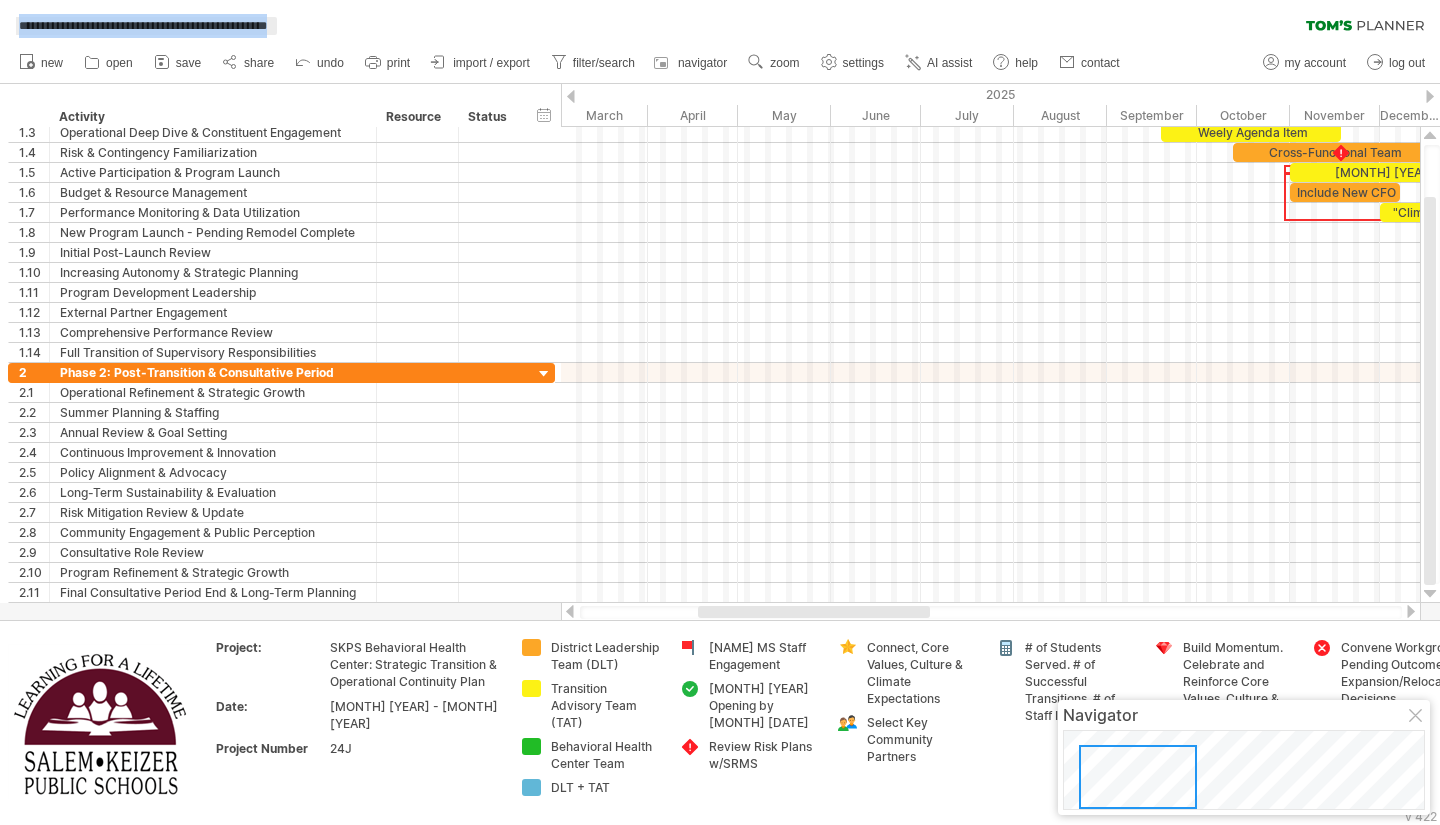 click on "**********" at bounding box center (143, 26) 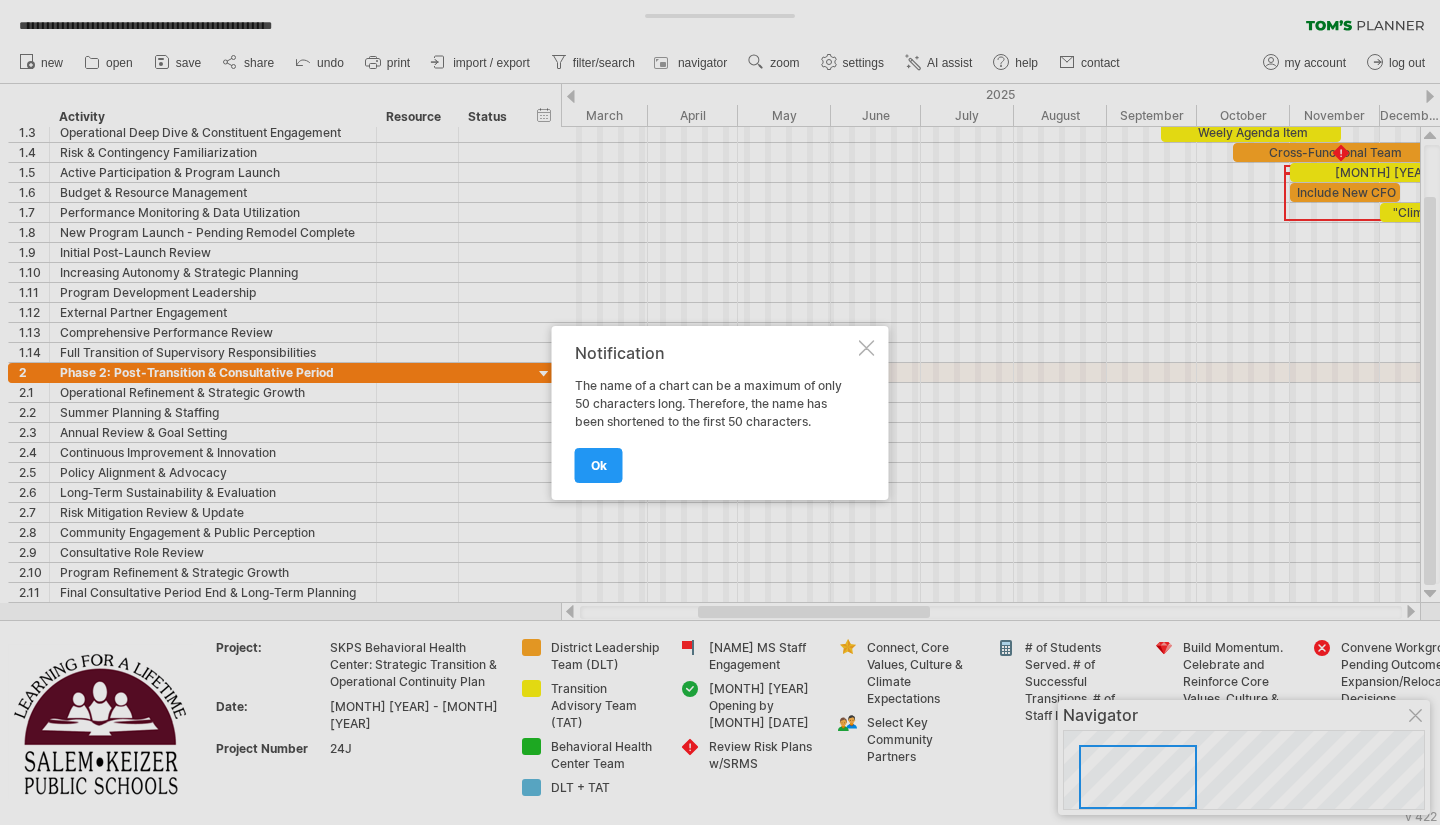 click on "**********" at bounding box center (720, 412) 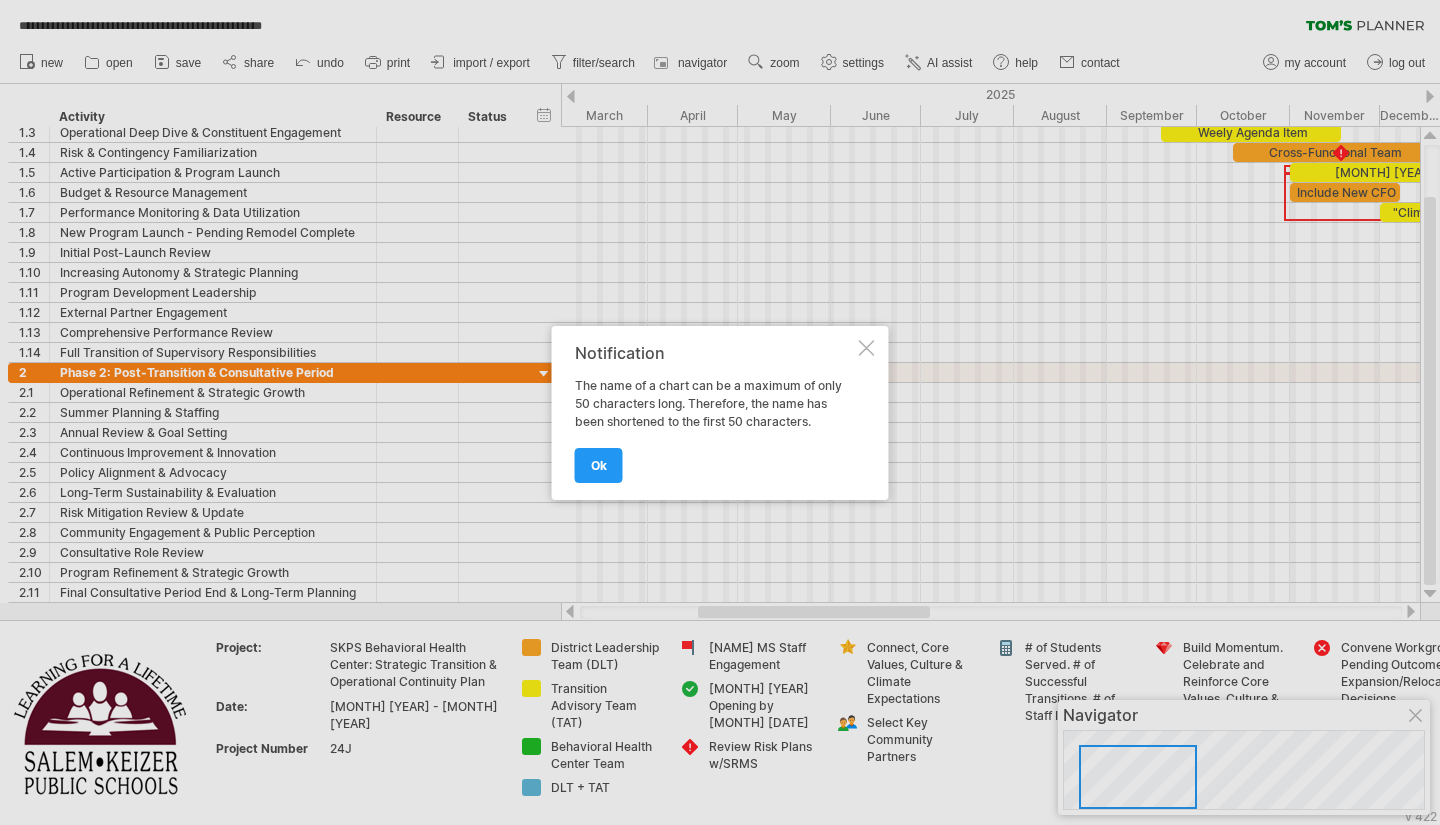 click on "ok" at bounding box center [599, 465] 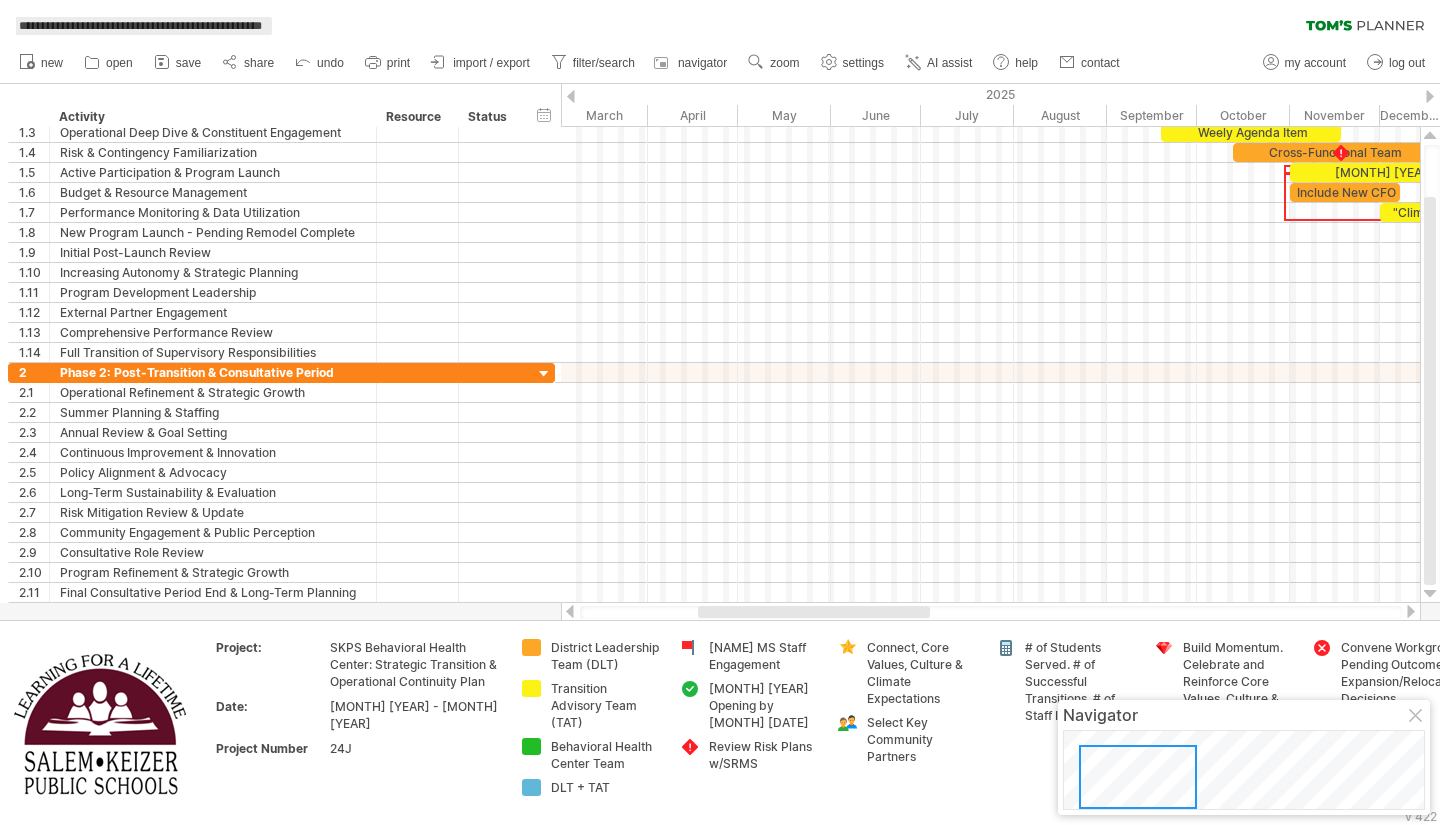 click on "**********" at bounding box center (140, 26) 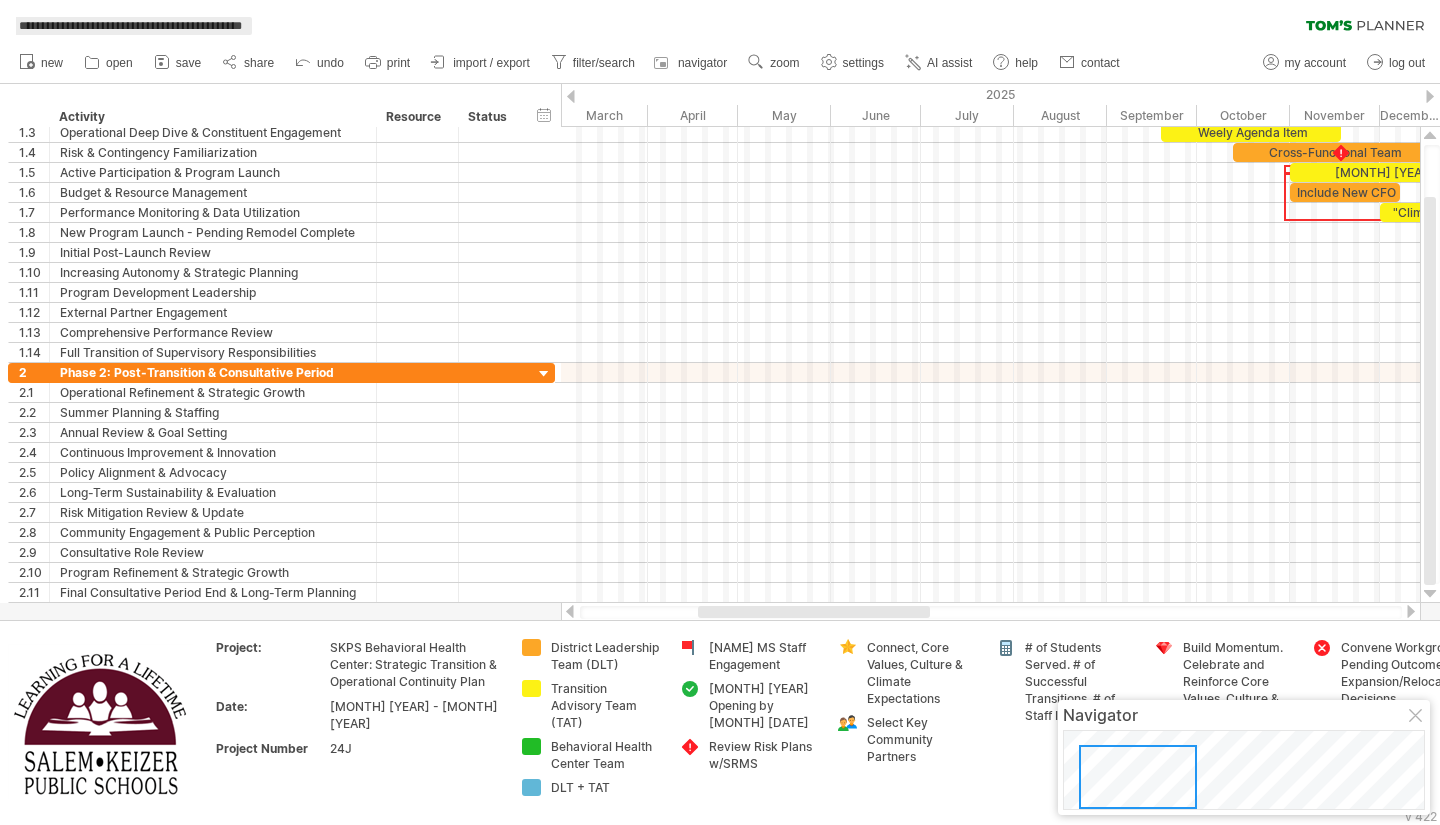 click on "**********" at bounding box center [130, 26] 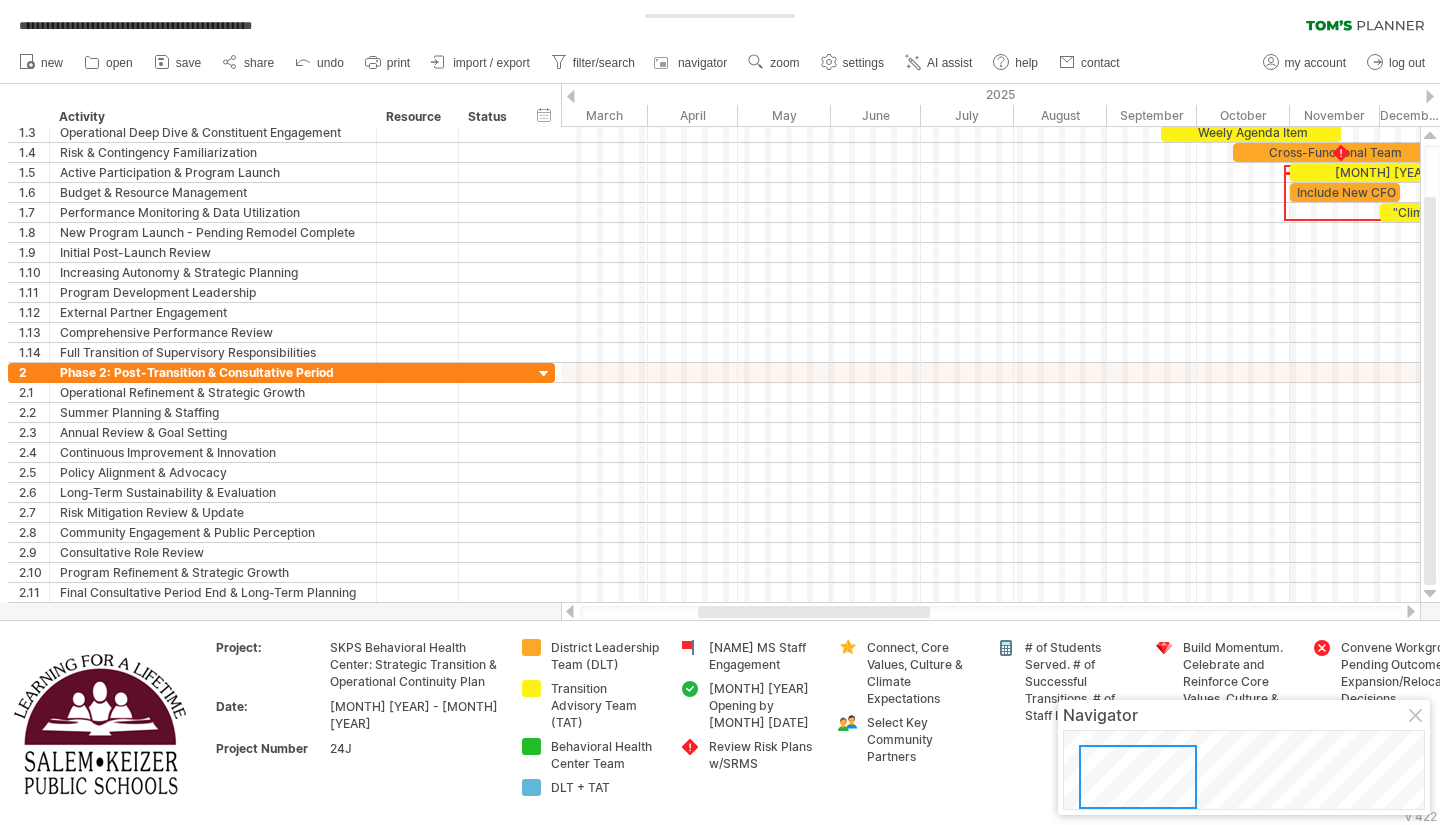 click on "**********" at bounding box center (720, 21) 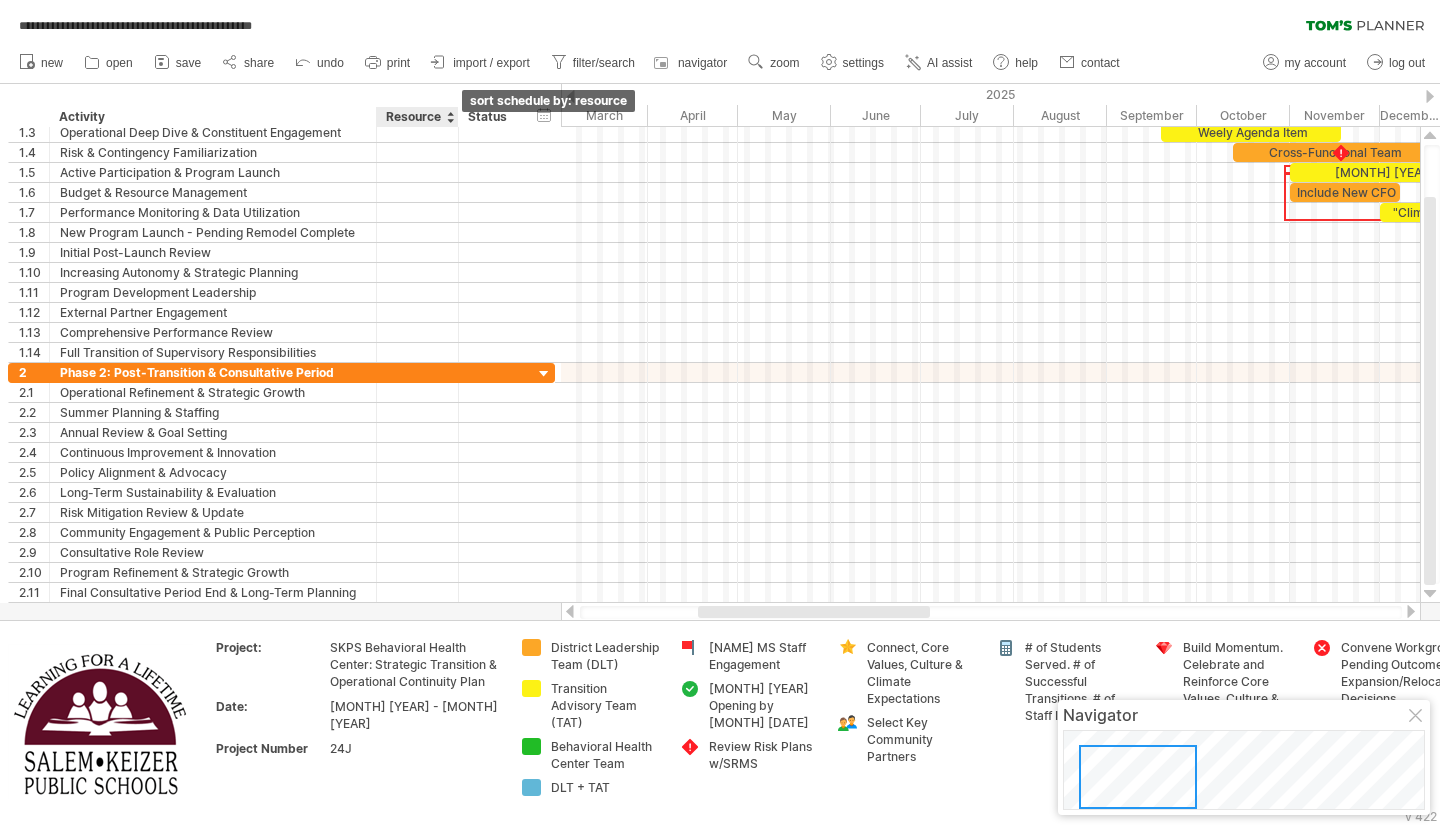 click at bounding box center [450, 117] 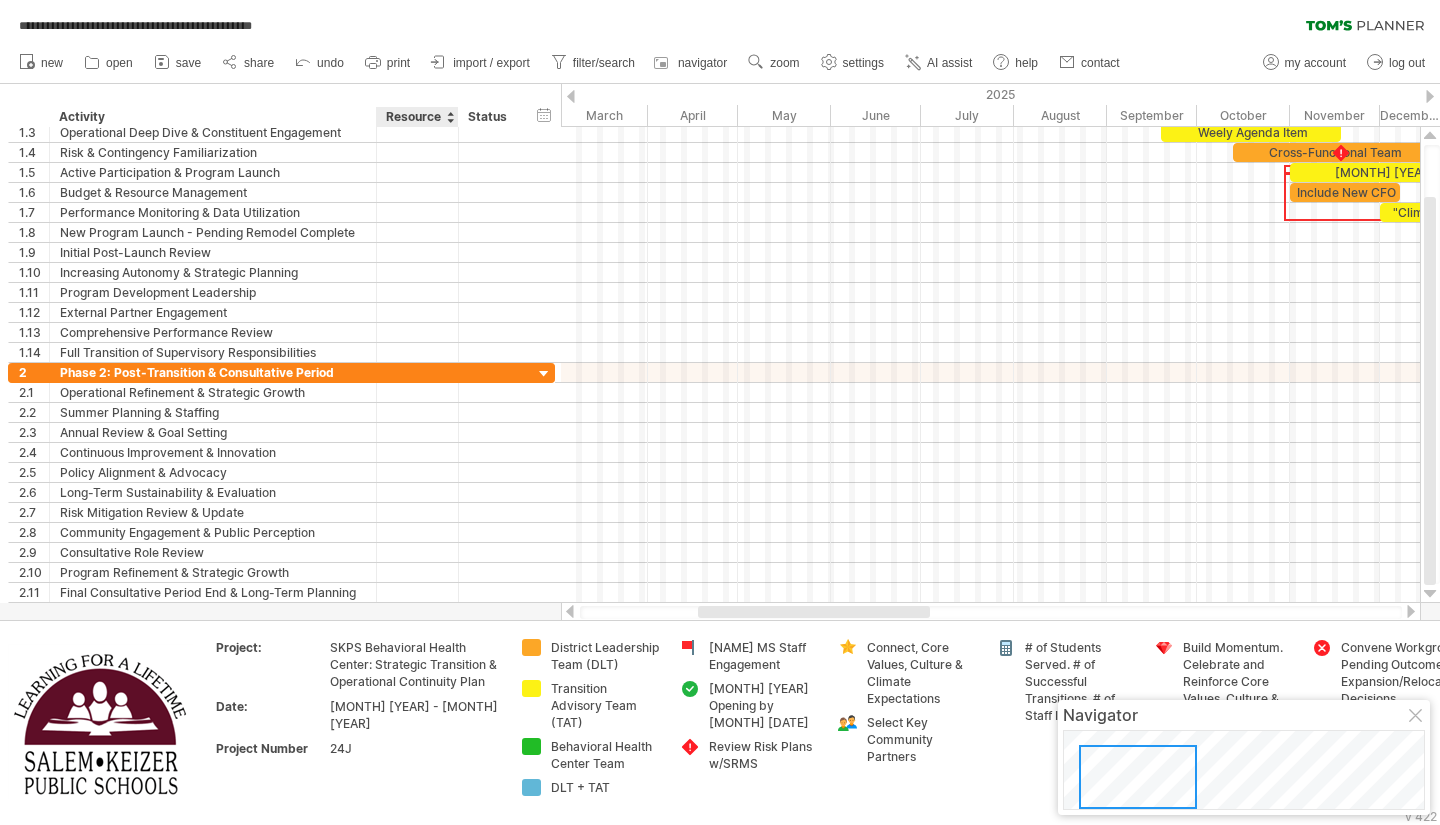 click on "Status" at bounding box center [212, 117] 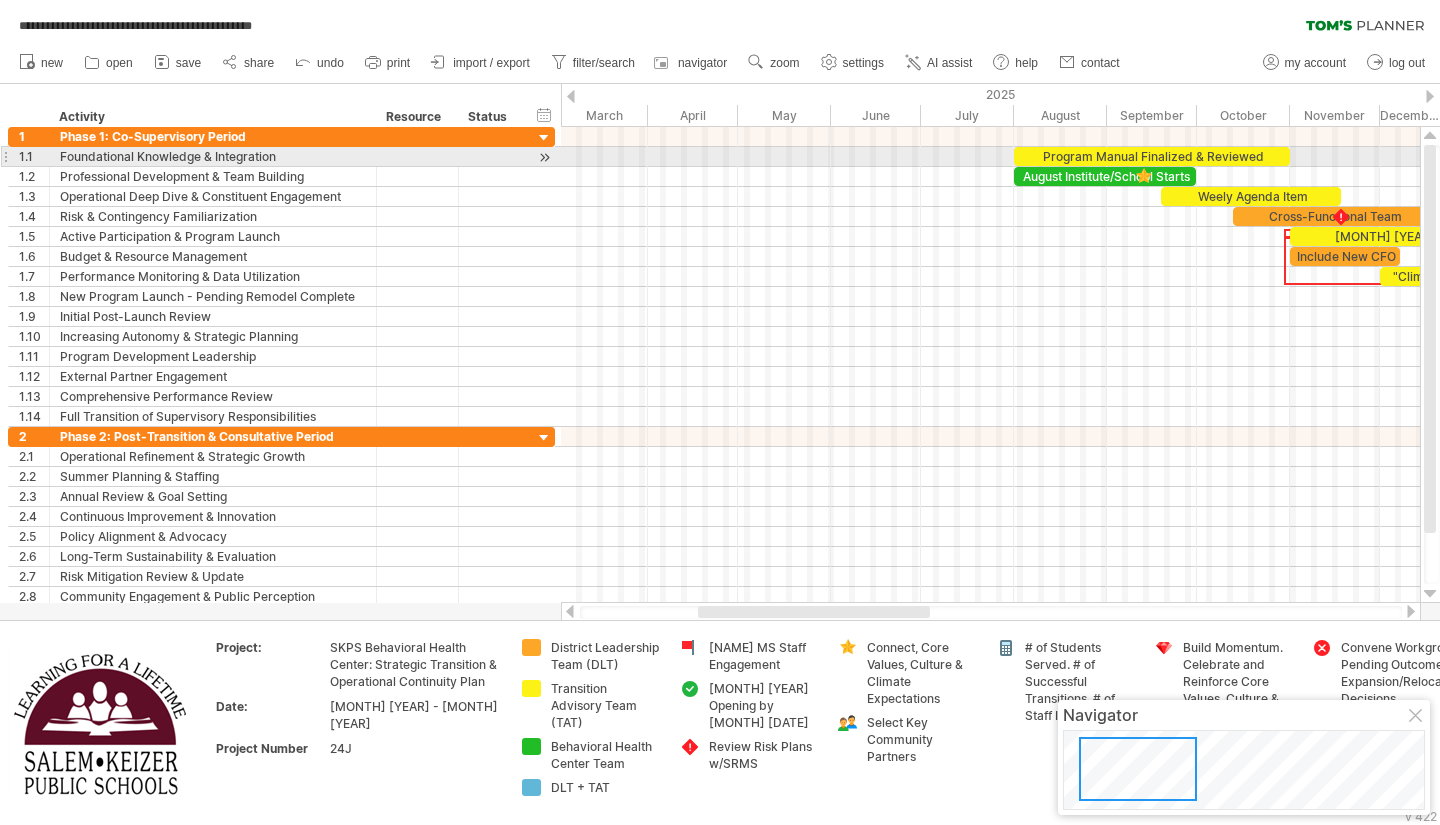 drag, startPoint x: 1432, startPoint y: 242, endPoint x: 1429, endPoint y: 154, distance: 88.051125 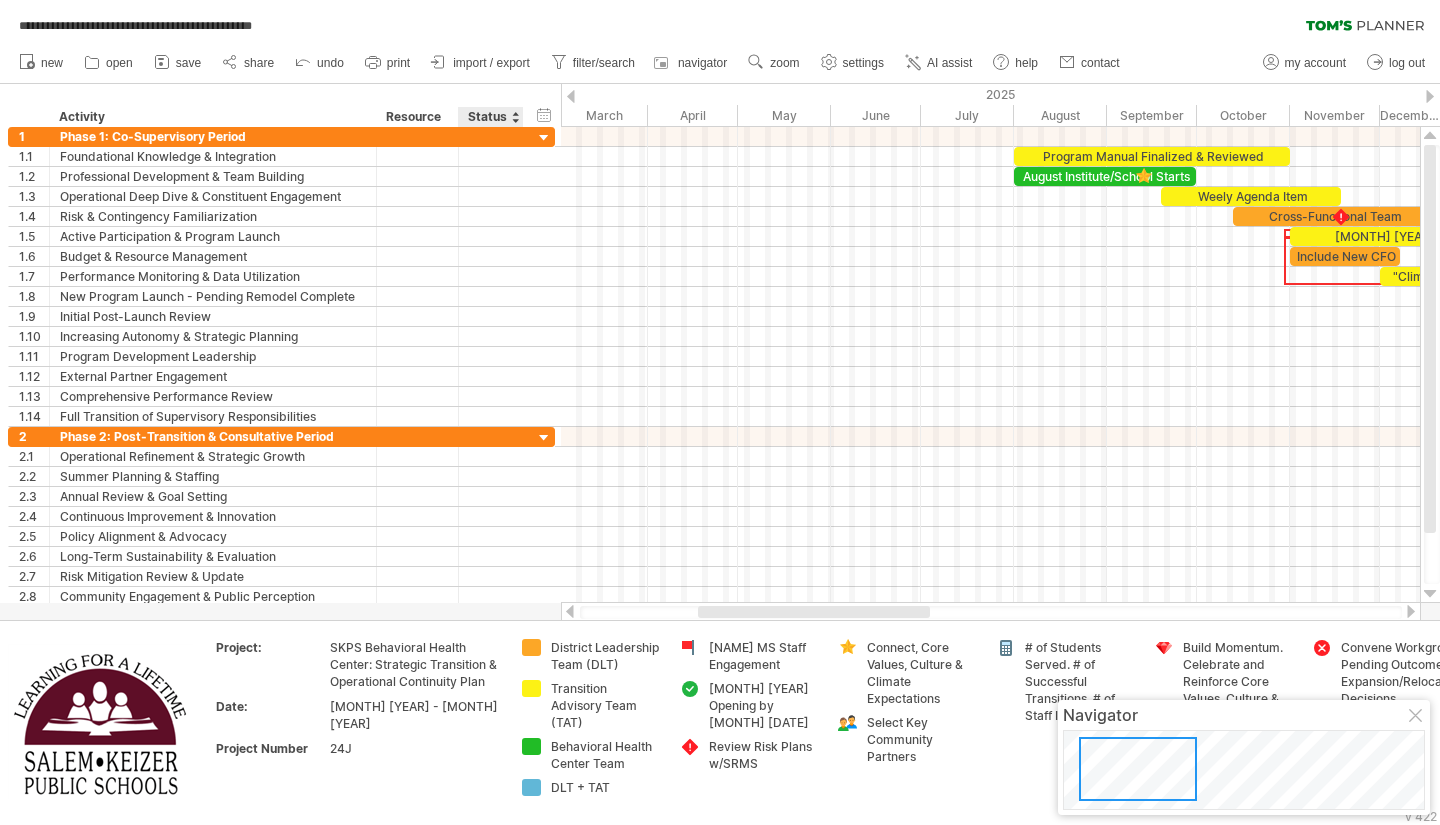 click on "hide start/end/duration show start/end/duration" at bounding box center [544, 114] 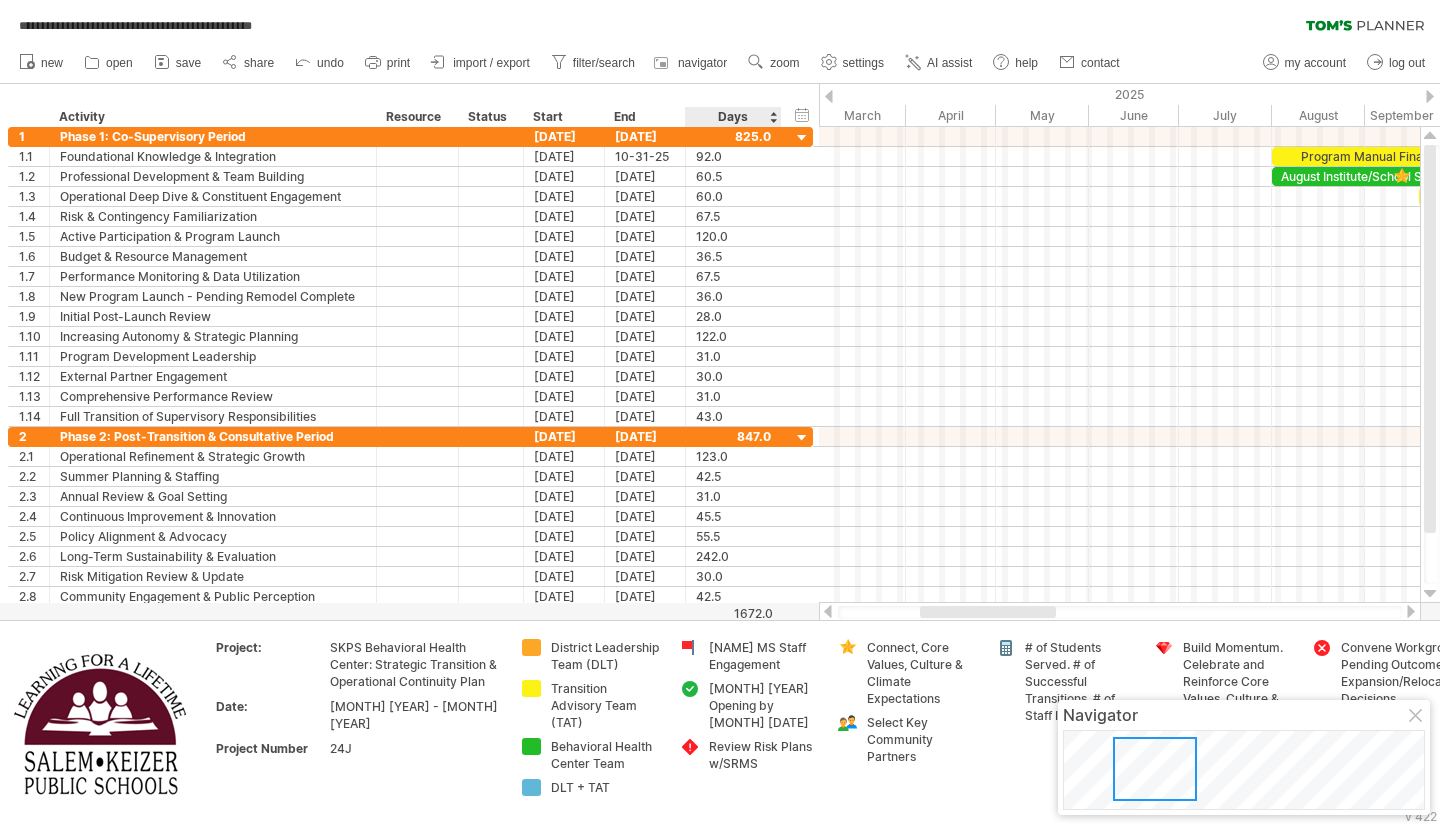 click on "Days" at bounding box center (732, 117) 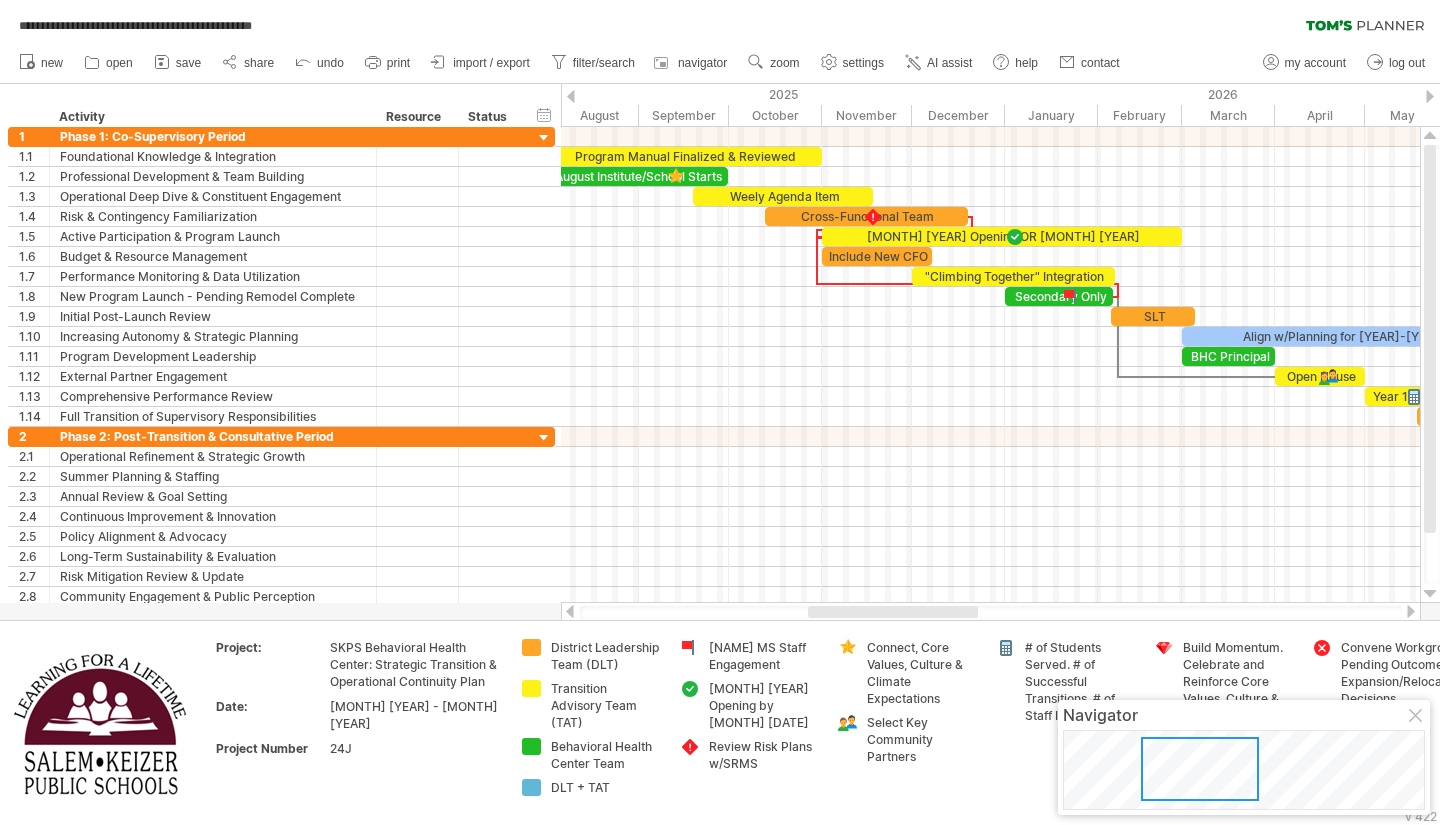 drag, startPoint x: 795, startPoint y: 612, endPoint x: 905, endPoint y: 606, distance: 110.16351 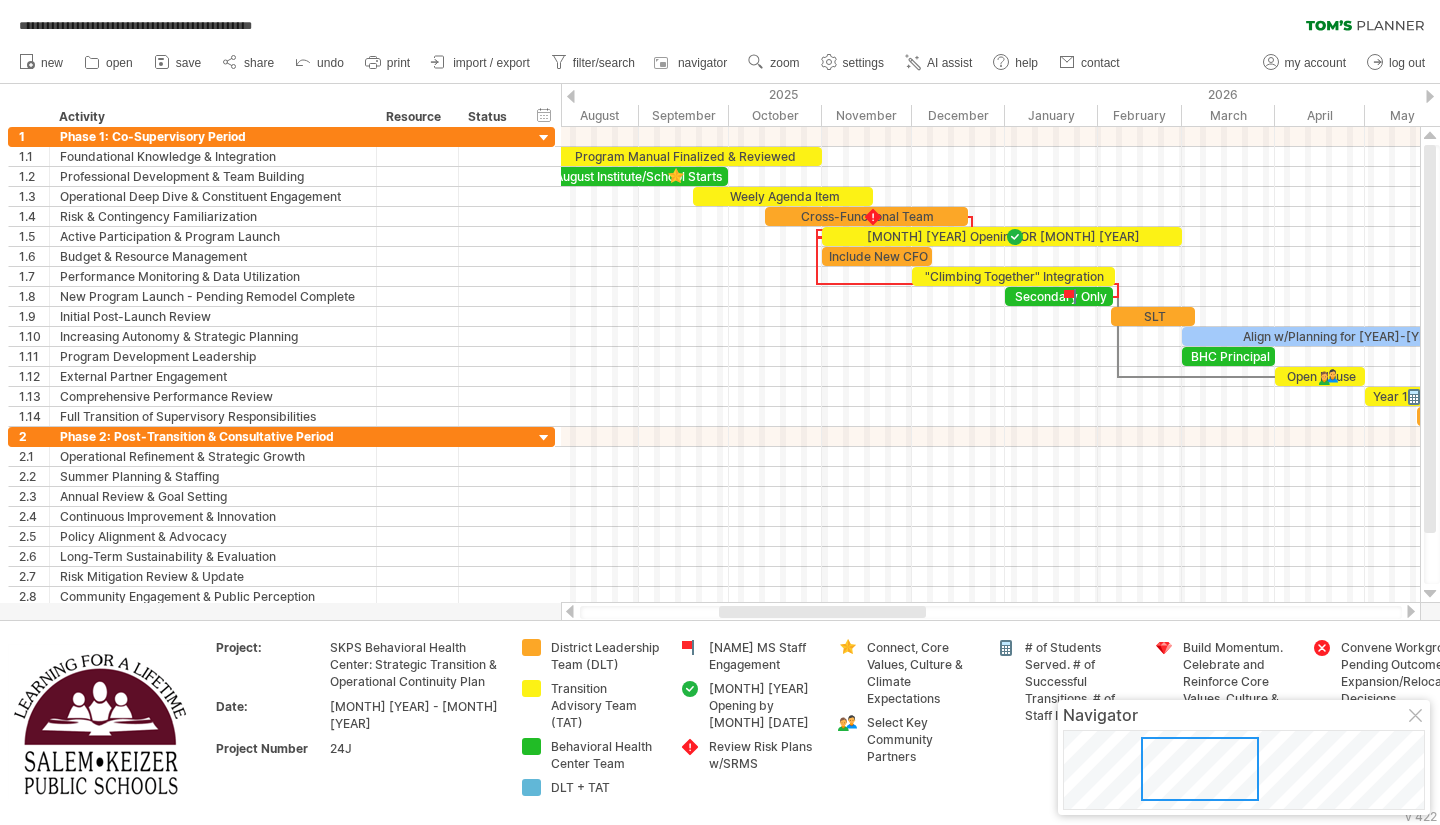 click on "import / export" at bounding box center [491, 63] 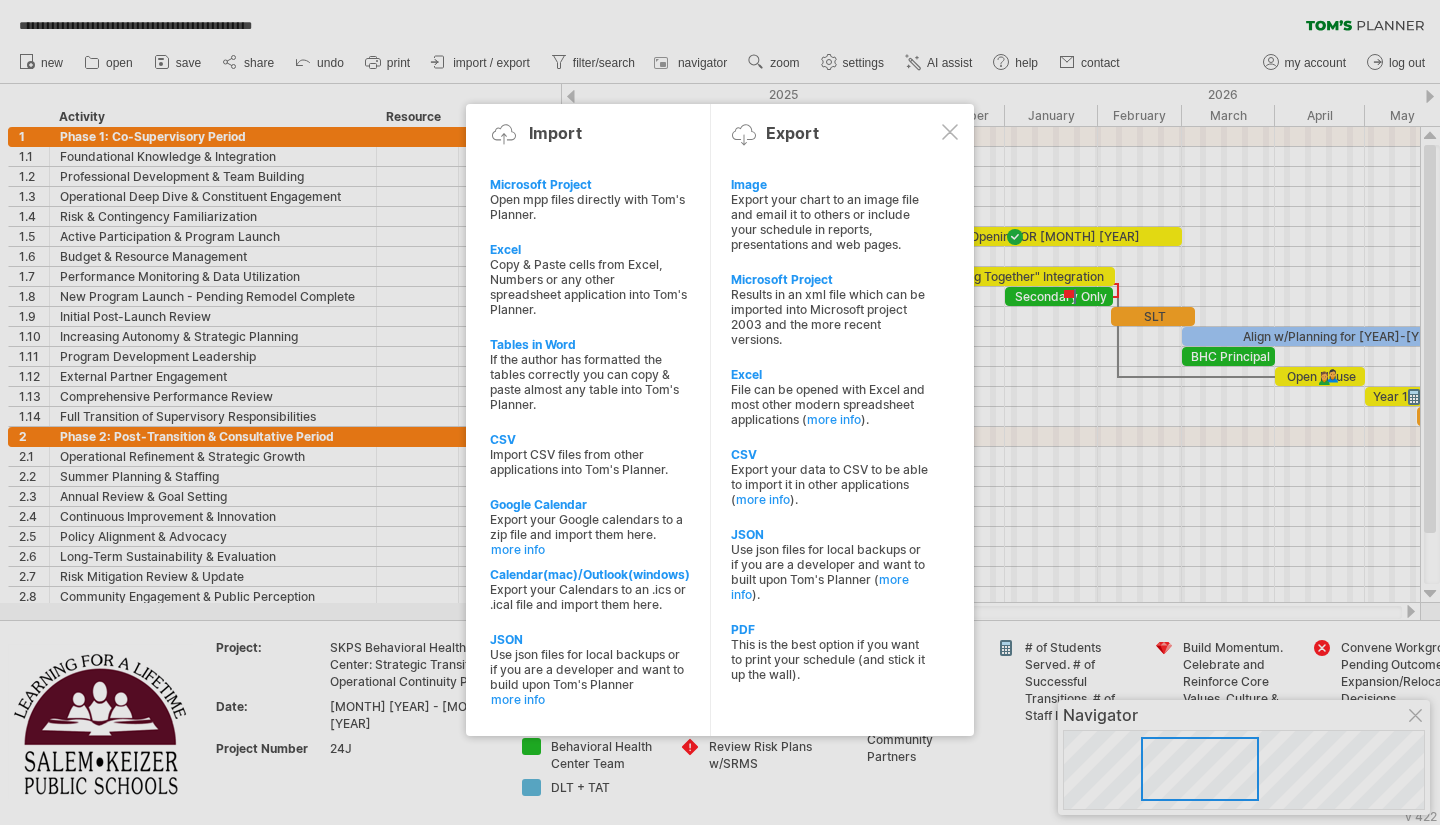 click on "This is the best option if you want to print your schedule (and stick it up the wall)." at bounding box center [830, 222] 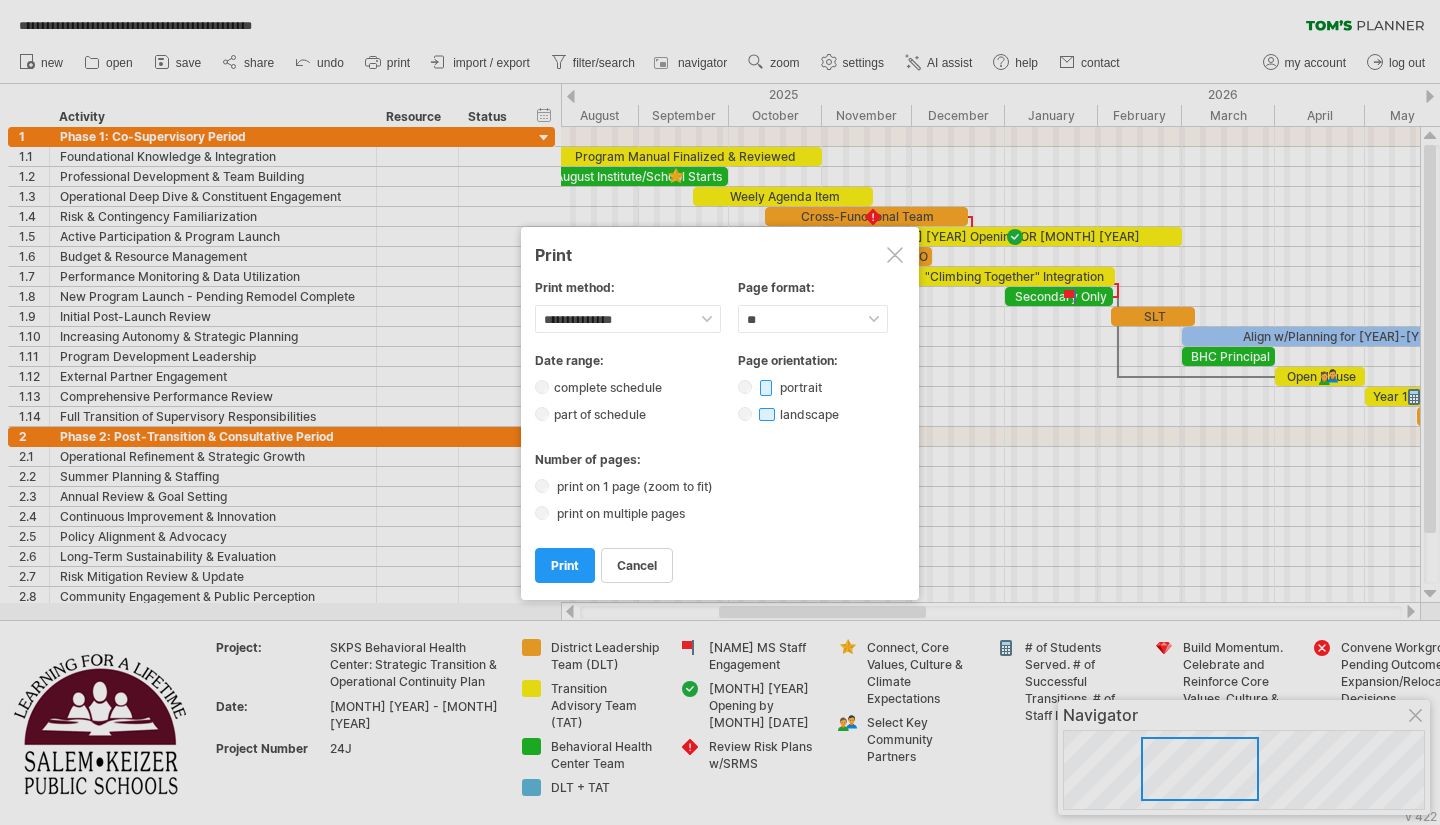 click on "print" at bounding box center (565, 565) 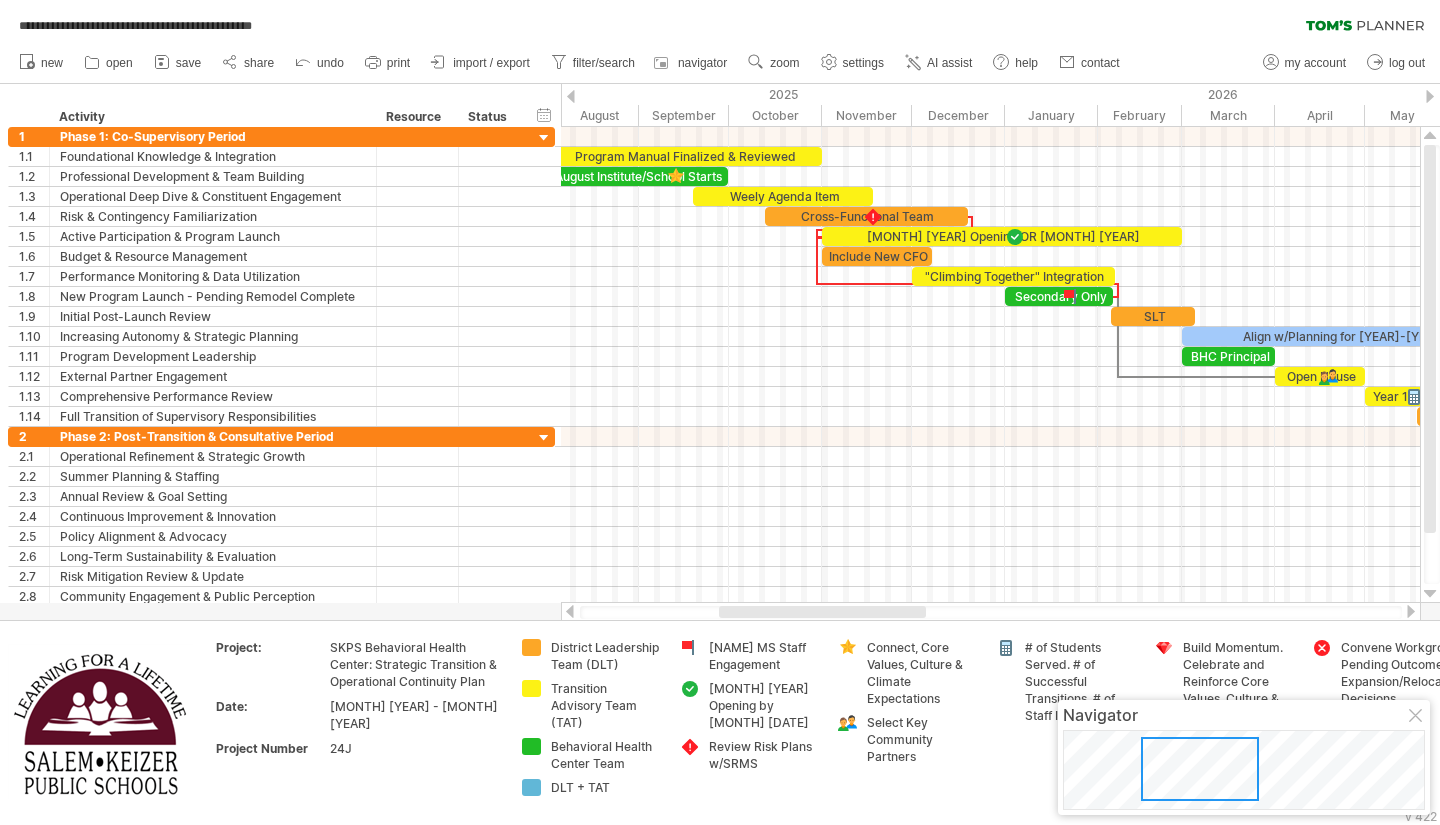 click on "import / export" at bounding box center [491, 63] 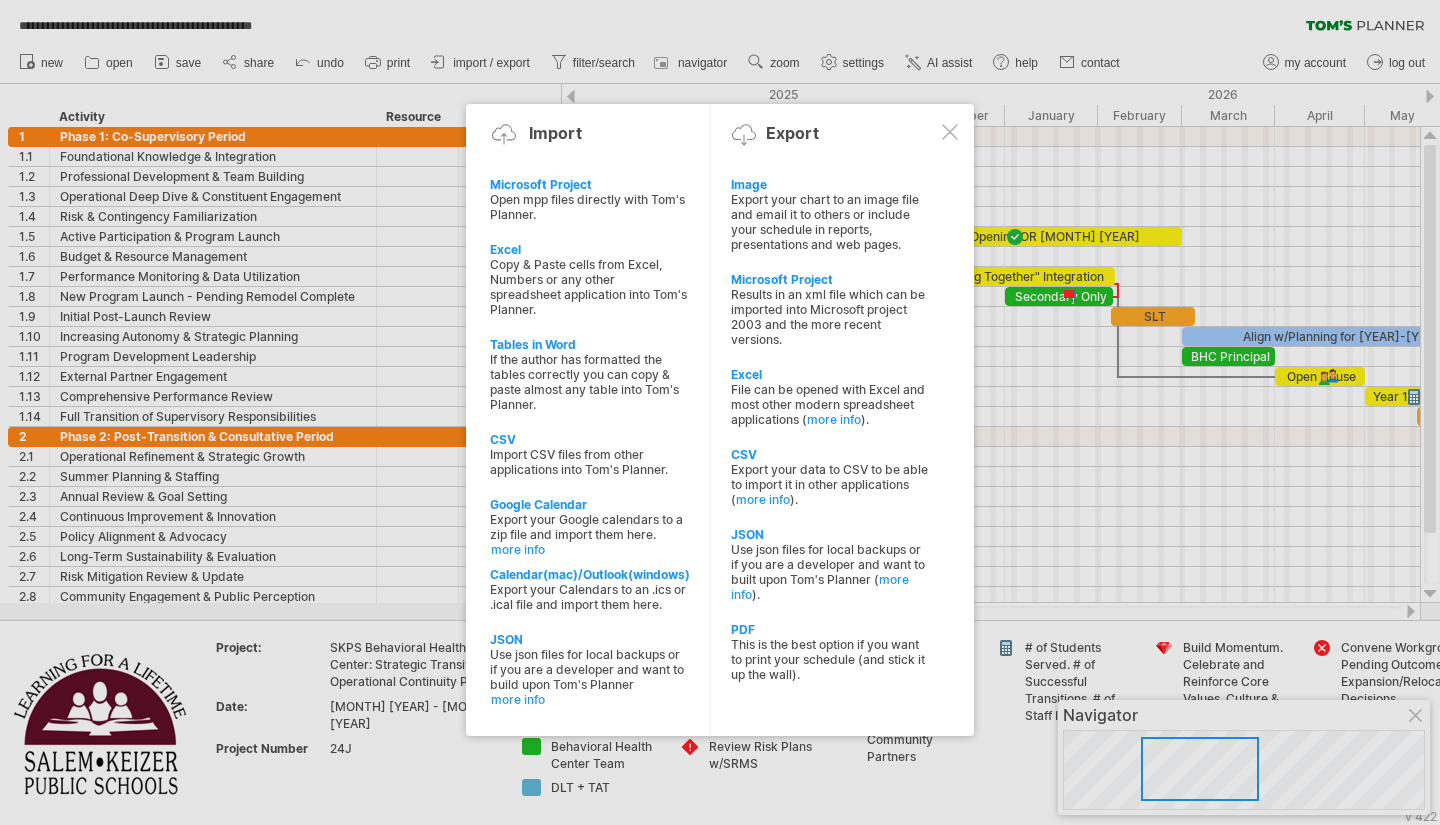 click on "This is the best option if you want to print your schedule (and stick it up the wall)." at bounding box center [830, 222] 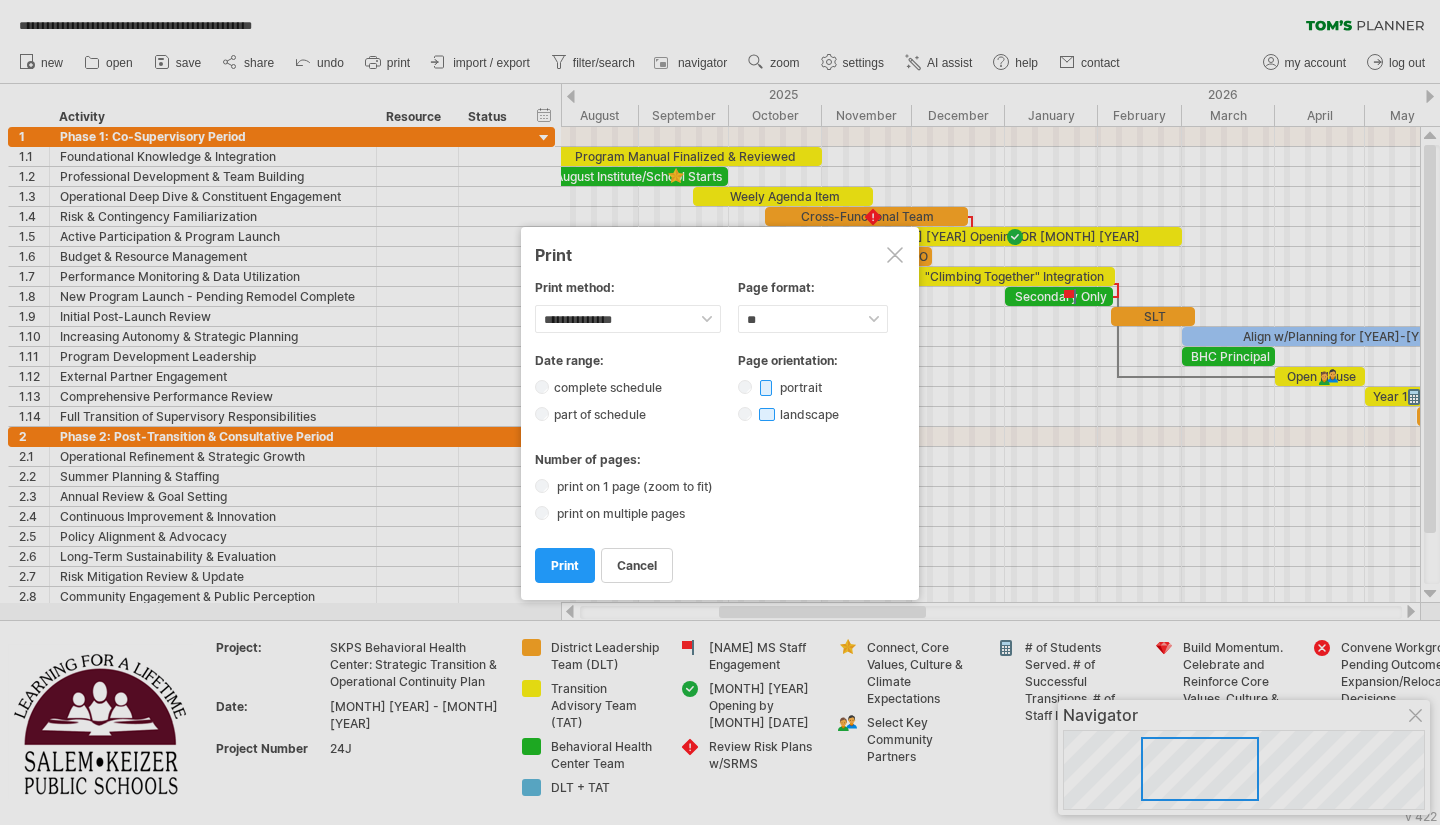 click on "print" at bounding box center [565, 565] 